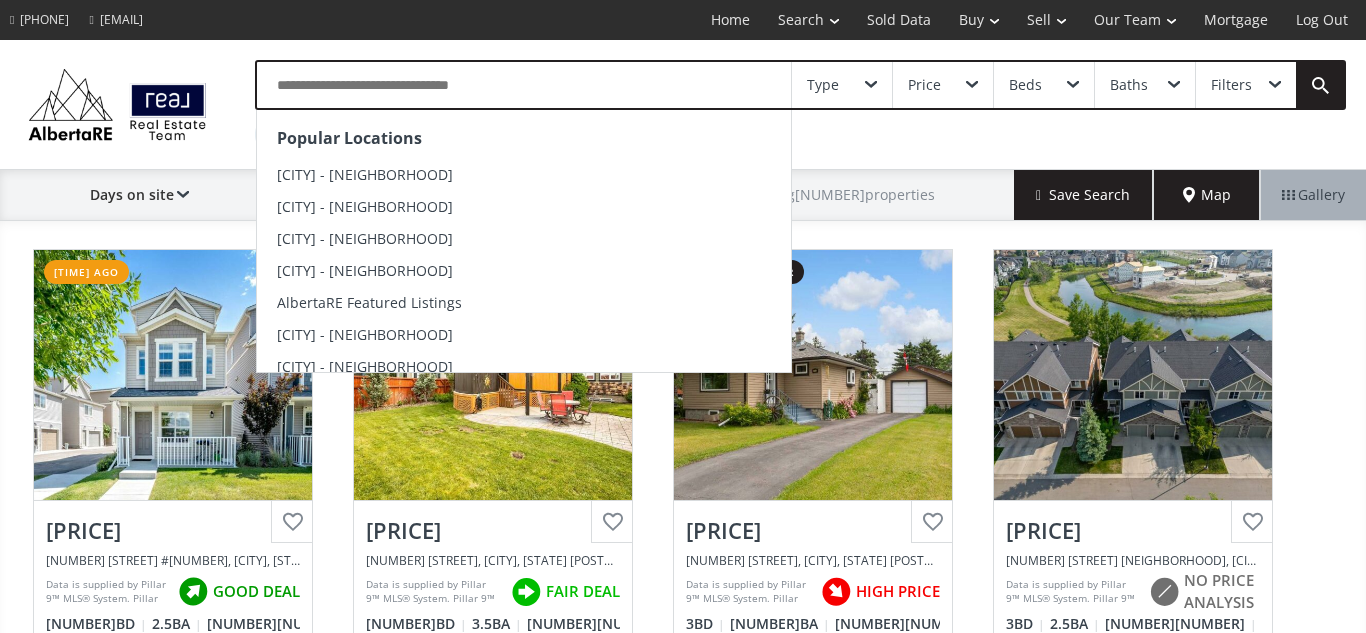 scroll, scrollTop: 0, scrollLeft: 0, axis: both 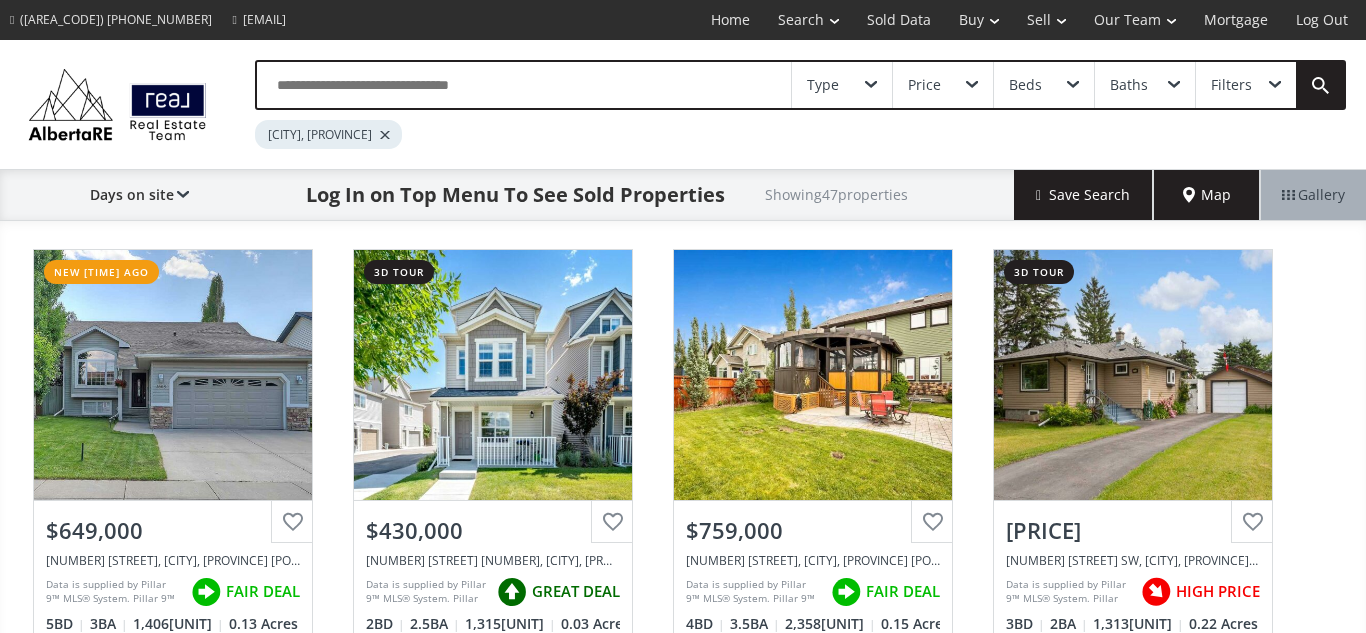 click at bounding box center (524, 85) 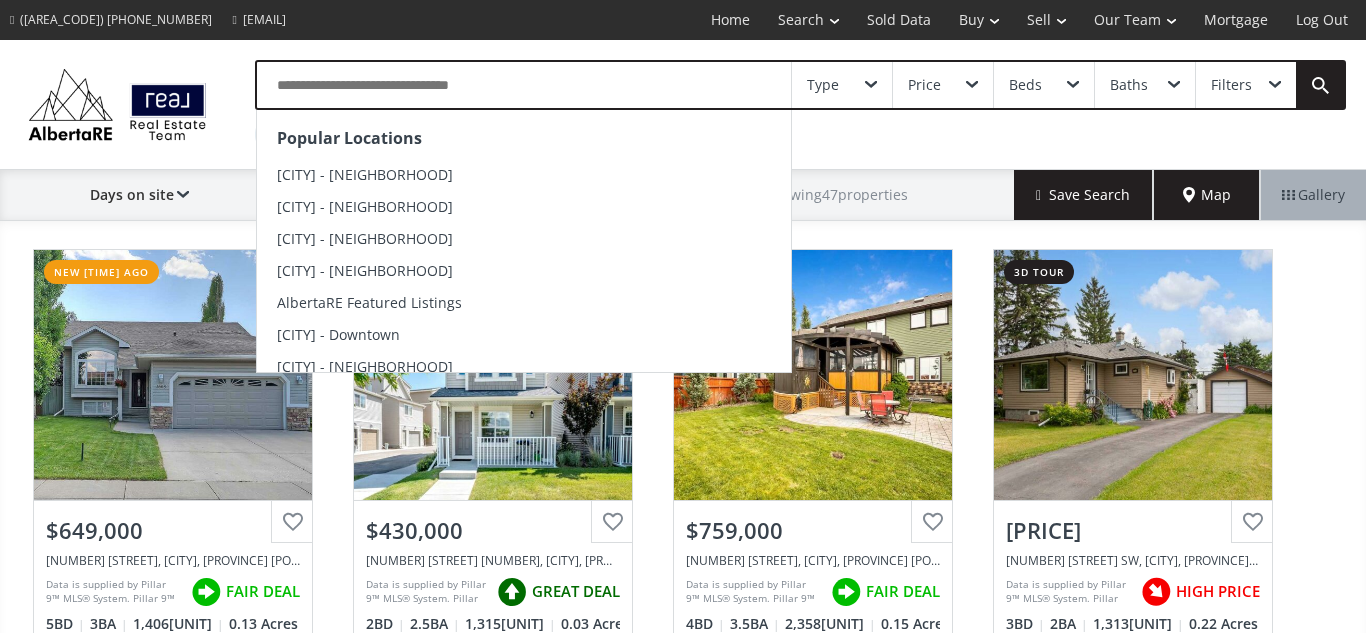 click on "[STREET_NAME] Place SE High River AB [POSTAL_CODE] new 3 hrs ago View Photos & Details $[PRICE] [NUMBER] [STREET_NAME] Place SE, High River, AB [POSTAL_CODE] Data is supplied by Pillar 9™ MLS® System. Pillar 9™ is the owner of the copyright in its MLS® System. Data is deemed reliable but is not guaranteed accurate by Pillar 9™. The trademarks MLS®, Multiple Listing Service® and the associated logos are owned by The Canadian Real Estate Association (CREA) and identify the quality of services provided by real estate professionals who are members of CREA. Used under license.
Last updated: [DATE] [FAIR_DEAL] [BEDROOMS] BD [BATHROOMS] BA [SQUARE_FEET] SF [LOT_SIZE] Acres [NUMBER] Street SE High River AB [POSTAL_CODE] 3d tour View Photos & Details $[PRICE] [NUMBER] [STREET_NAME] SE #[UNIT_NUMBER], High River, AB [POSTAL_CODE] GREAT DEAL [BEDROOMS] BD [BATHROOMS] BA [SQUARE_FEET] SF [LOT_SIZE] Acres High Country Rise NW High River AB [POSTAL_CODE] View Photos & Details $[PRICE] [NUMBER] High Country Rise NW, High River, AB [POSTAL_CODE] [FAIR_DEAL] [BEDROOMS] BD [BATHROOMS] BA [SQUARE_FEET] SF [LOT_SIZE] Acres [NUMBER]th Street SW High River AB [POSTAL_CODE] 3d tour" at bounding box center (683, 943) 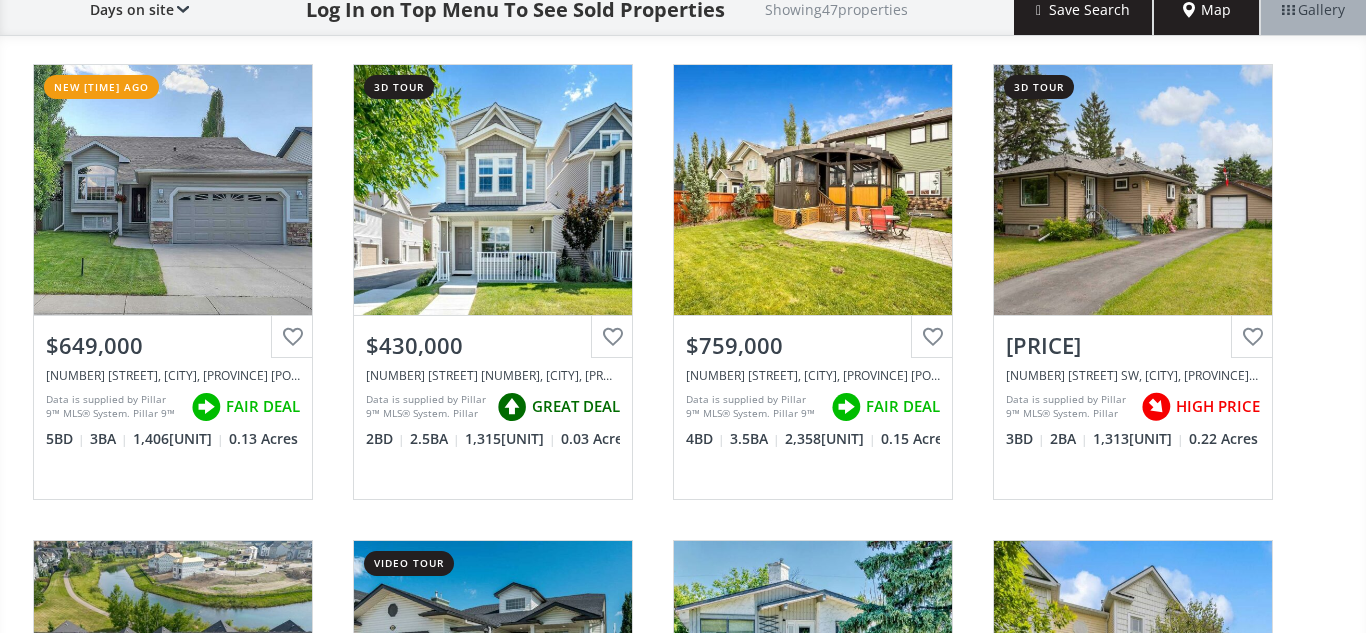 scroll, scrollTop: 0, scrollLeft: 0, axis: both 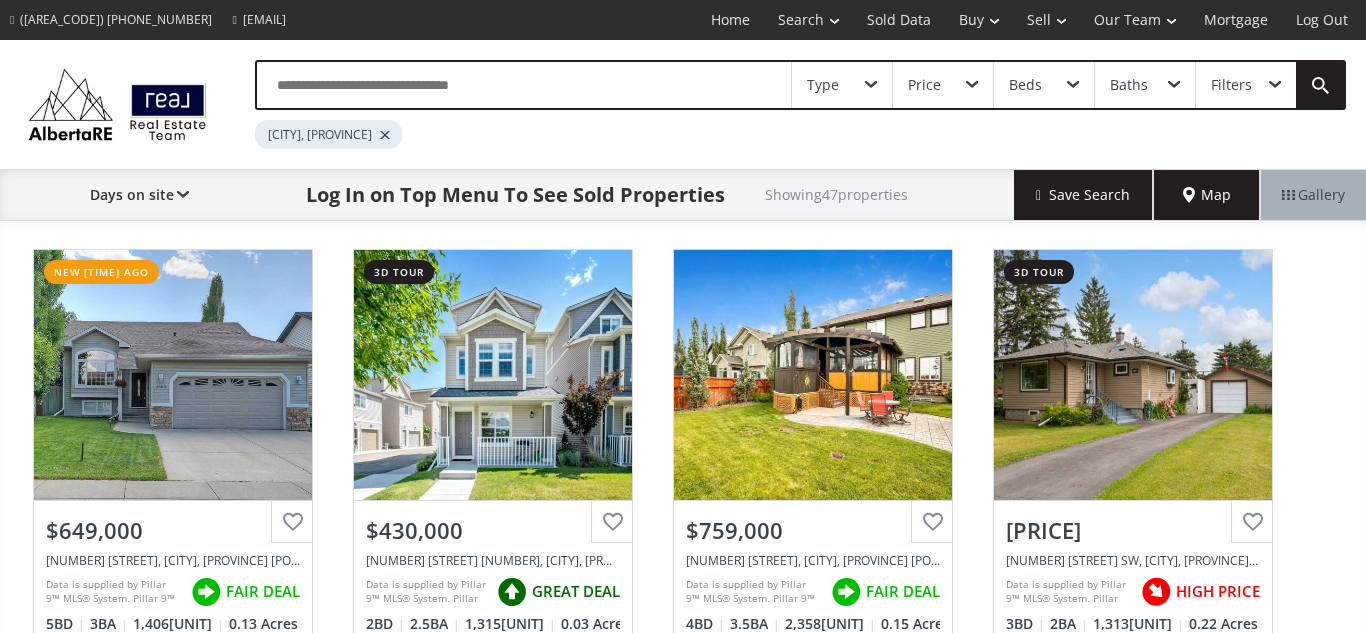 click at bounding box center [524, 85] 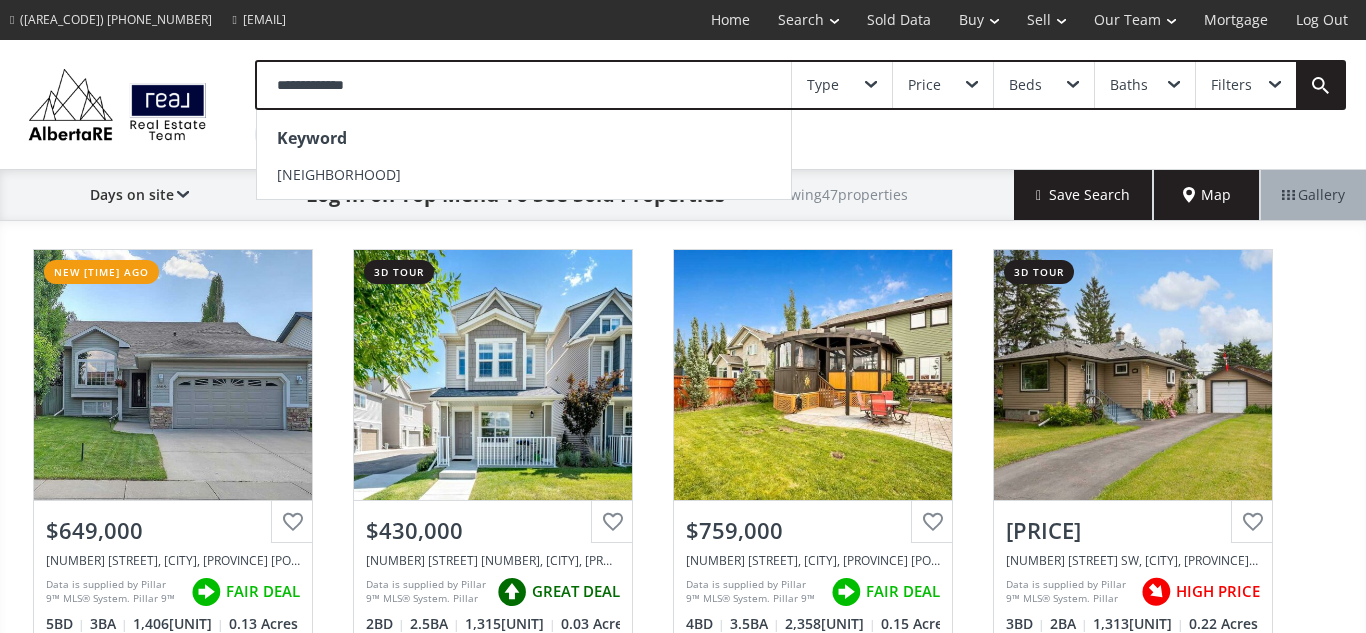 type on "**********" 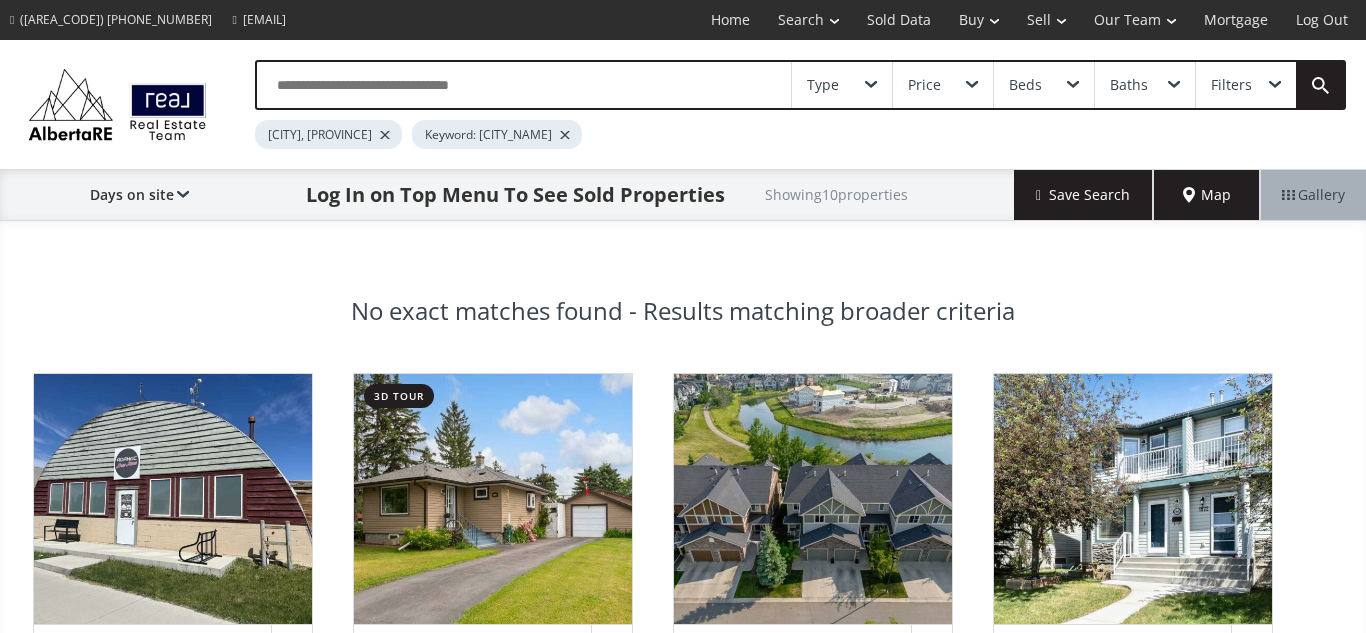 click at bounding box center [385, 135] 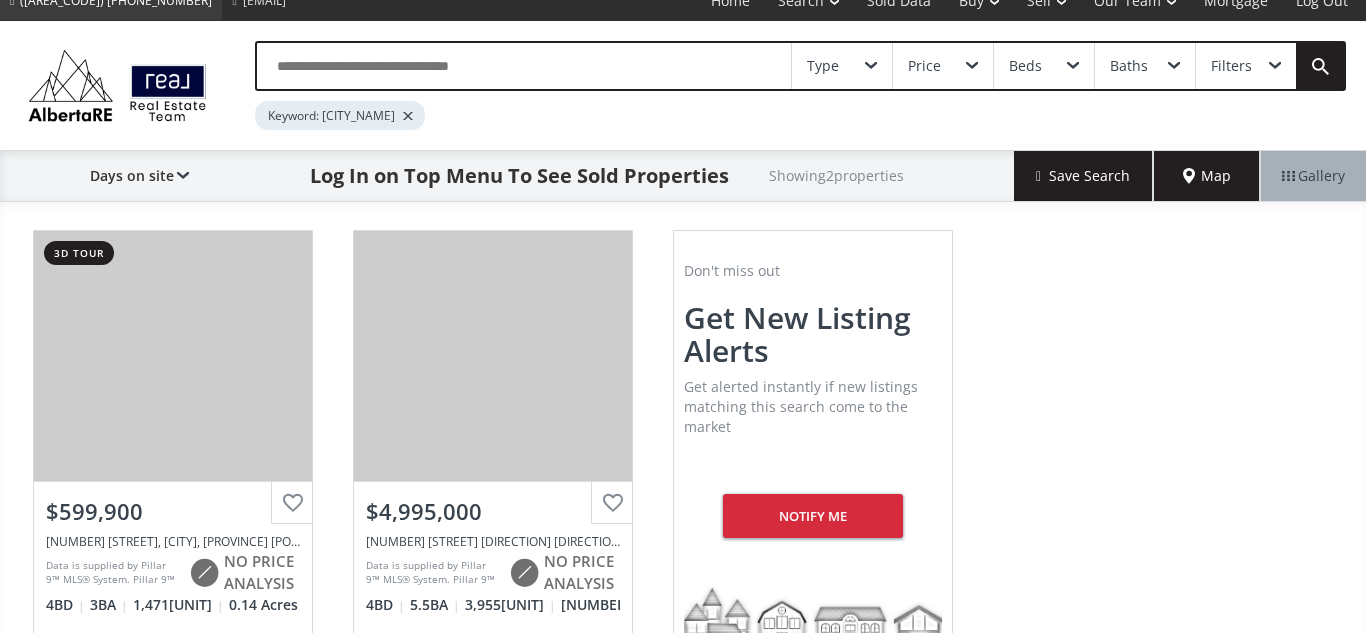 scroll, scrollTop: 20, scrollLeft: 0, axis: vertical 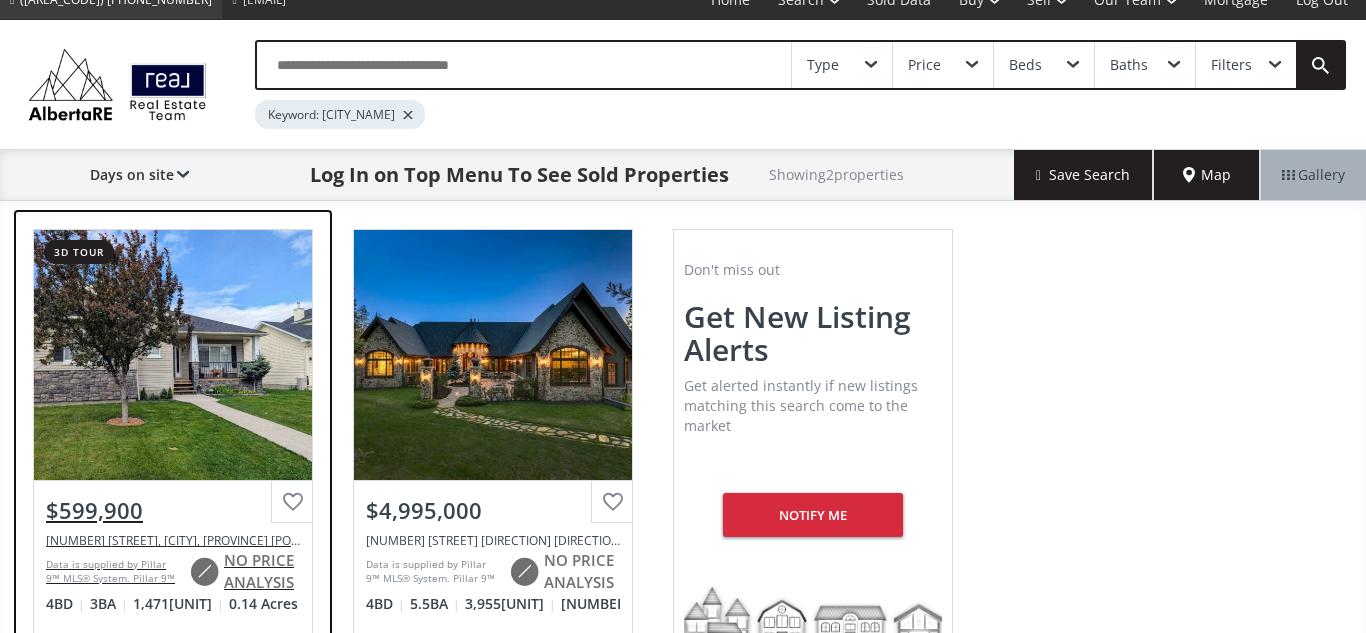click on "View Photos & Details" at bounding box center (173, 355) 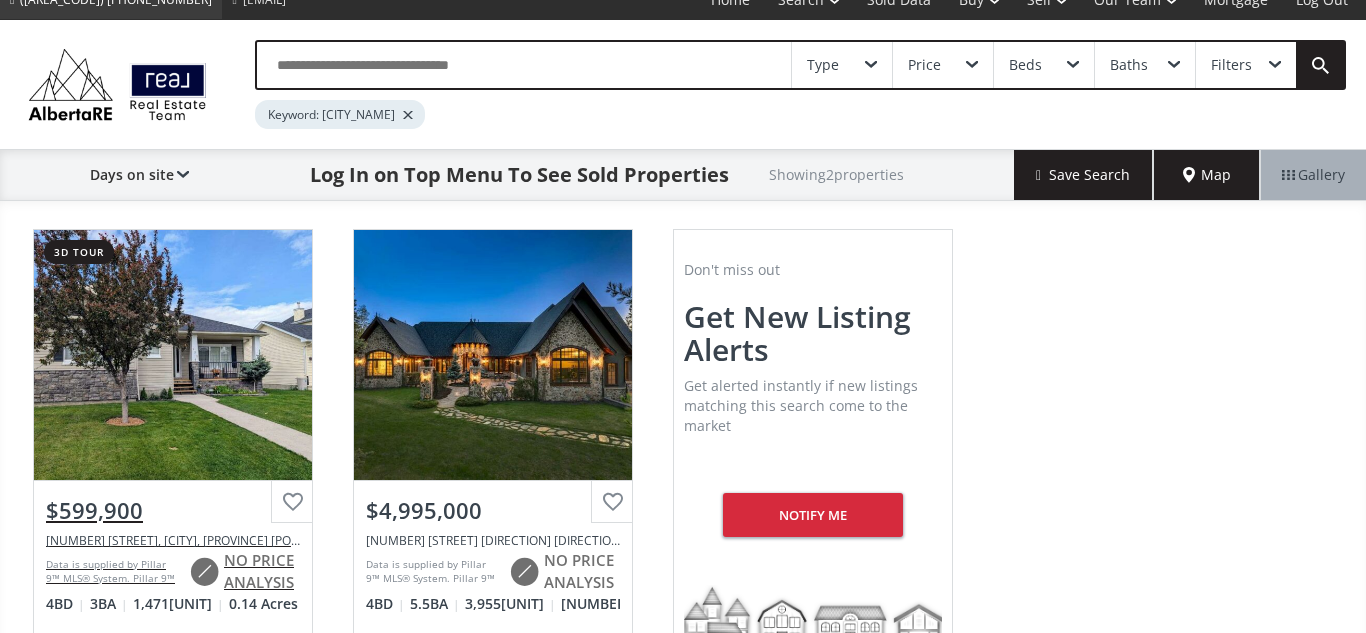 scroll, scrollTop: 0, scrollLeft: 0, axis: both 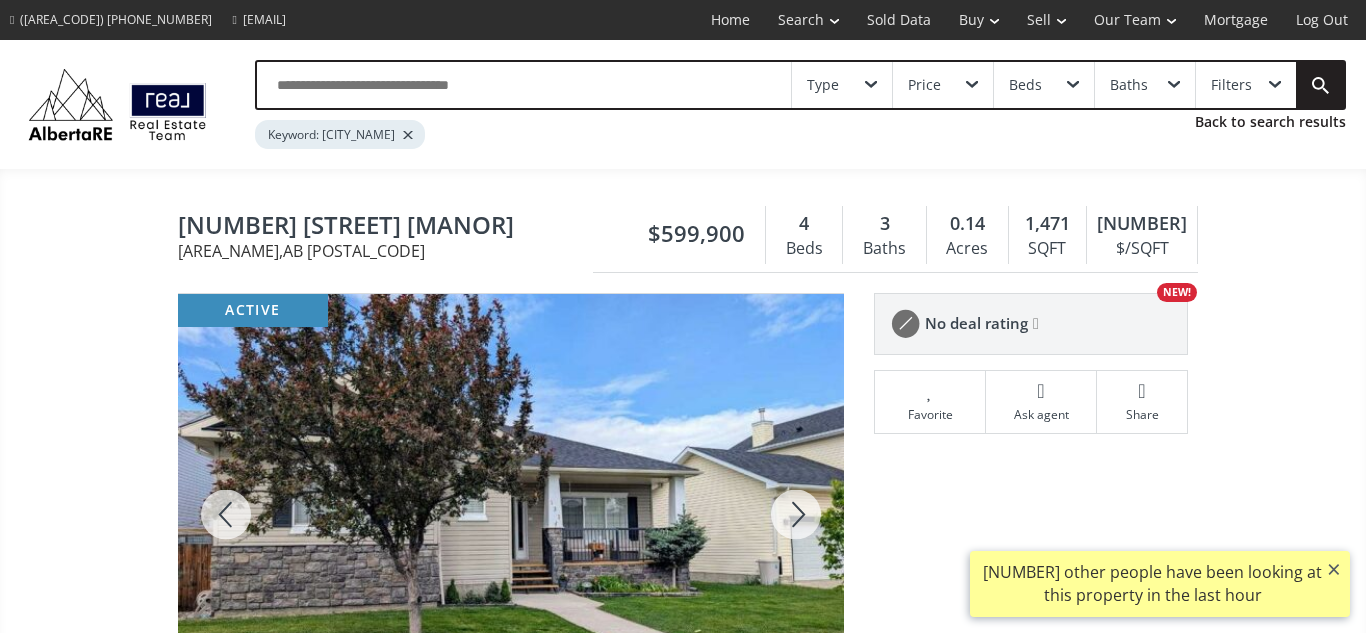 click at bounding box center (226, 514) 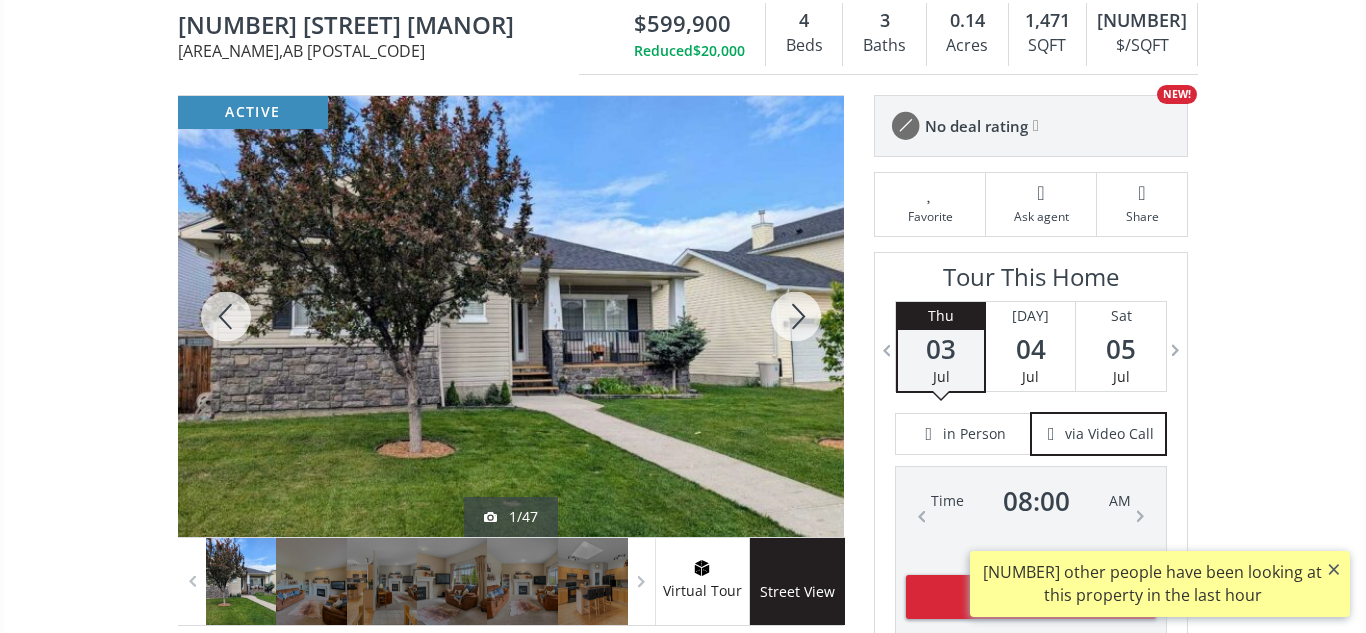 scroll, scrollTop: 205, scrollLeft: 0, axis: vertical 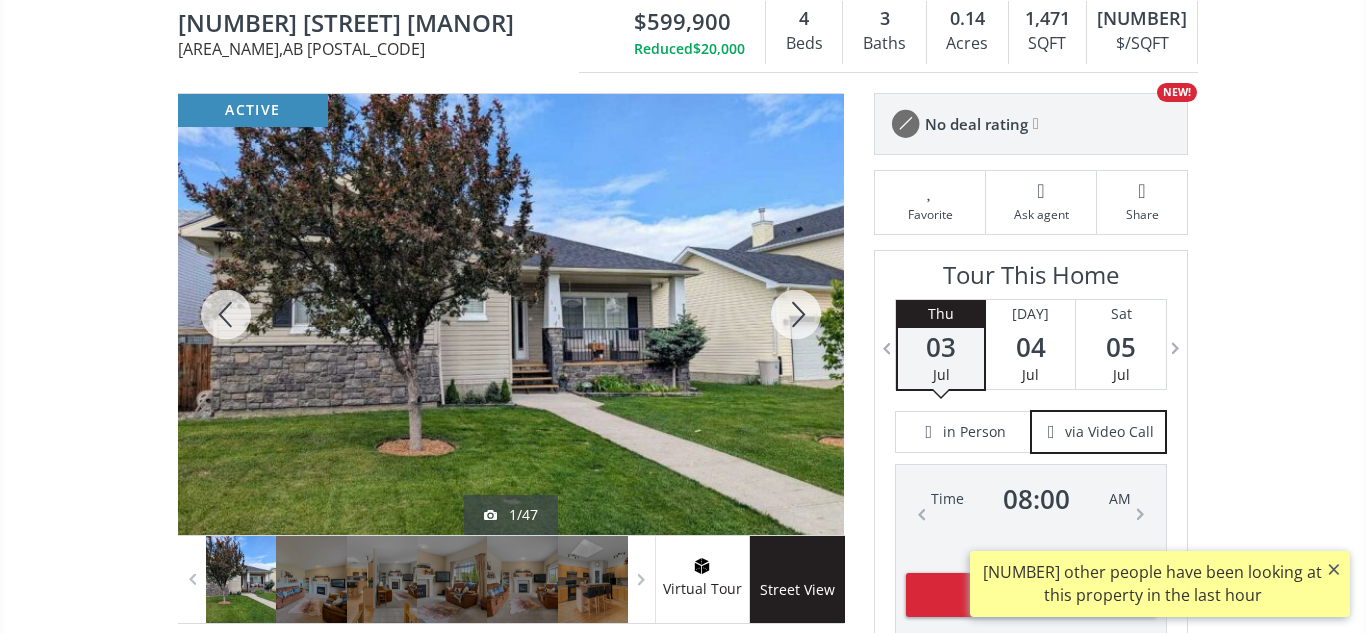 click at bounding box center (796, 314) 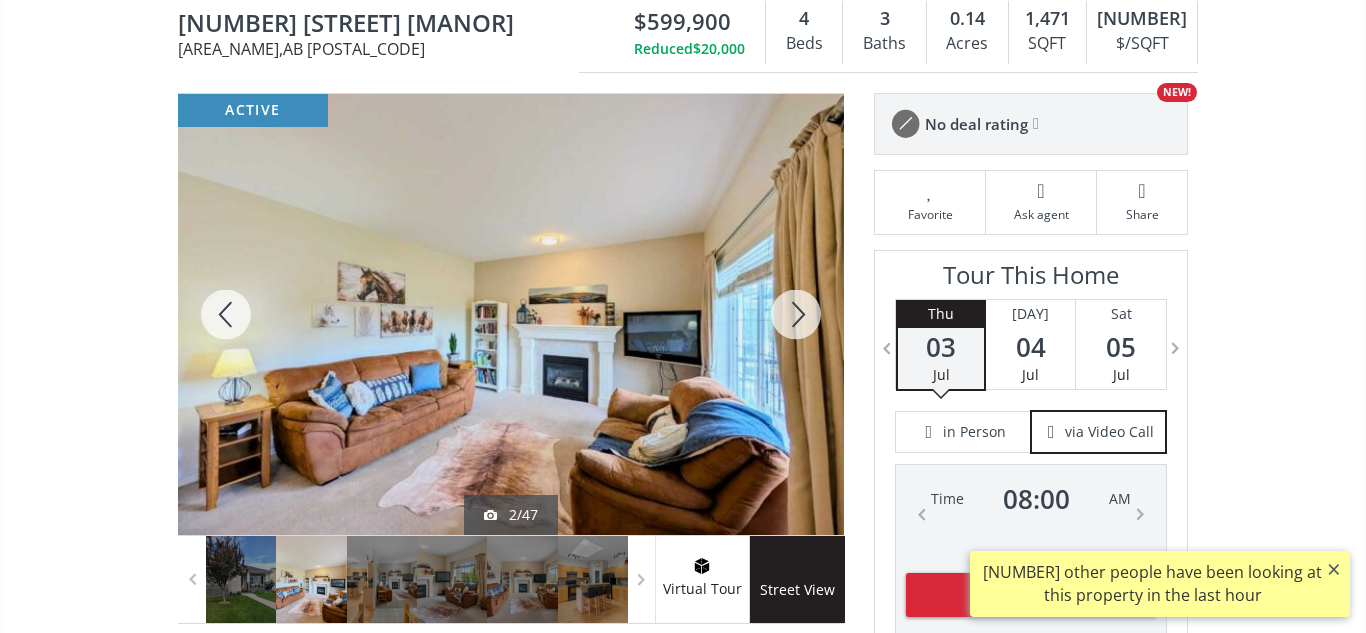 click at bounding box center (796, 314) 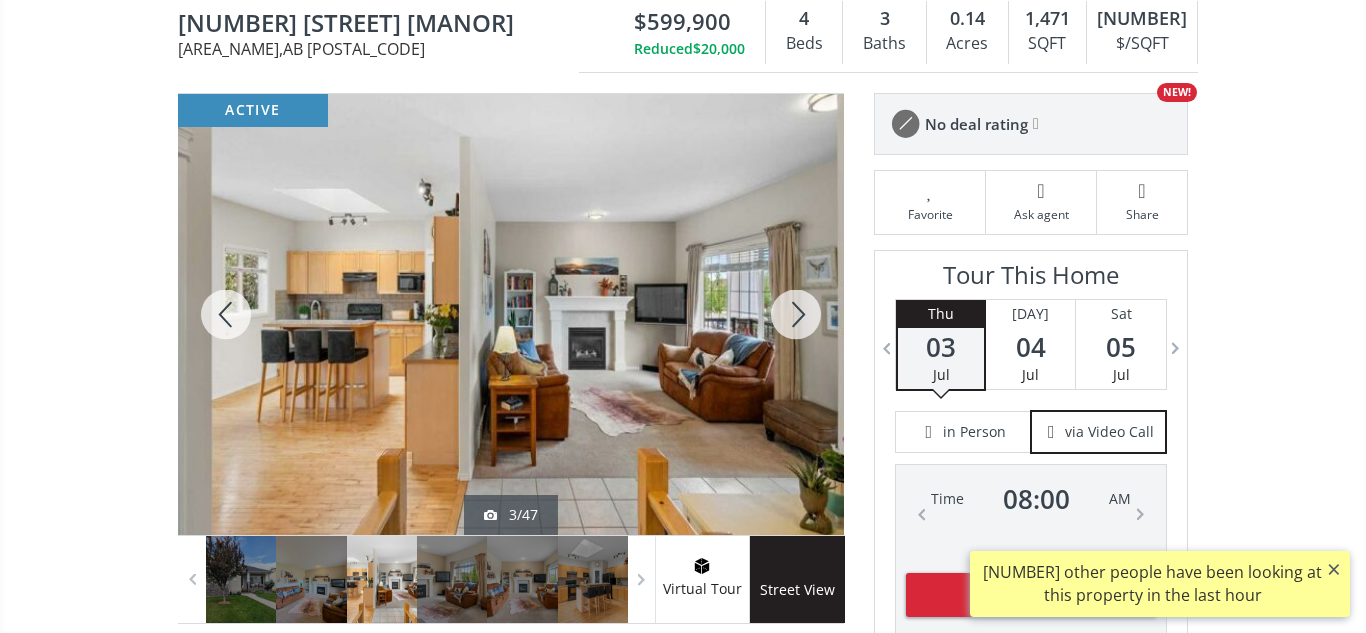 click at bounding box center [796, 314] 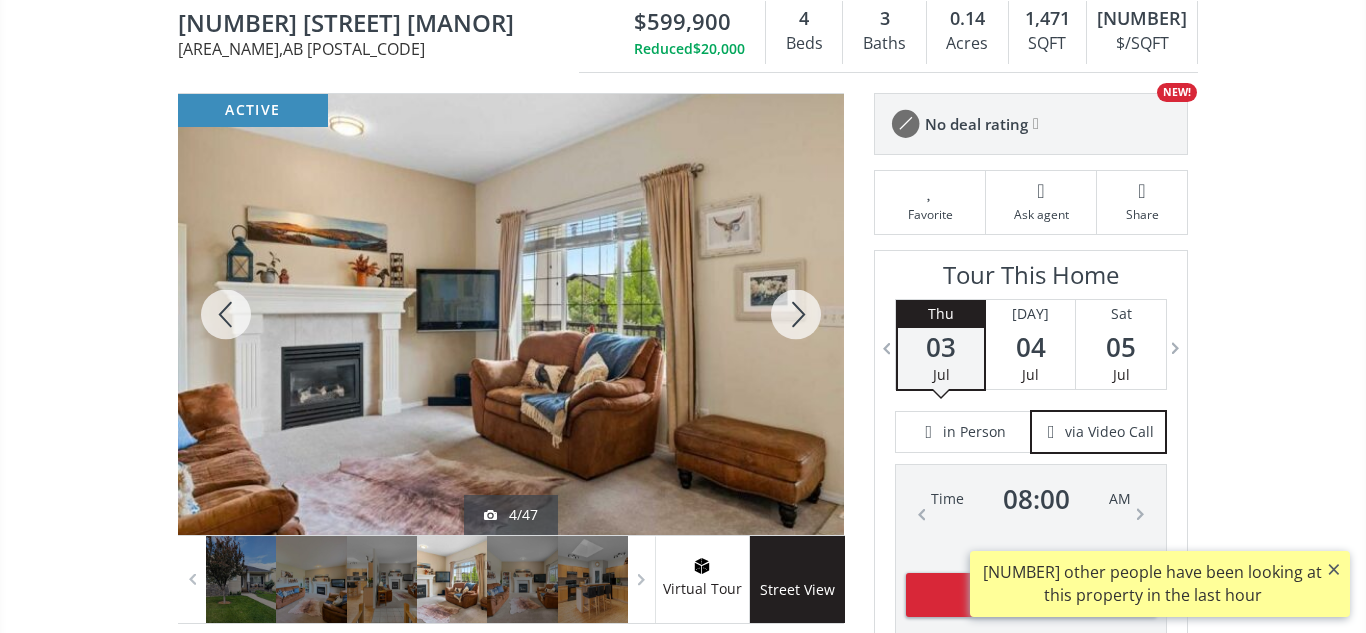 click at bounding box center [796, 314] 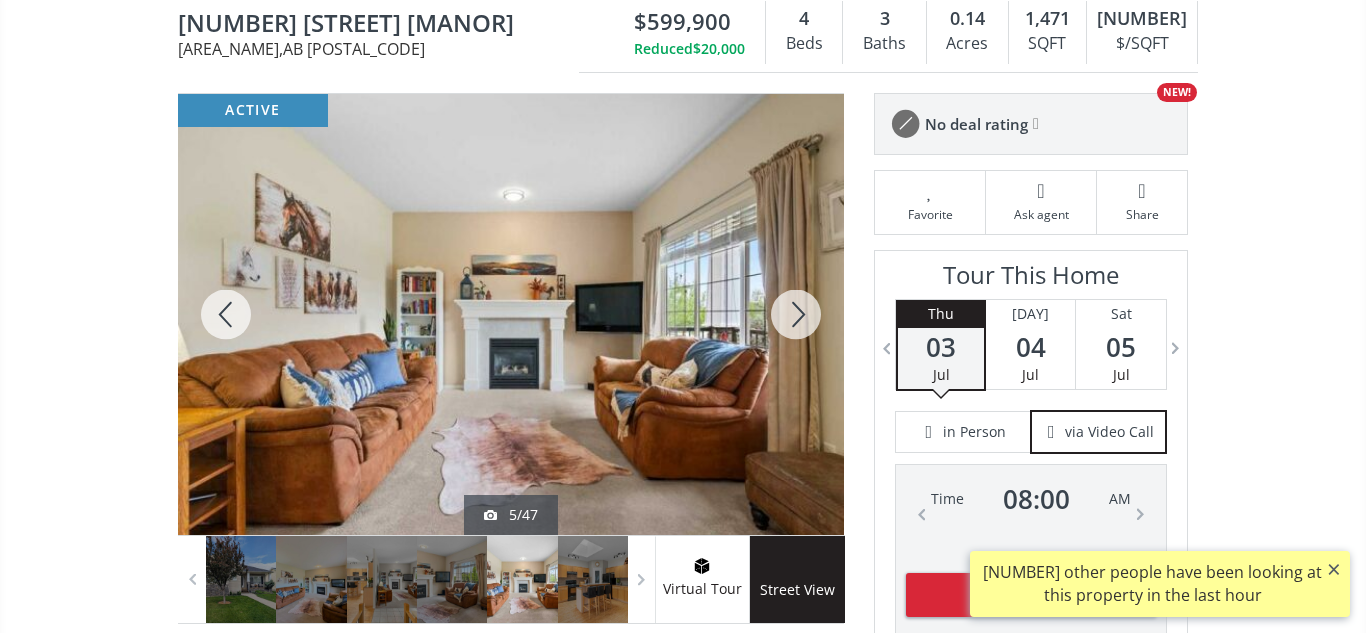 click at bounding box center [796, 314] 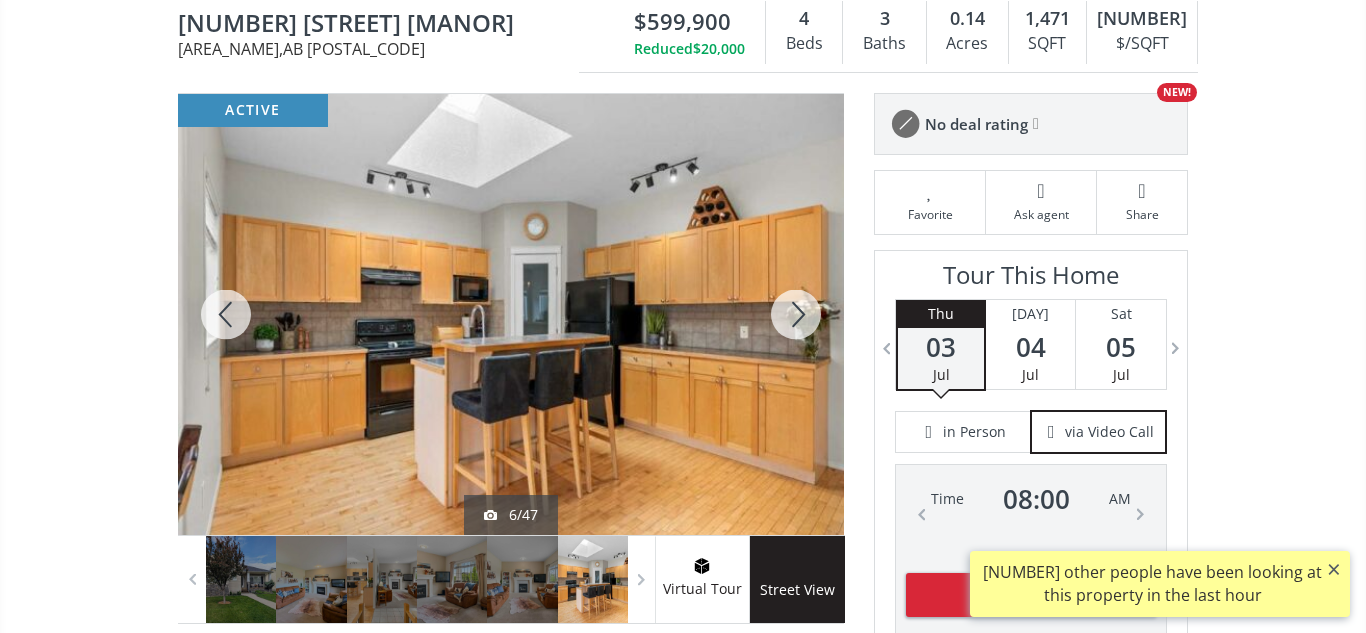 click at bounding box center (796, 314) 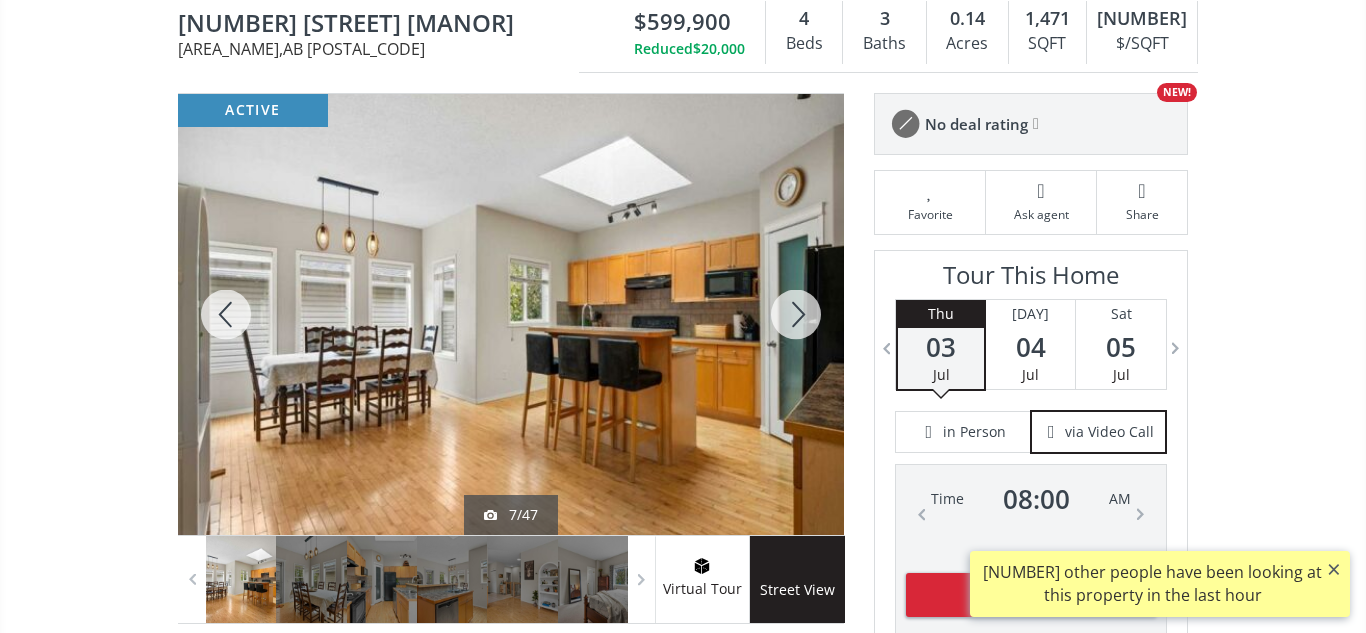 click at bounding box center (796, 314) 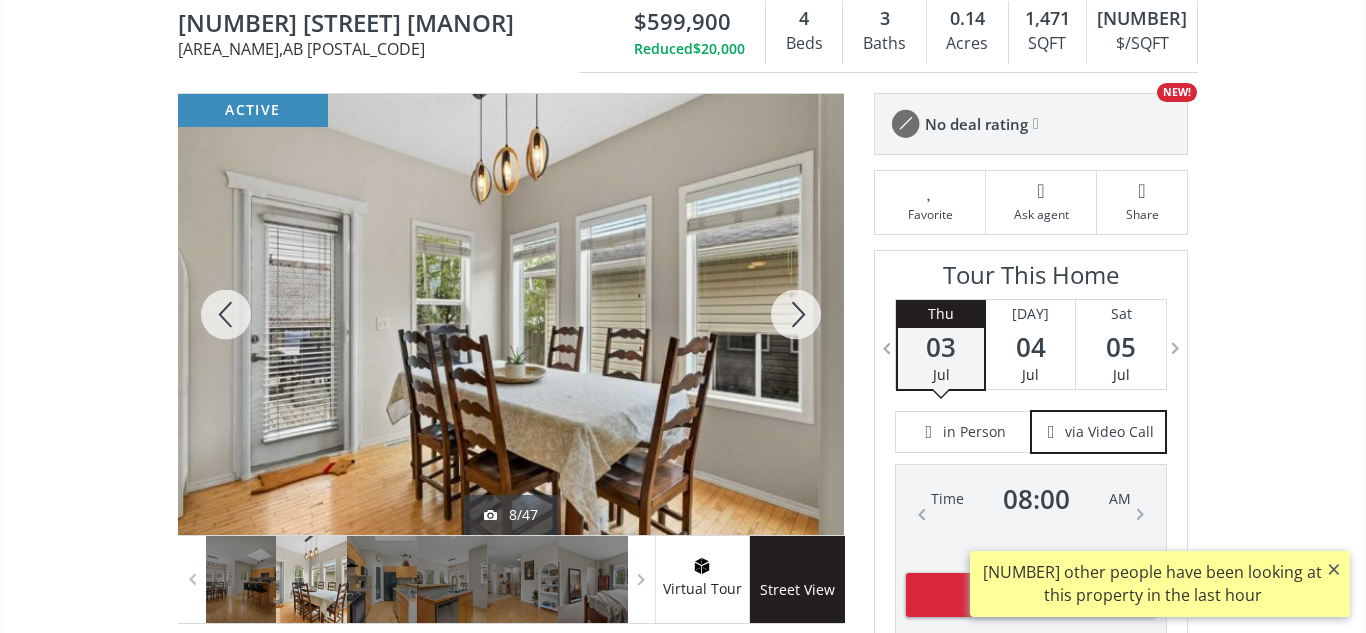 click at bounding box center (796, 314) 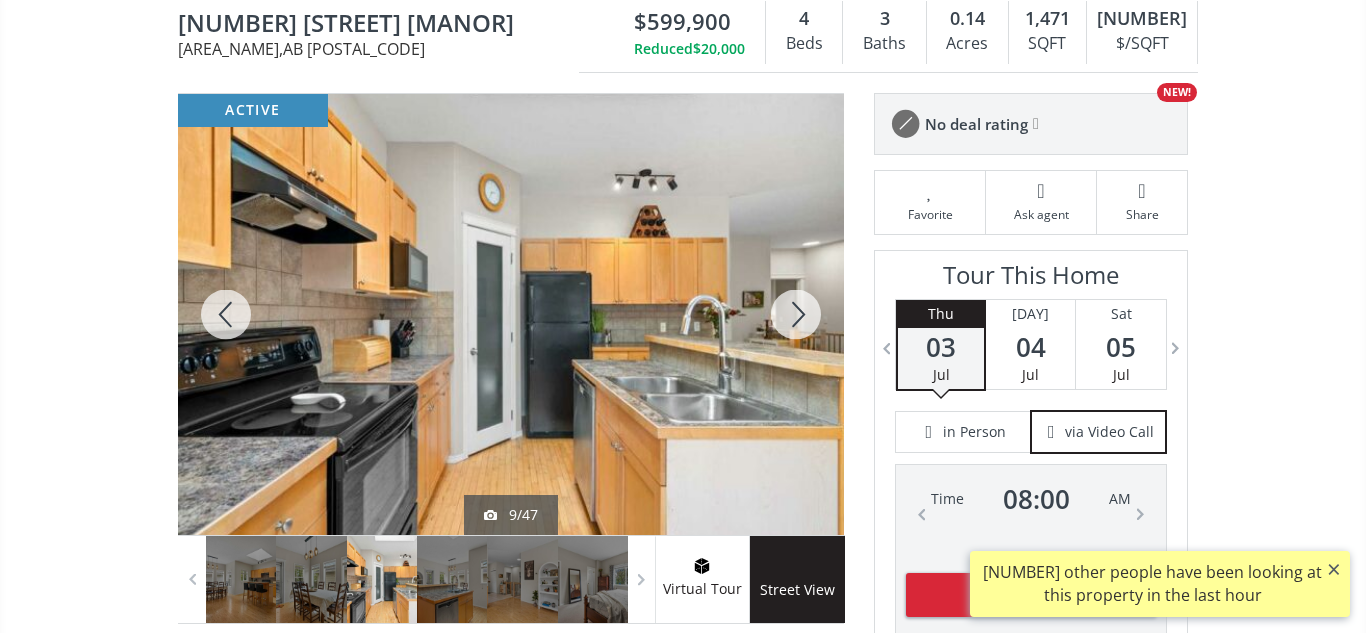 click at bounding box center (796, 314) 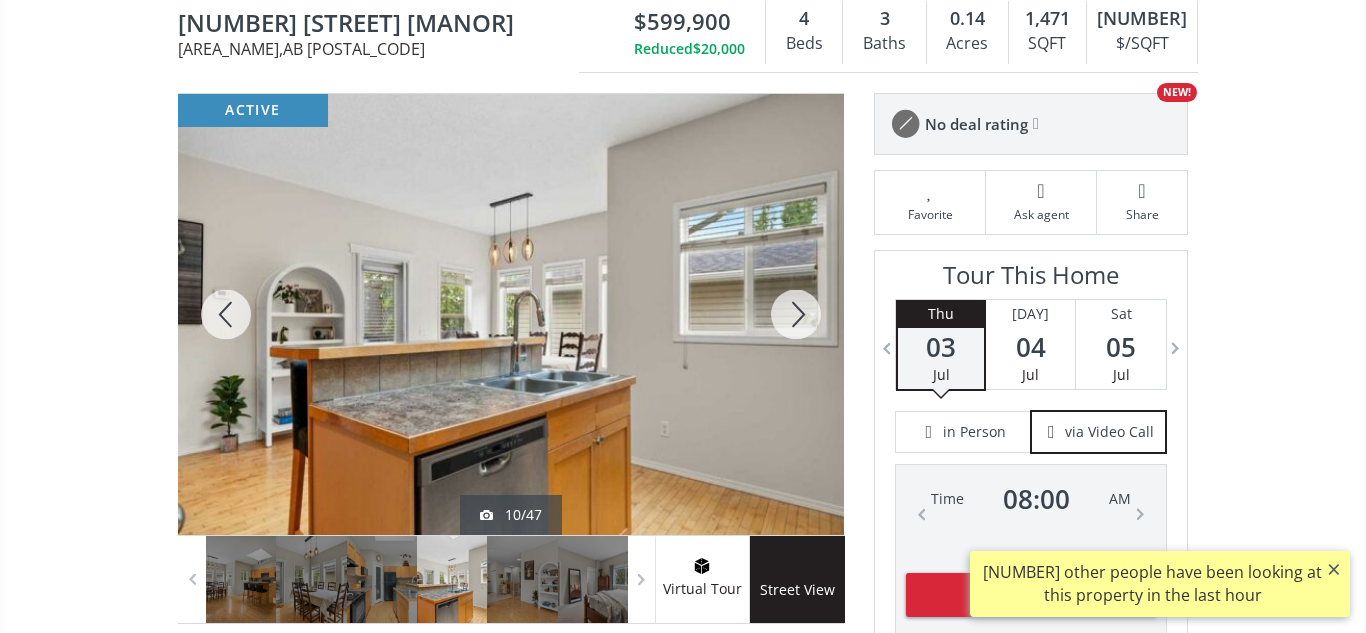click at bounding box center (796, 314) 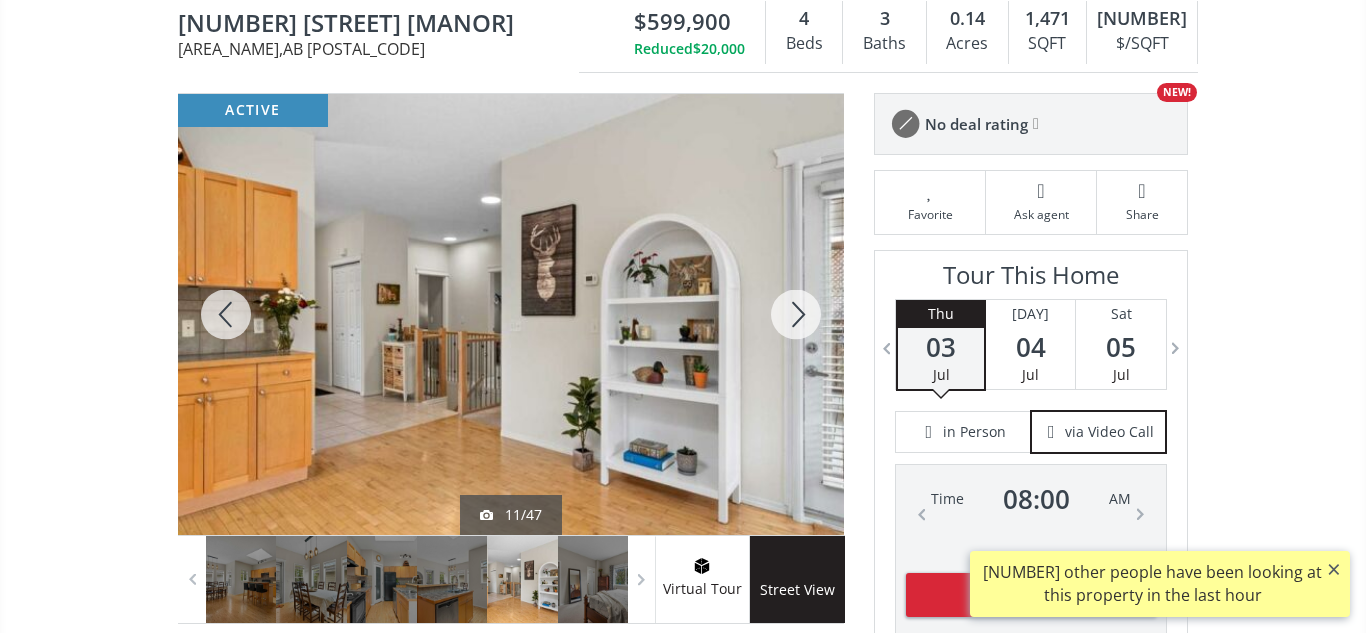 click at bounding box center [796, 314] 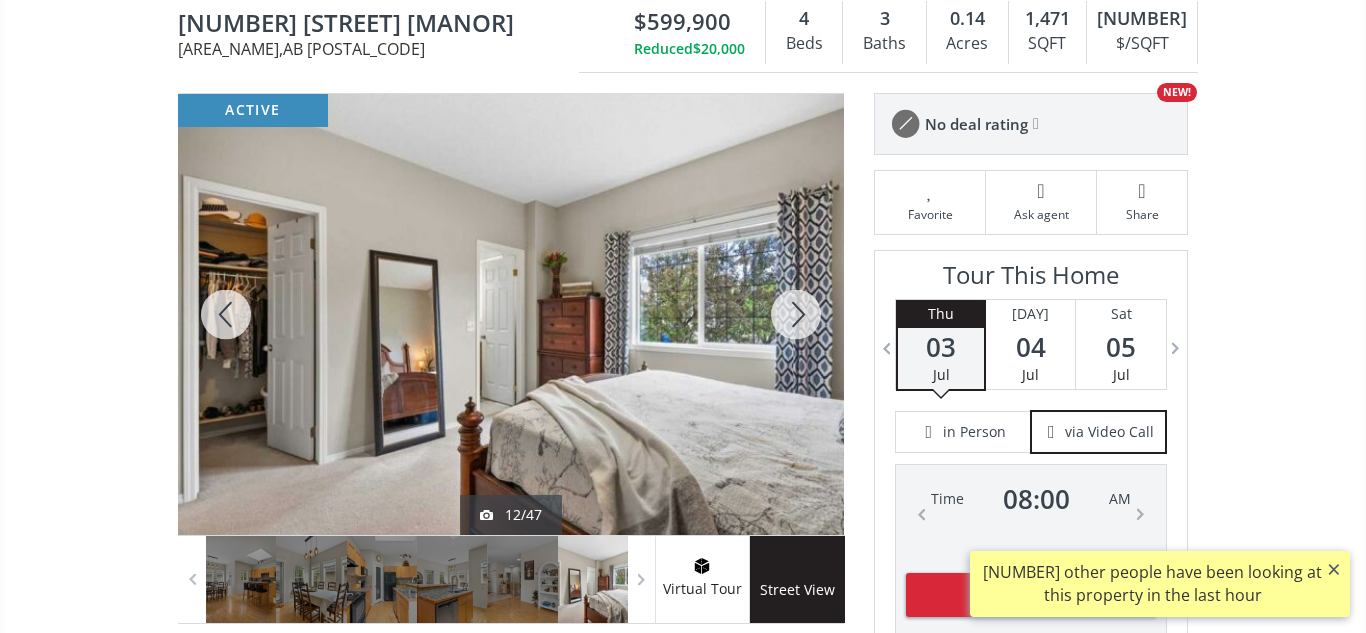 click at bounding box center (796, 314) 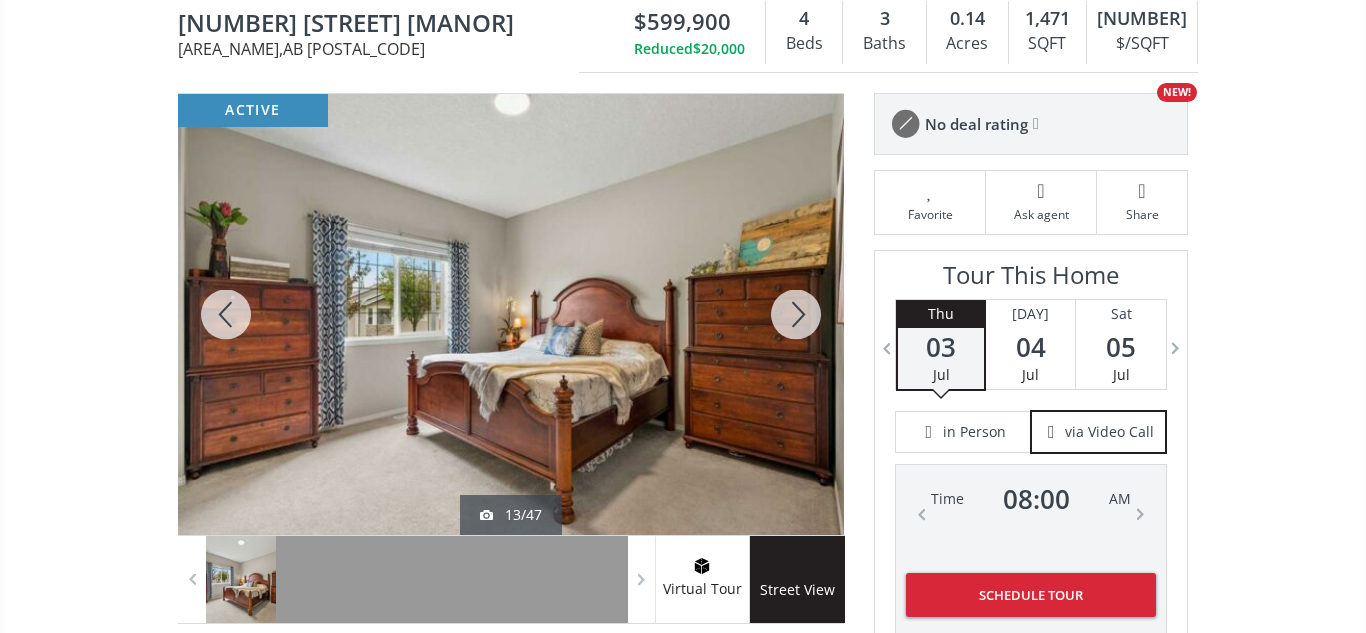 click at bounding box center (796, 314) 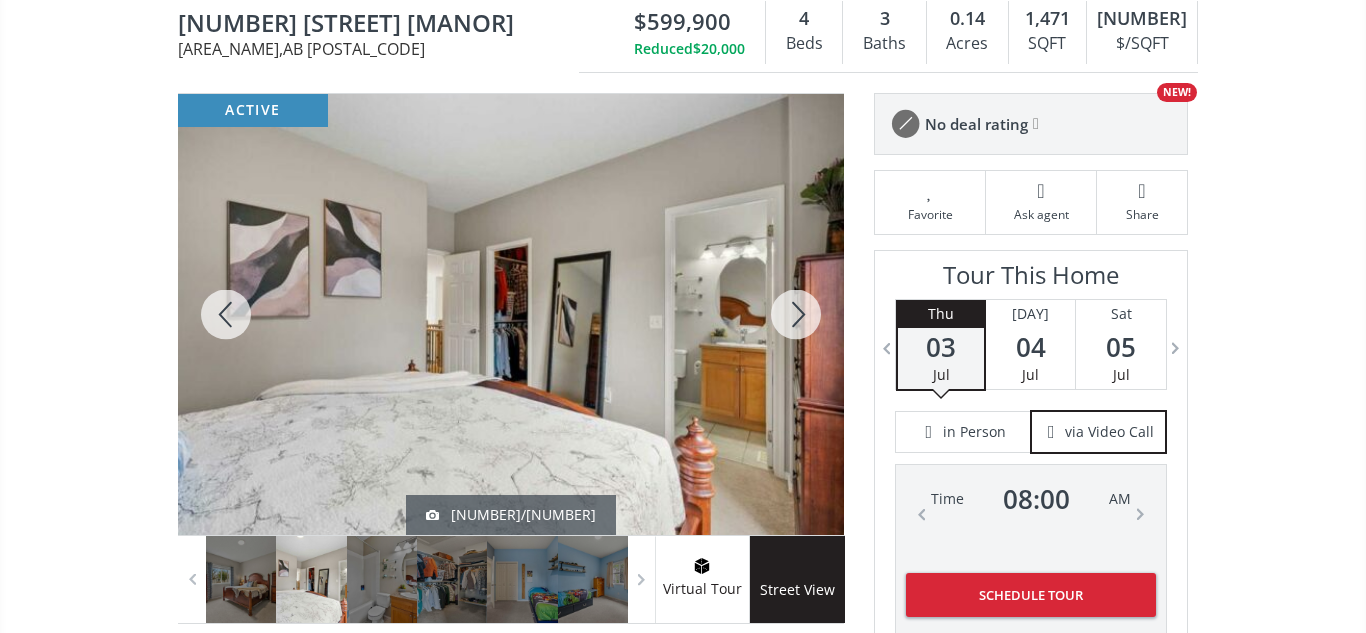 click at bounding box center (796, 314) 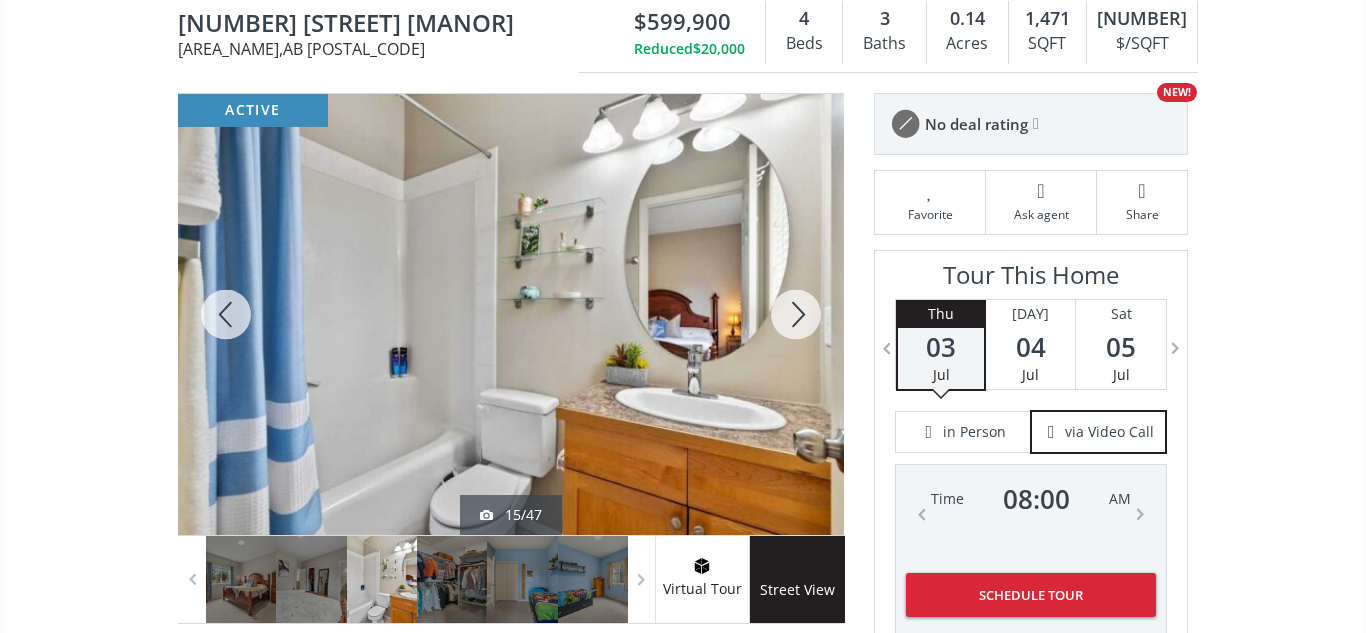 click at bounding box center (796, 314) 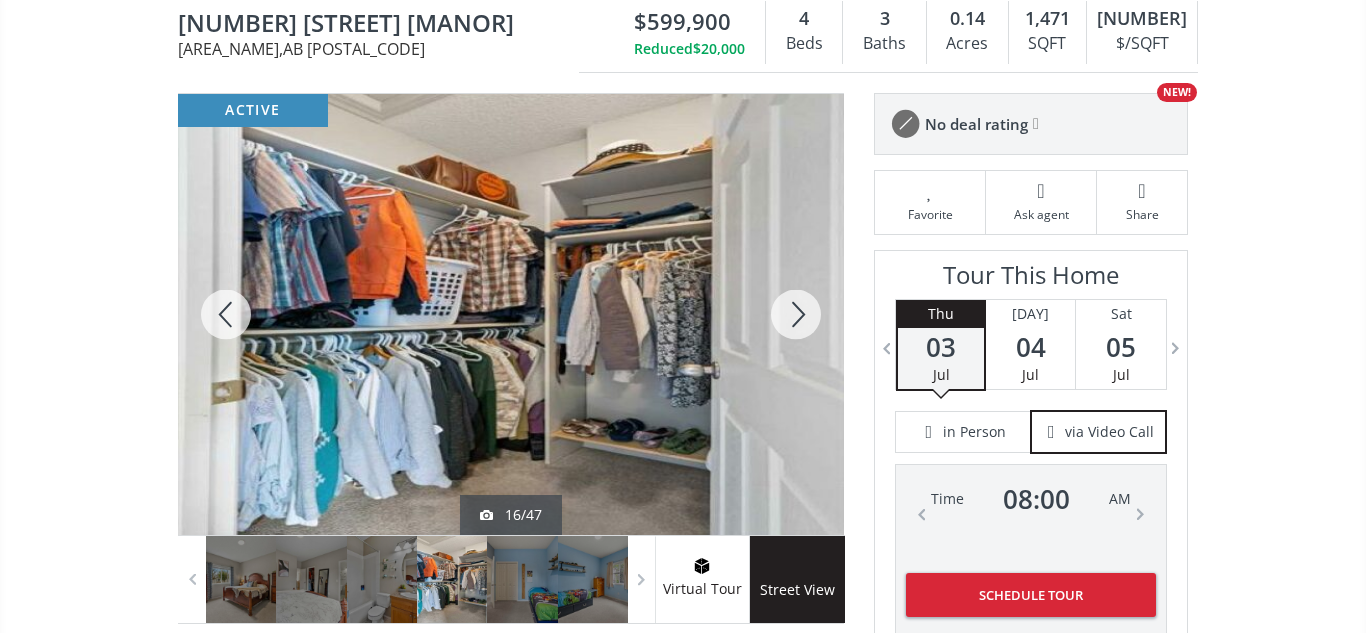 click at bounding box center [796, 314] 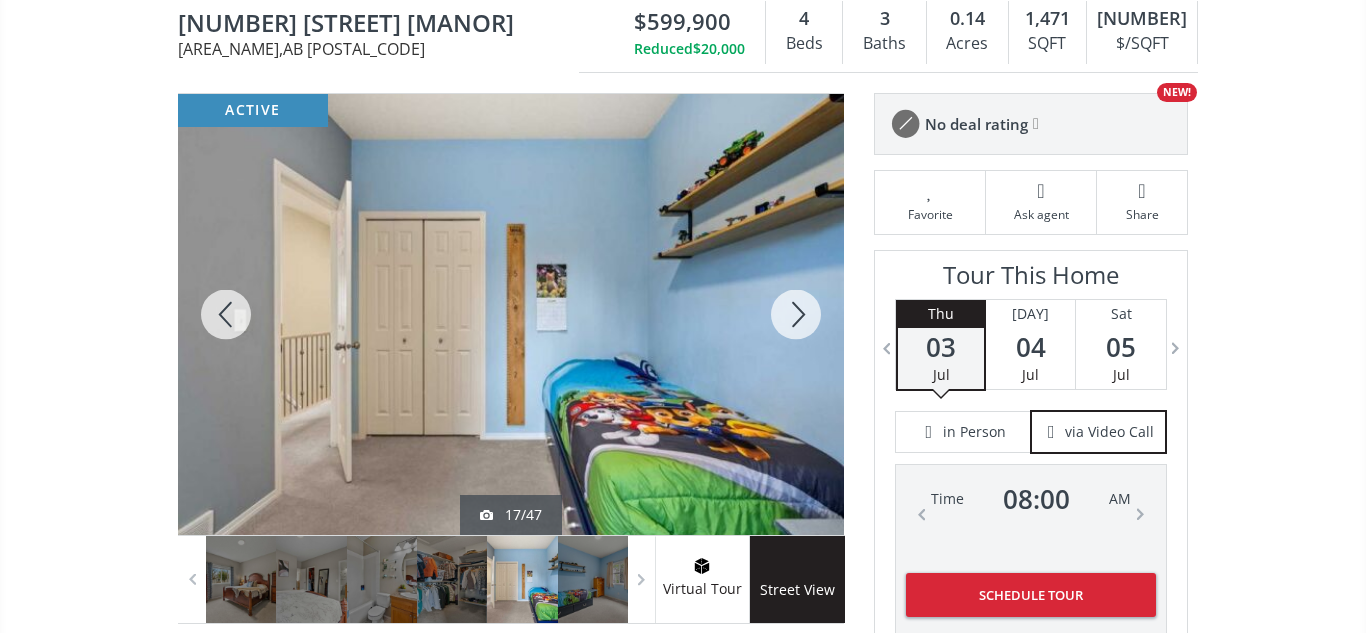 click at bounding box center (796, 314) 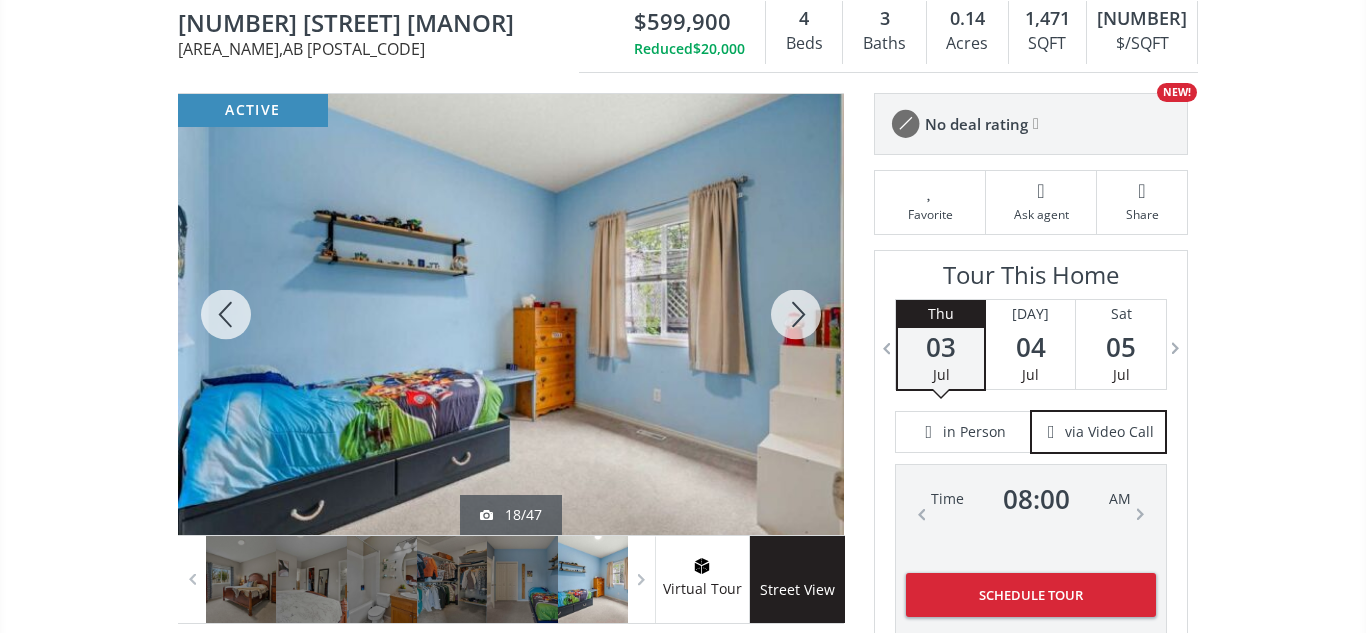 click at bounding box center [796, 314] 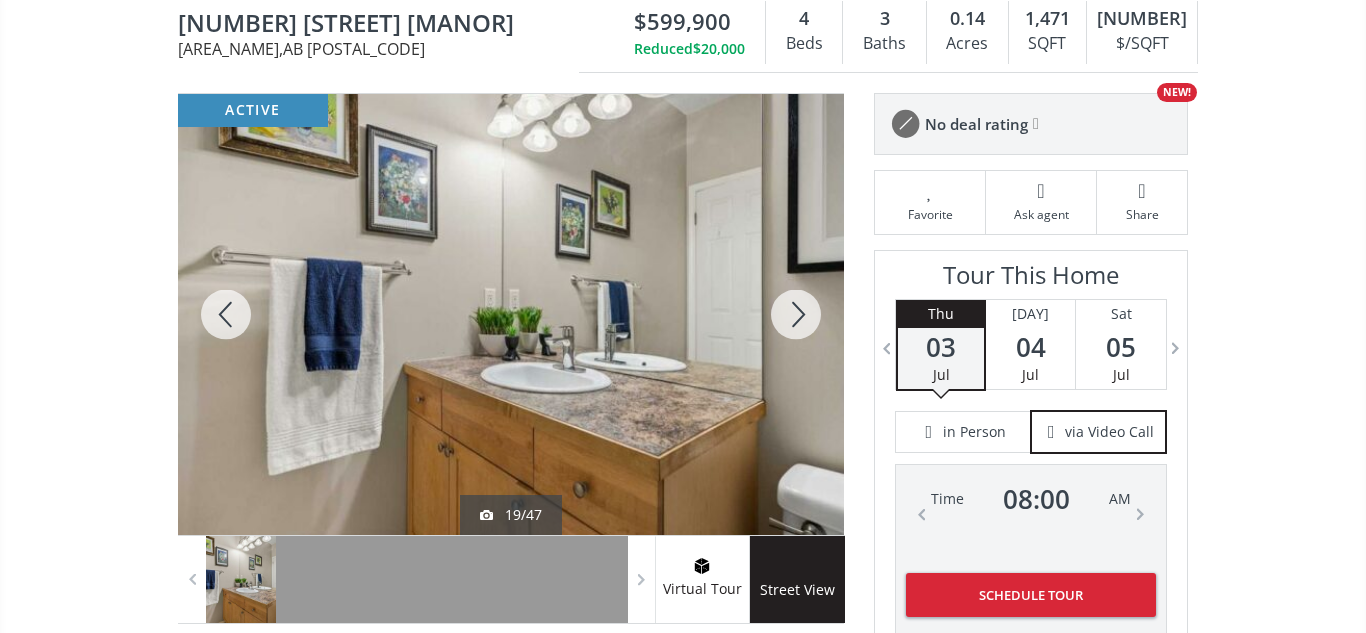 click at bounding box center (796, 314) 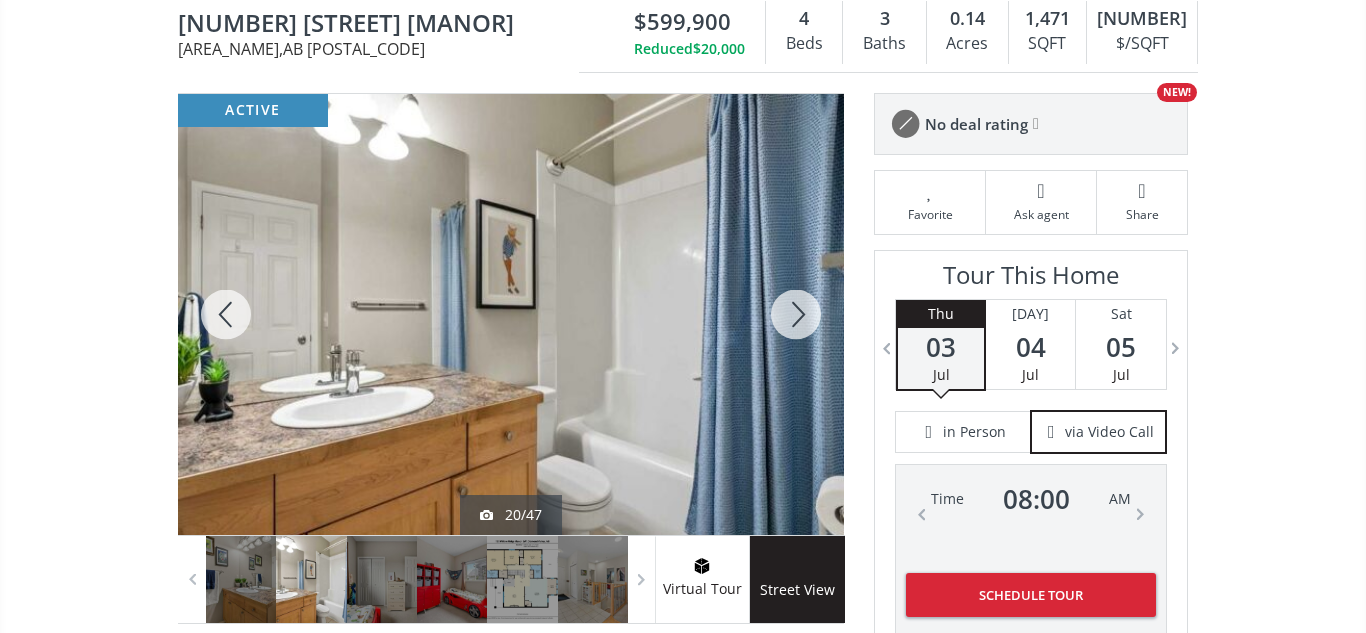 click at bounding box center (796, 314) 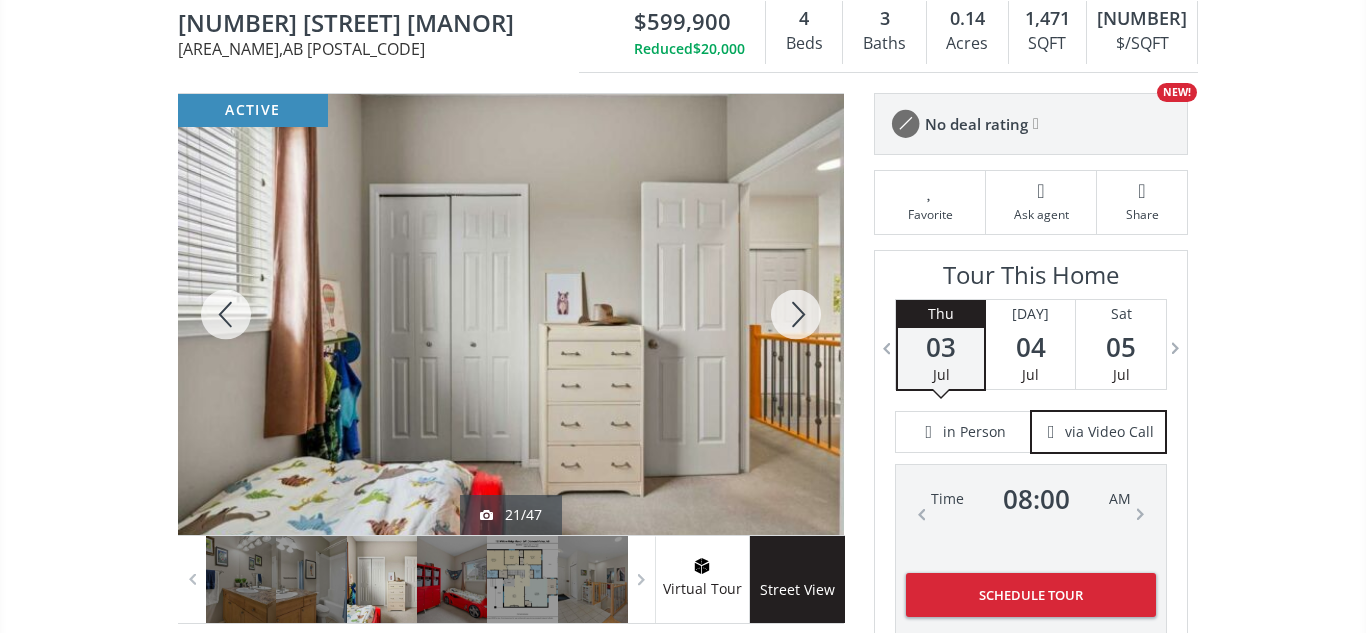 click at bounding box center [796, 314] 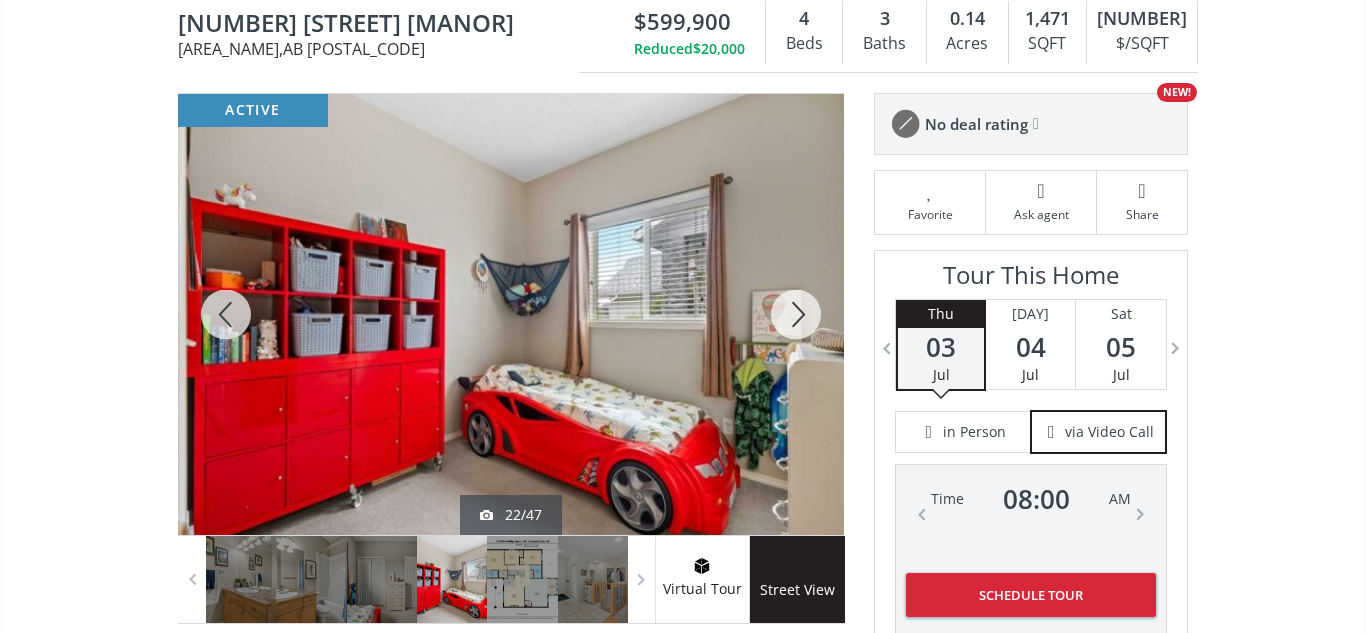 click at bounding box center [796, 314] 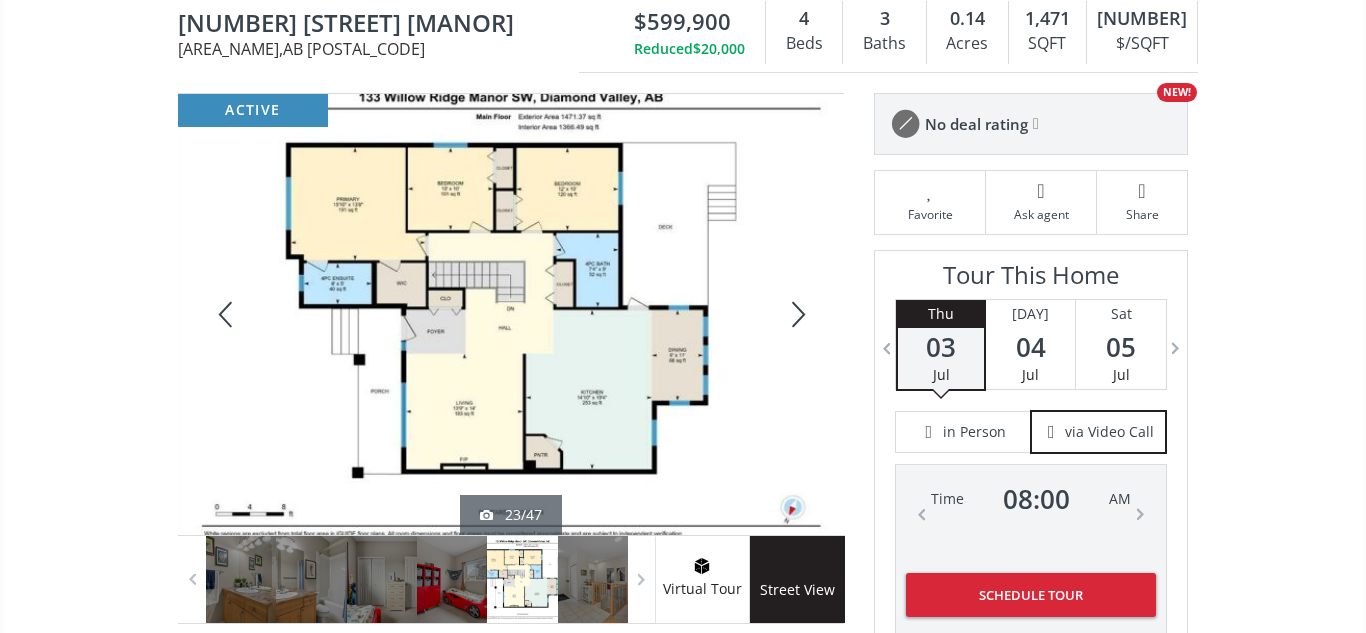 click at bounding box center [796, 314] 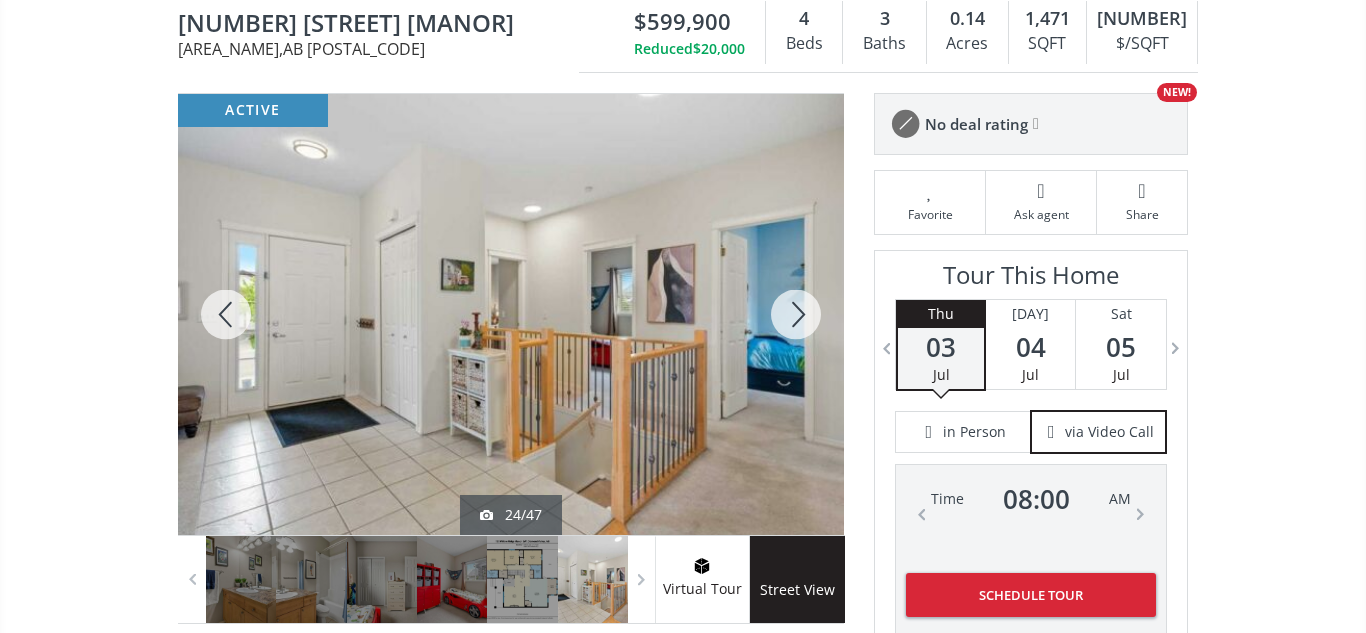 click at bounding box center (796, 314) 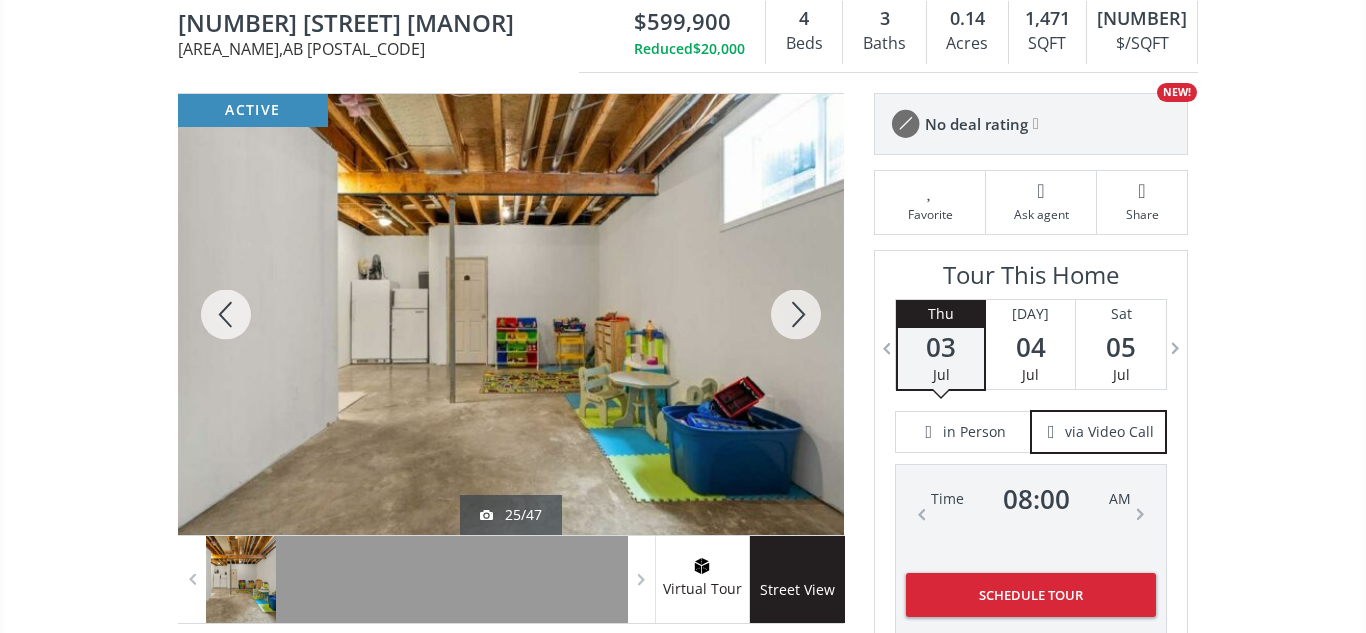 click at bounding box center (796, 314) 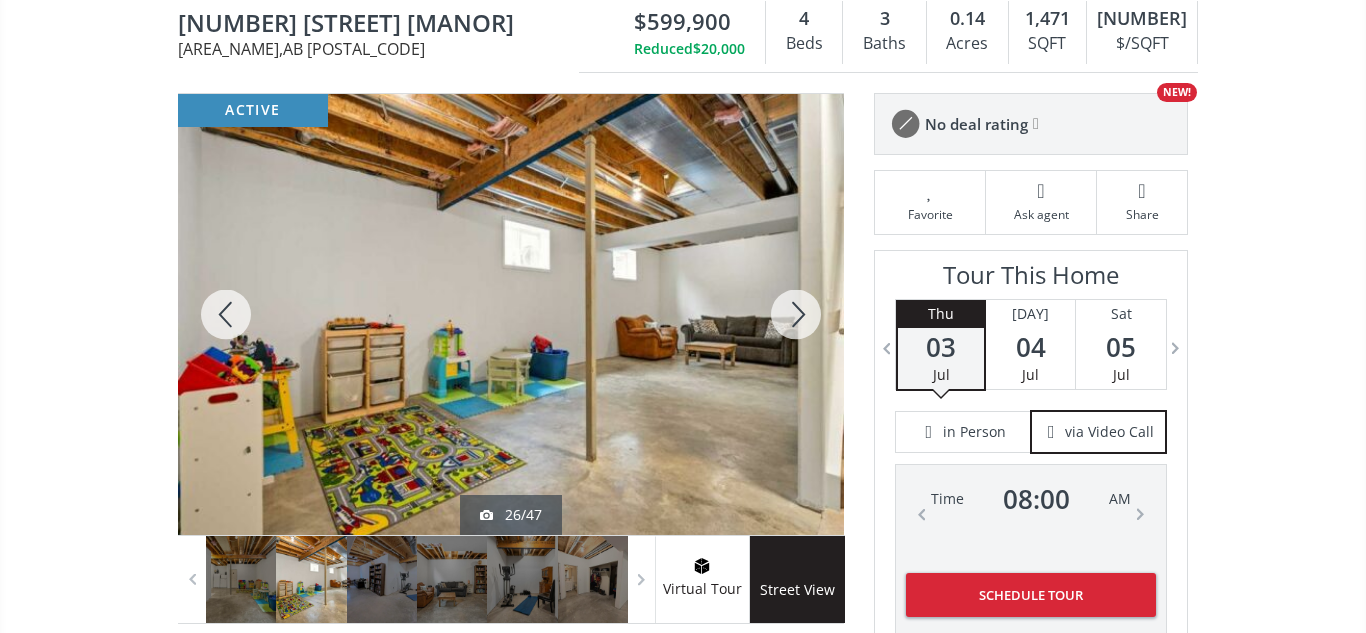 click at bounding box center [796, 314] 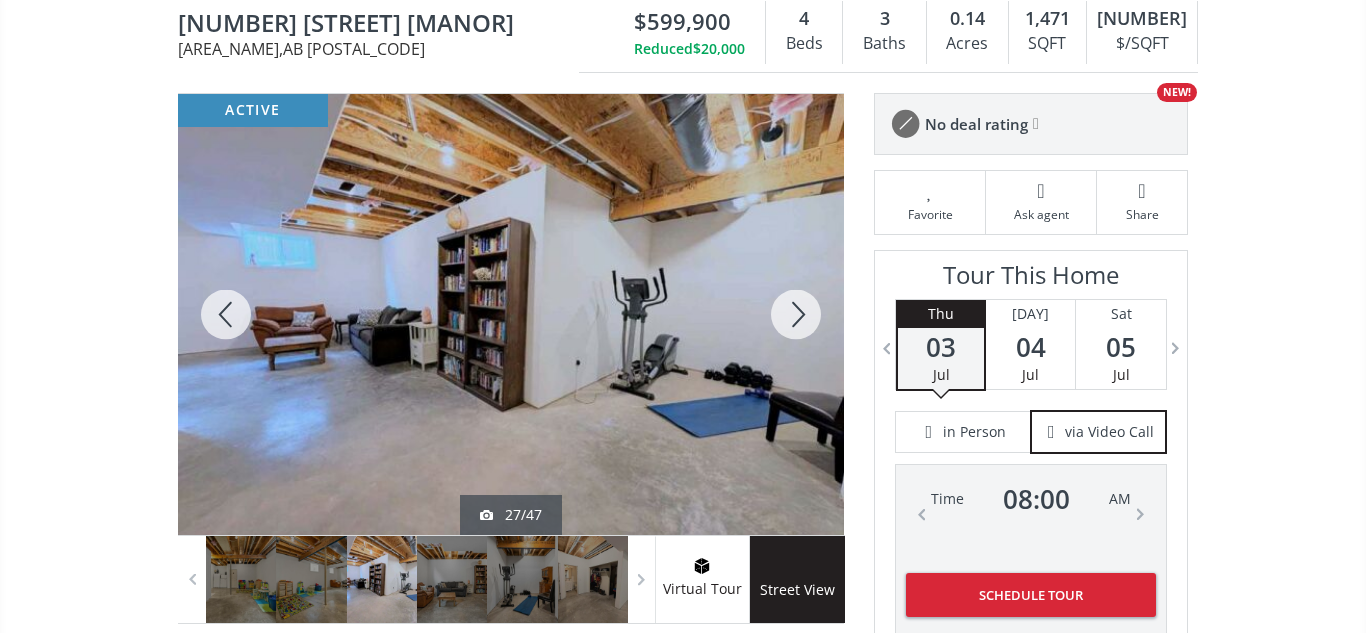 click at bounding box center [796, 314] 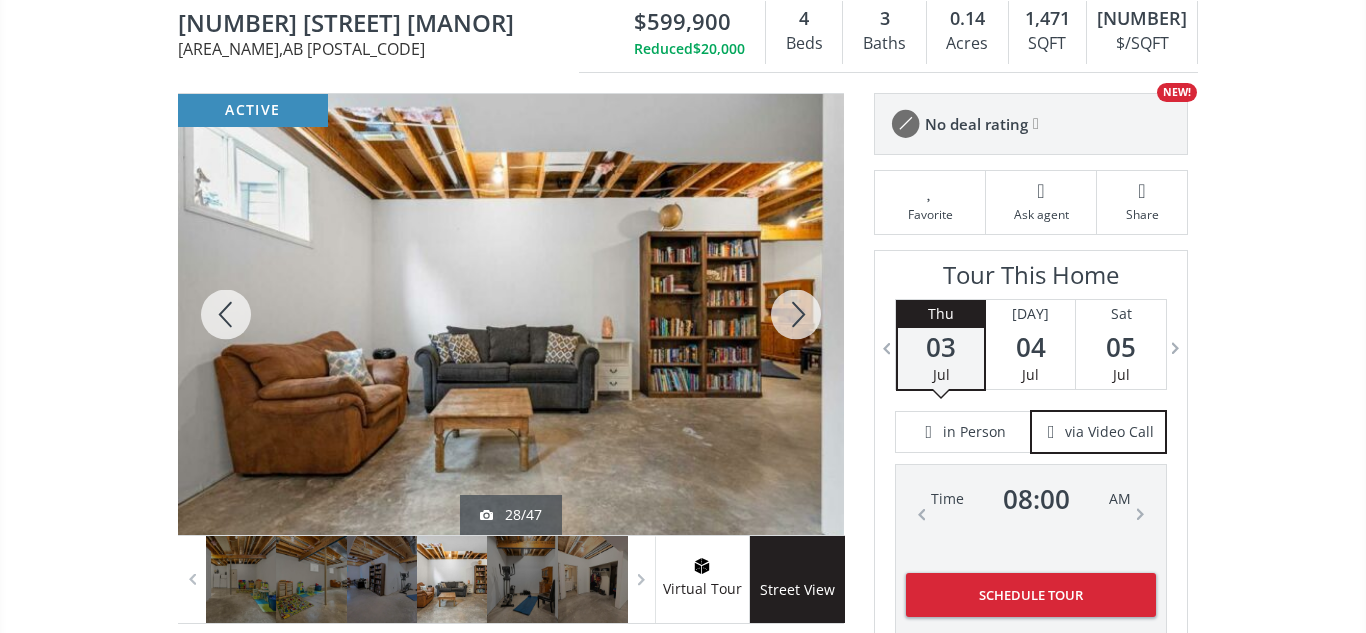 click at bounding box center [796, 314] 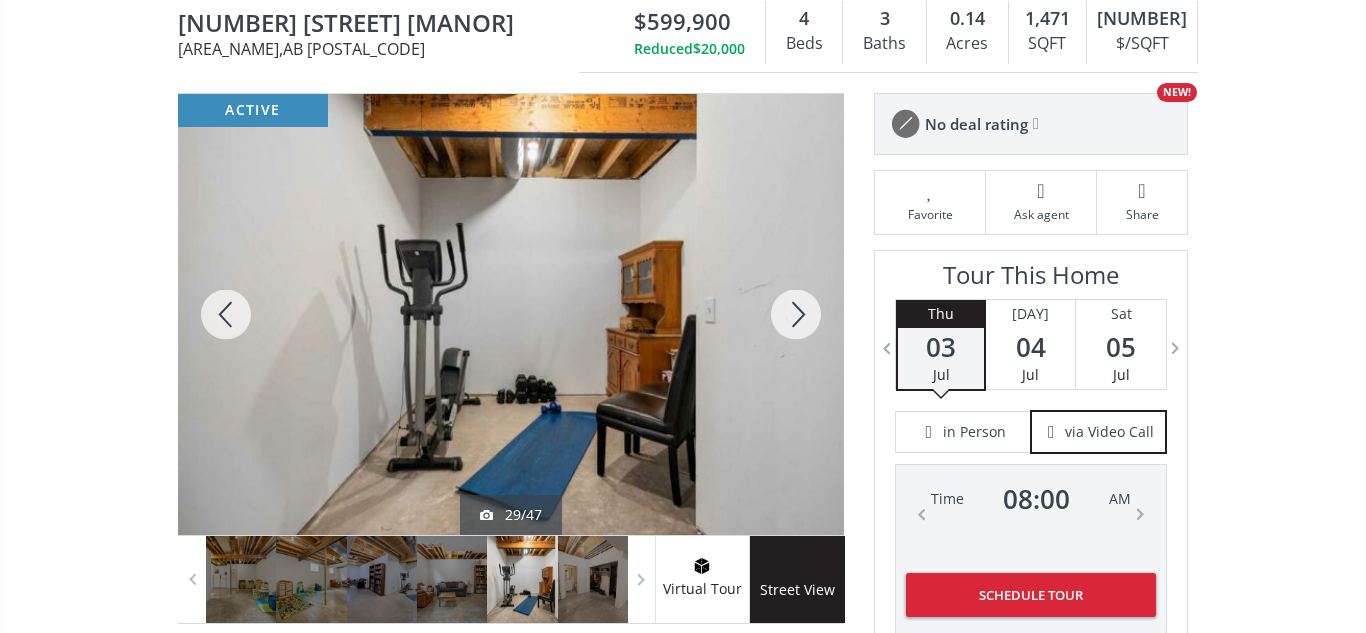 click at bounding box center (796, 314) 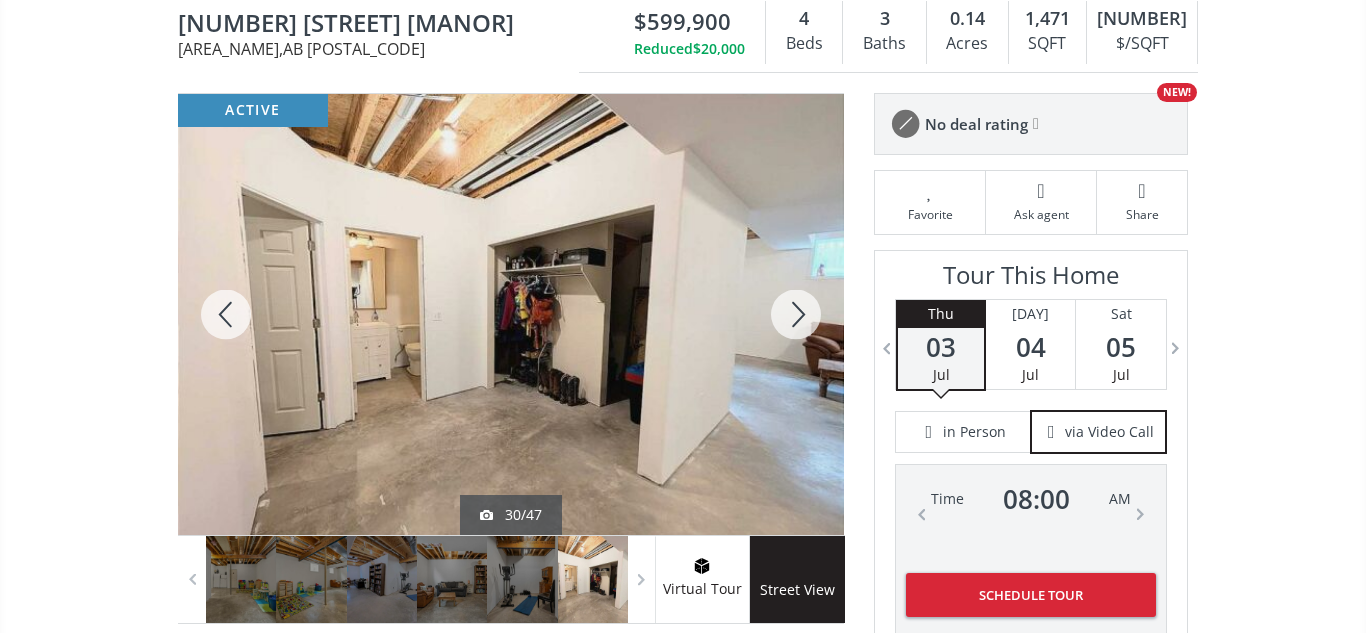 click at bounding box center (226, 314) 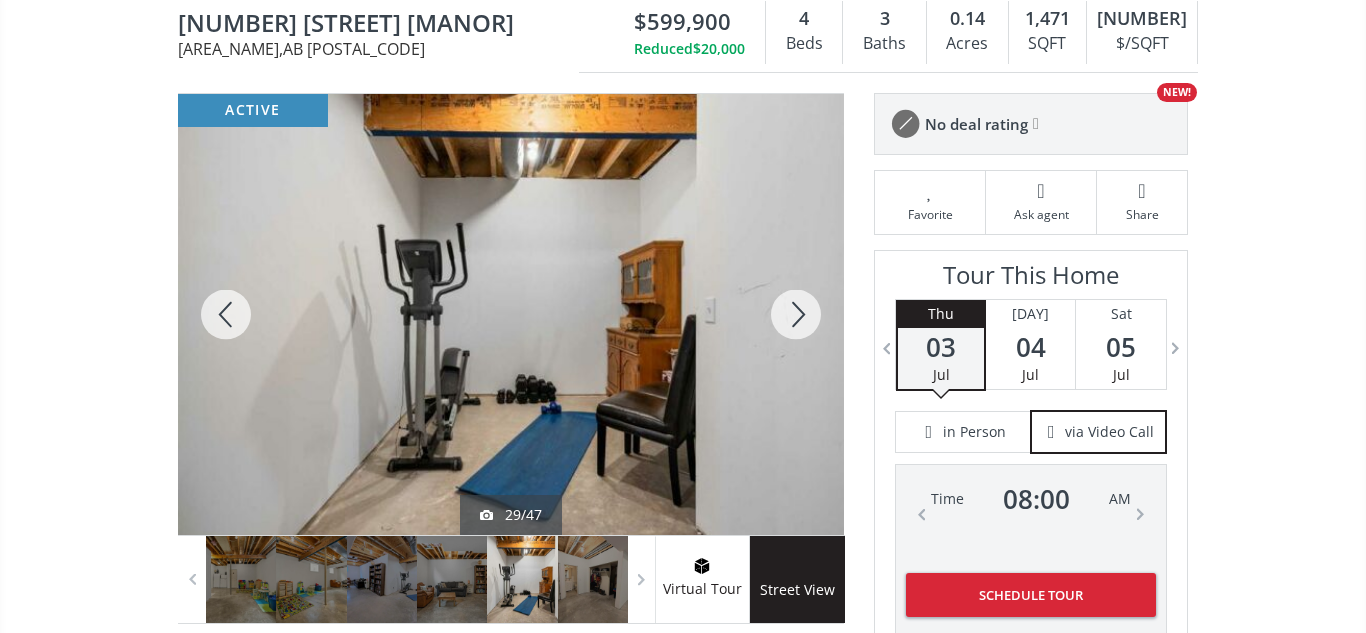 click at bounding box center [796, 314] 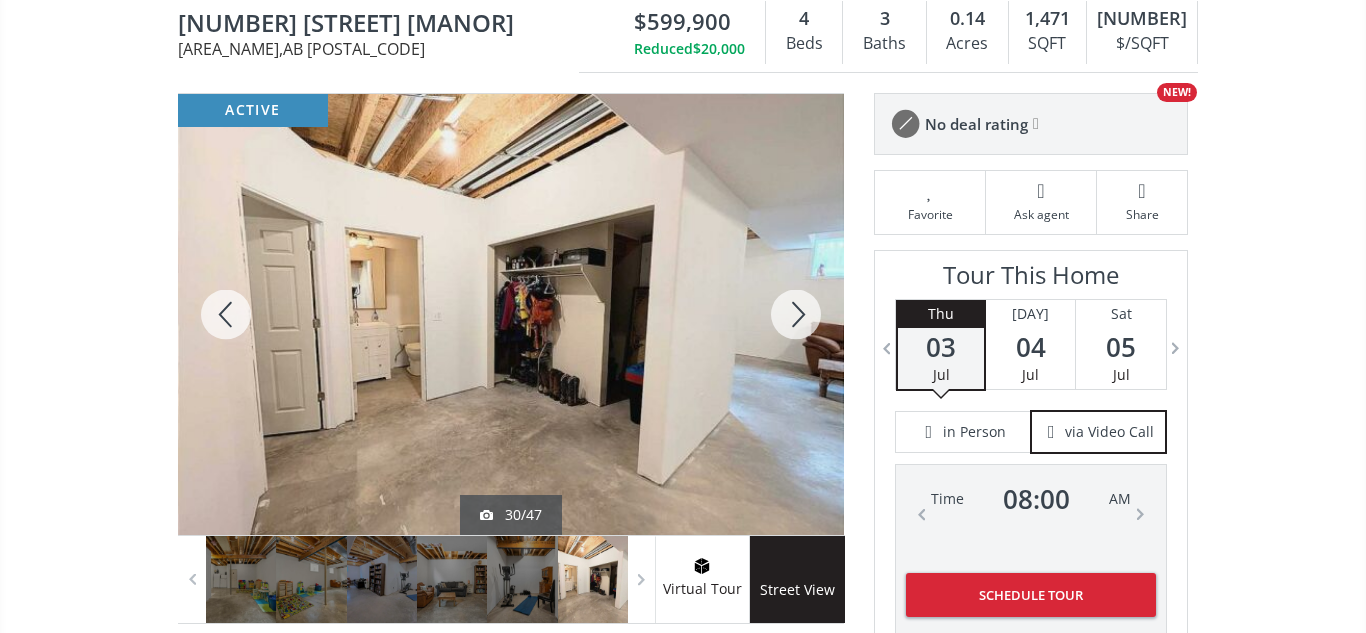 click at bounding box center [796, 314] 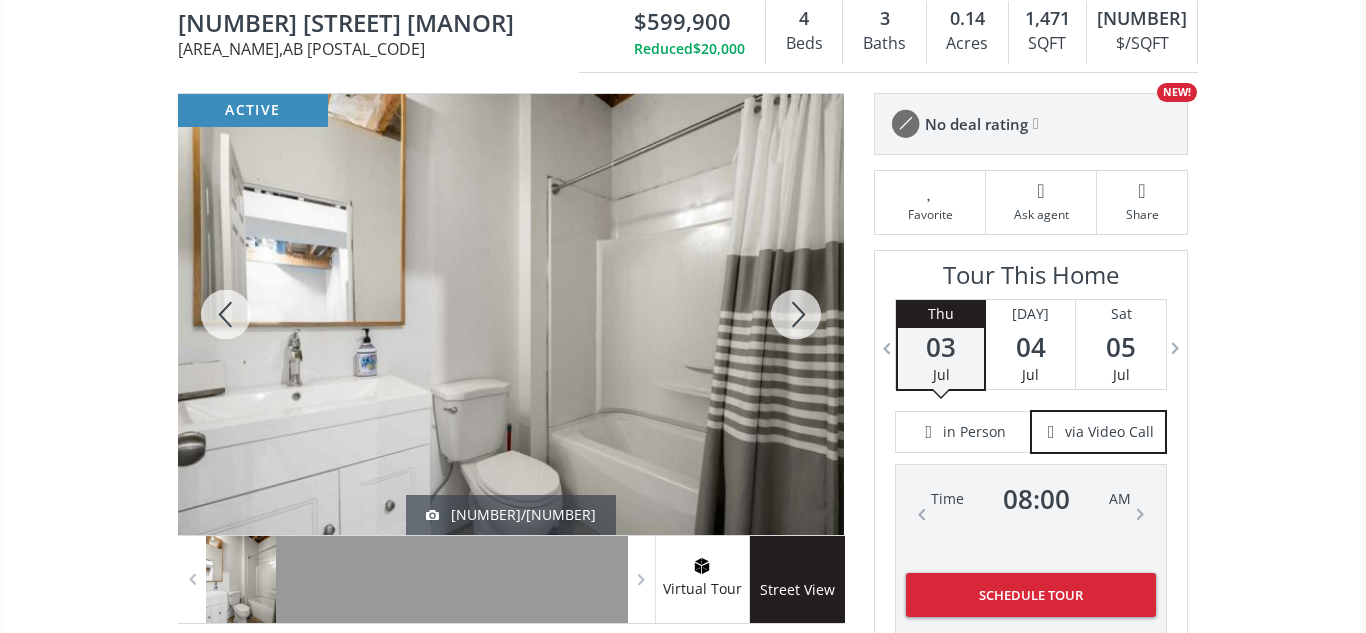click at bounding box center (796, 314) 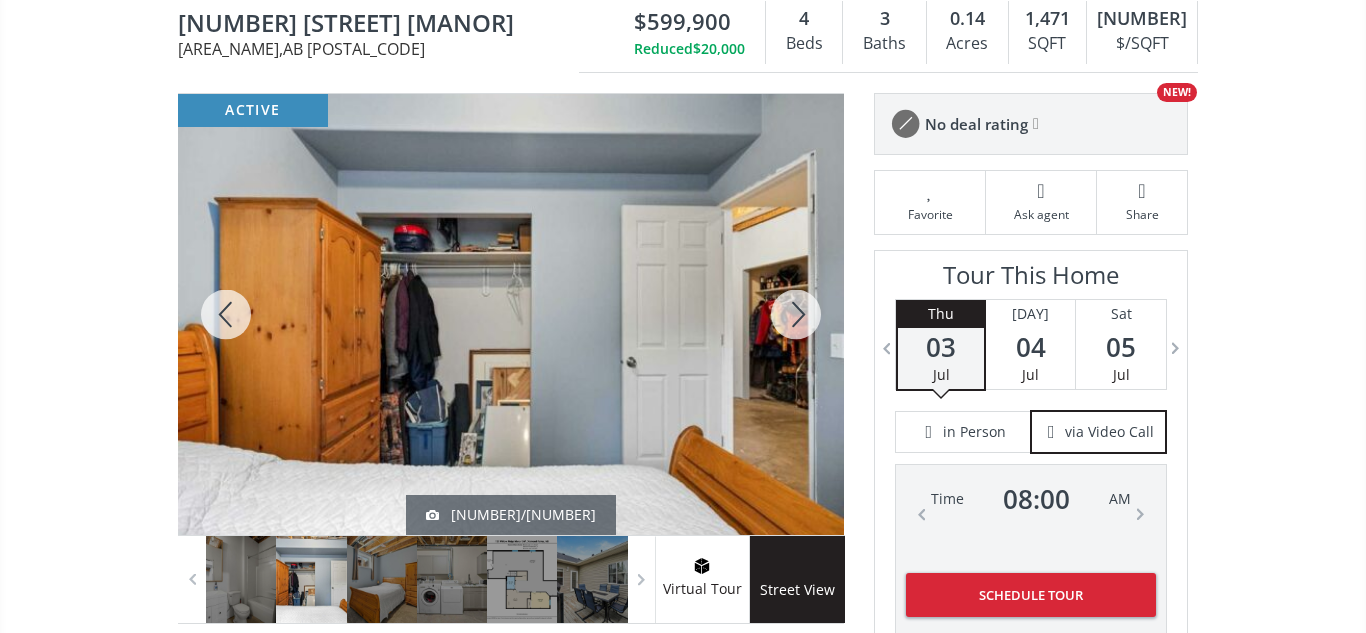 click at bounding box center (796, 314) 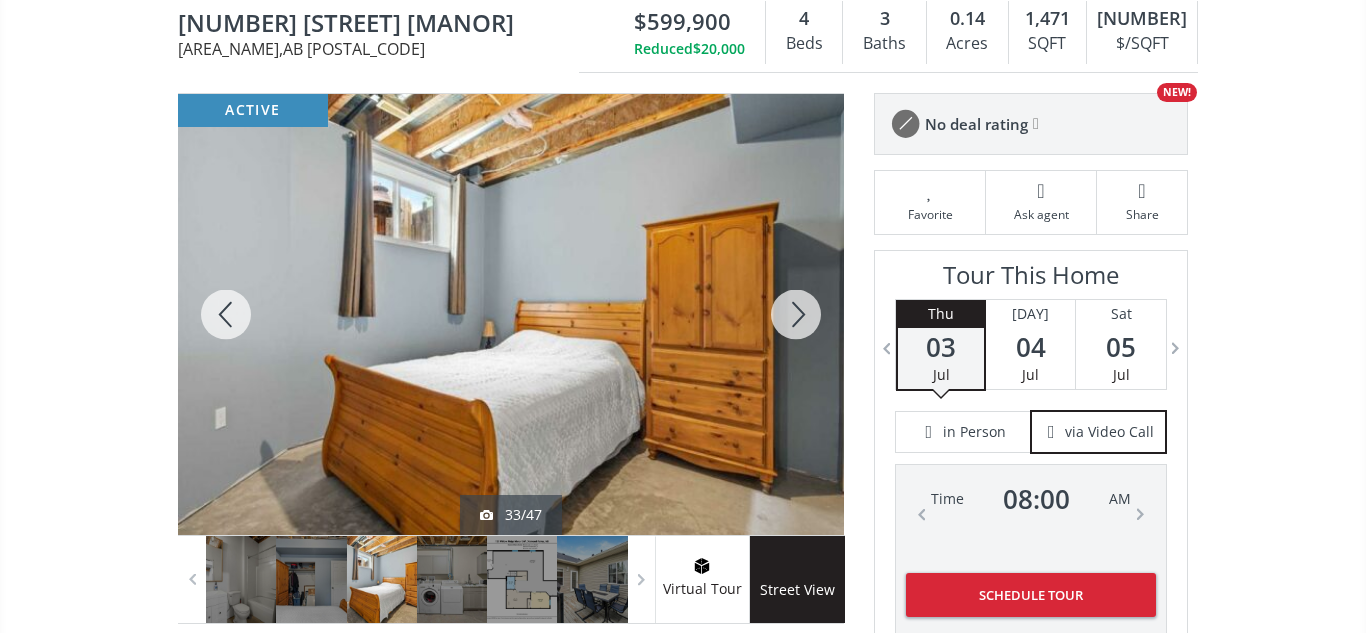 click at bounding box center (796, 314) 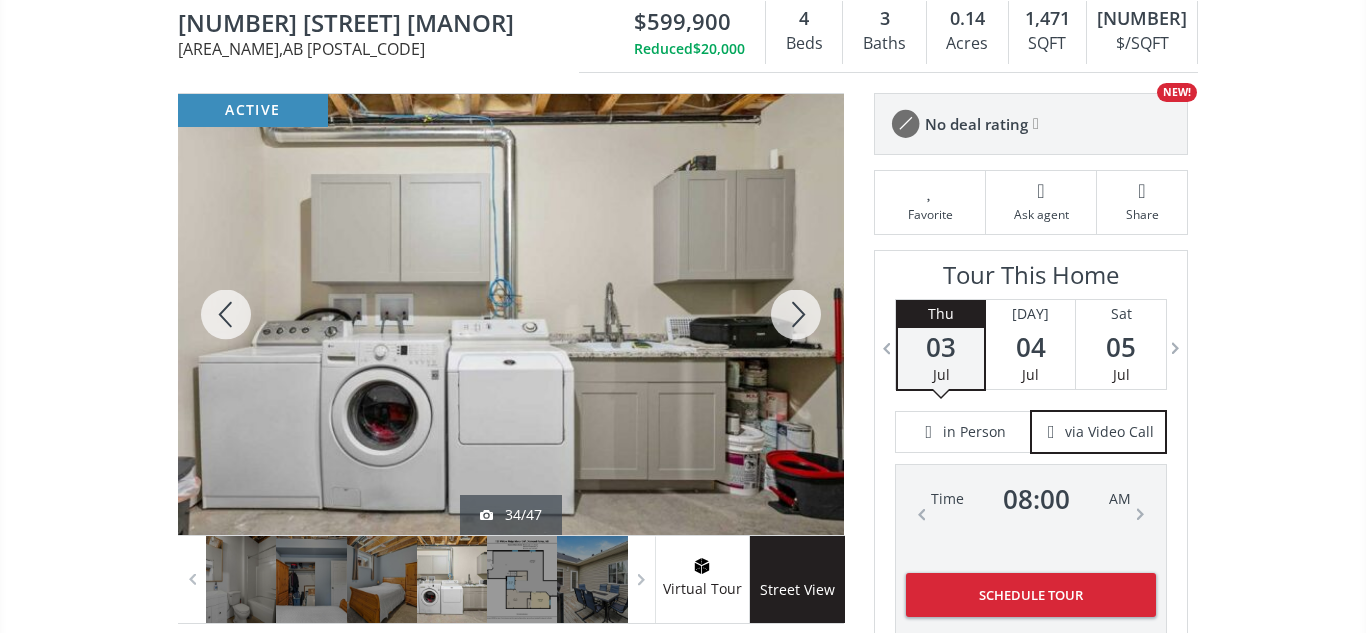 click at bounding box center (796, 314) 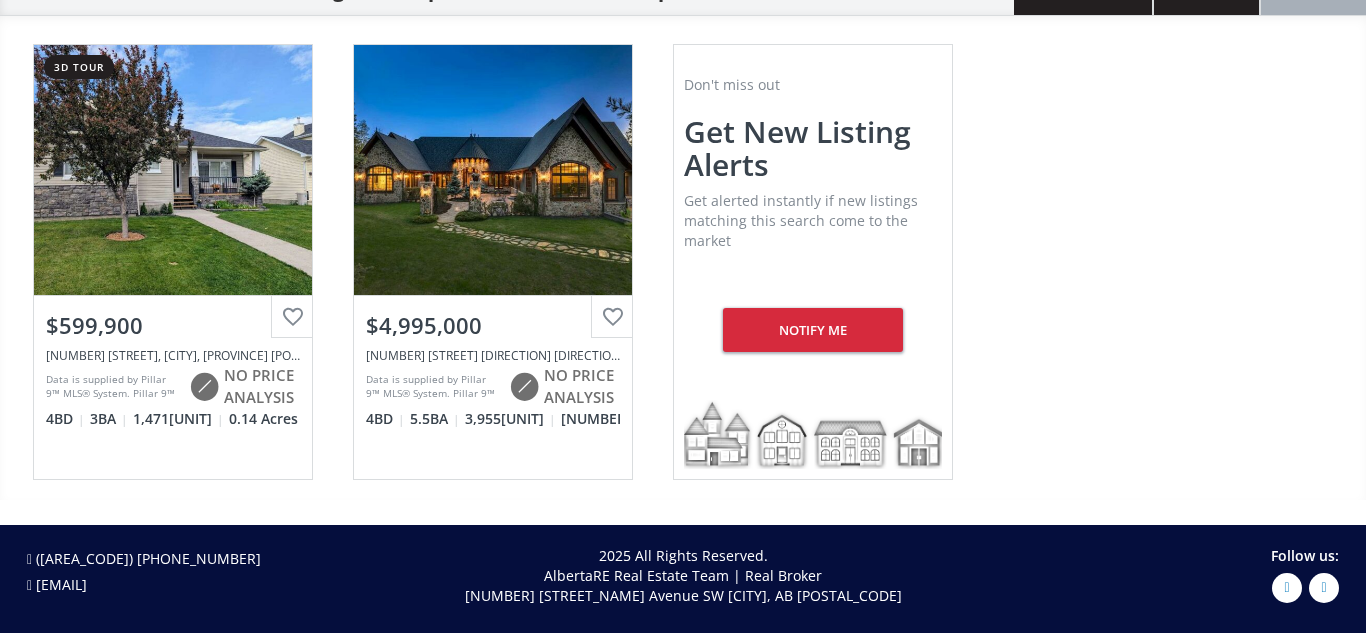 scroll, scrollTop: 20, scrollLeft: 0, axis: vertical 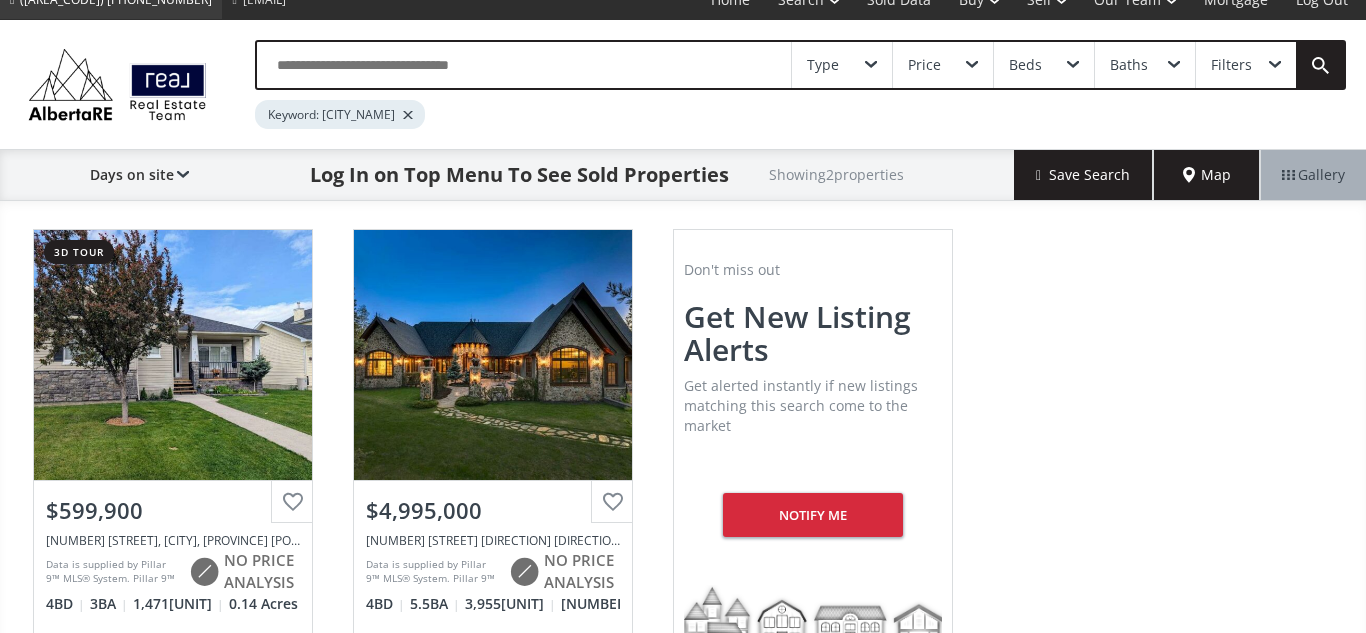click at bounding box center (524, 65) 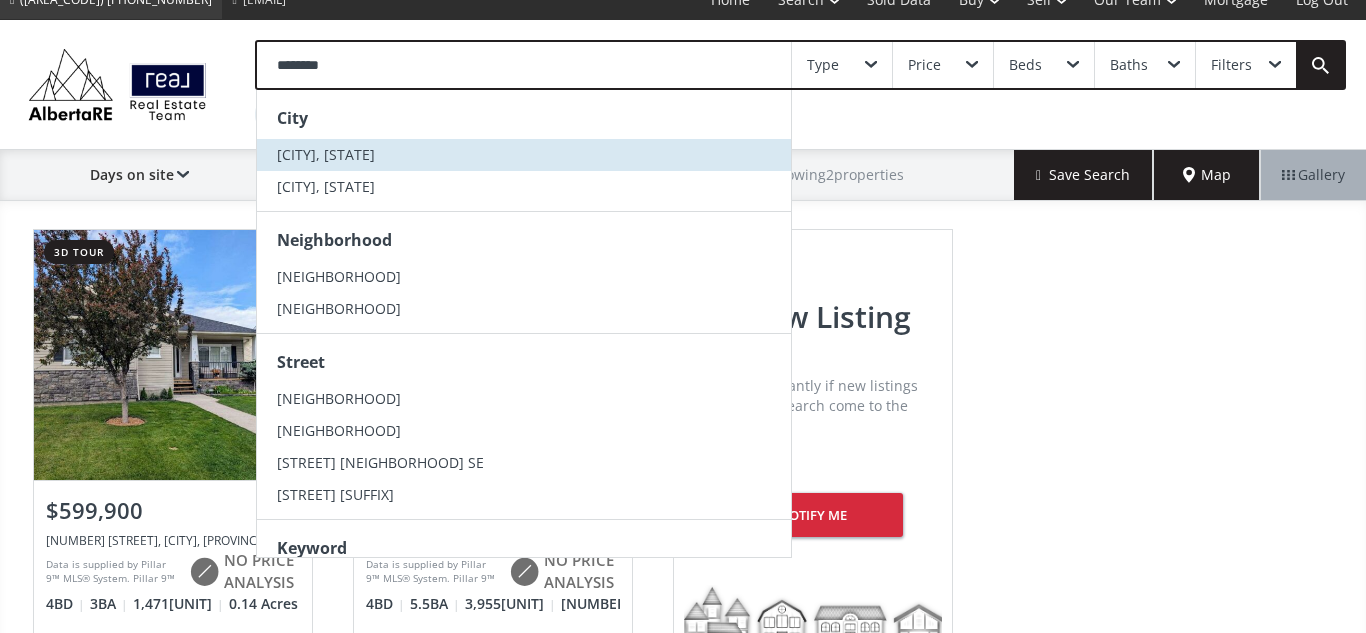 type on "*******" 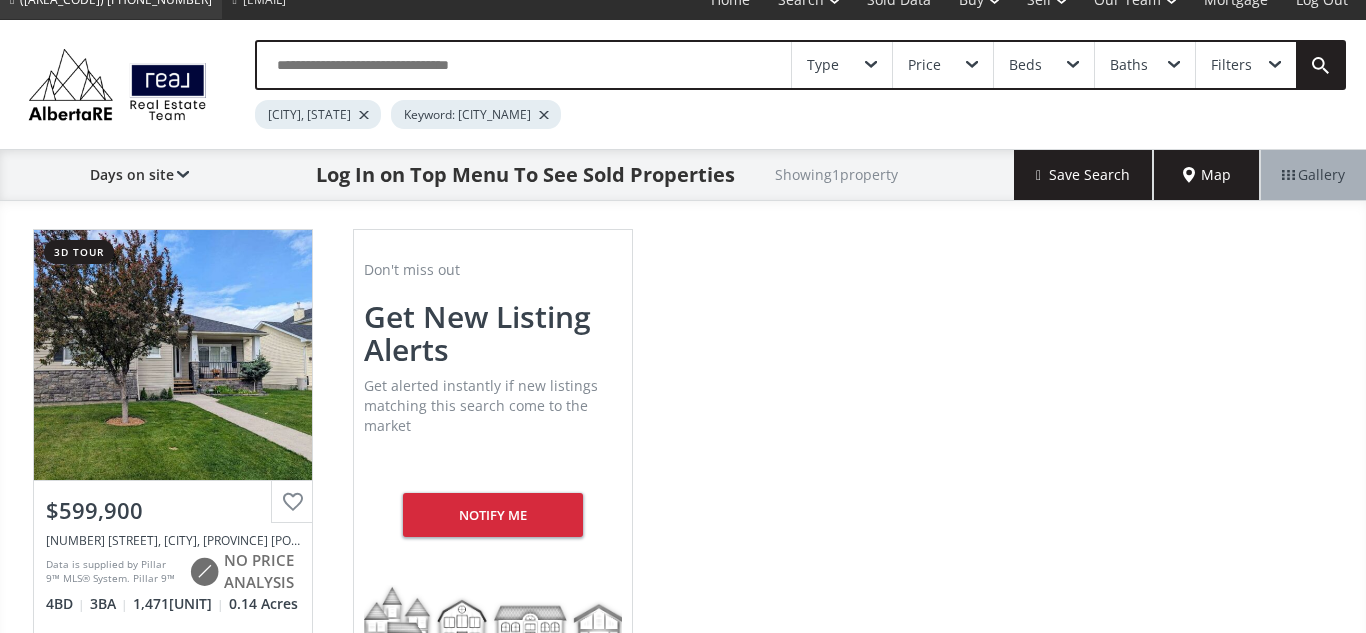 scroll, scrollTop: 0, scrollLeft: 0, axis: both 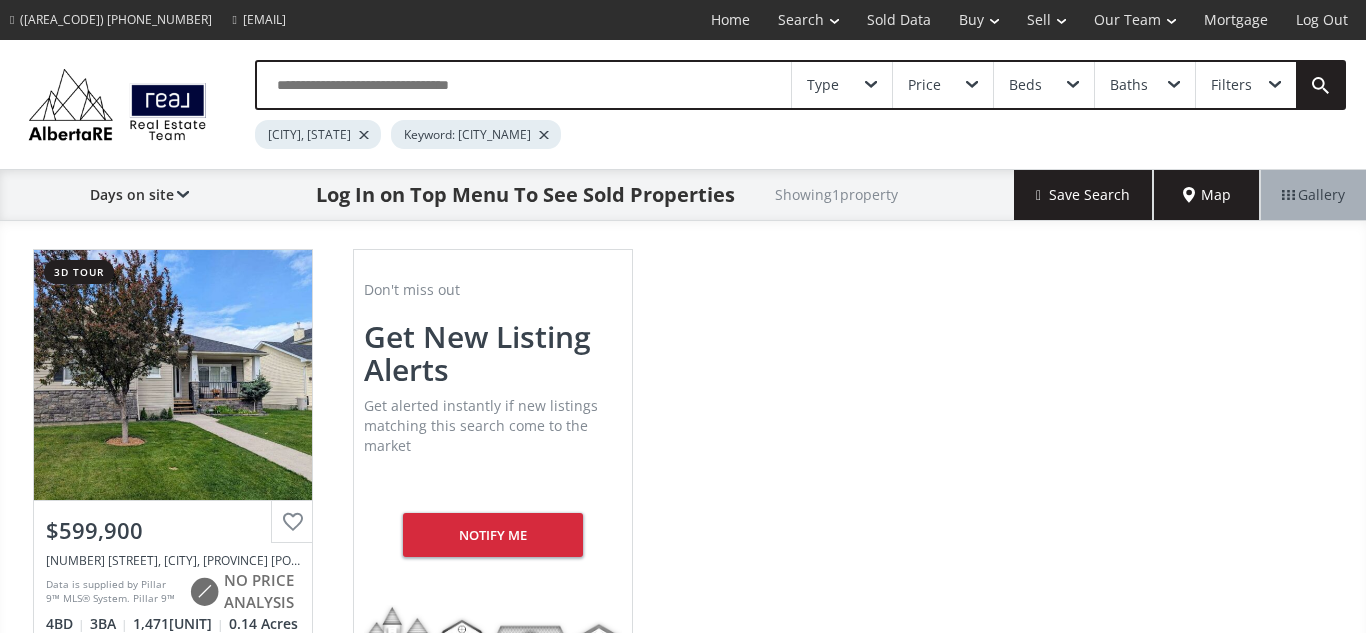 click at bounding box center [544, 135] 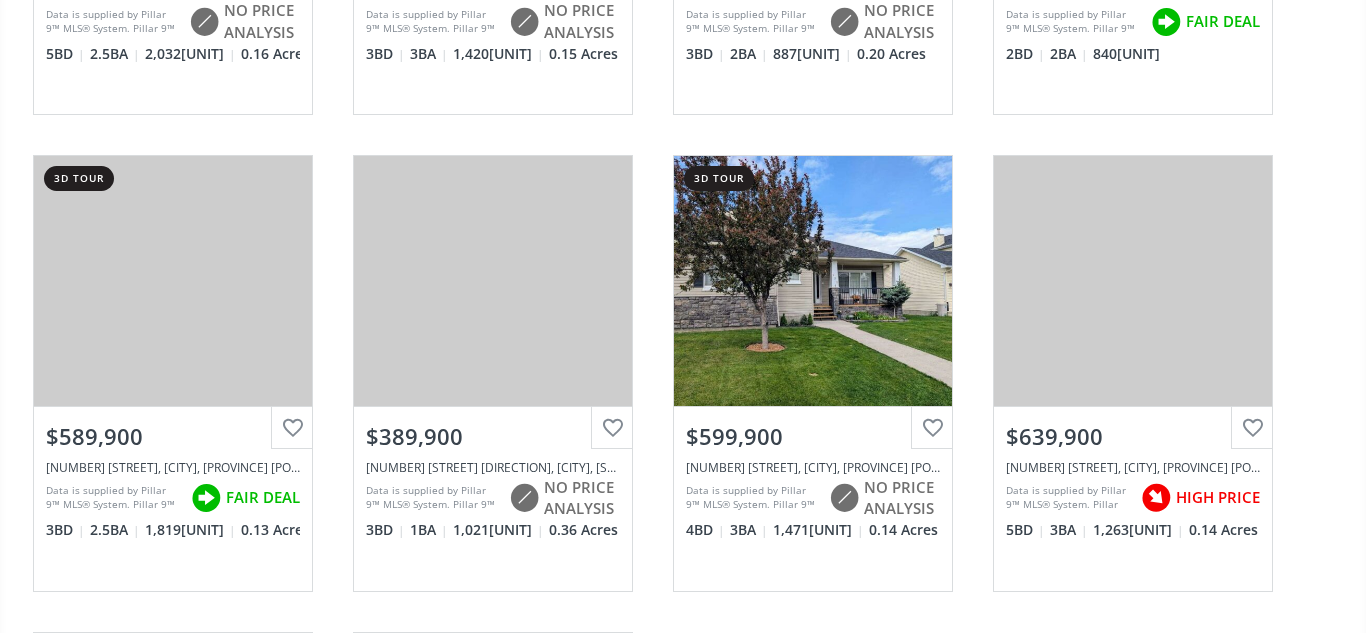 scroll, scrollTop: 571, scrollLeft: 0, axis: vertical 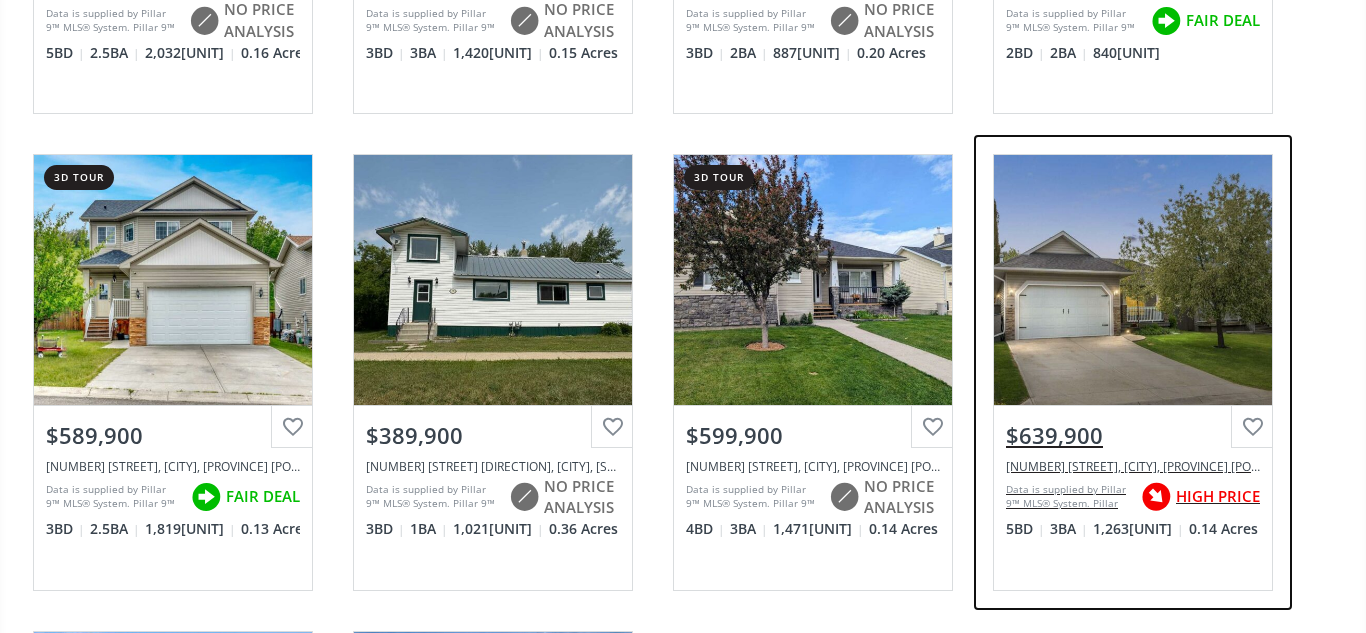 click on "View Photos & Details" at bounding box center [1133, 280] 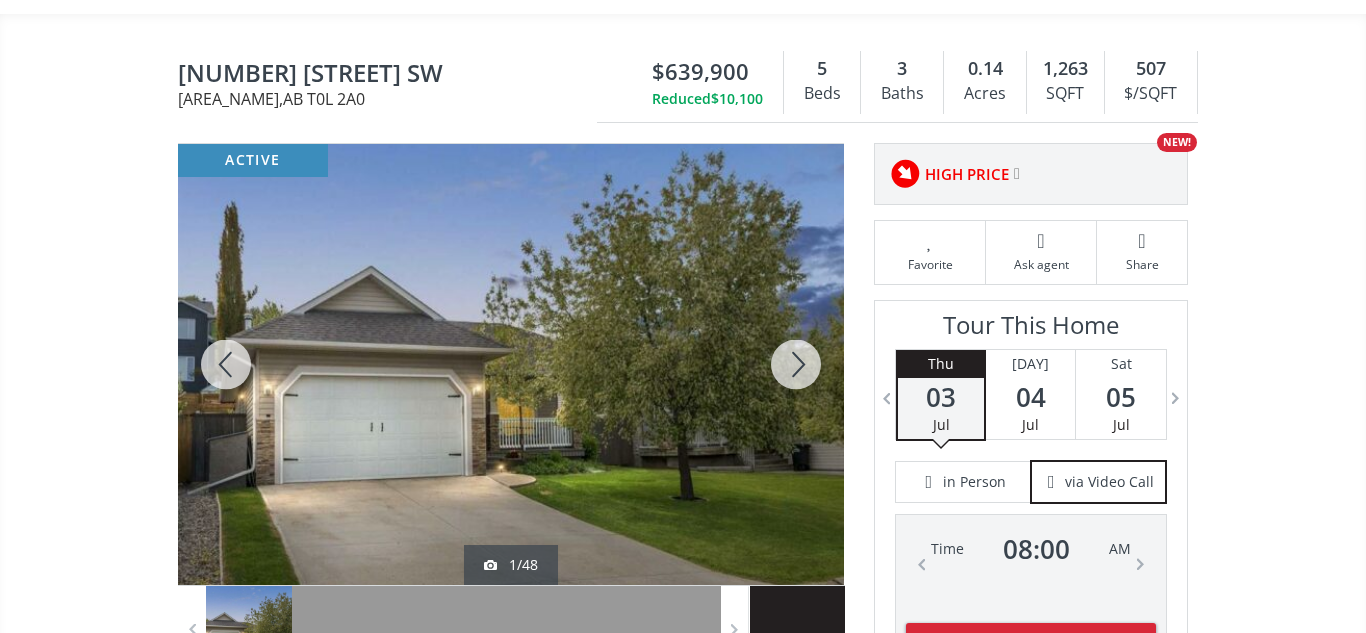 scroll, scrollTop: 156, scrollLeft: 0, axis: vertical 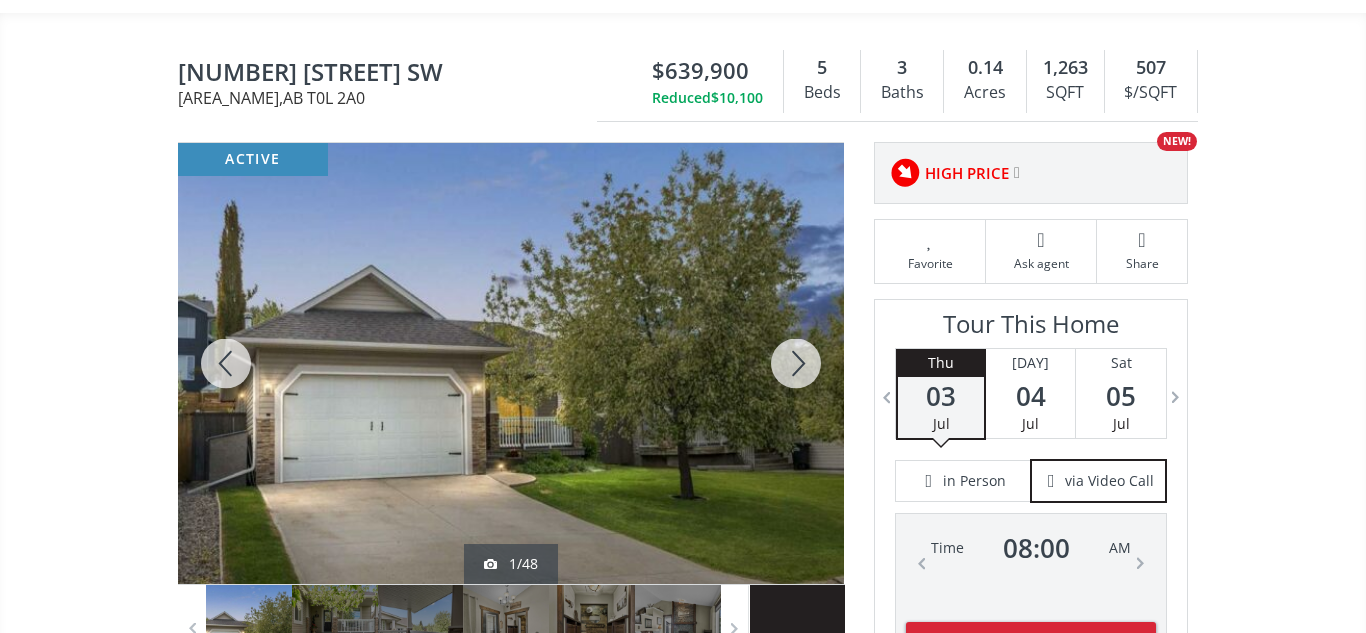 click at bounding box center (796, 363) 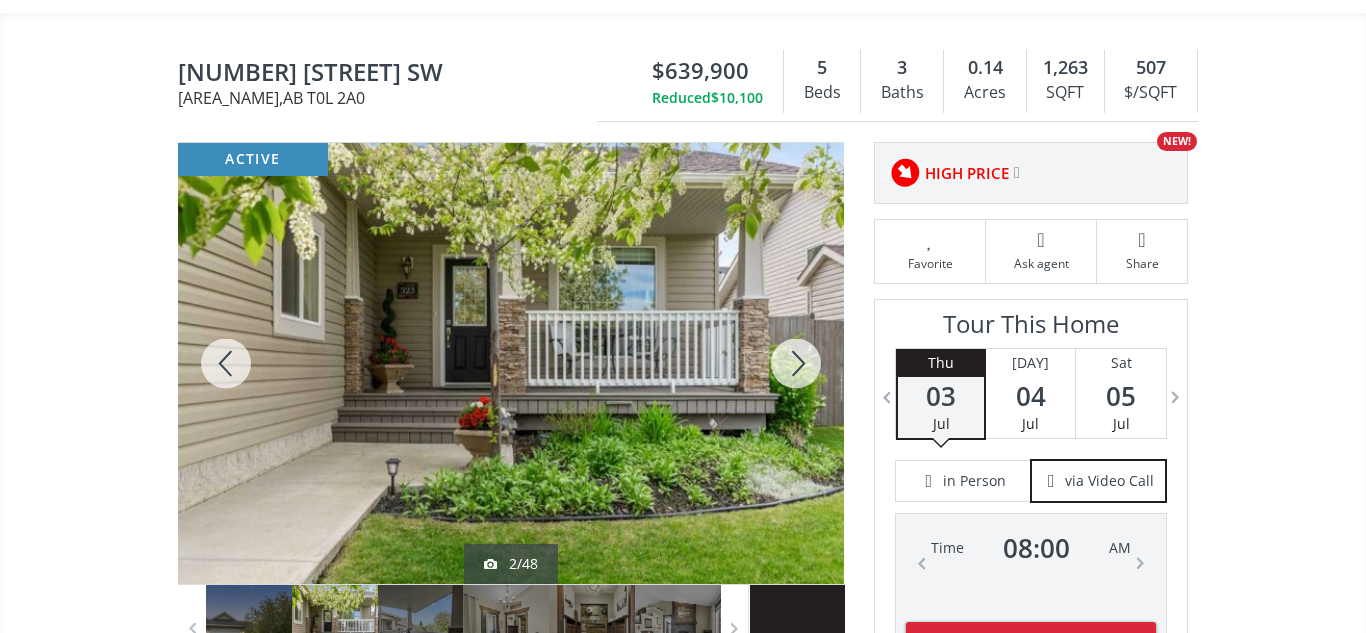 click at bounding box center (796, 363) 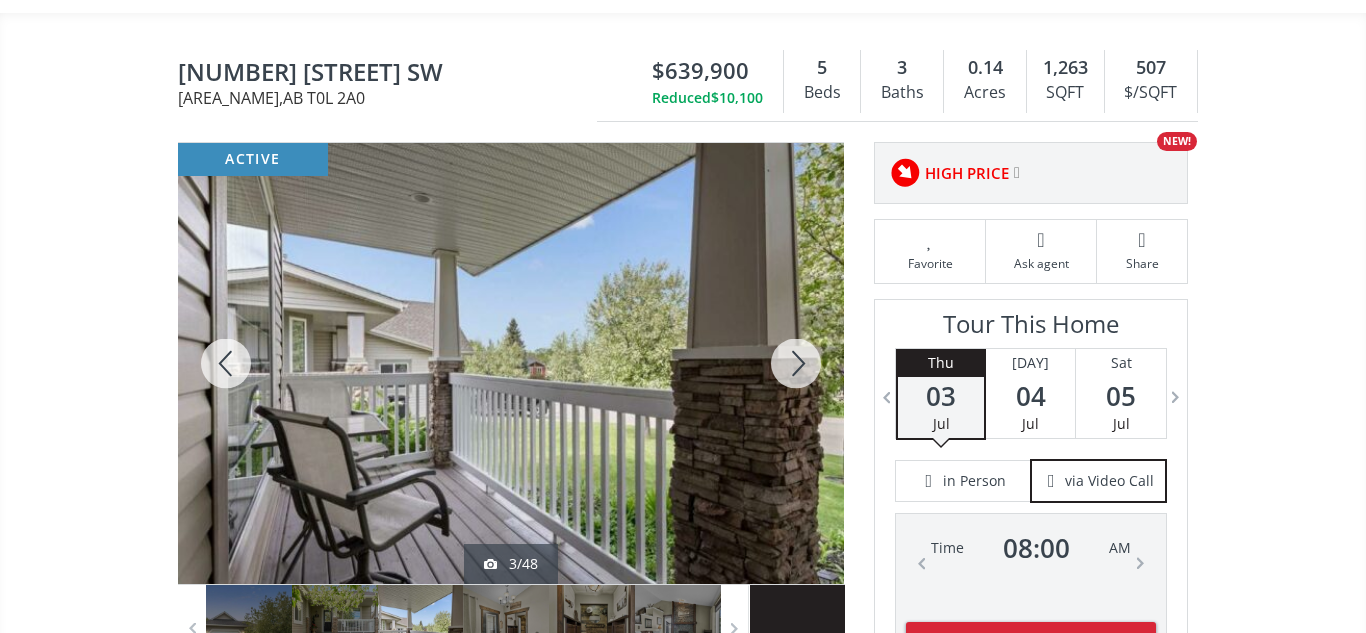 click at bounding box center (796, 363) 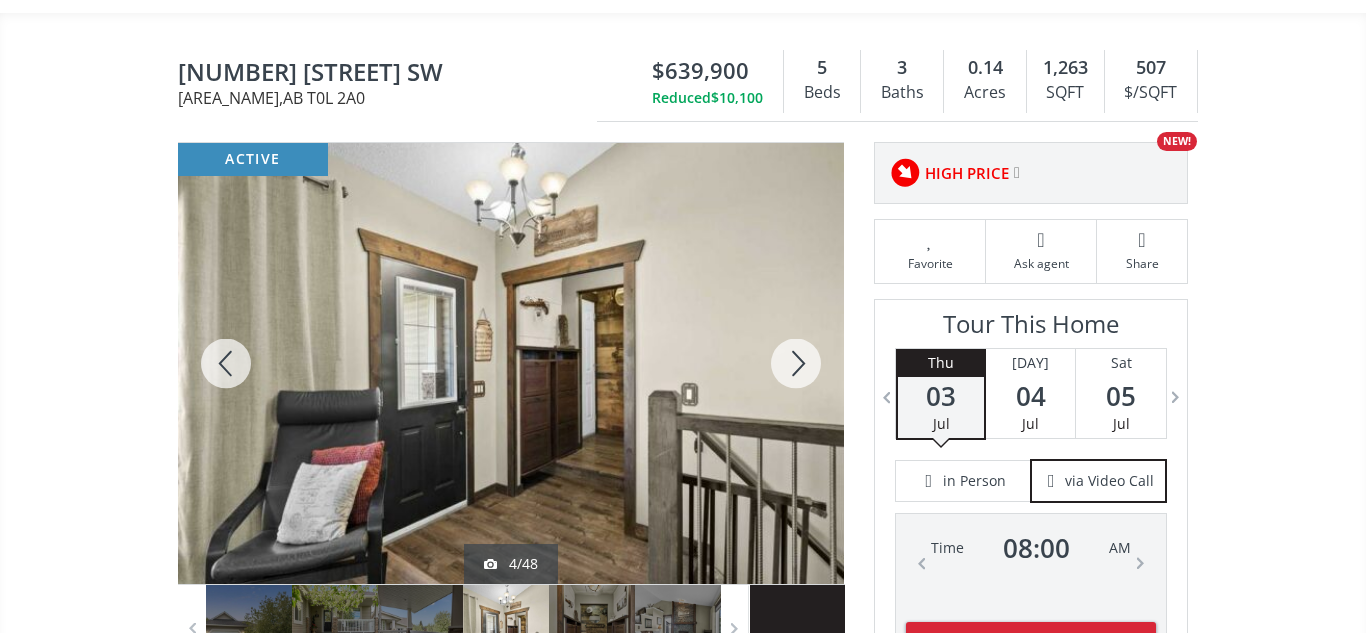 click at bounding box center [796, 363] 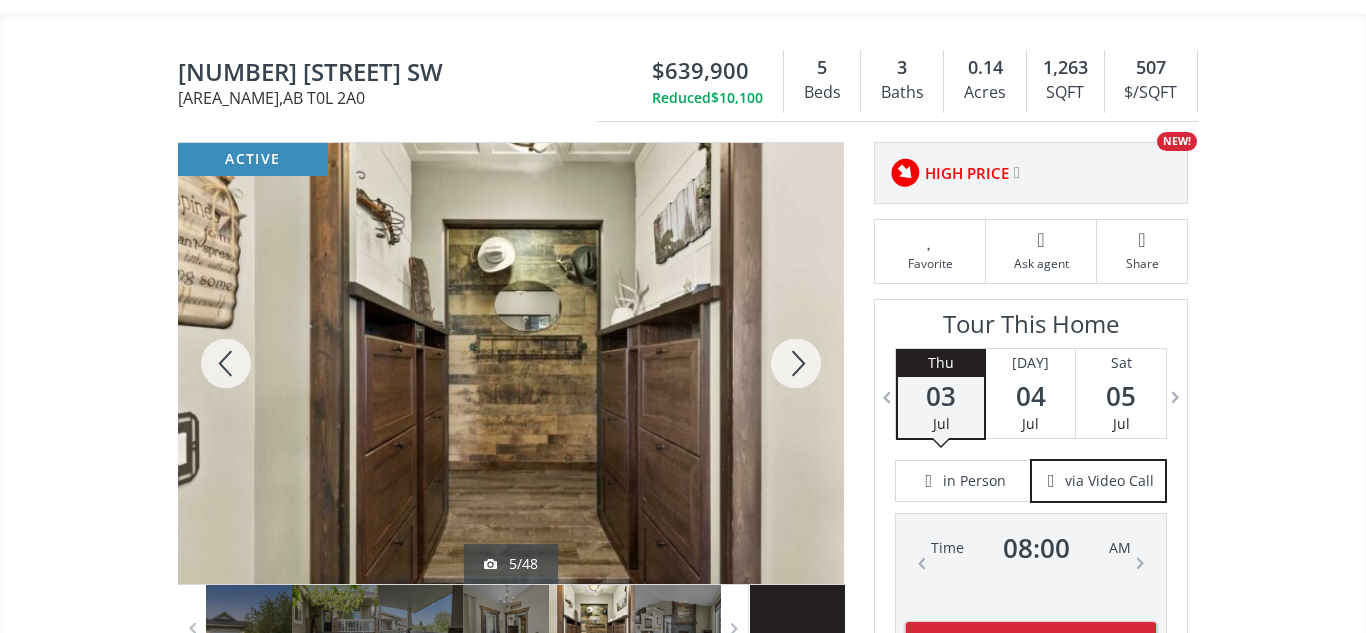 click at bounding box center [796, 363] 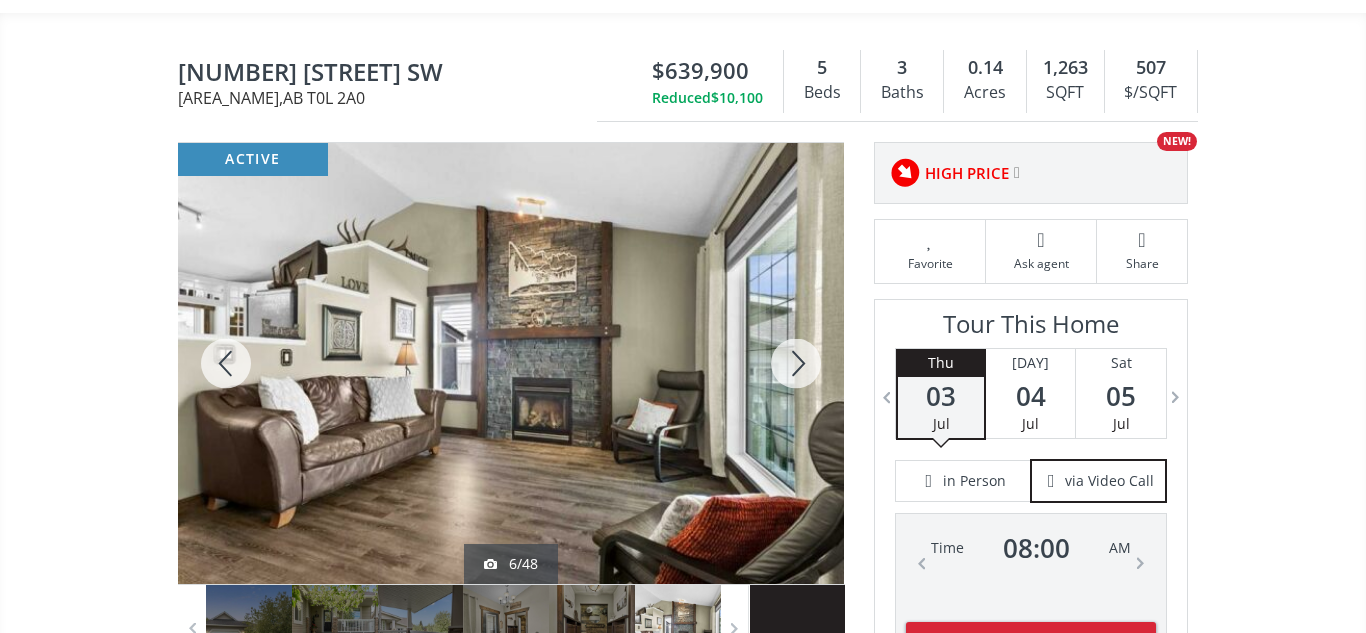 click at bounding box center [796, 363] 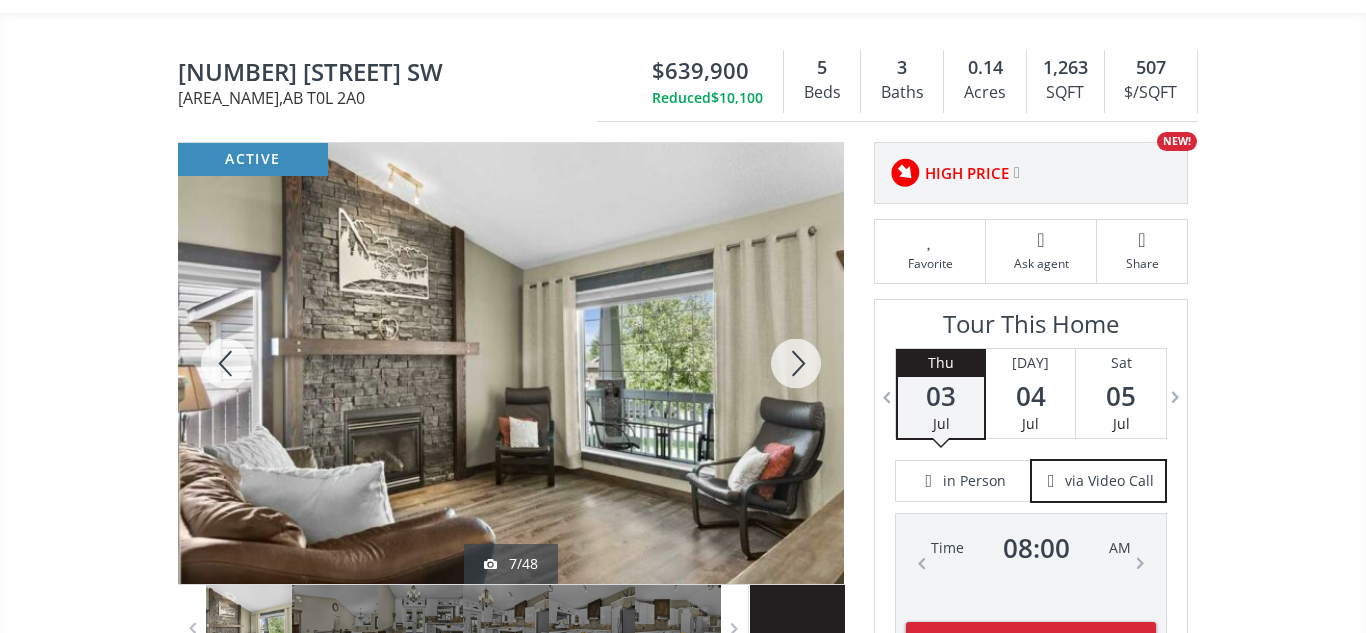 click at bounding box center (796, 363) 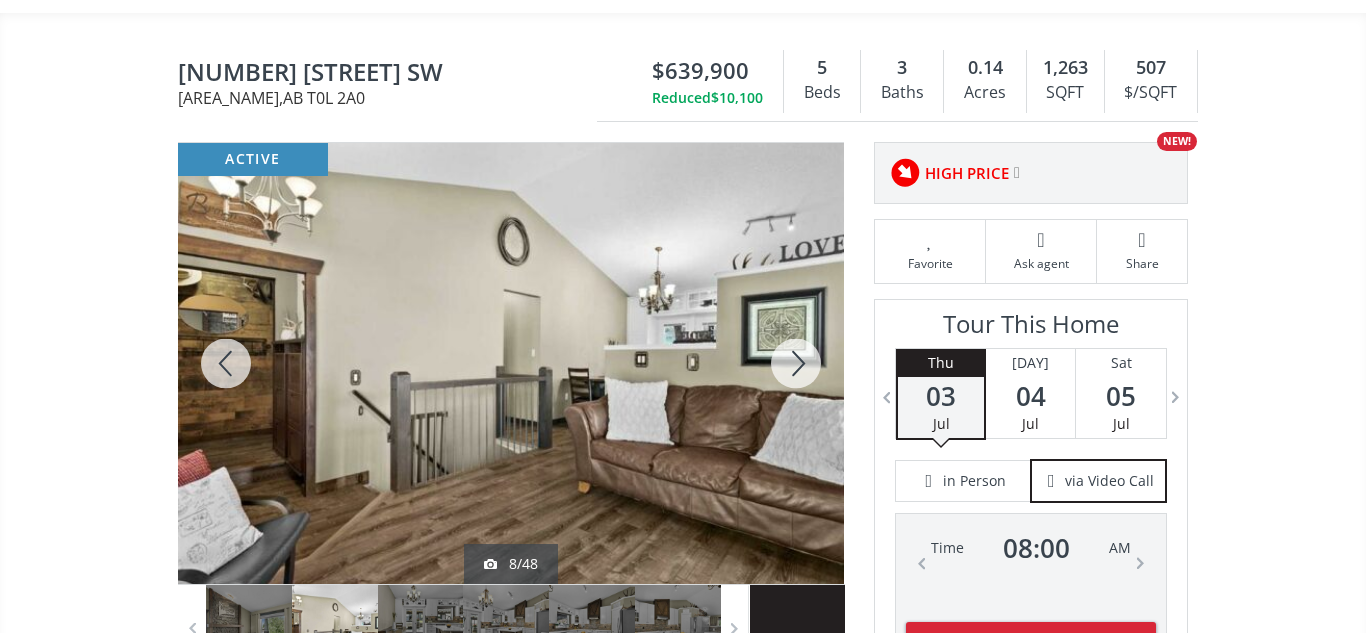 click at bounding box center (796, 363) 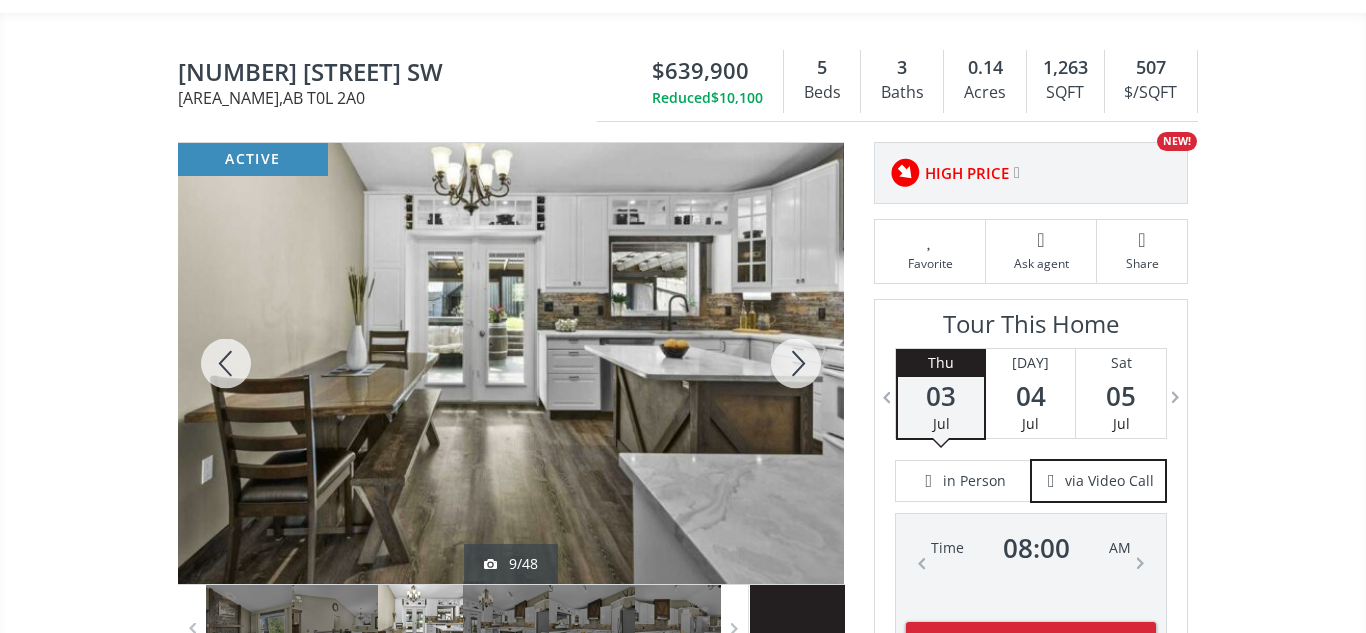 click at bounding box center [796, 363] 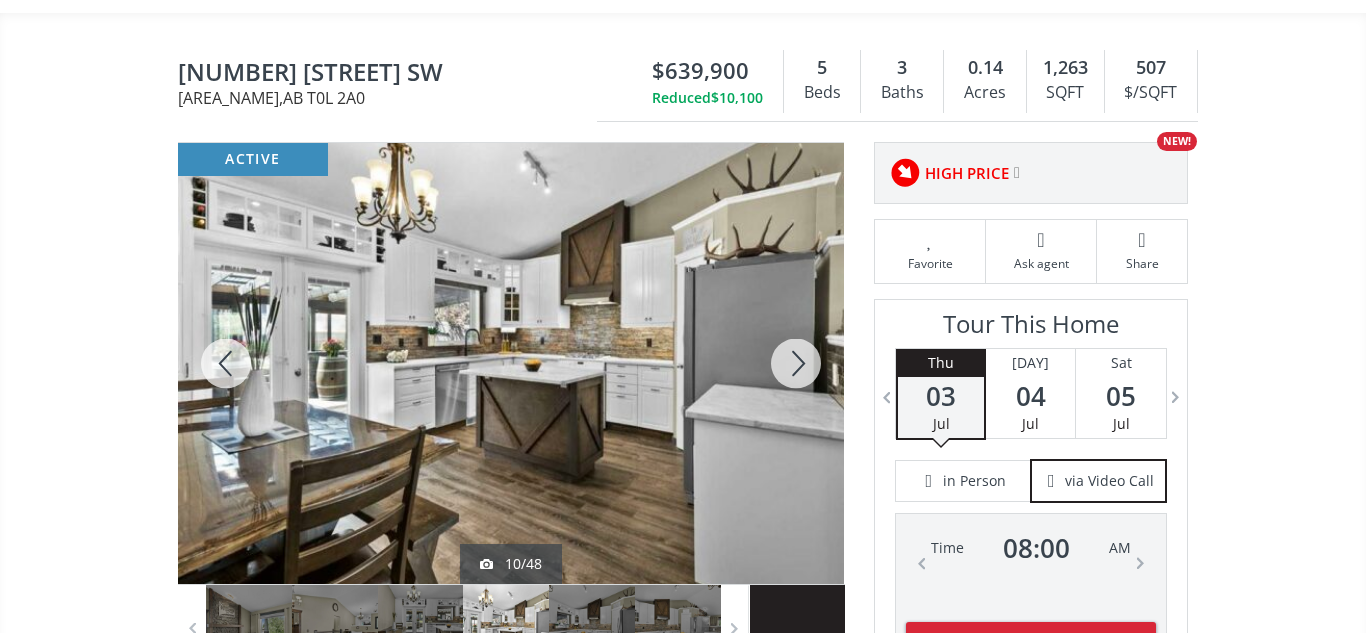 click at bounding box center (796, 363) 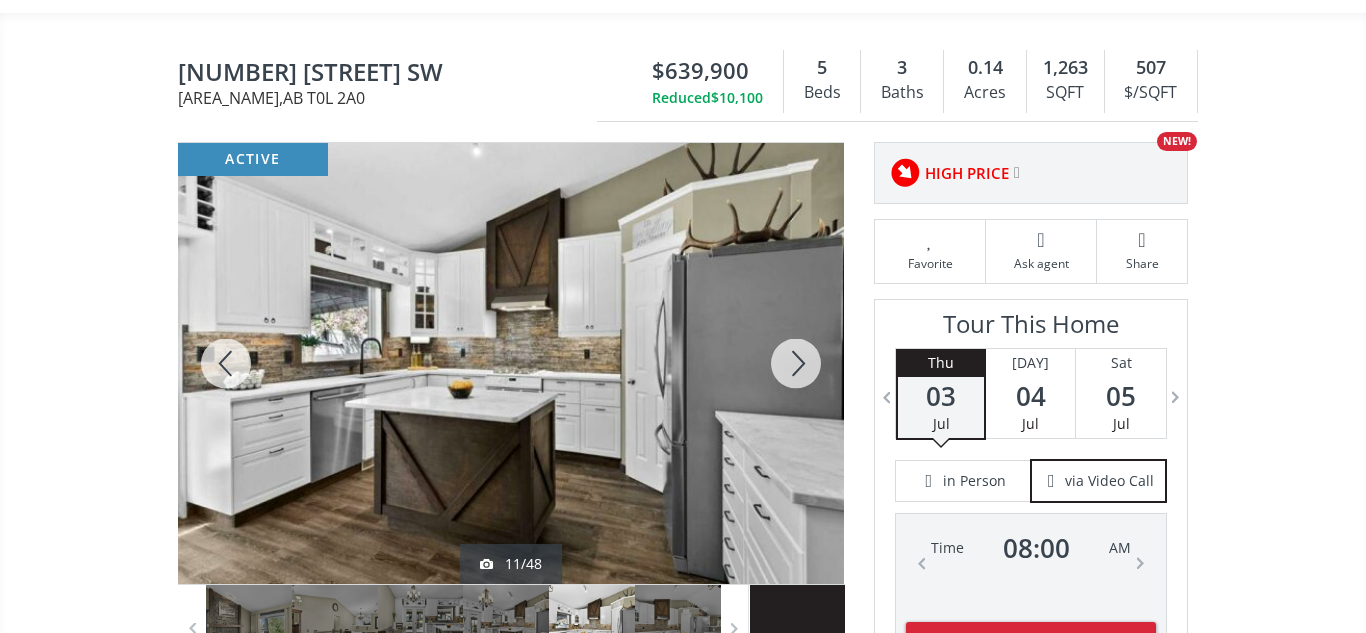 click at bounding box center [796, 363] 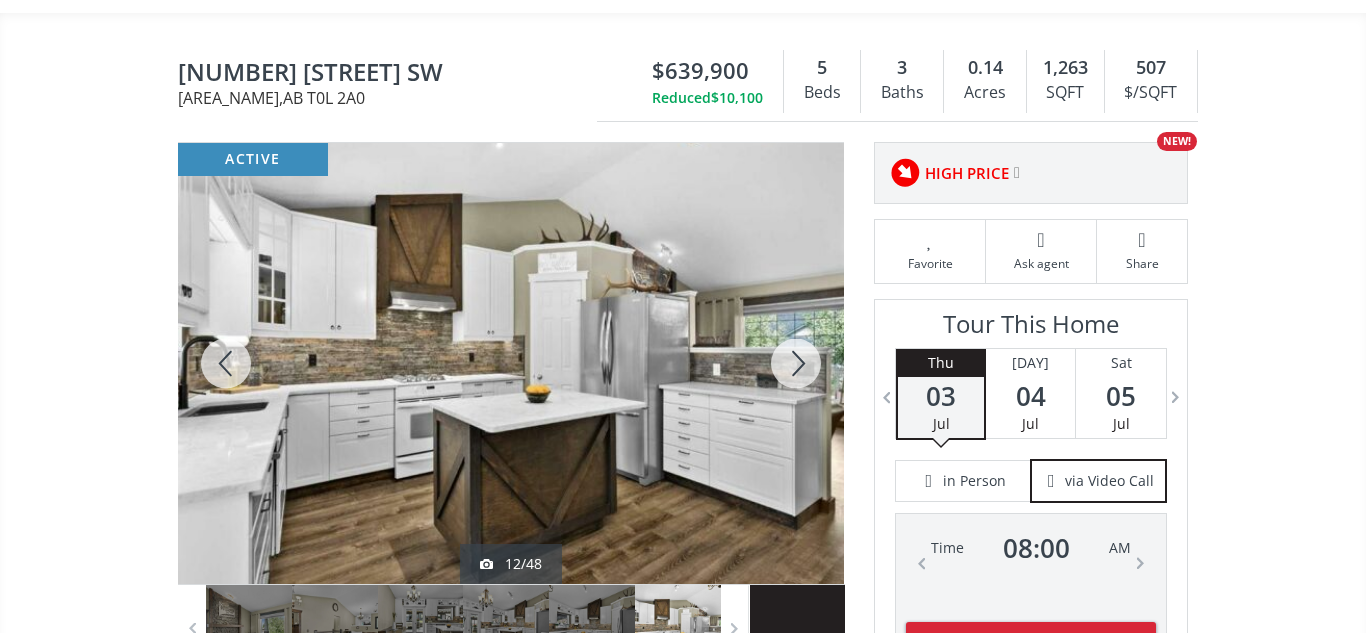 click at bounding box center (796, 363) 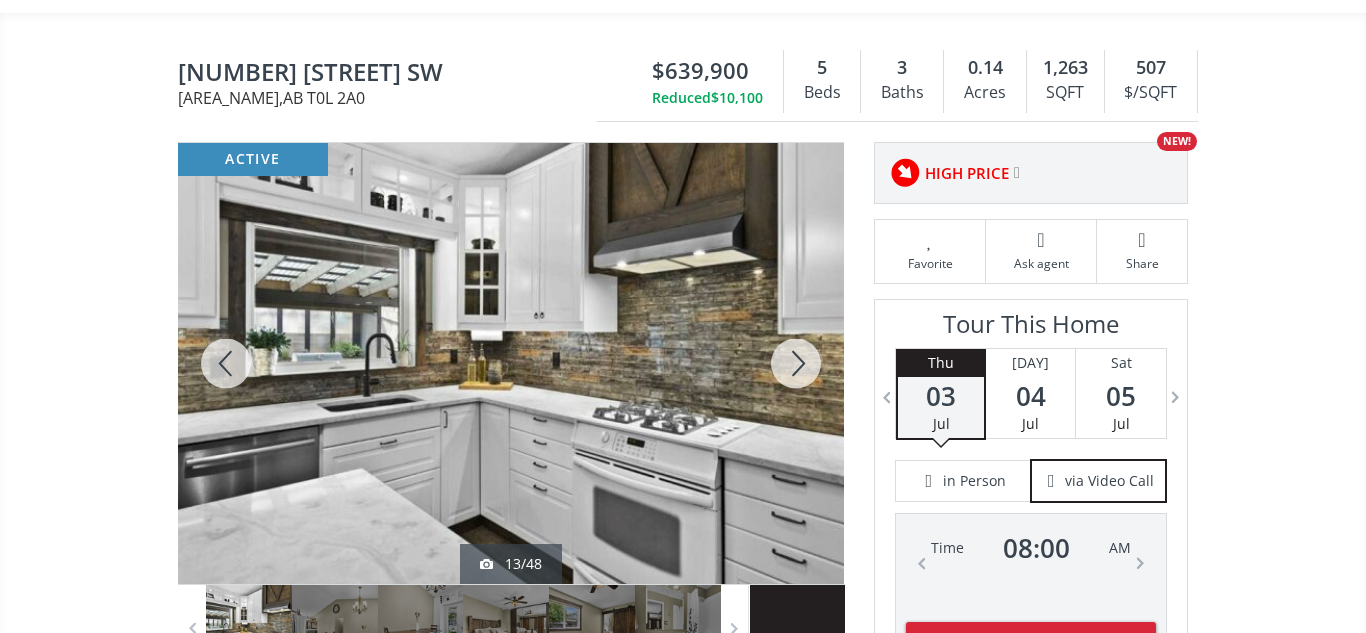 click at bounding box center [796, 363] 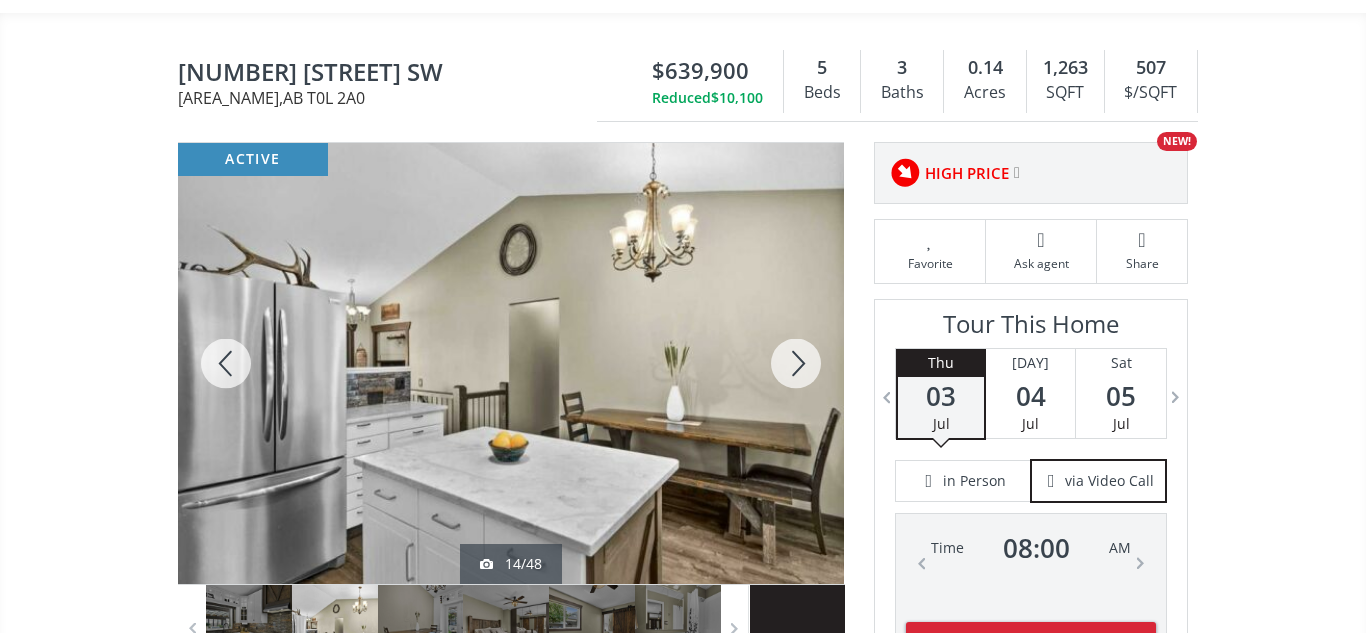 click at bounding box center (796, 363) 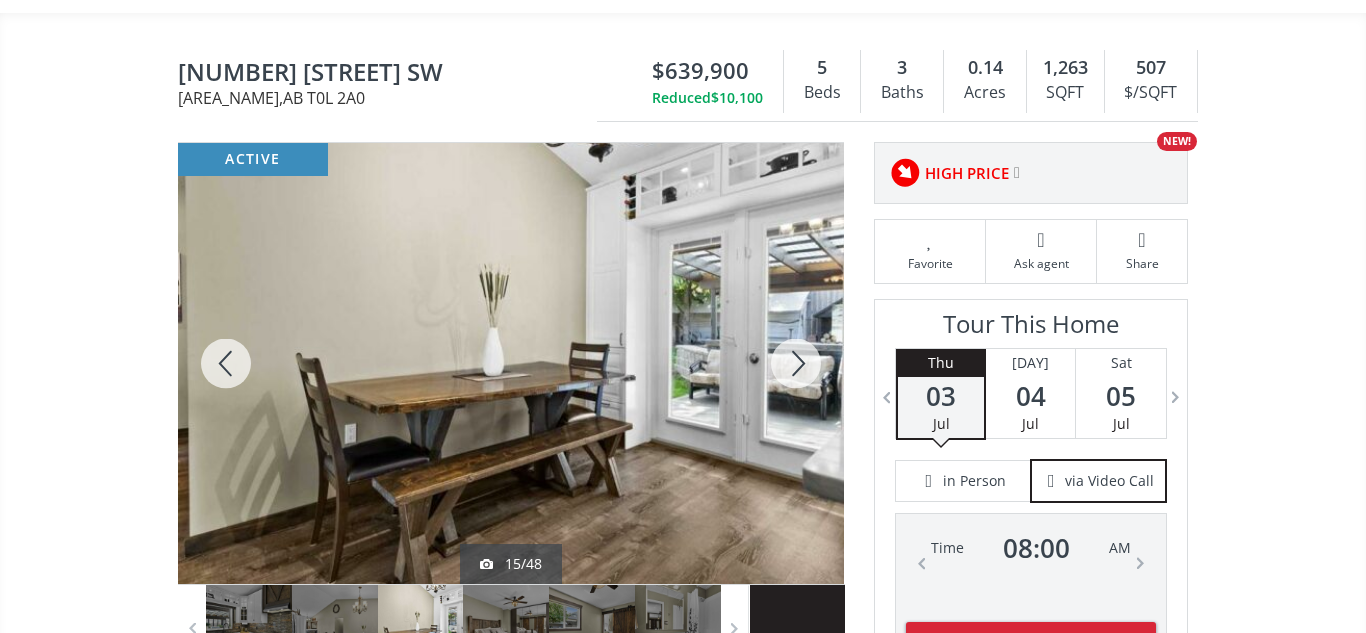 click at bounding box center (796, 363) 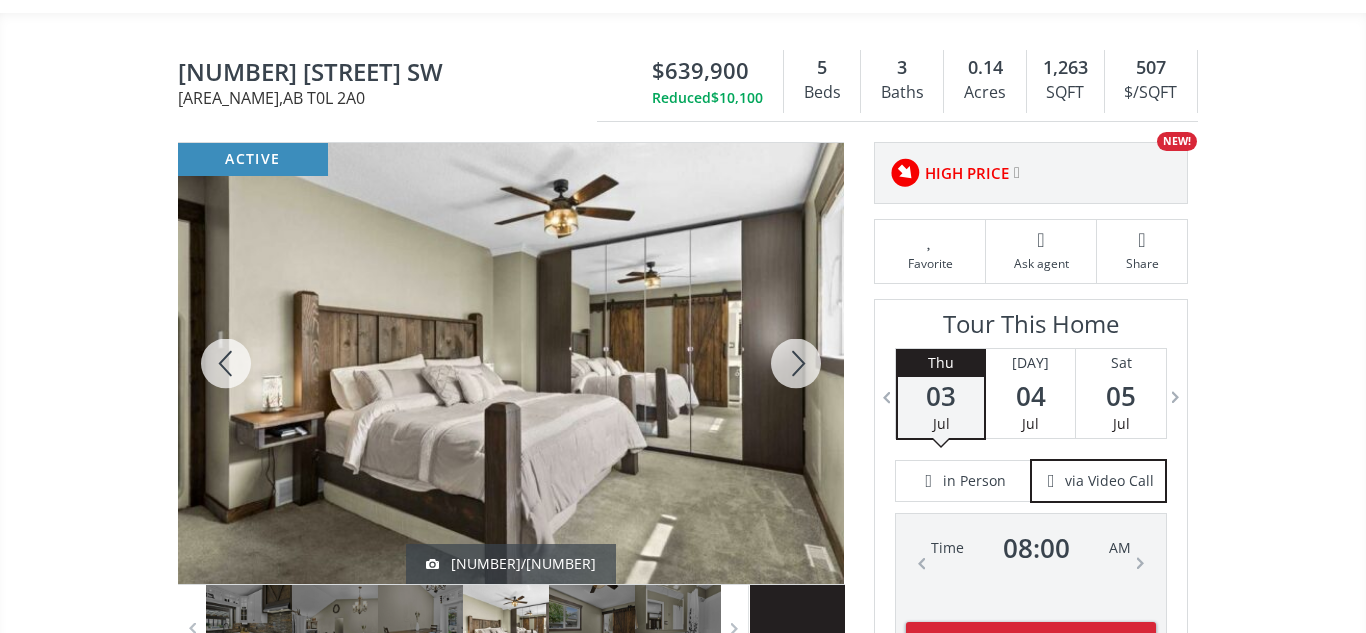 click at bounding box center (796, 363) 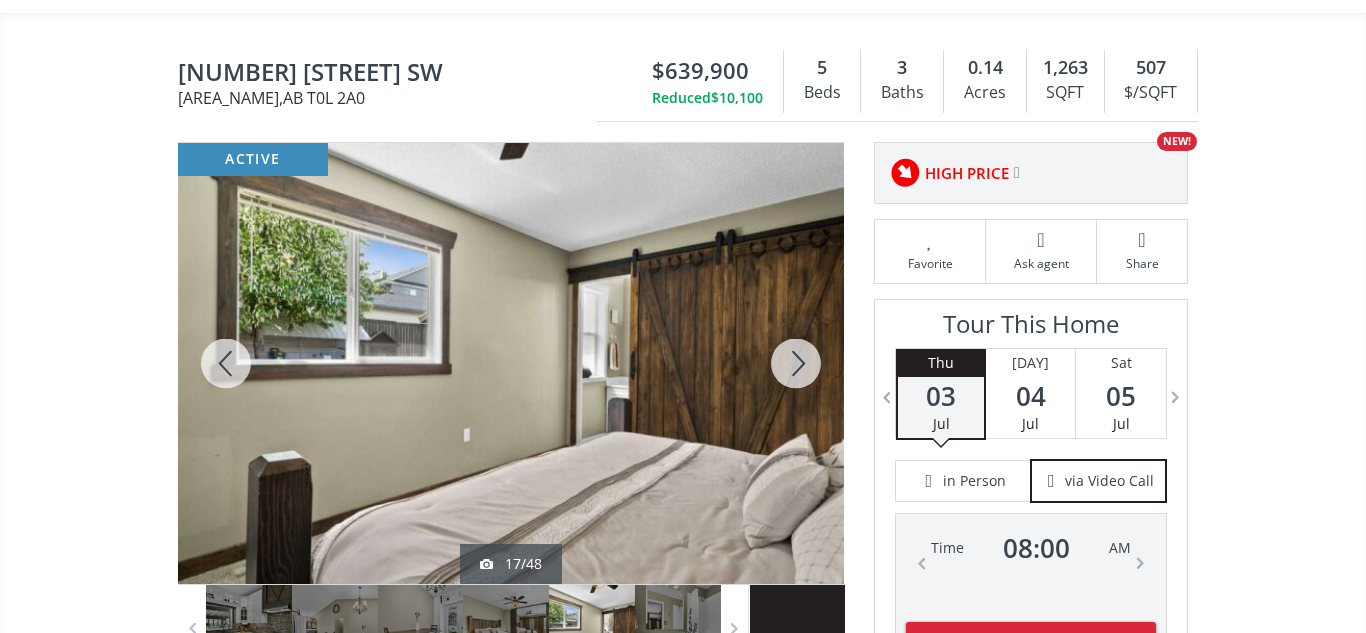 click at bounding box center [796, 363] 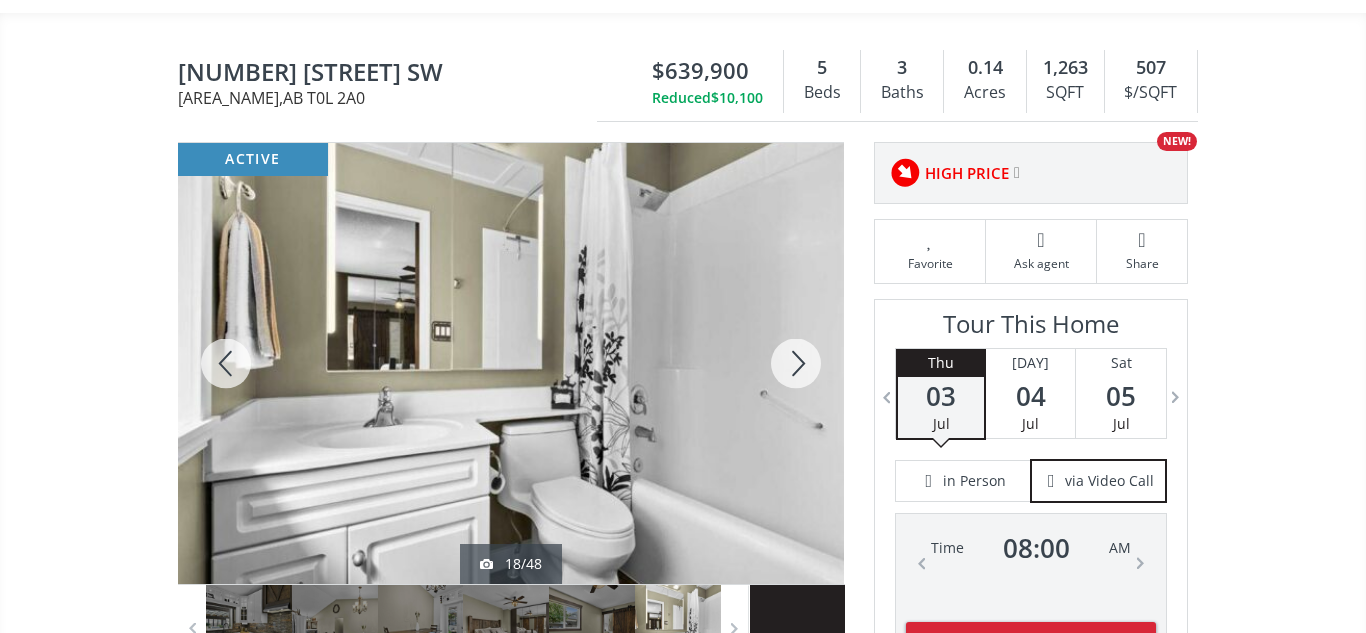 click at bounding box center (796, 363) 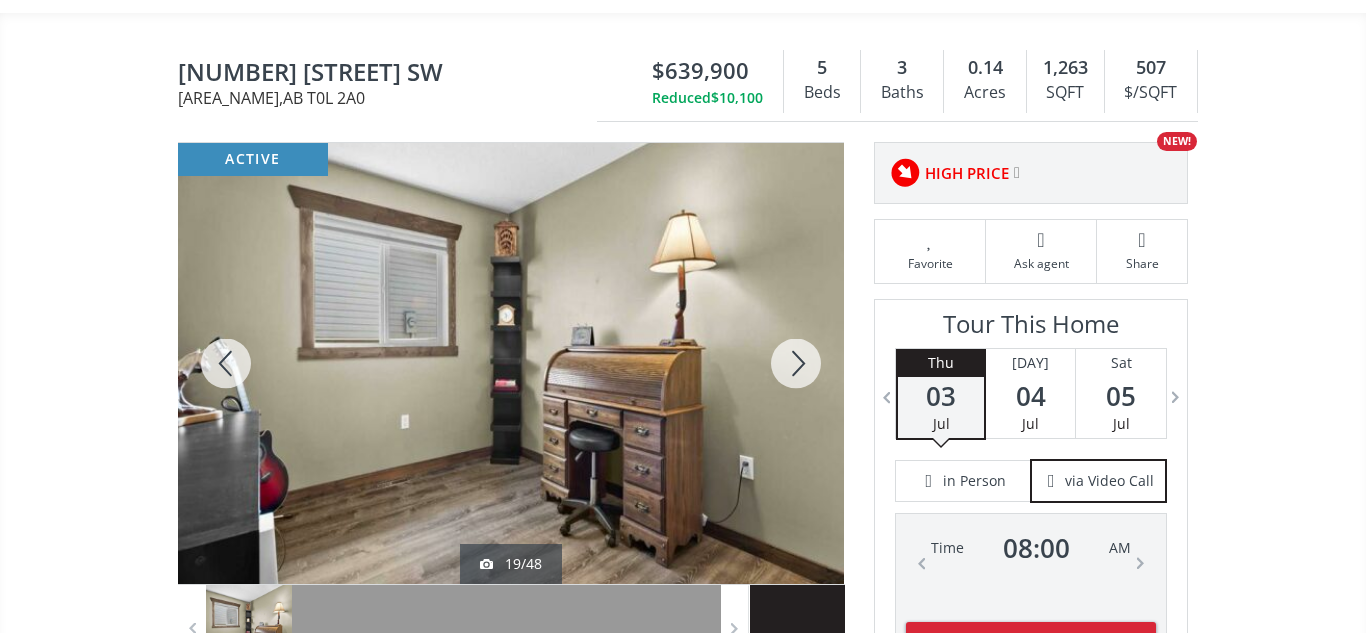 click at bounding box center [796, 363] 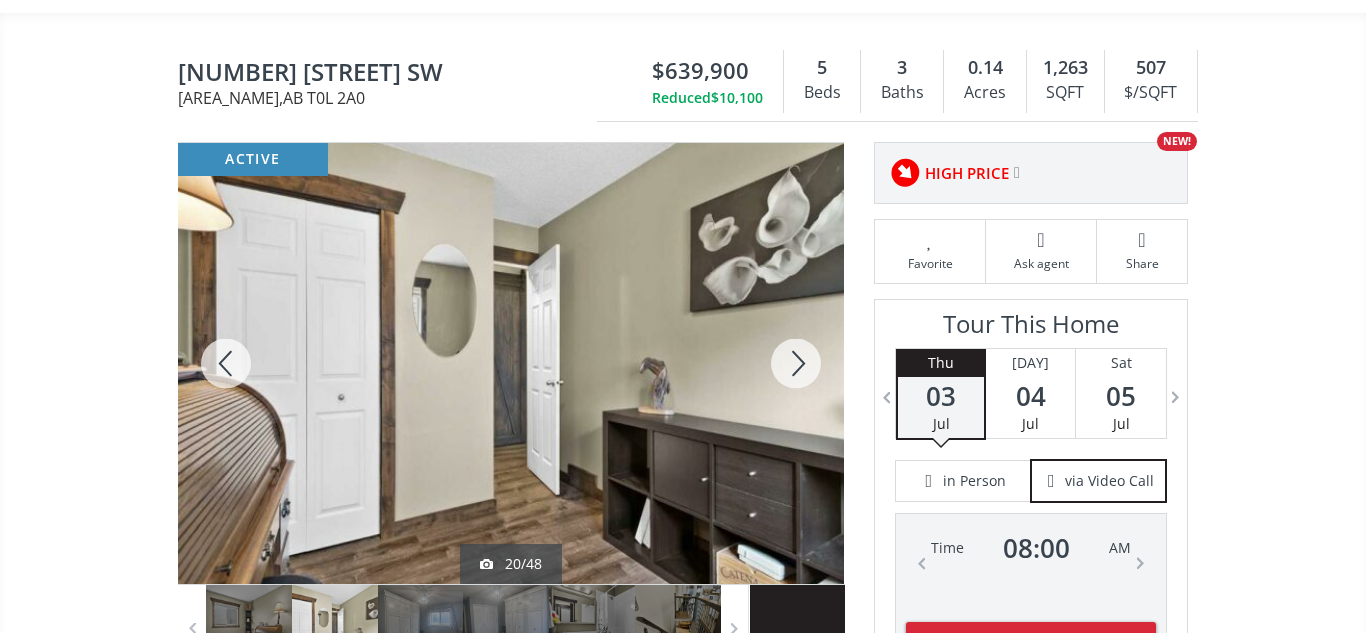click at bounding box center (796, 363) 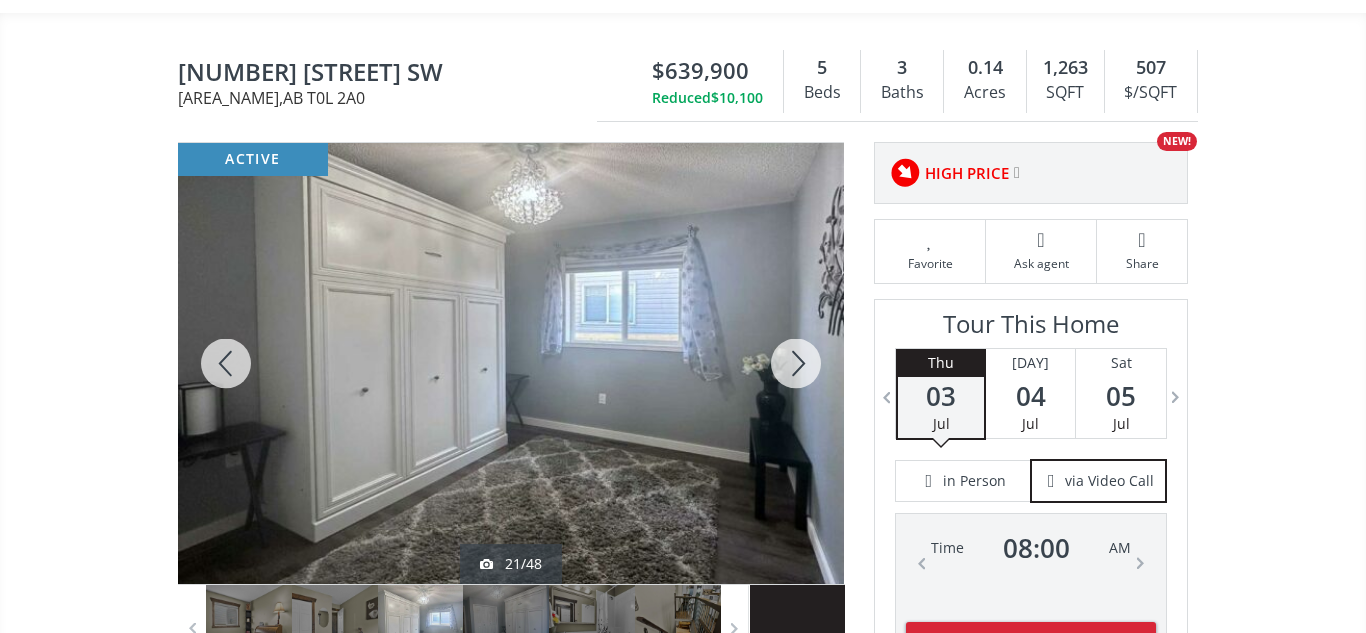 click at bounding box center [796, 363] 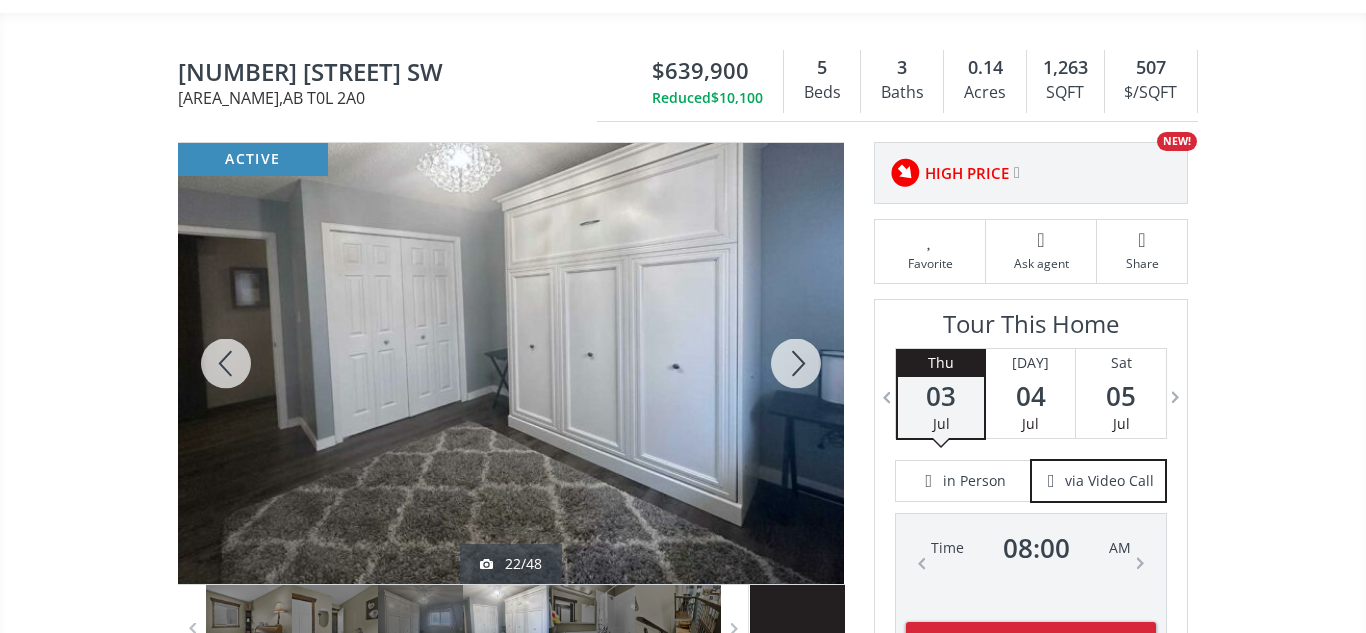 click at bounding box center (796, 363) 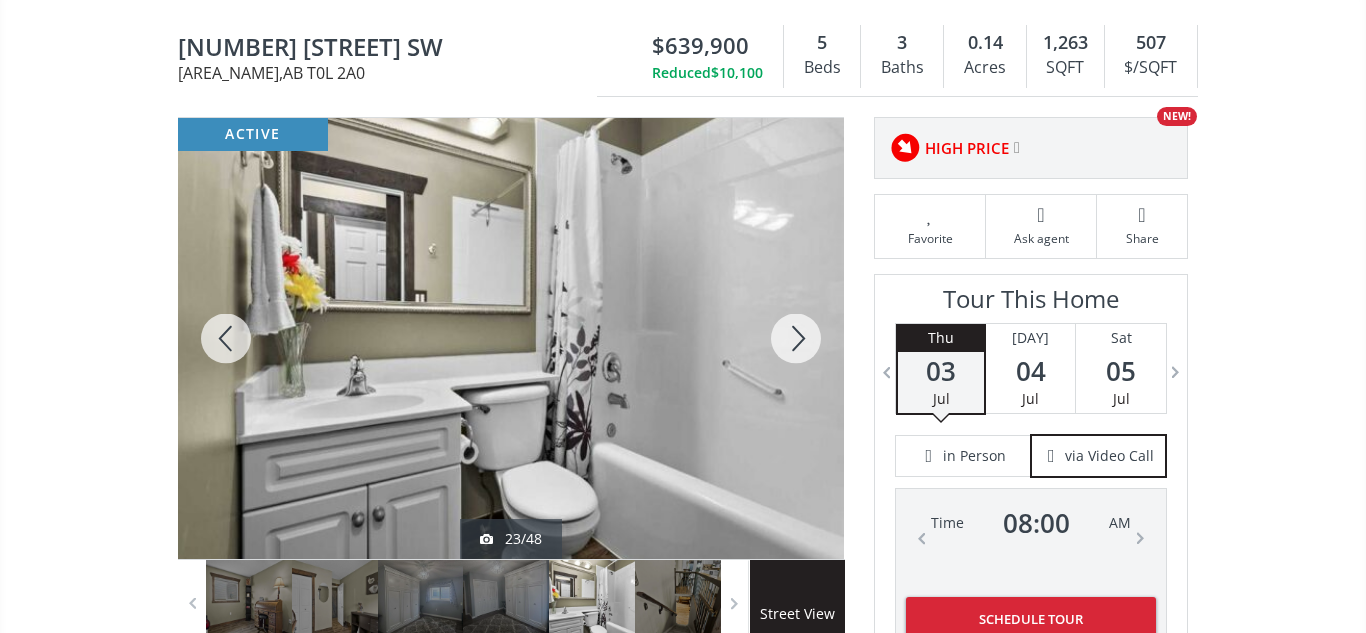 scroll, scrollTop: 176, scrollLeft: 0, axis: vertical 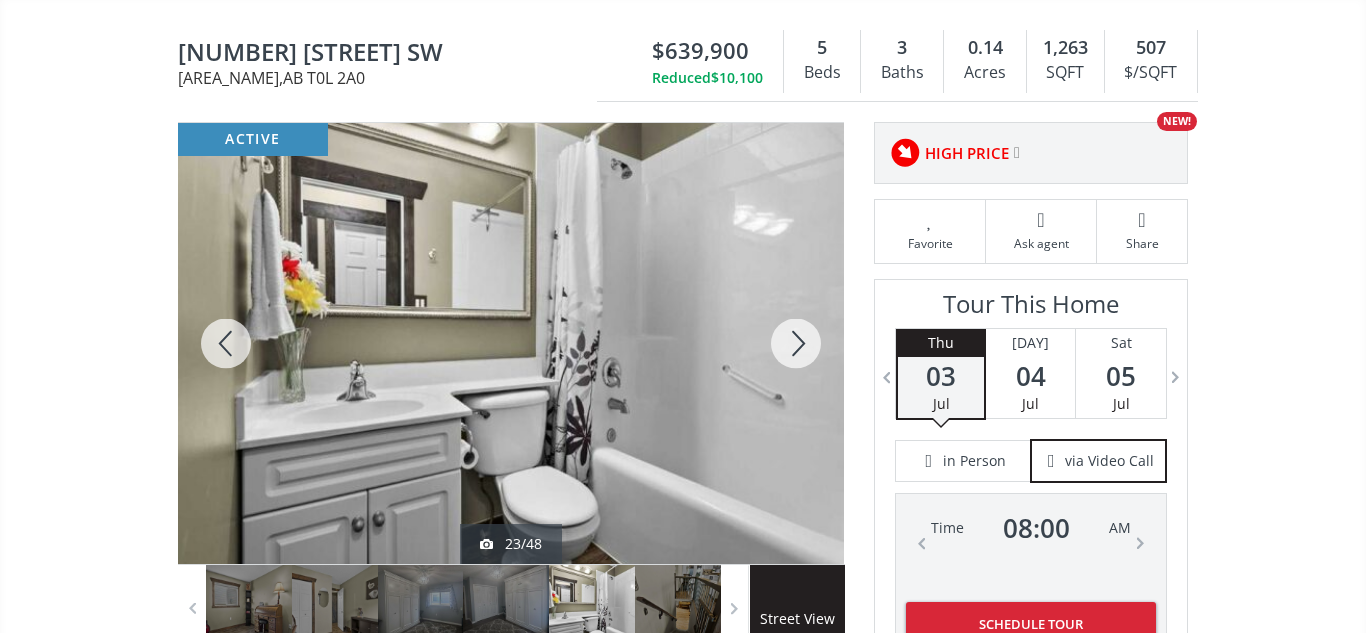 click at bounding box center [796, 343] 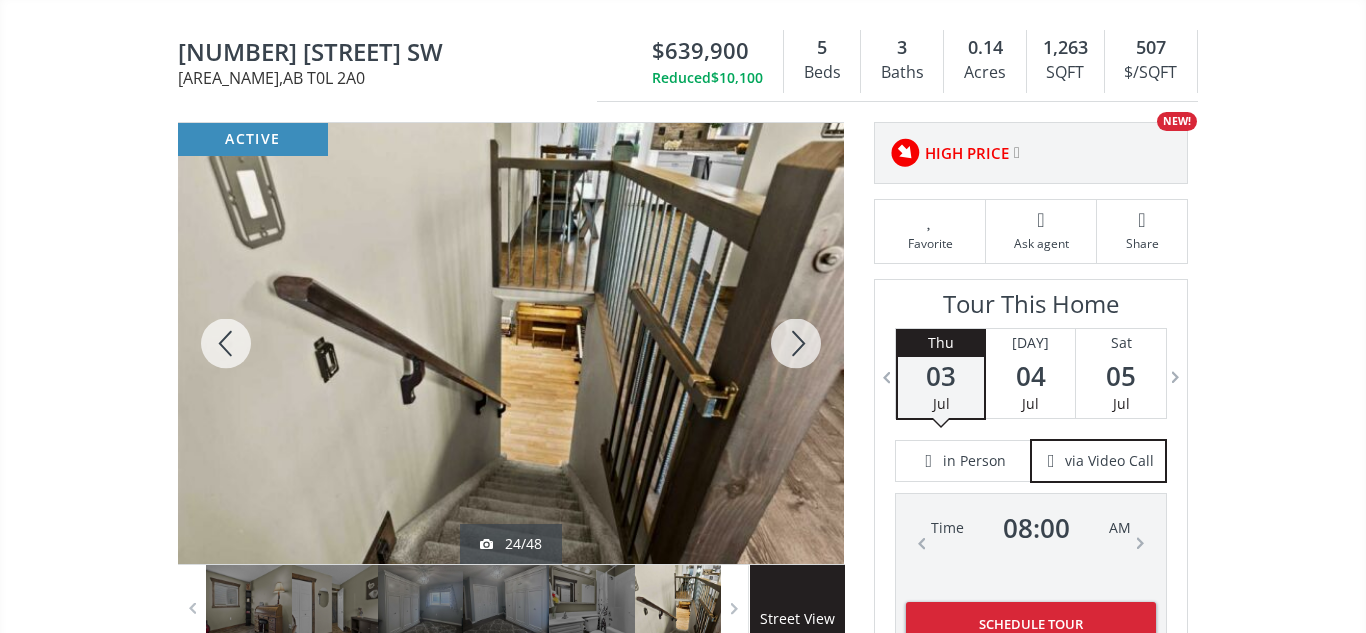 click at bounding box center (796, 343) 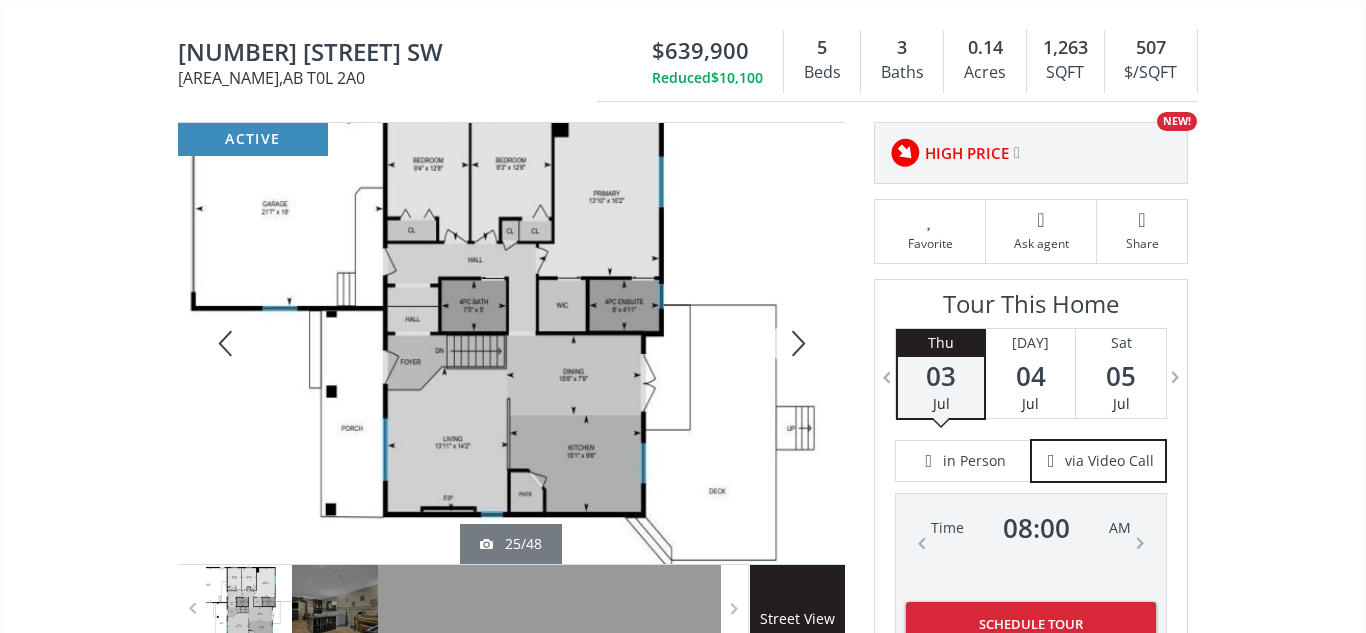 click at bounding box center [796, 343] 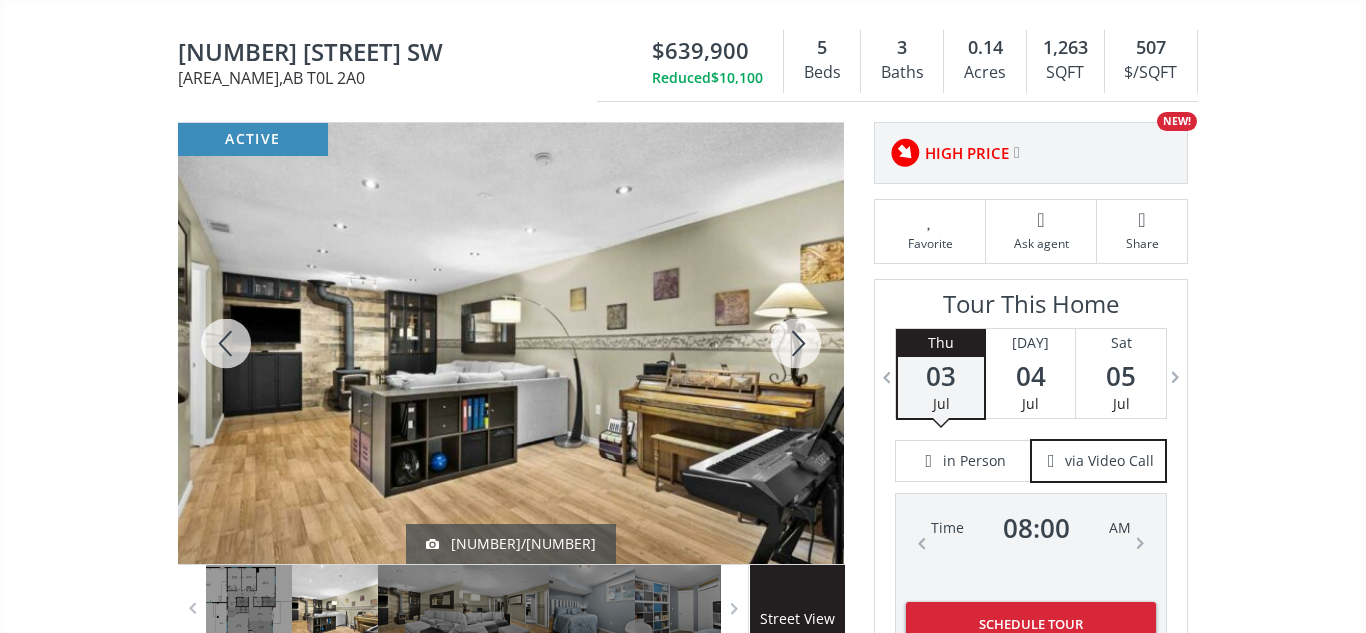 click at bounding box center [796, 343] 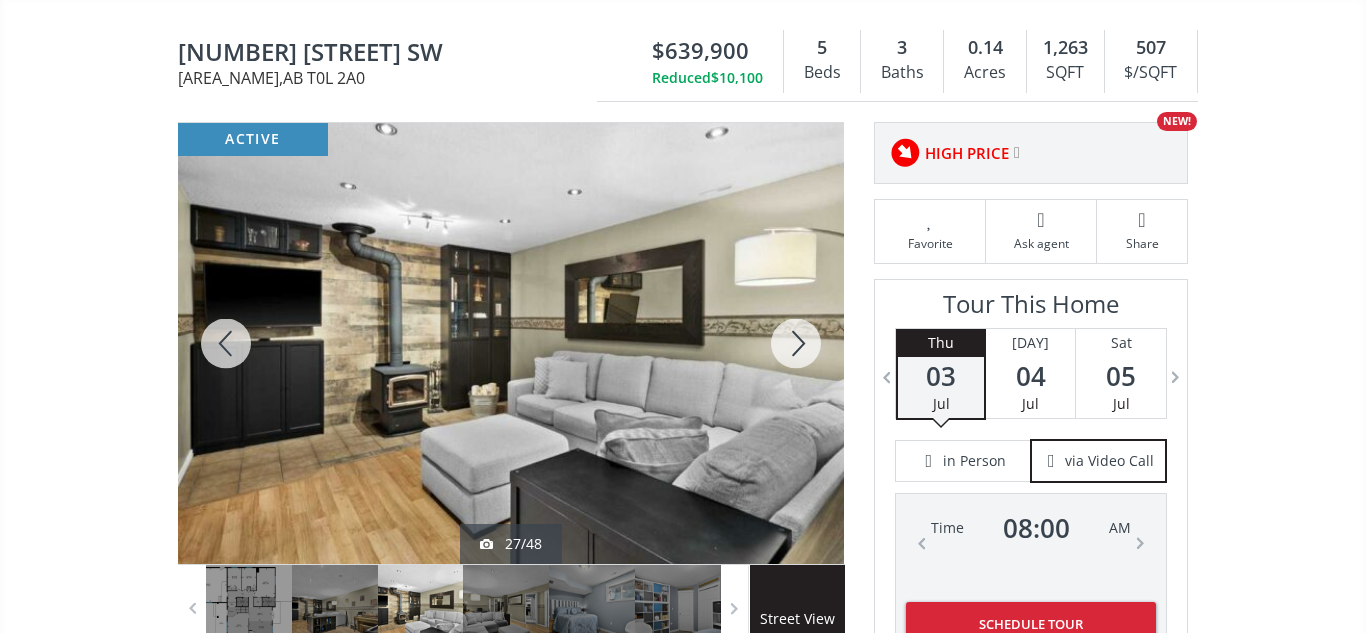 click at bounding box center (796, 343) 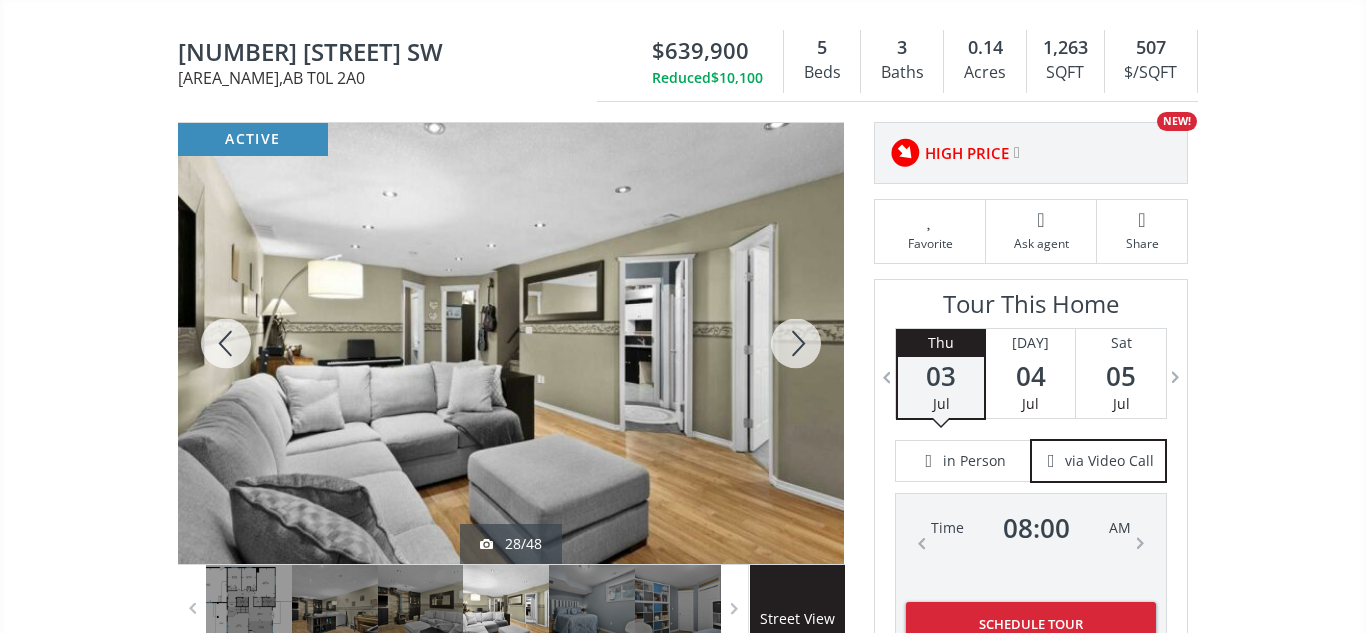 click at bounding box center (796, 343) 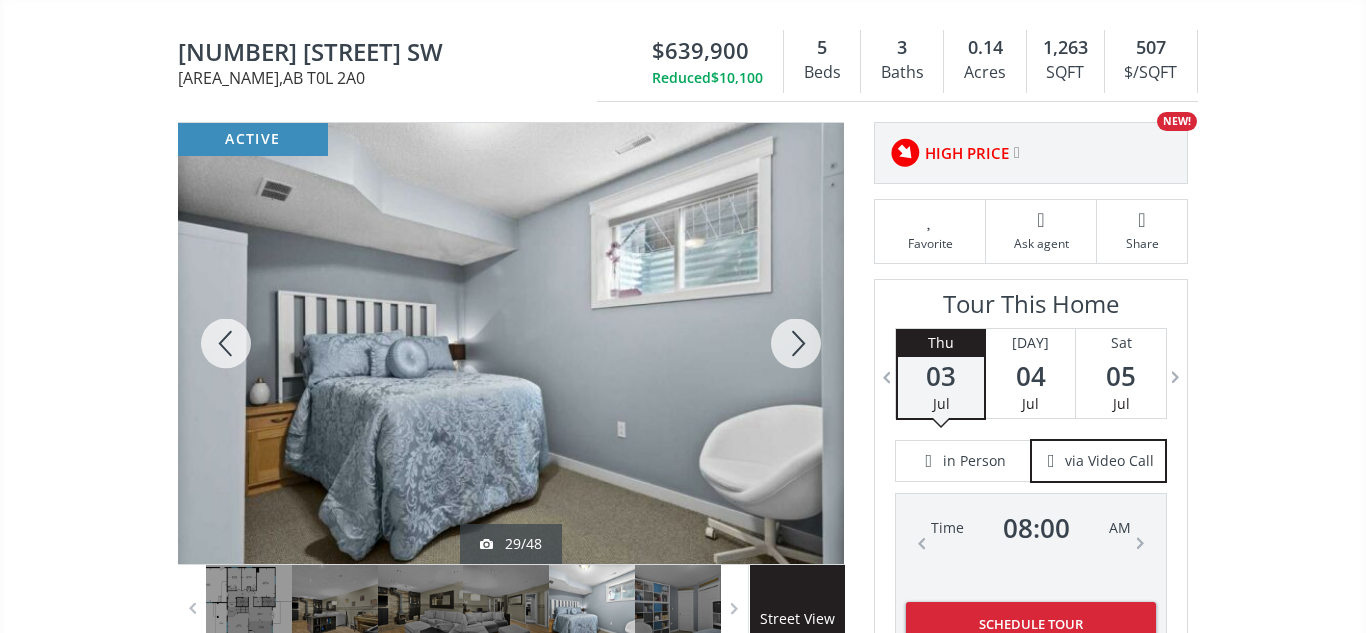 click at bounding box center [796, 343] 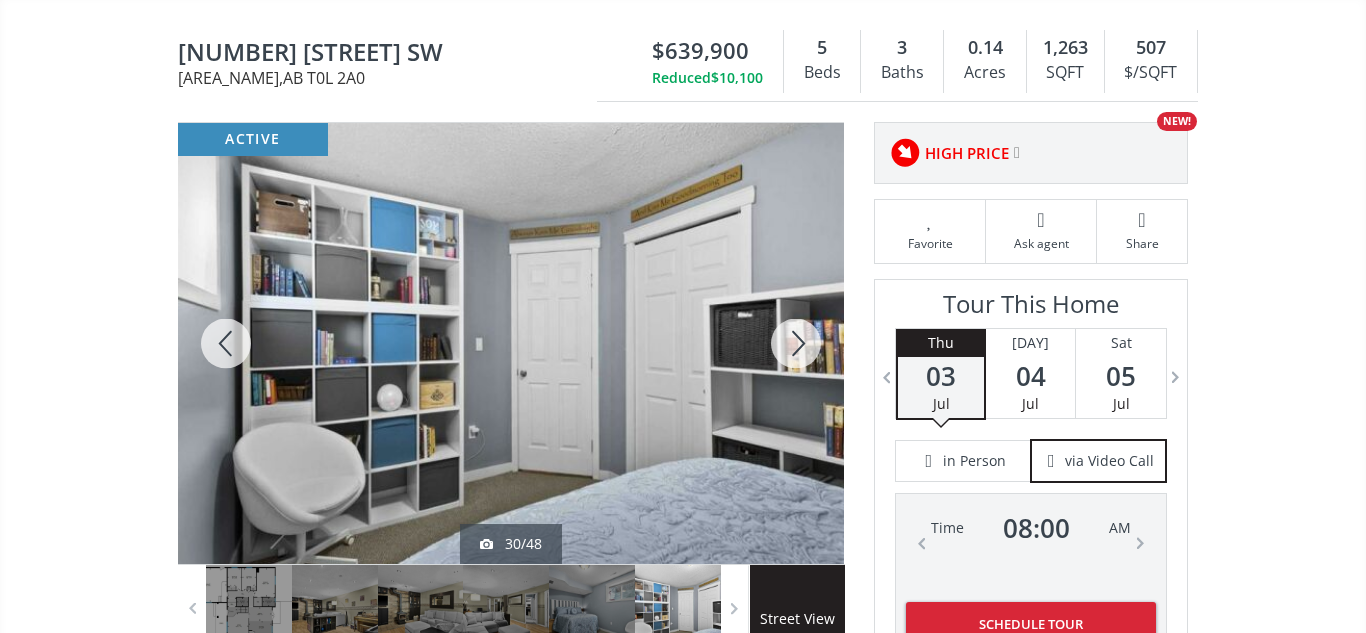 click at bounding box center (796, 343) 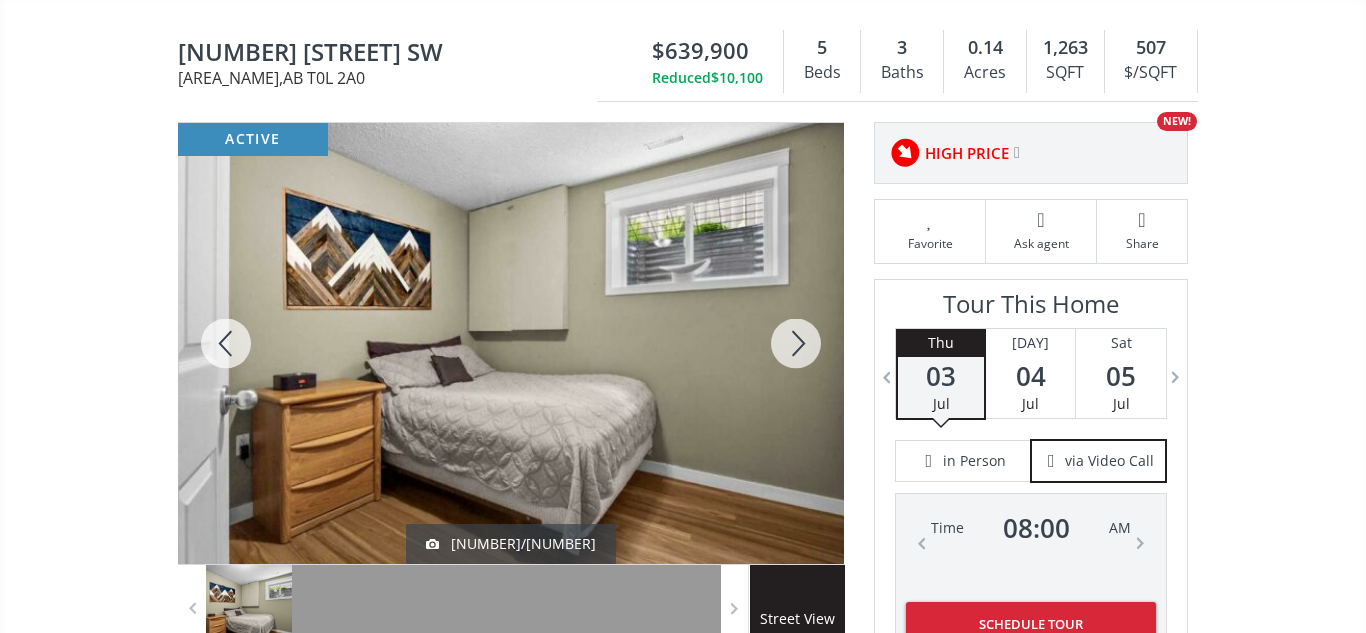 click at bounding box center [796, 343] 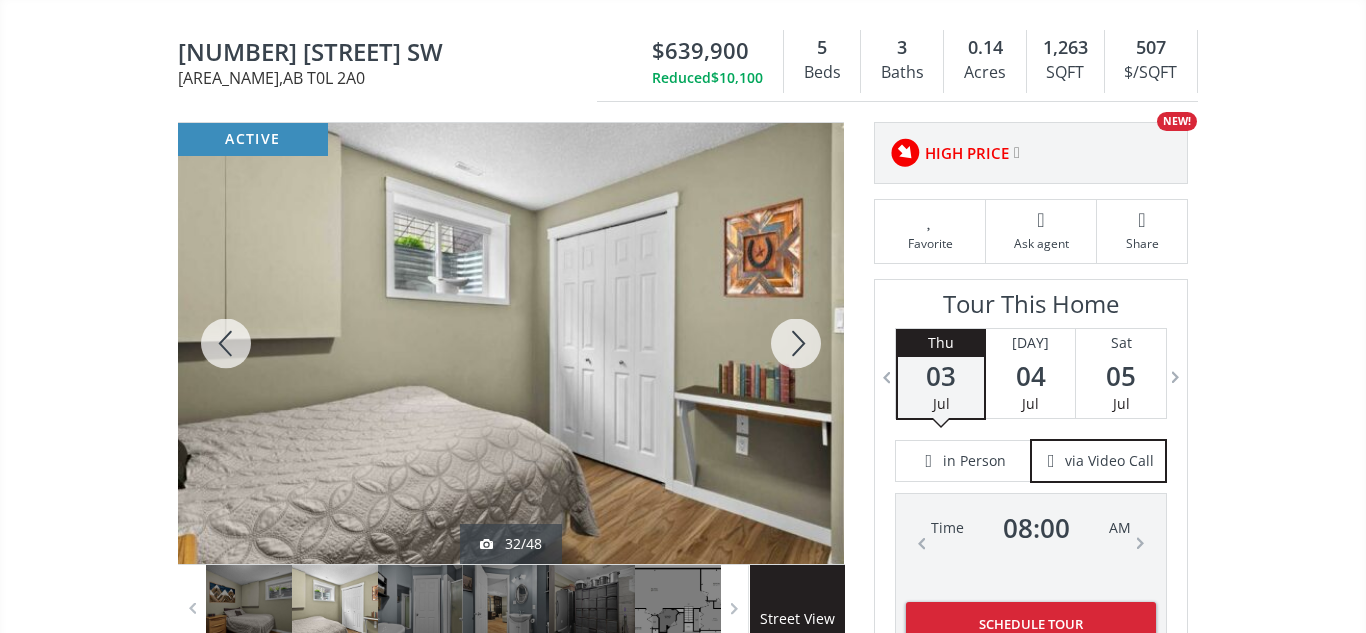 click at bounding box center [796, 343] 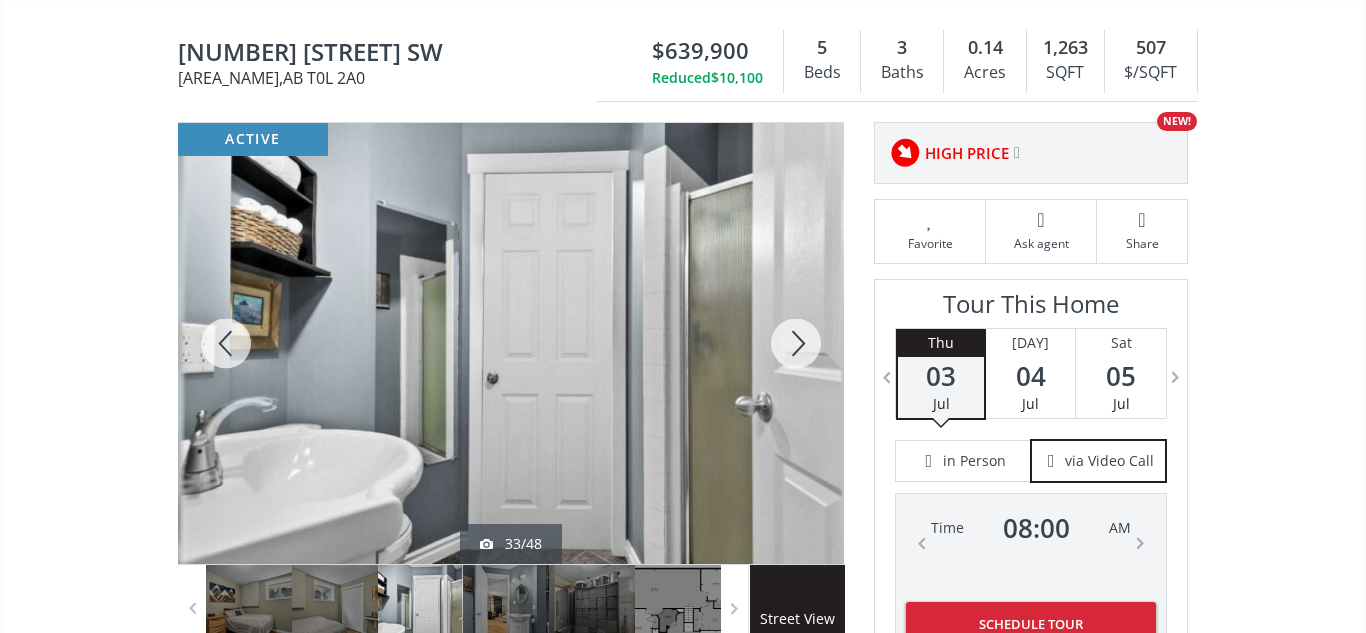 click at bounding box center [796, 343] 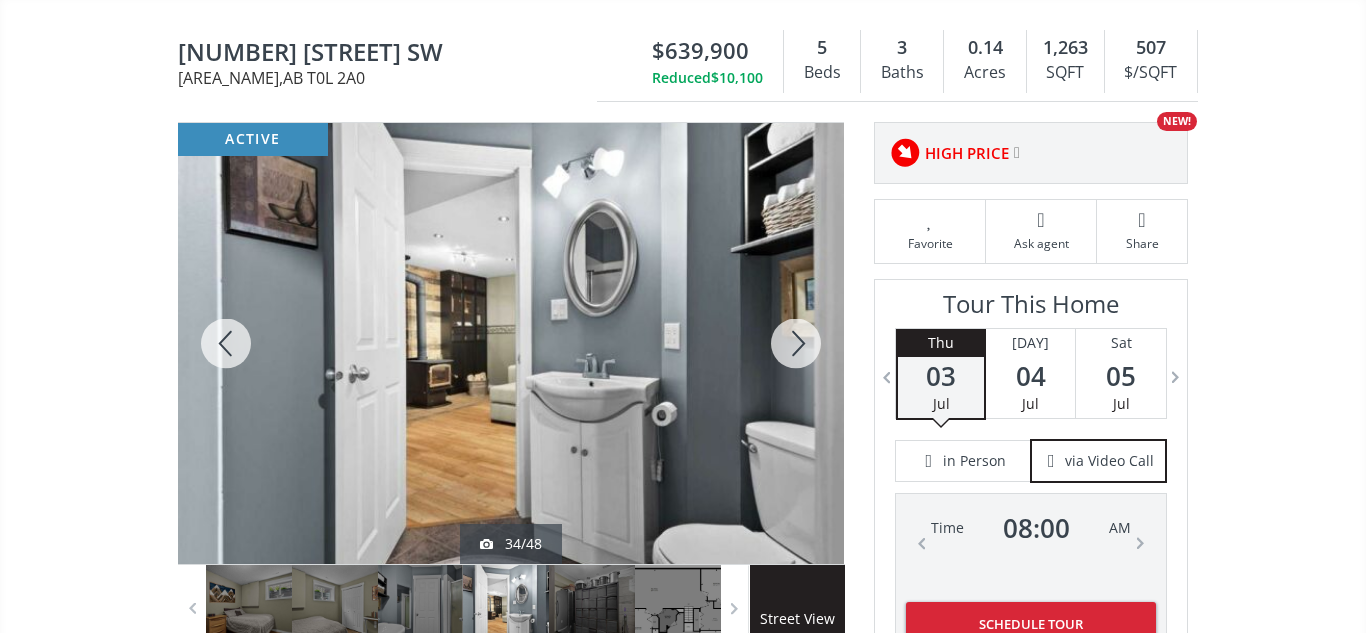 click at bounding box center [796, 343] 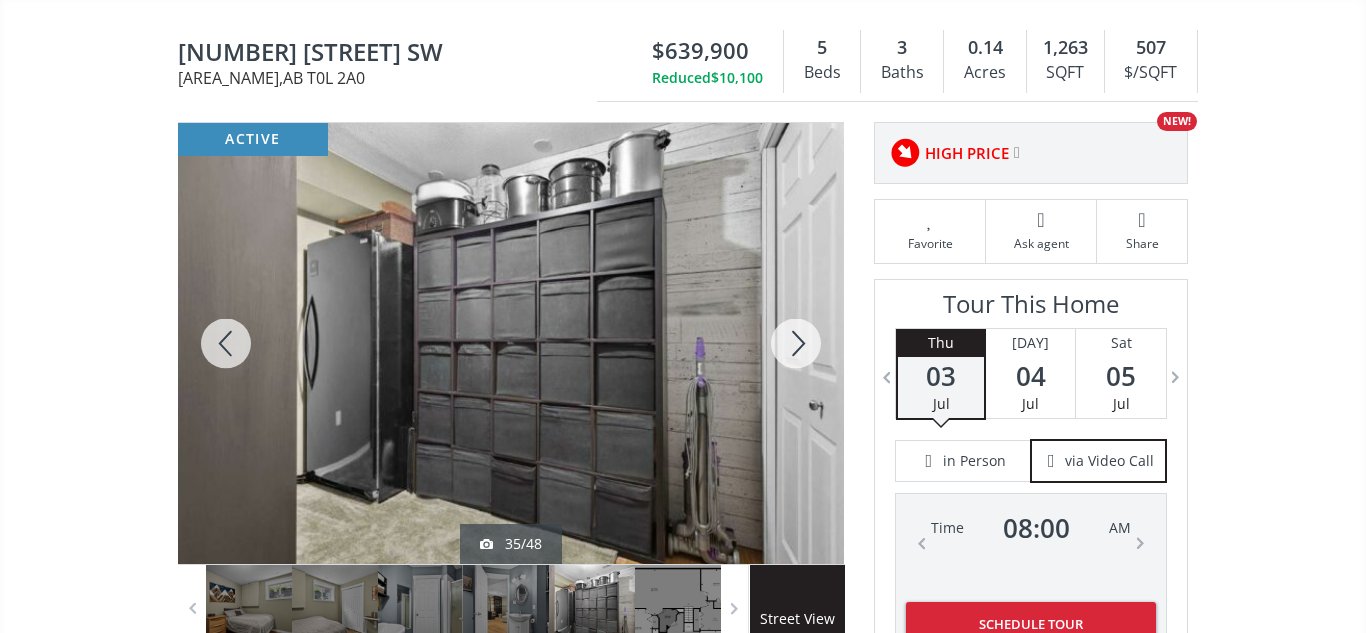 click at bounding box center (796, 343) 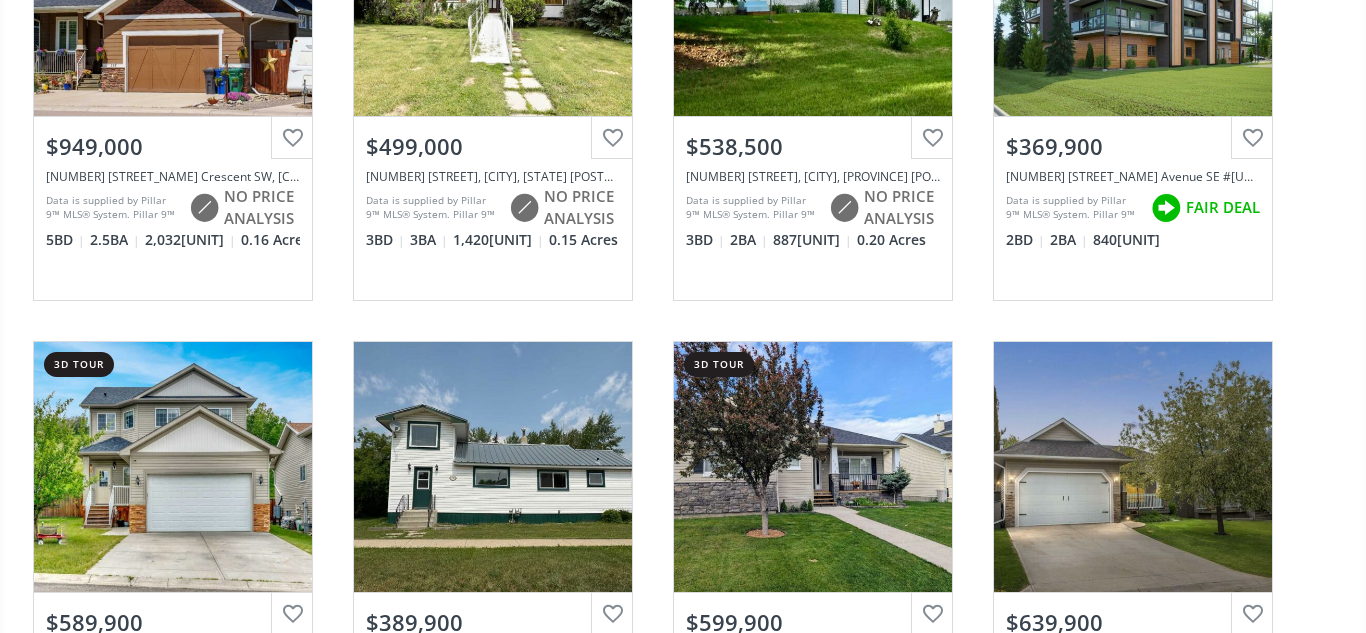 scroll, scrollTop: 0, scrollLeft: 0, axis: both 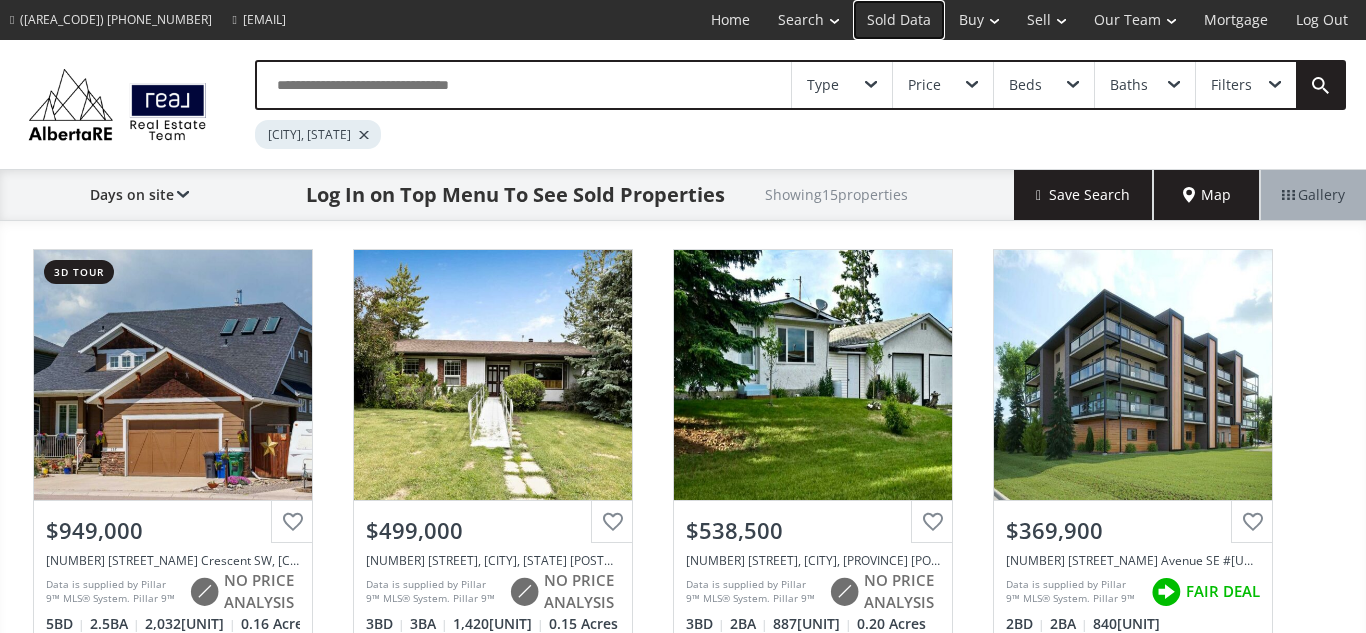 click on "Sold Data" at bounding box center [899, 20] 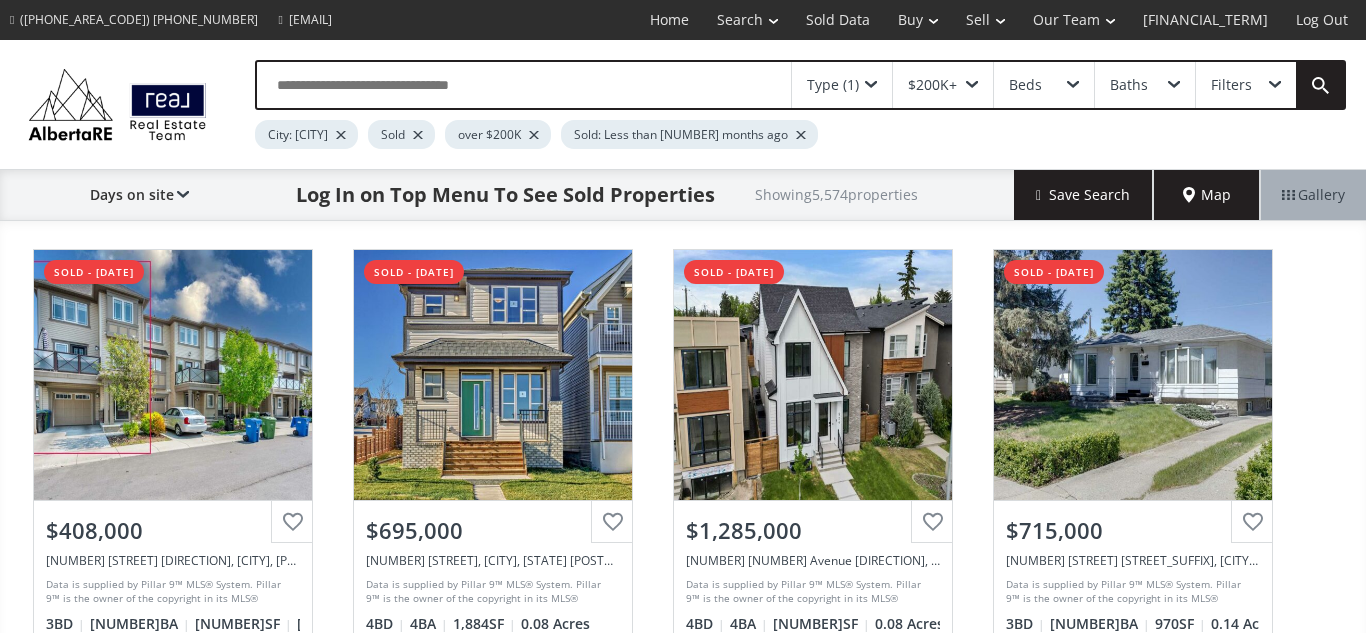 scroll, scrollTop: 0, scrollLeft: 0, axis: both 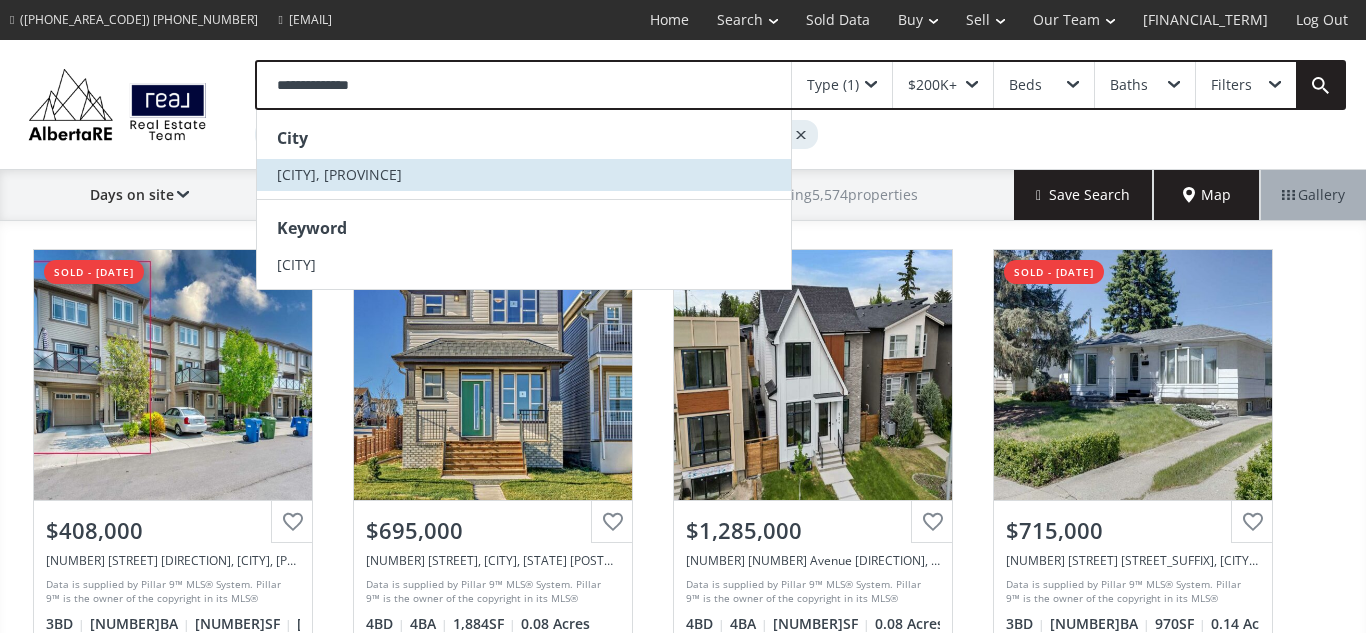 type on "**********" 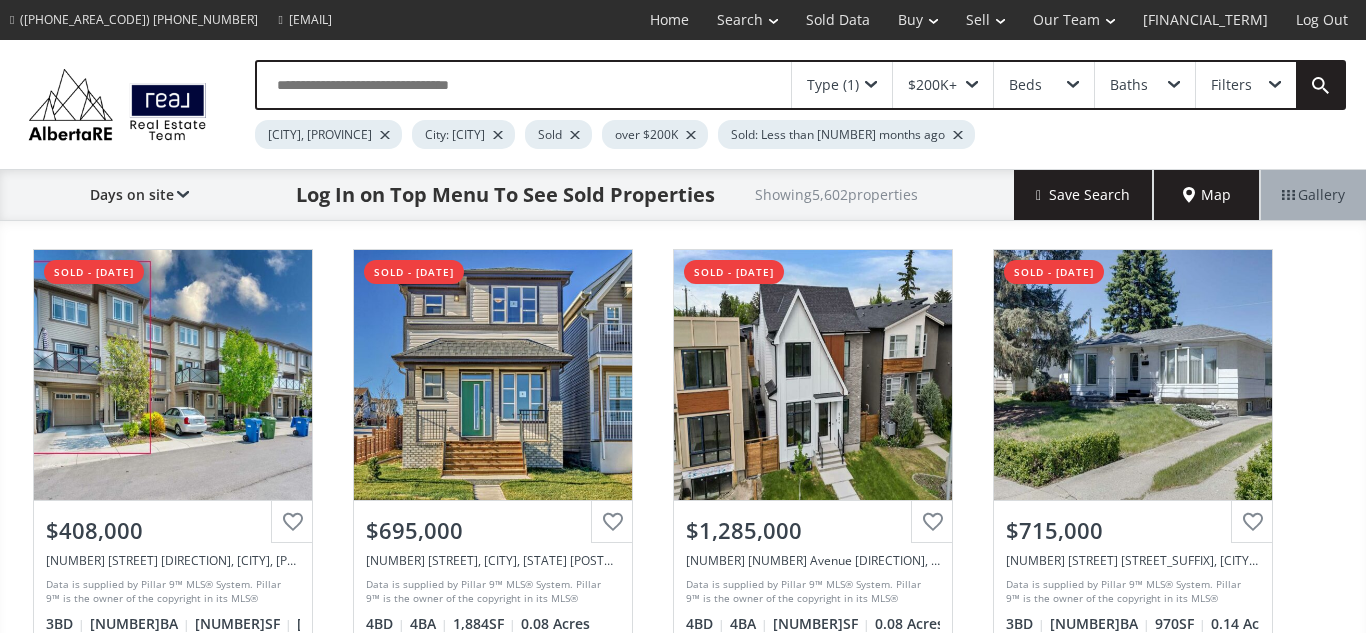 click at bounding box center (498, 135) 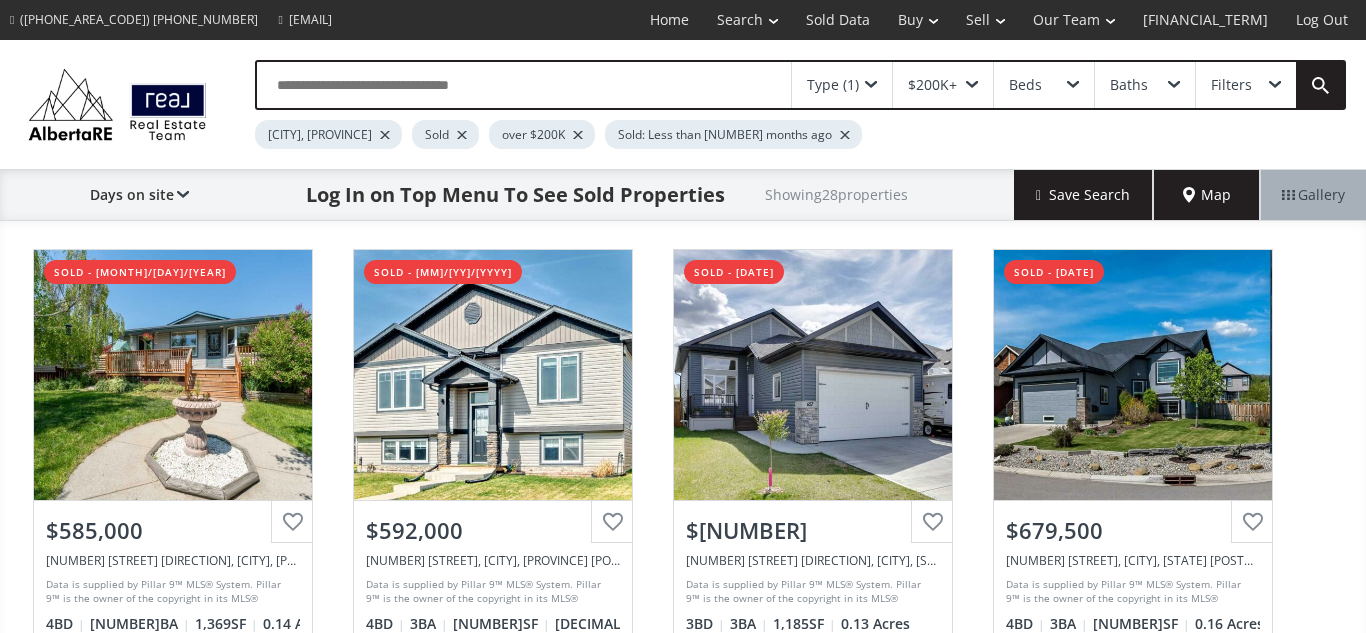click at bounding box center [578, 135] 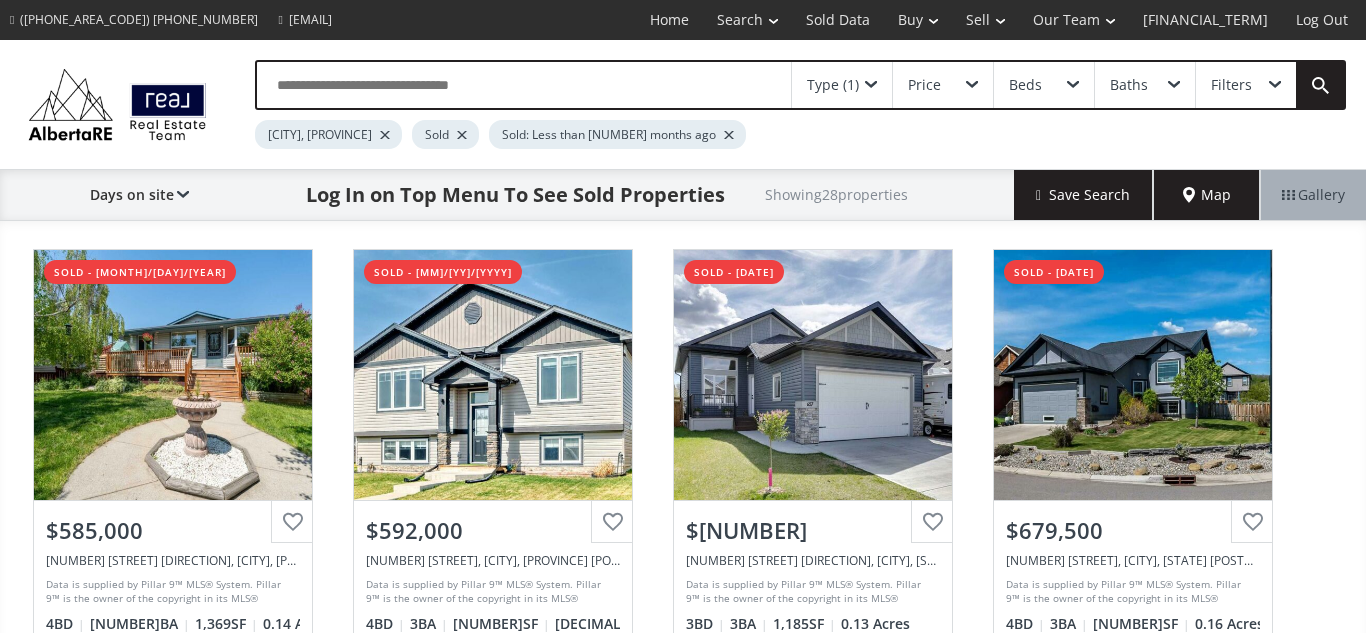 click at bounding box center [729, 135] 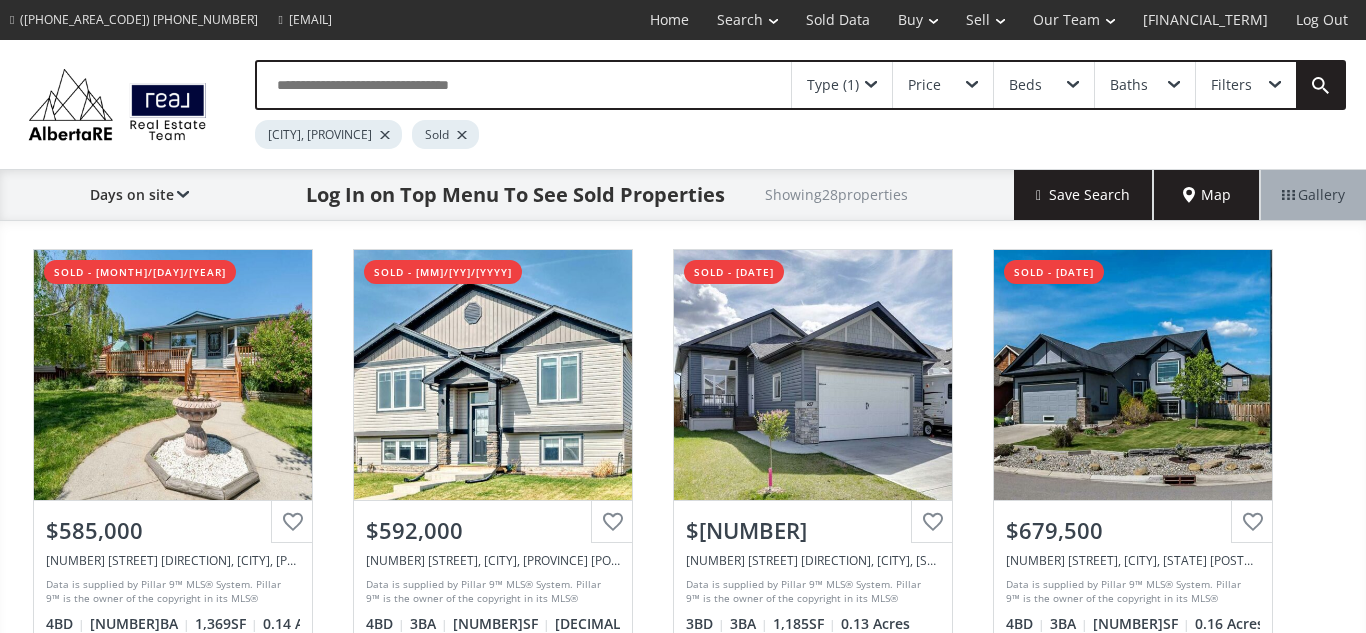 click on "Type   ([NUMBER])" at bounding box center (842, 85) 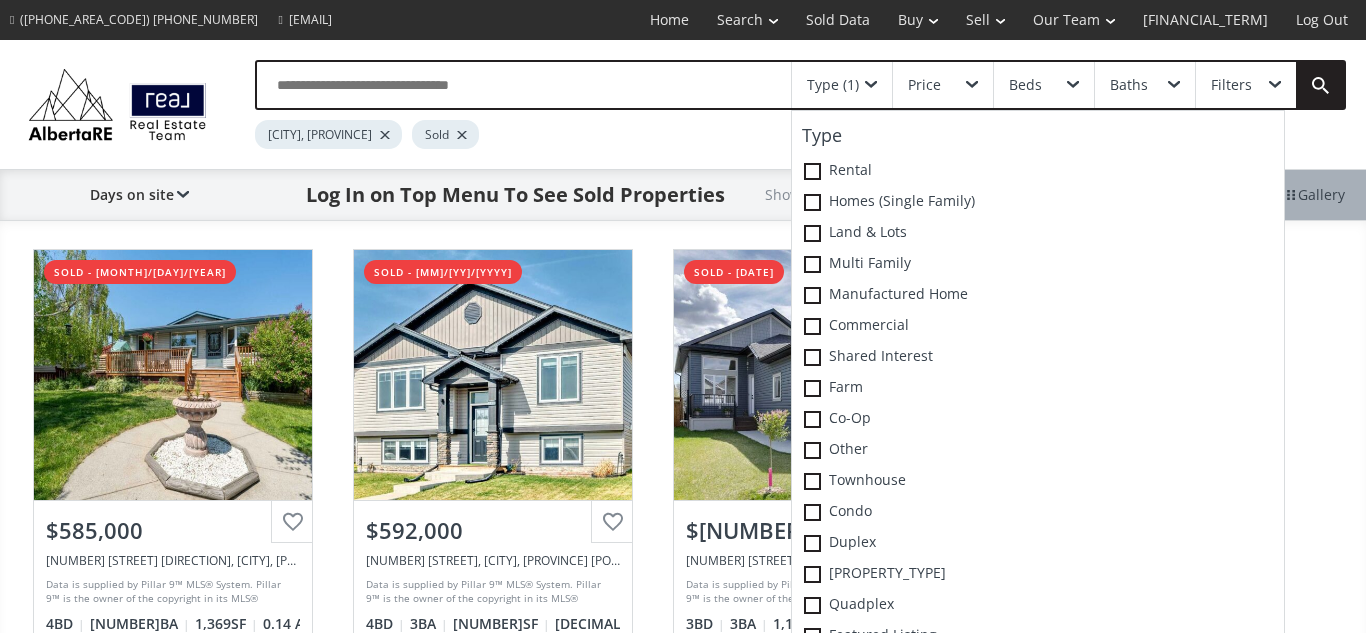 click at bounding box center [837, 793] 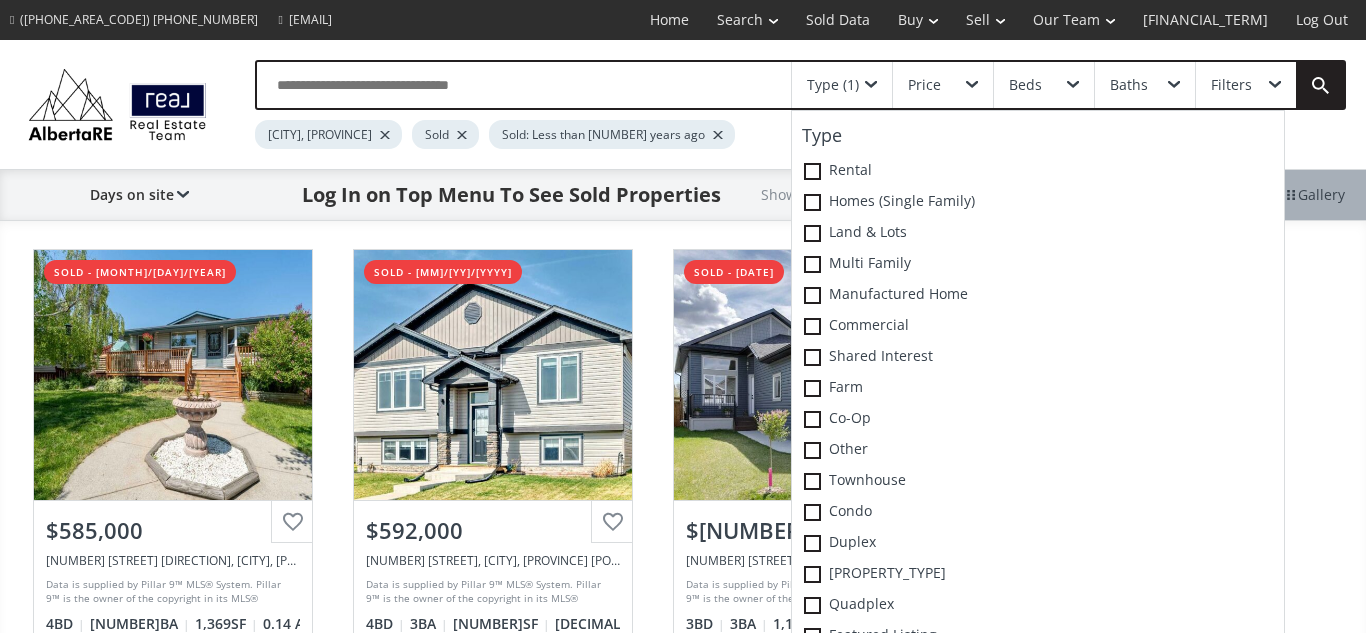 click on "[CITY], [STATE] Sold Sold: Less than [NUMBER] years ago" at bounding box center (725, 129) 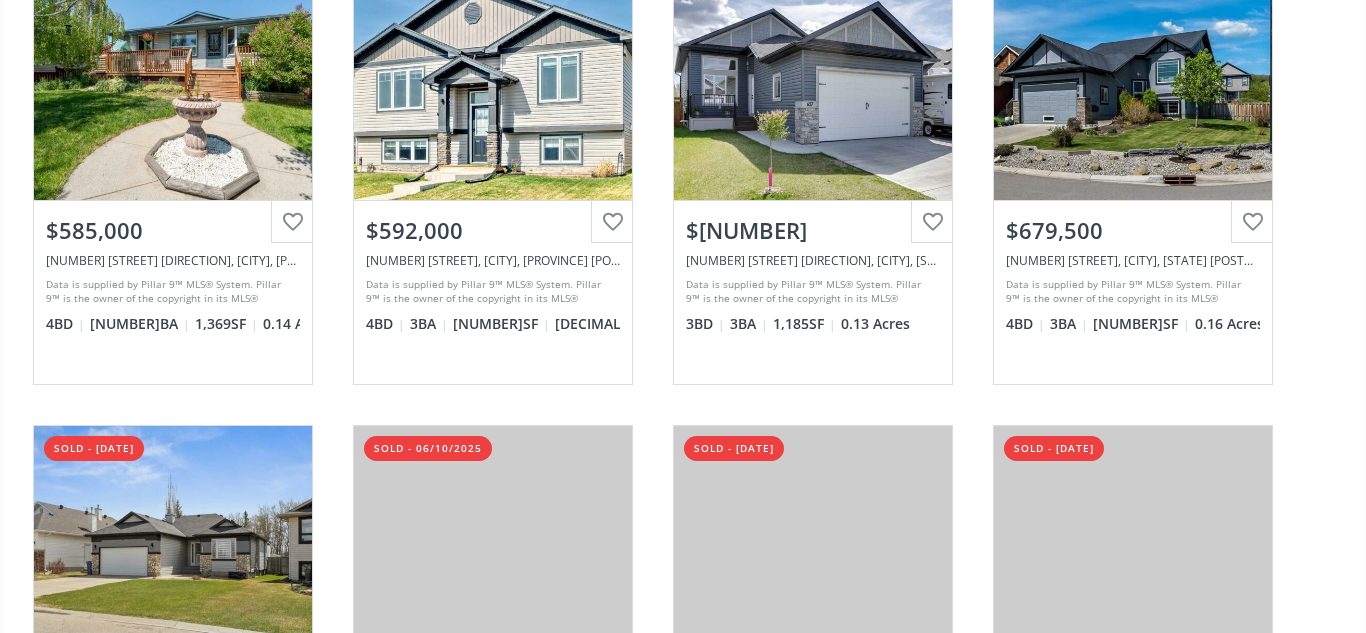 scroll, scrollTop: 292, scrollLeft: 0, axis: vertical 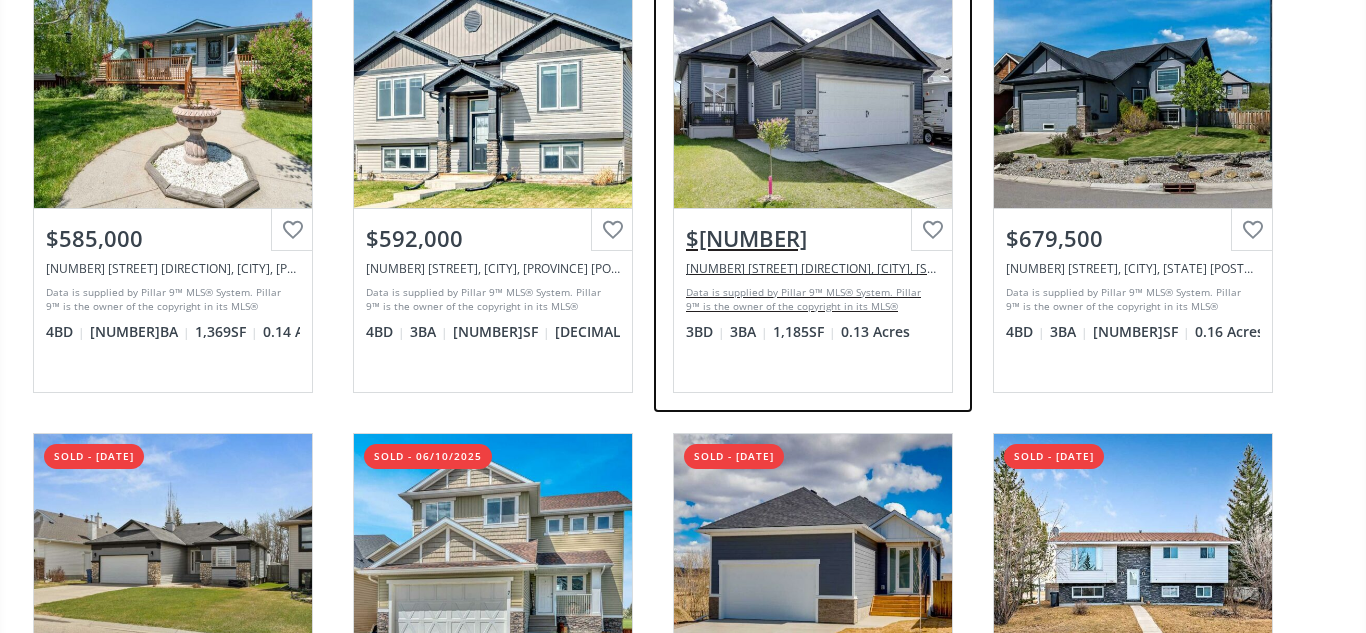 click on "View Photos & Details" at bounding box center [813, 83] 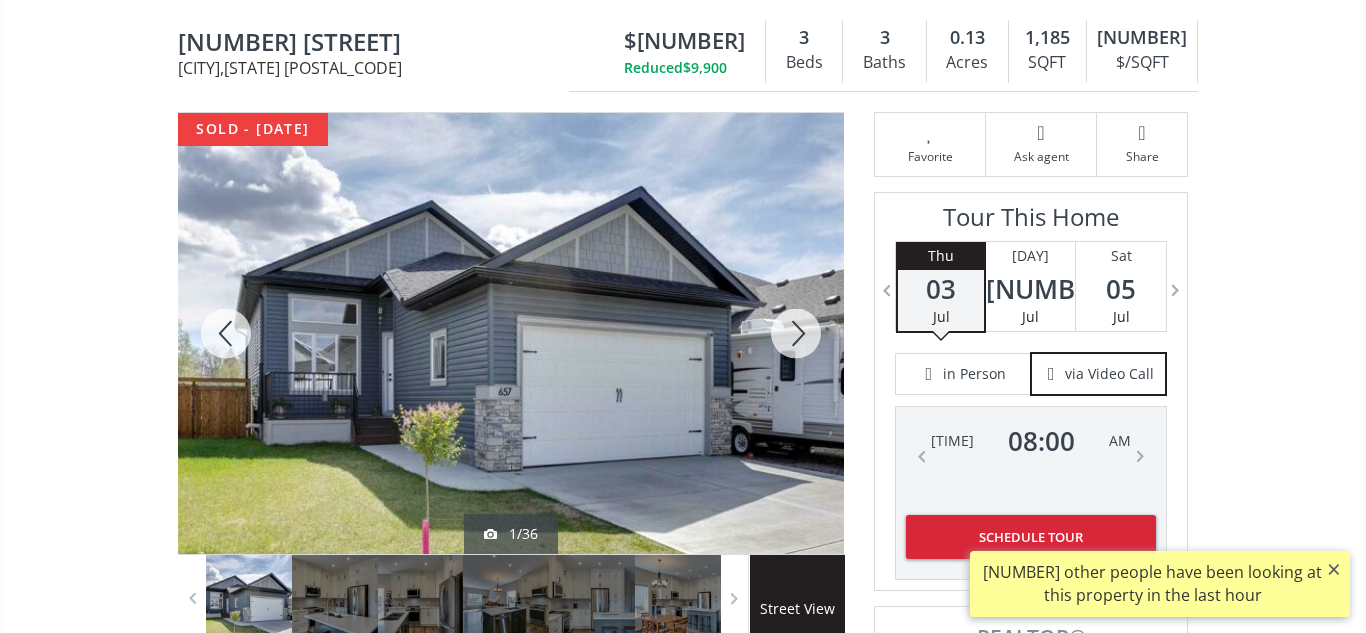 scroll, scrollTop: 190, scrollLeft: 0, axis: vertical 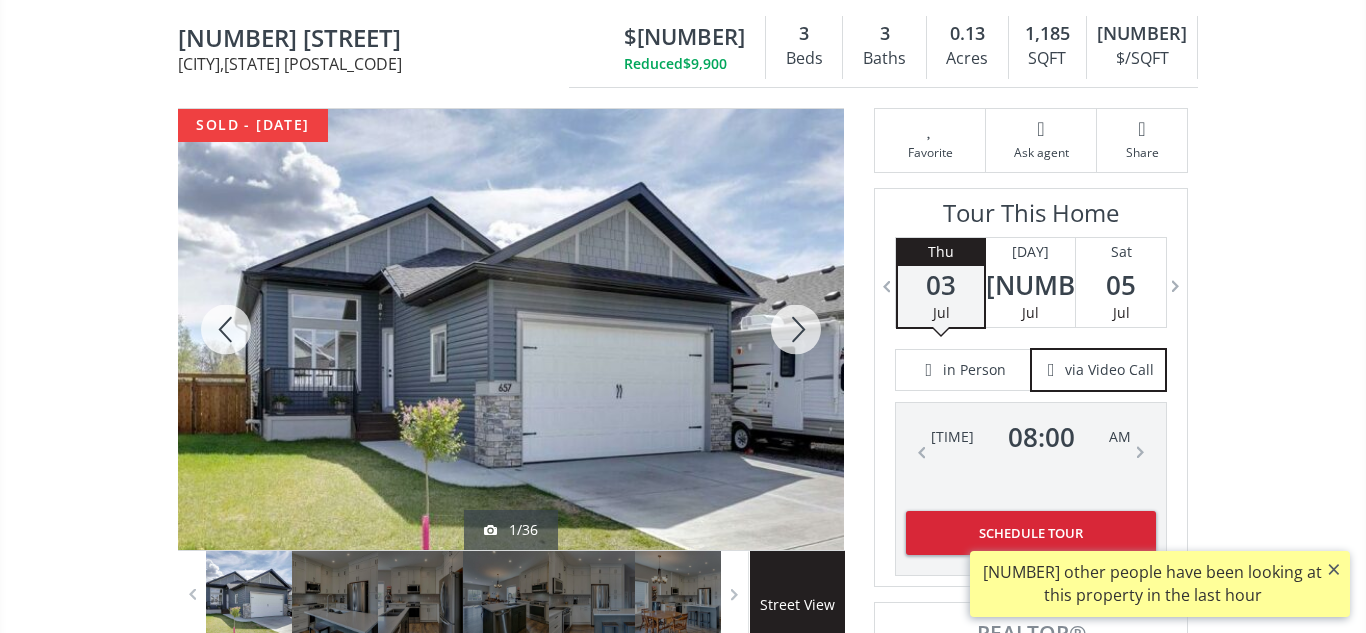 click at bounding box center (796, 329) 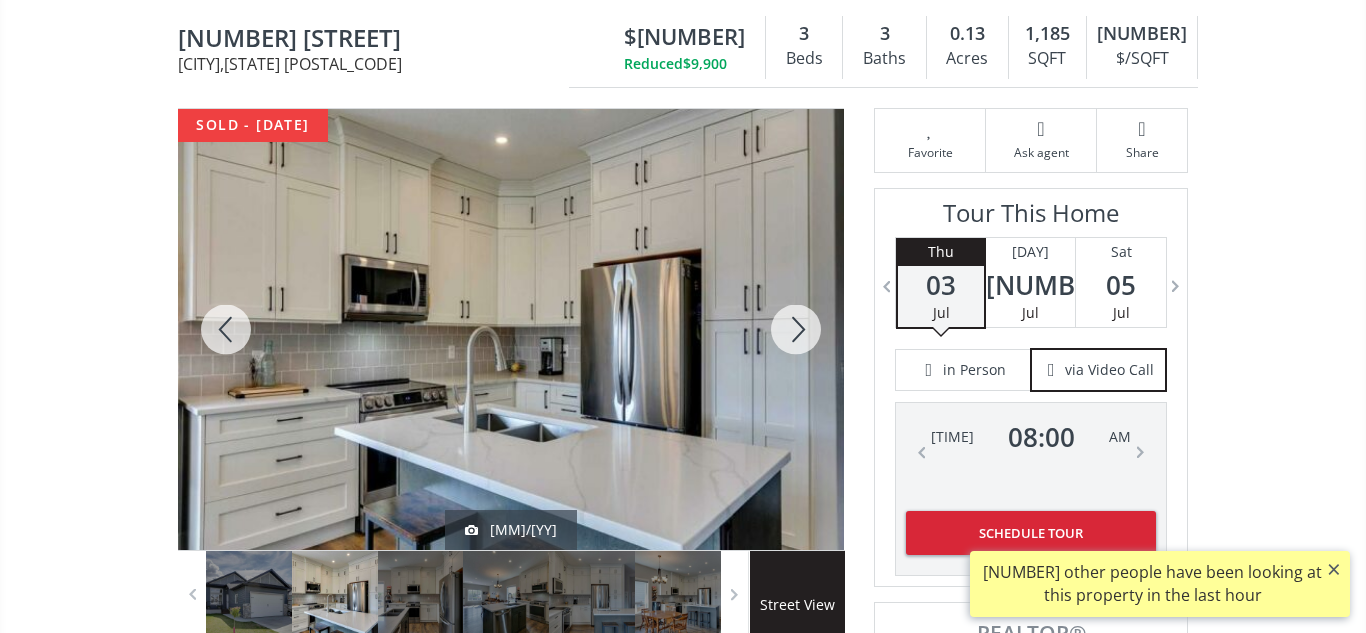 click at bounding box center [796, 329] 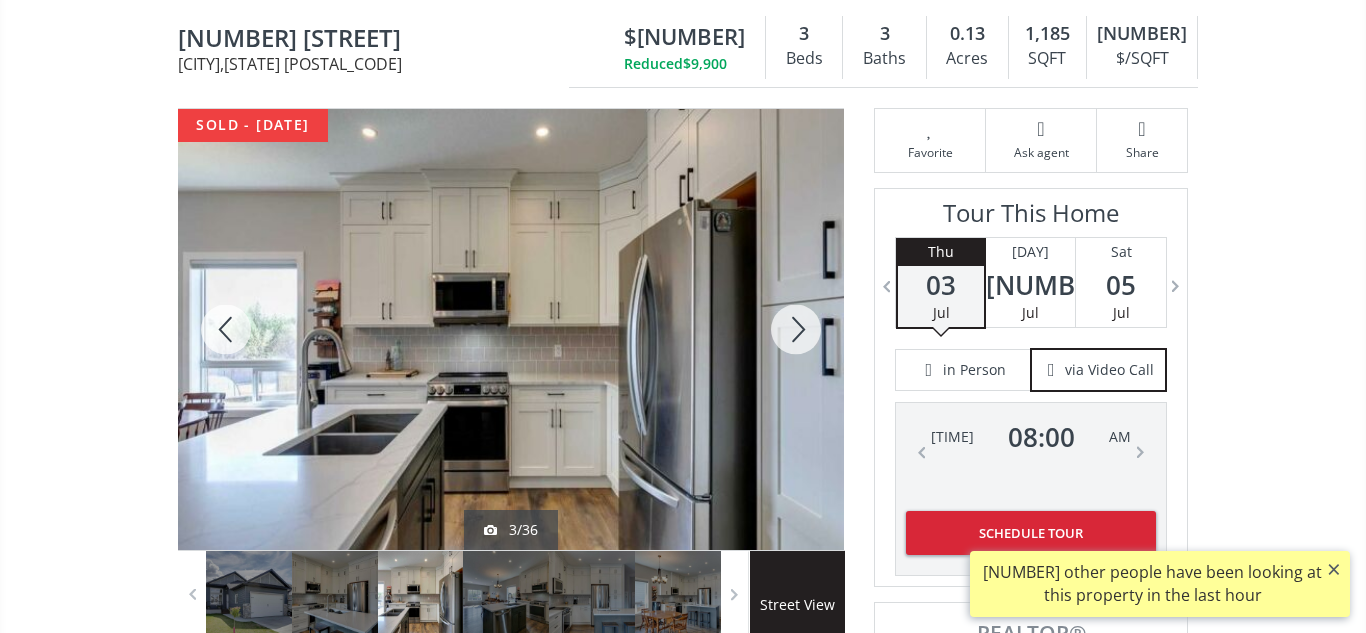 click at bounding box center (796, 329) 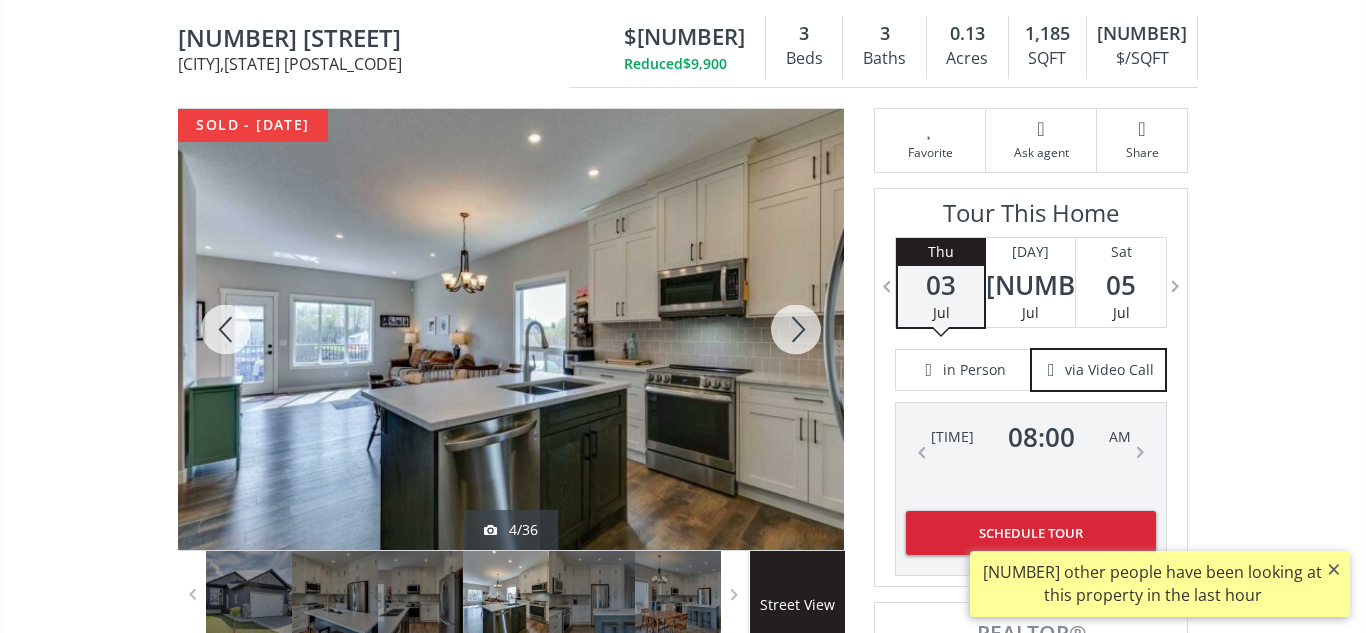 click at bounding box center [796, 329] 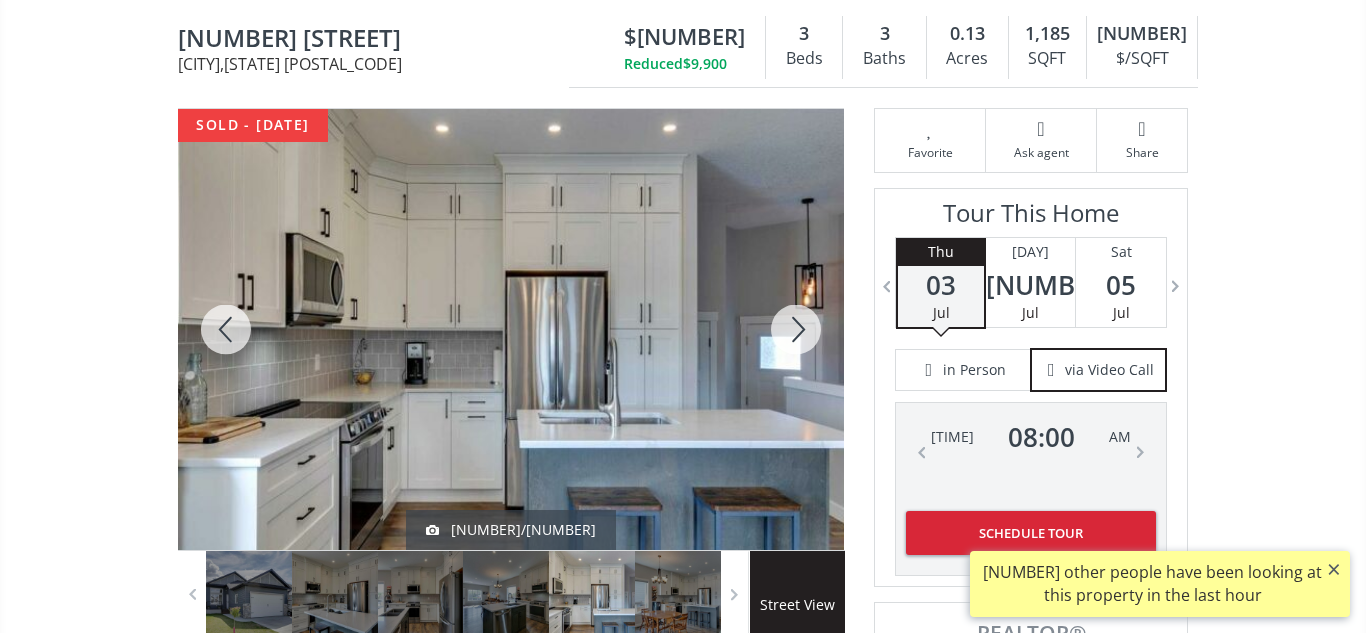 click at bounding box center (796, 329) 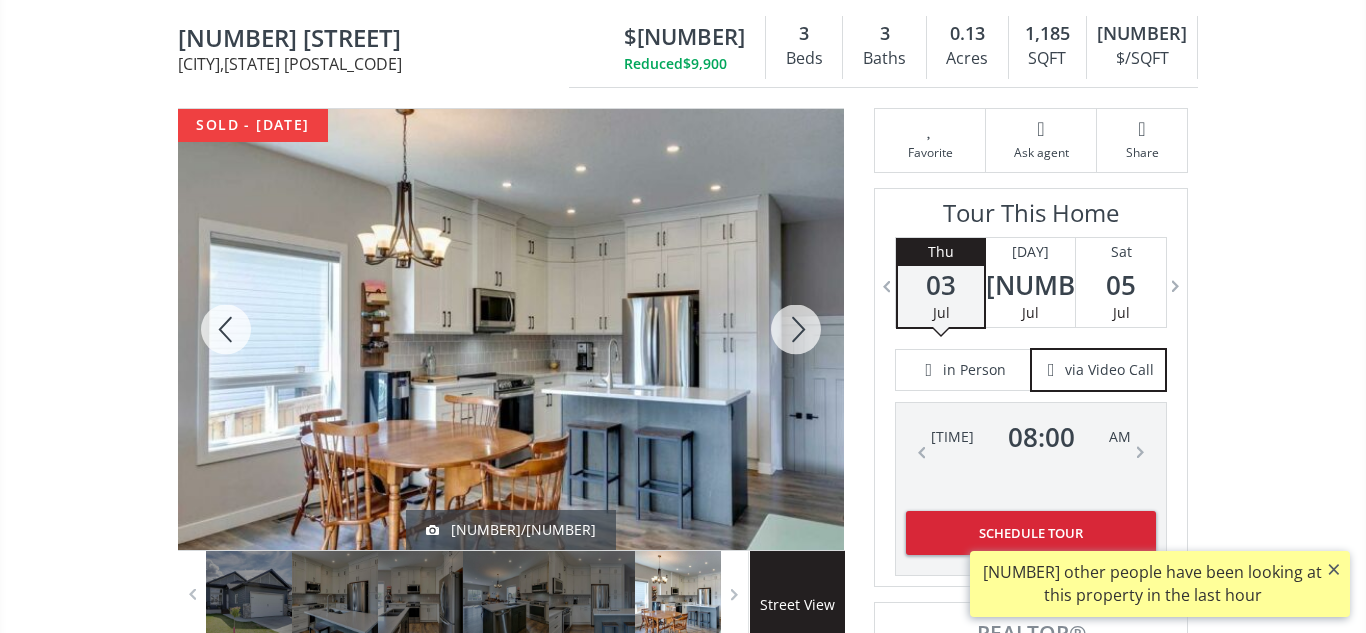 click at bounding box center [796, 329] 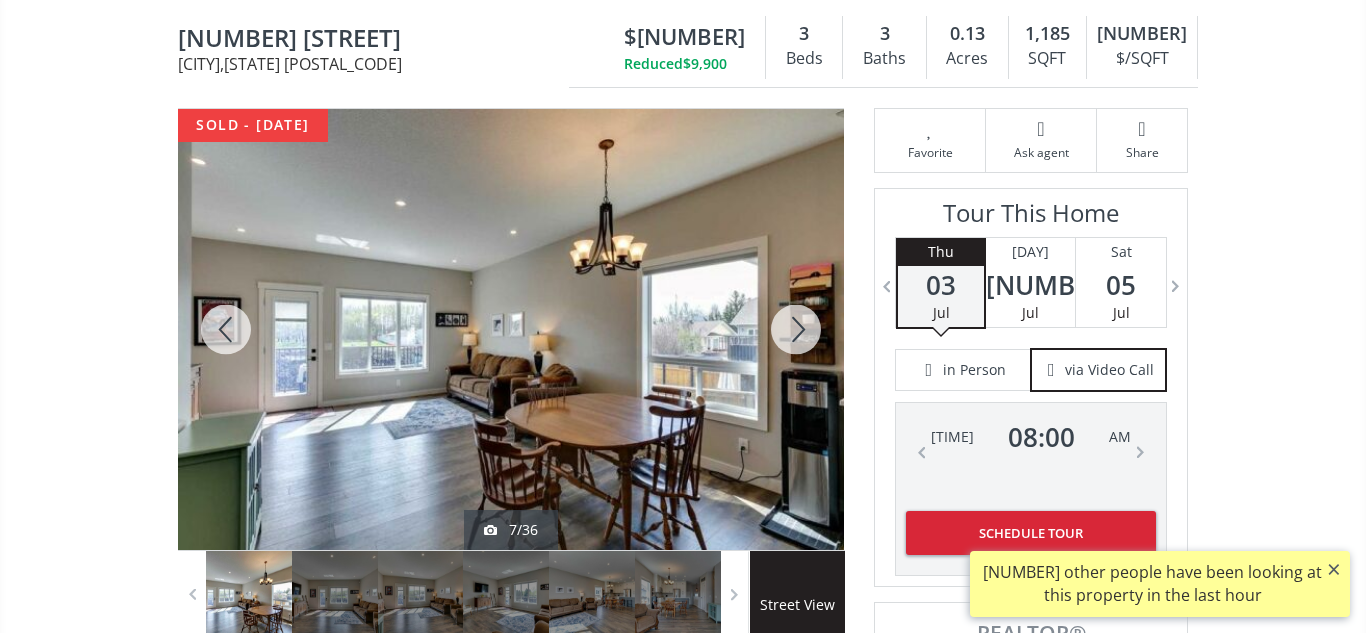 click at bounding box center [796, 329] 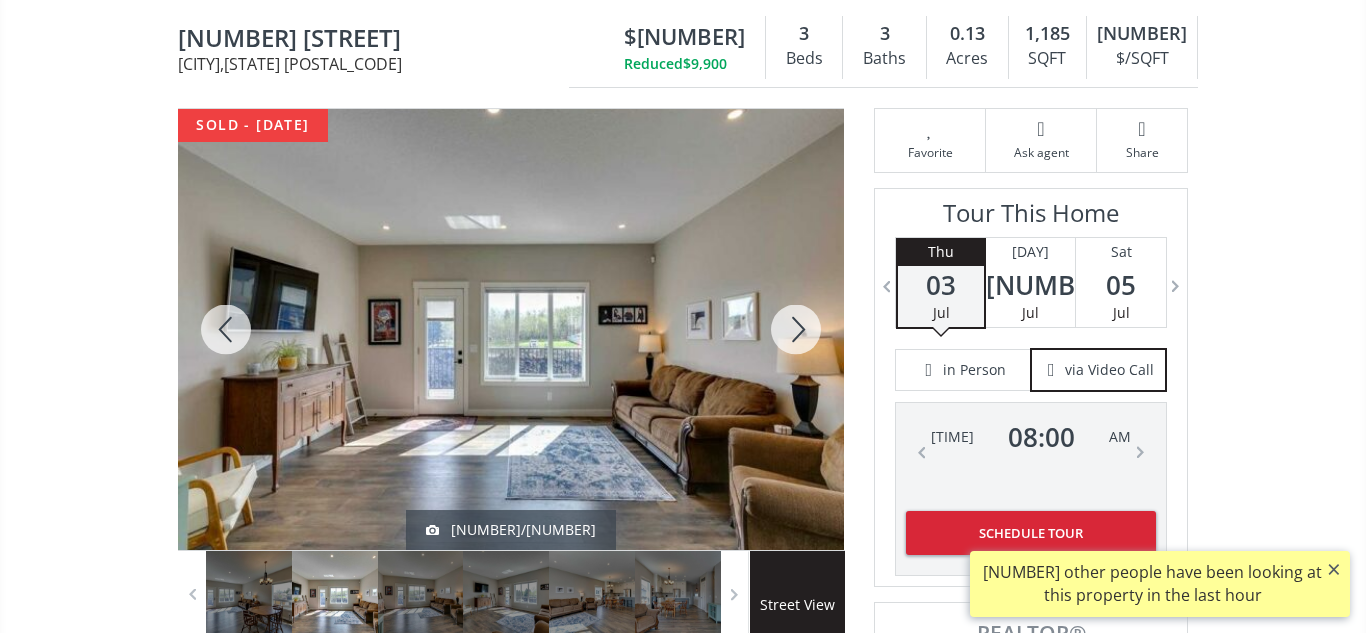 click at bounding box center (796, 329) 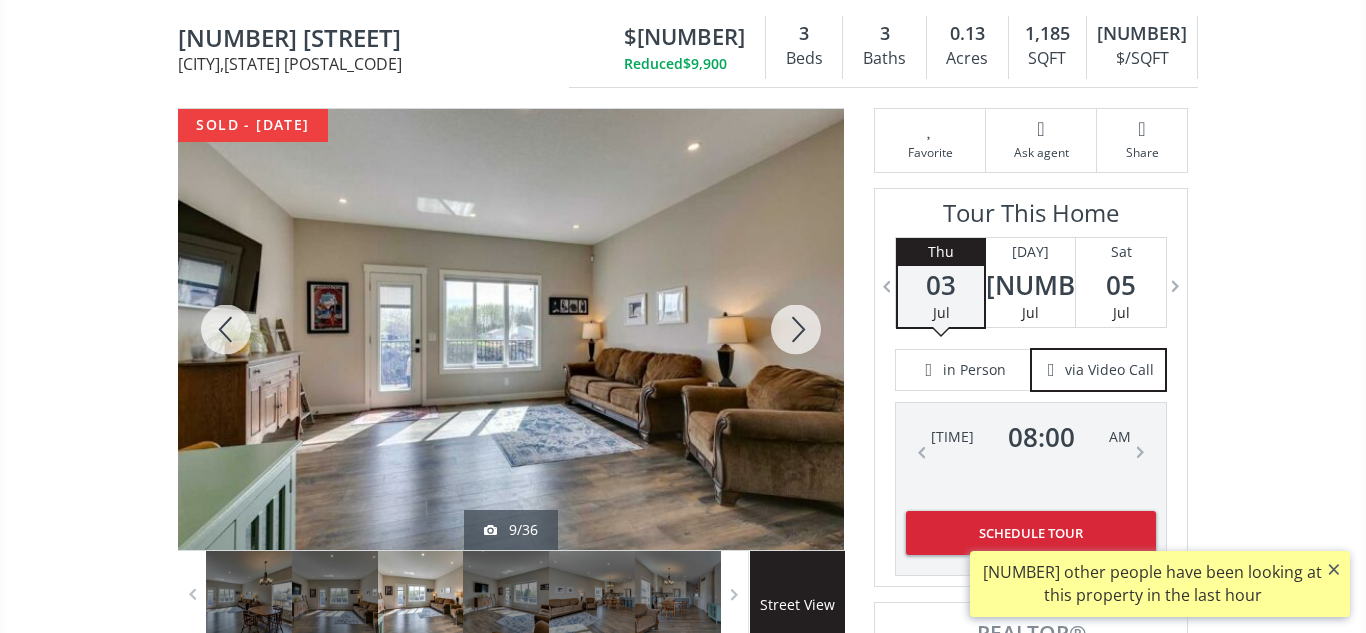 click at bounding box center [796, 329] 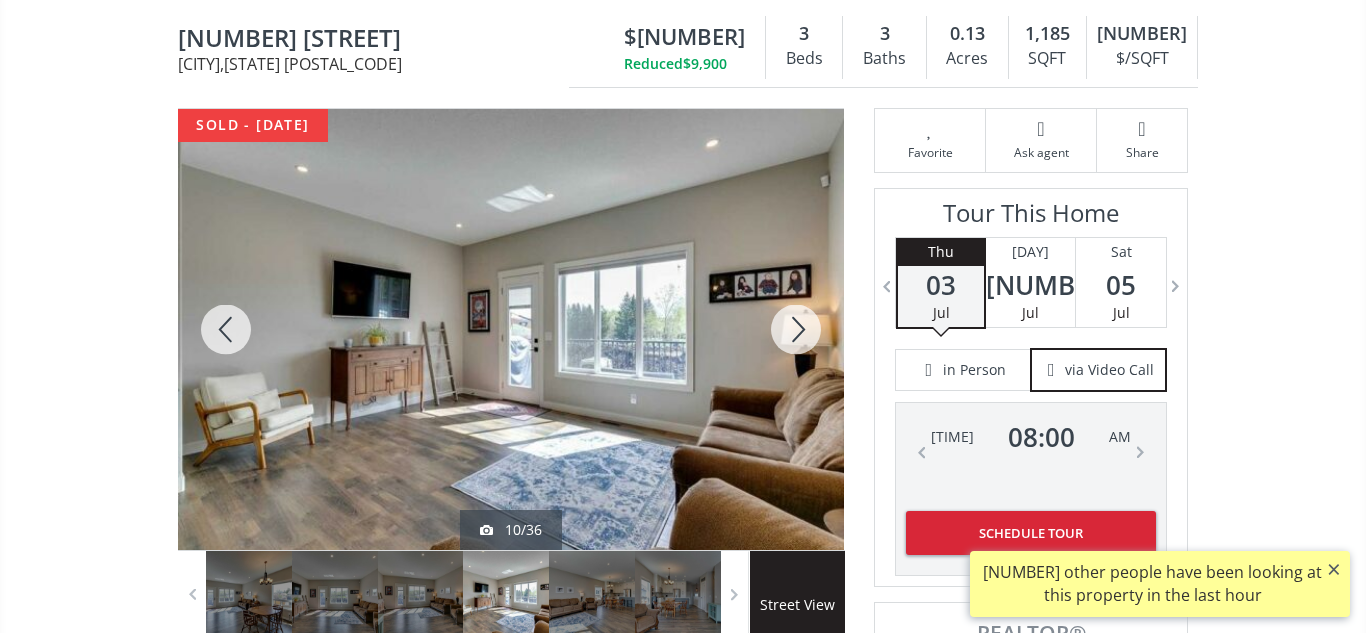 click at bounding box center [796, 329] 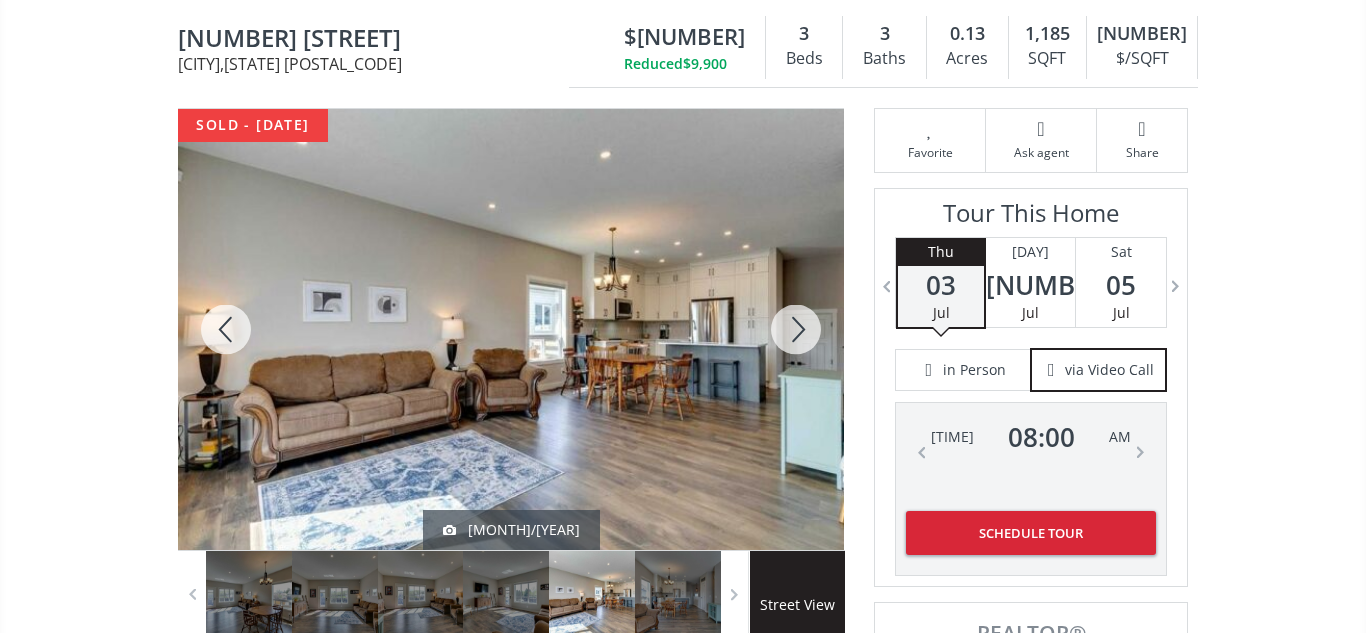 click at bounding box center (796, 329) 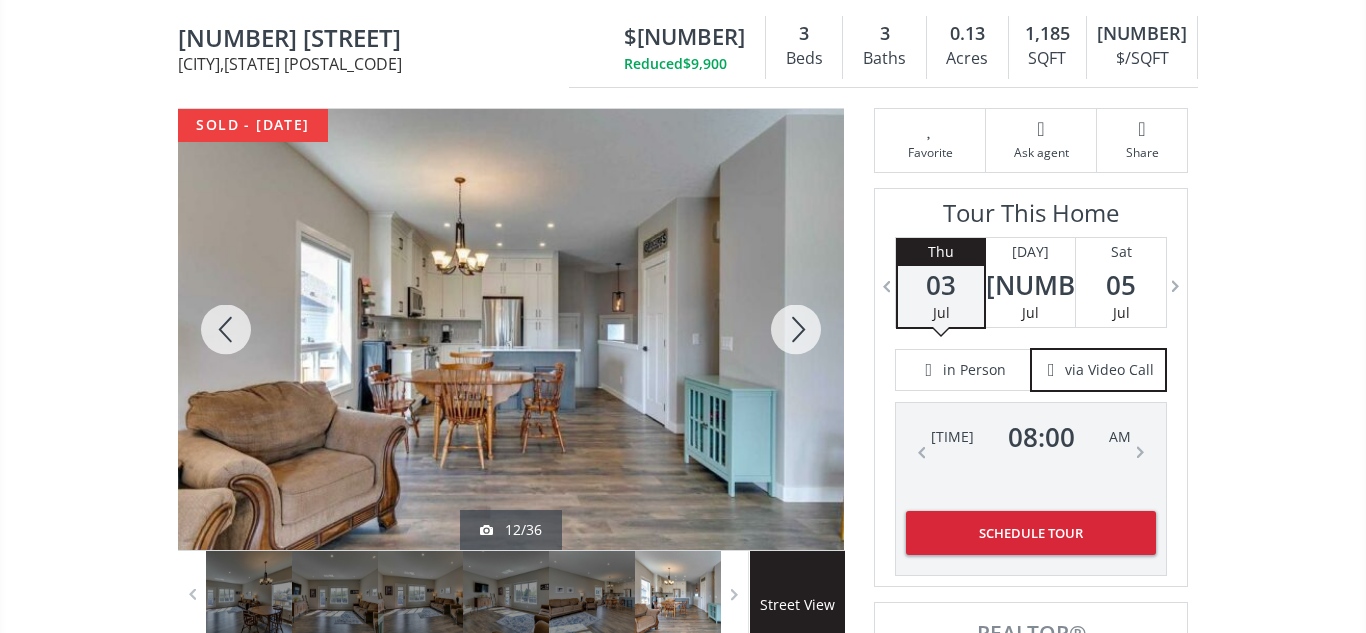 click at bounding box center (796, 329) 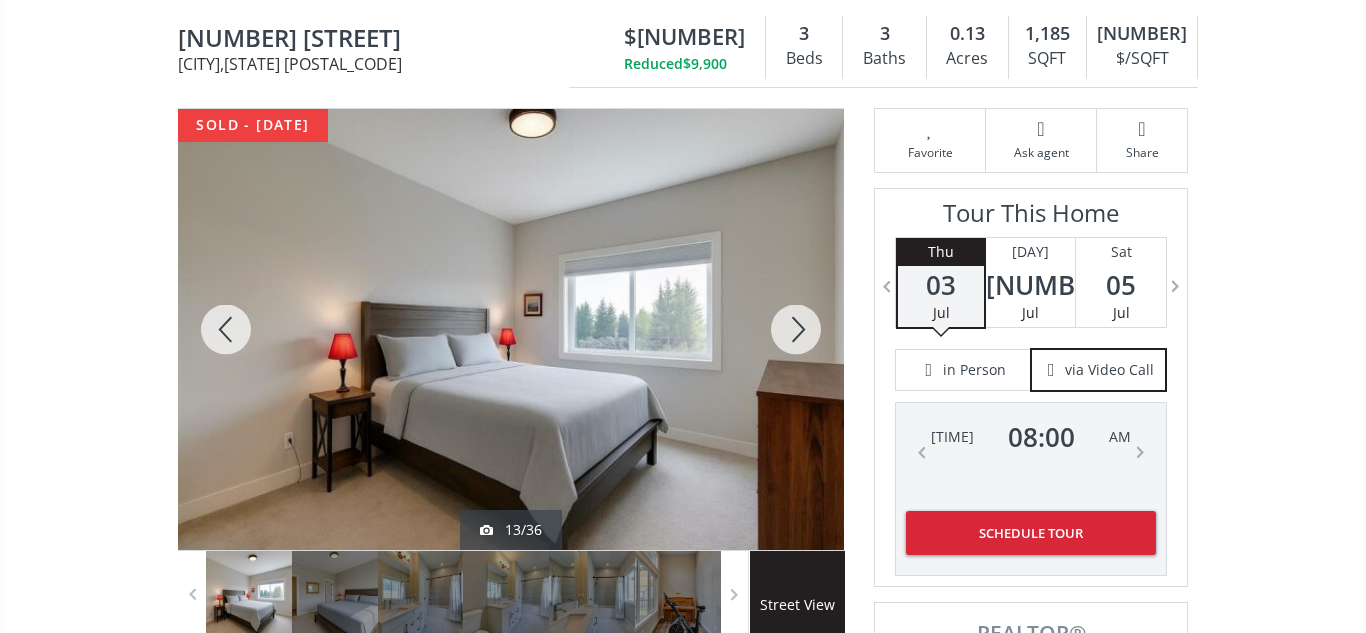 click at bounding box center [796, 329] 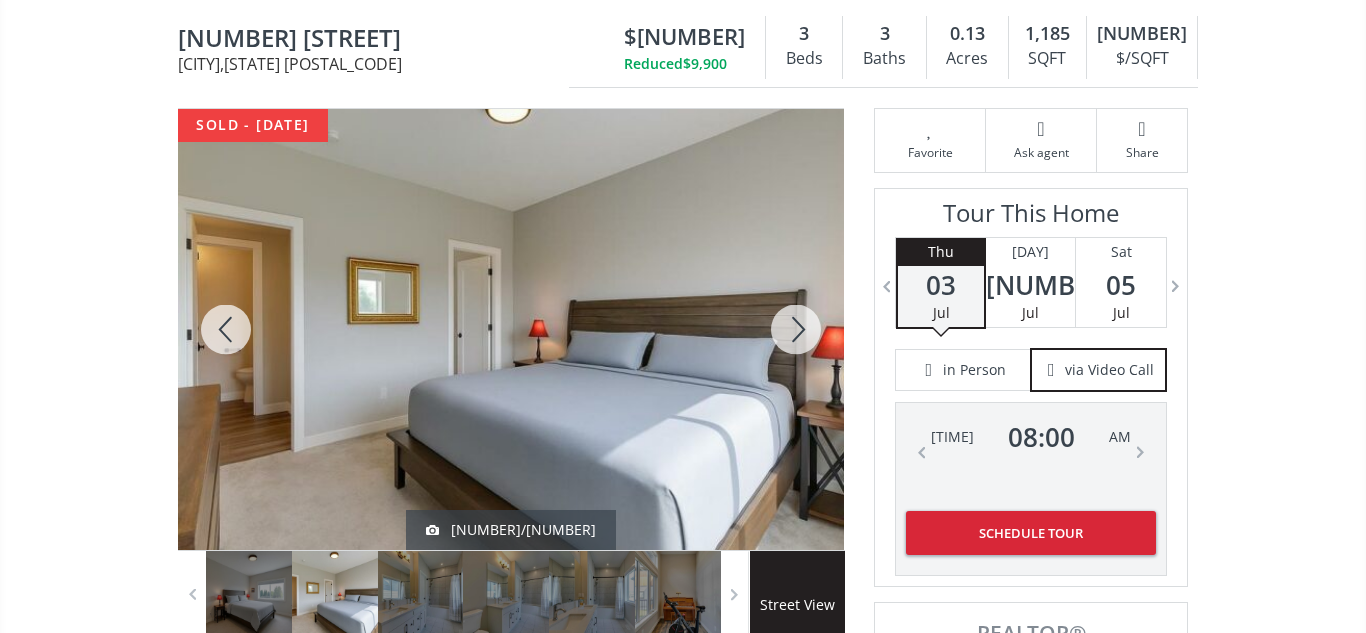 click at bounding box center (796, 329) 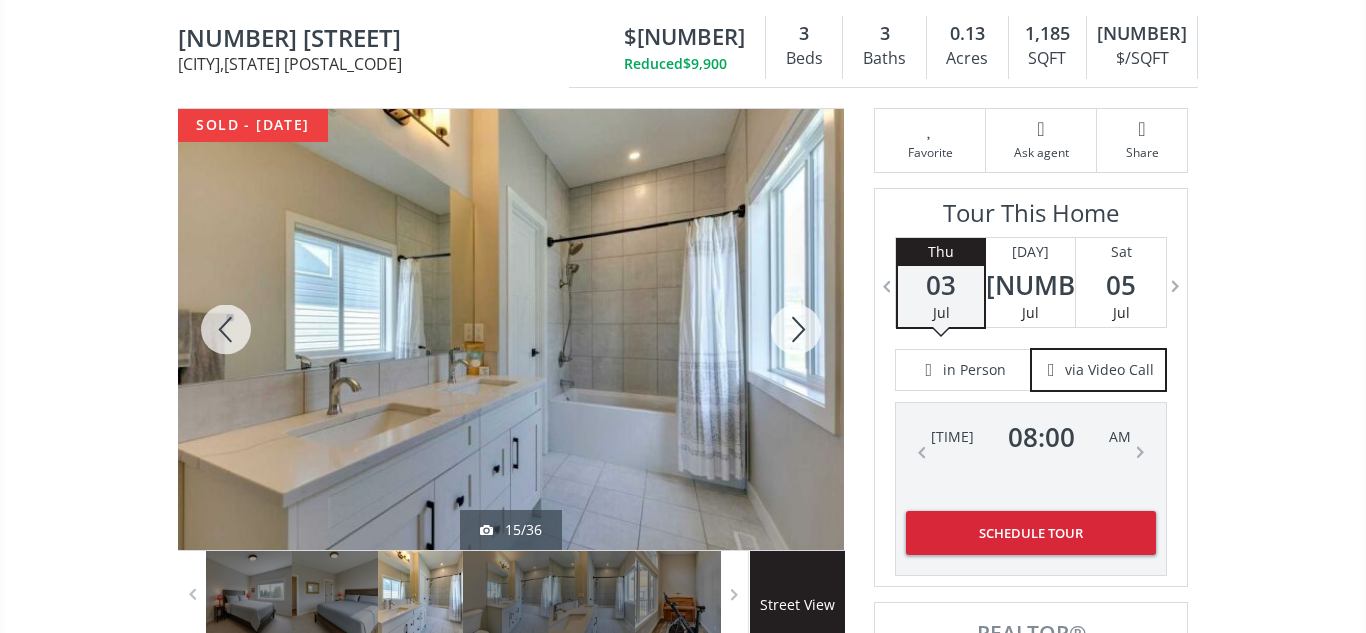 click at bounding box center [796, 329] 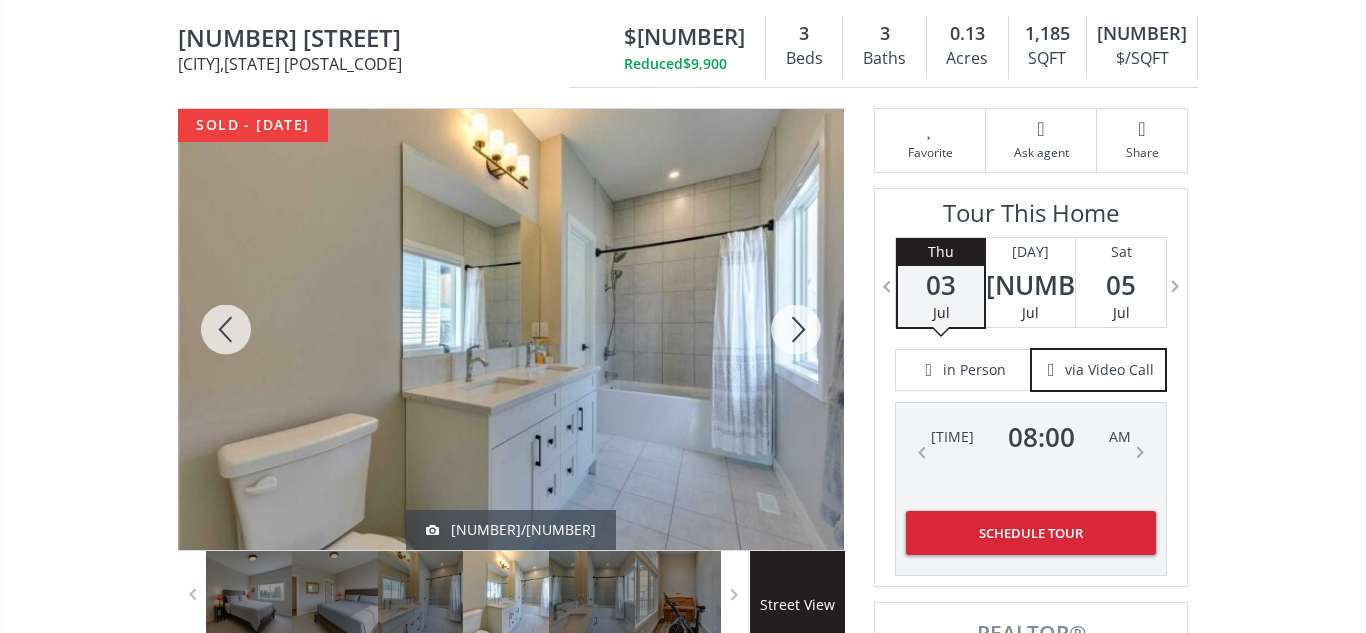 click at bounding box center [796, 329] 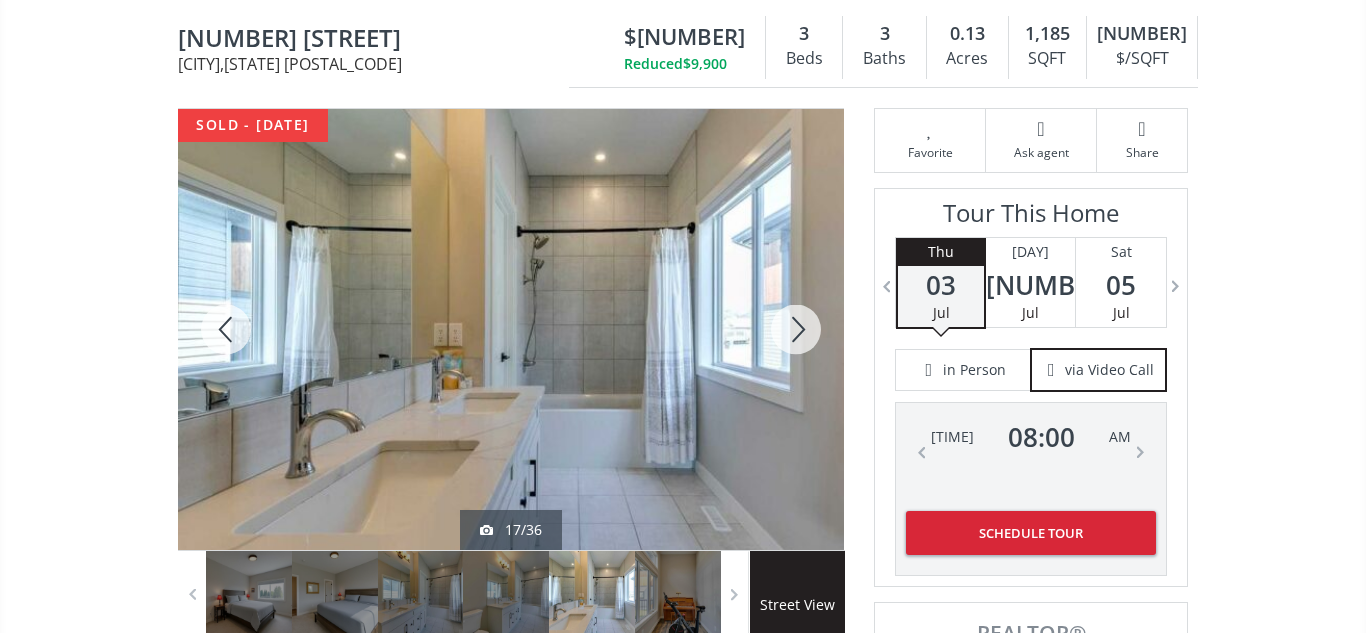 click at bounding box center (796, 329) 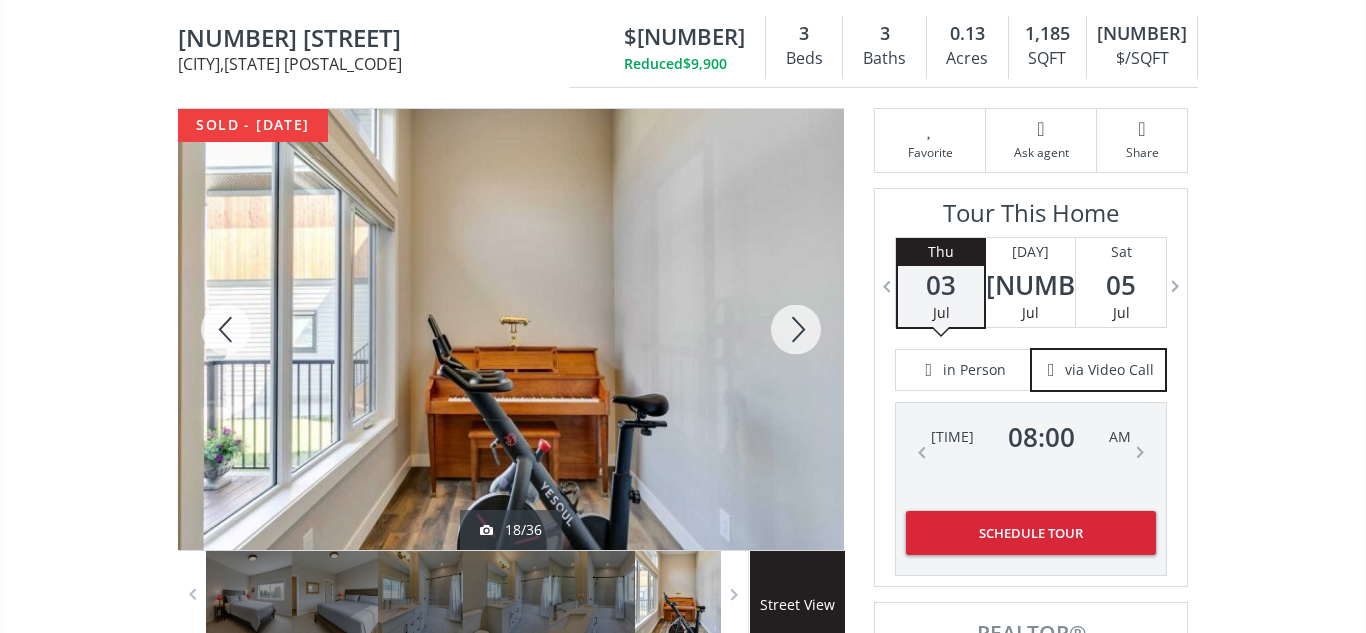 click at bounding box center (796, 329) 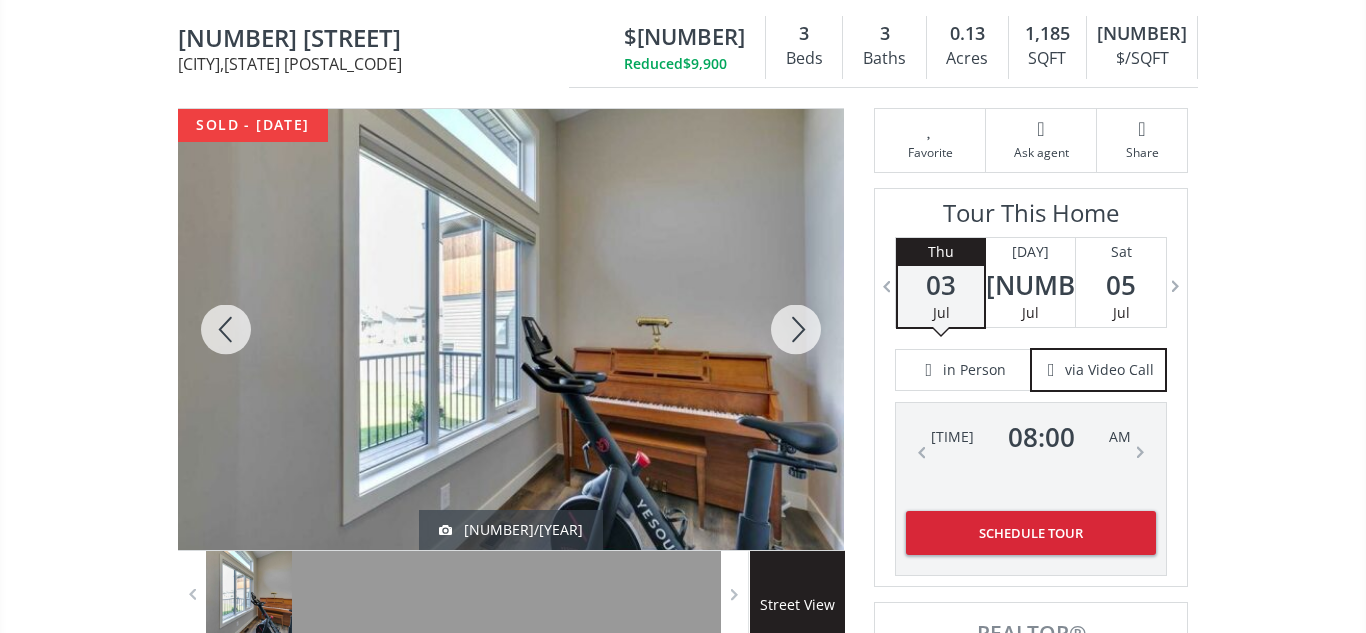 click at bounding box center (796, 329) 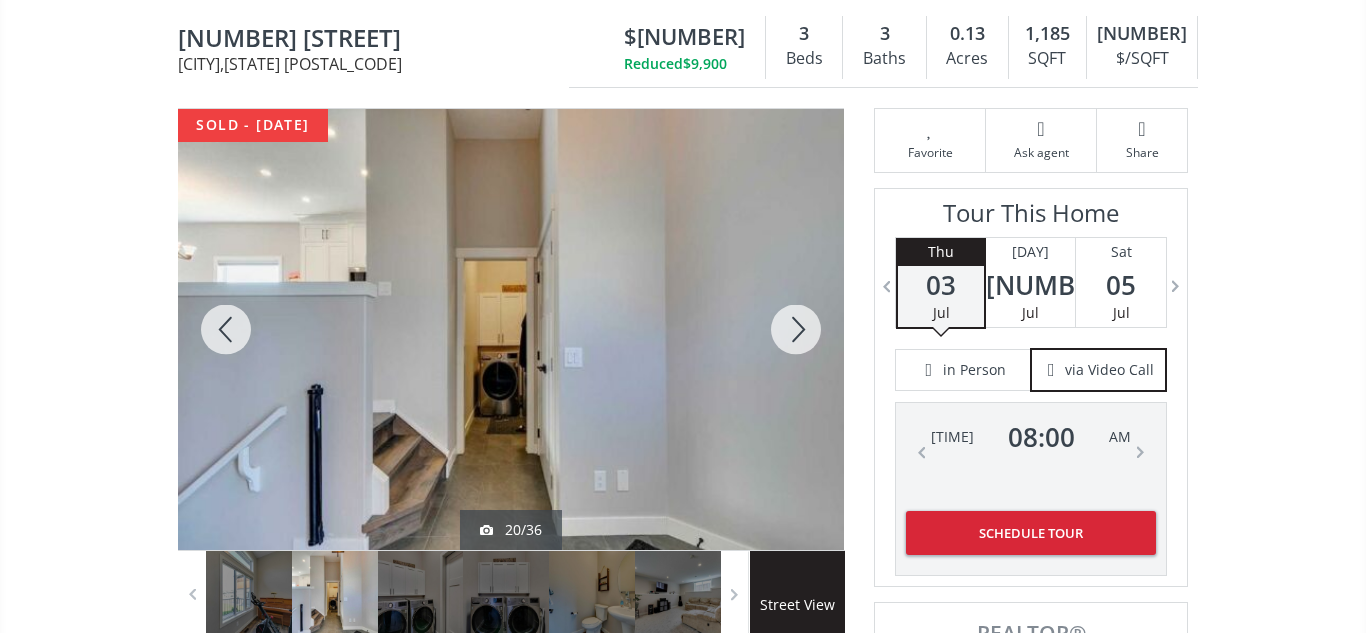click at bounding box center (796, 329) 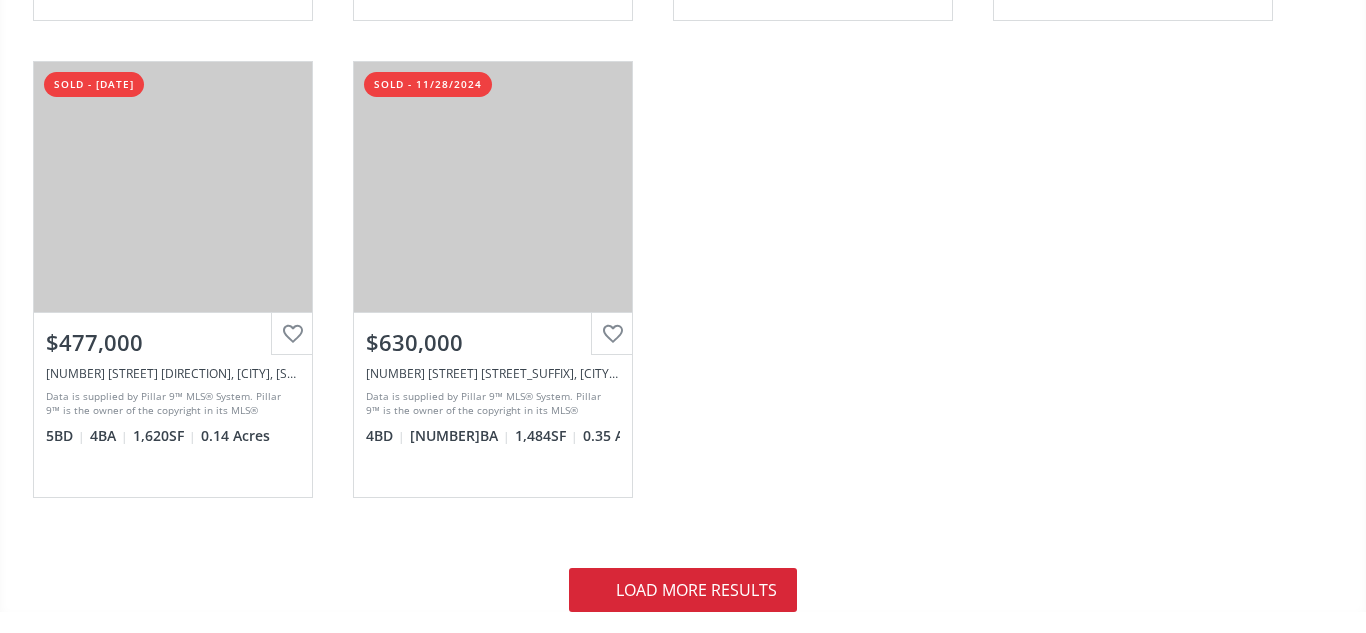 scroll, scrollTop: 5905, scrollLeft: 0, axis: vertical 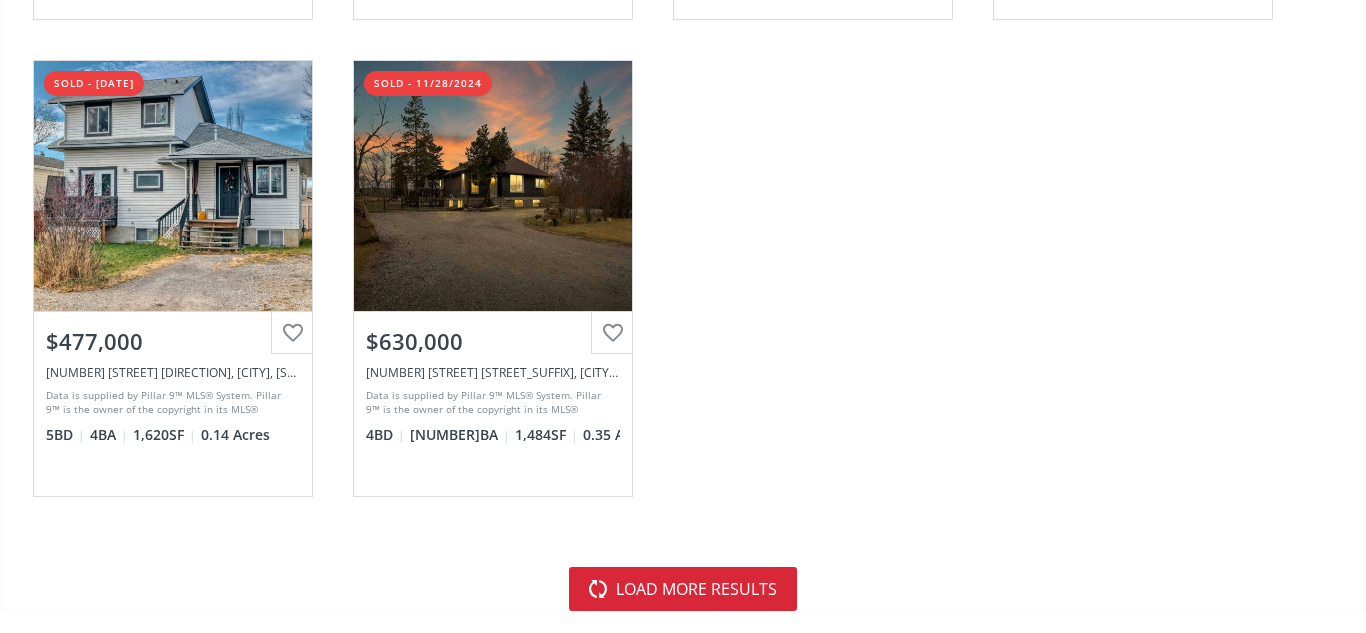 click on "load more results" at bounding box center [683, 589] 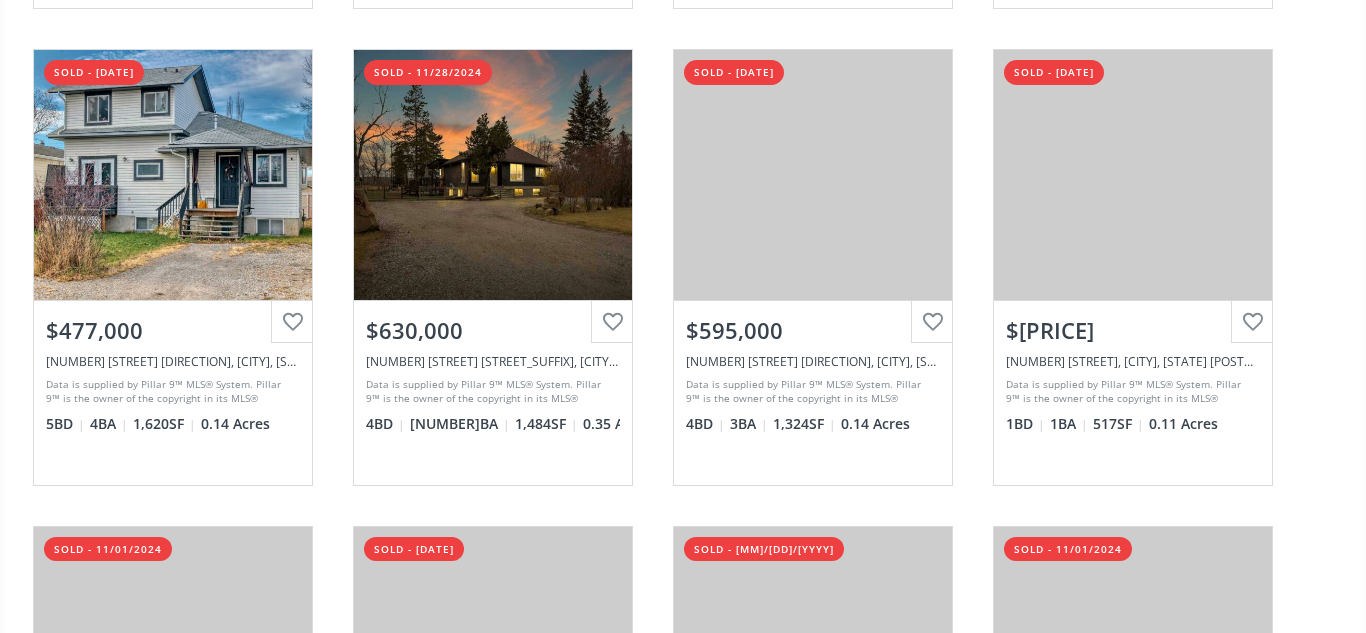 scroll, scrollTop: 5920, scrollLeft: 0, axis: vertical 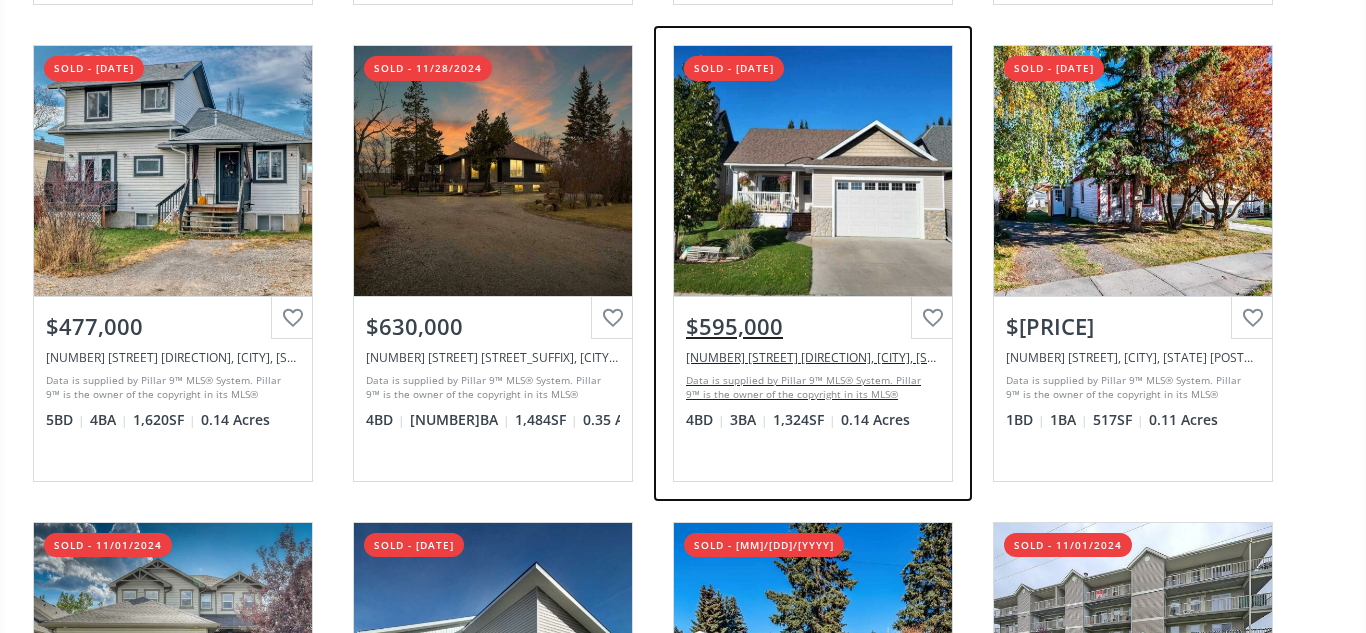 click on "View Photos & Details" at bounding box center [813, 171] 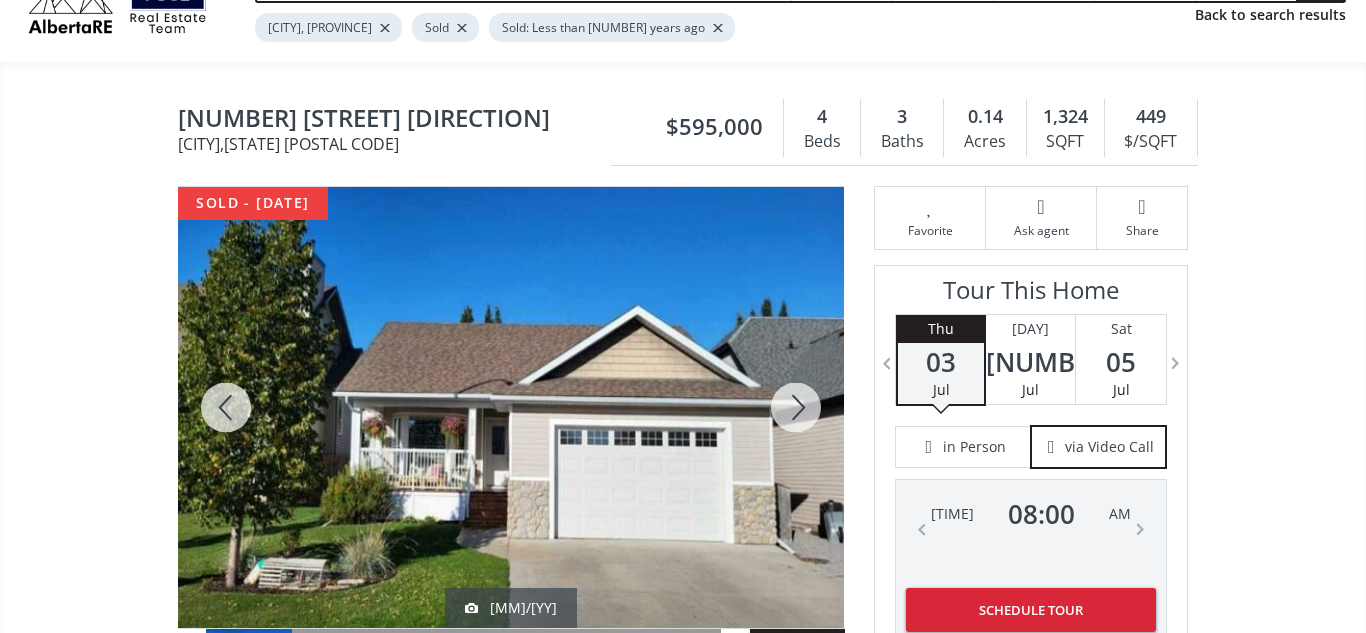 scroll, scrollTop: 119, scrollLeft: 0, axis: vertical 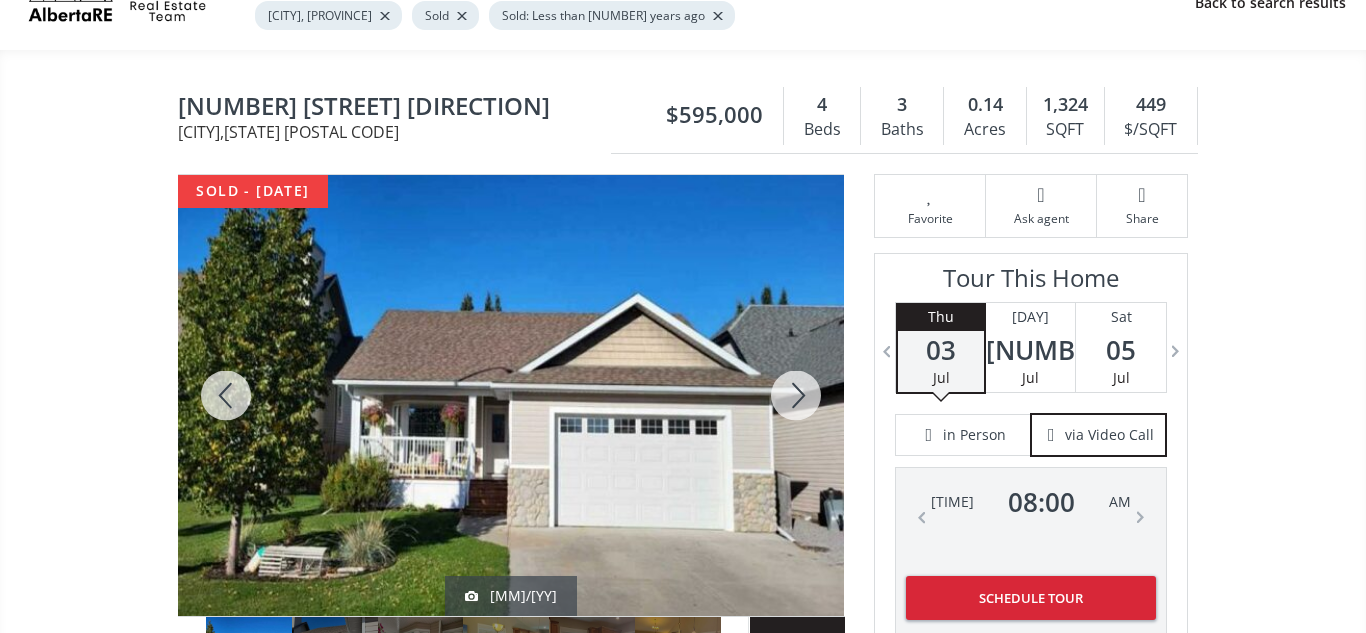 click at bounding box center (796, 395) 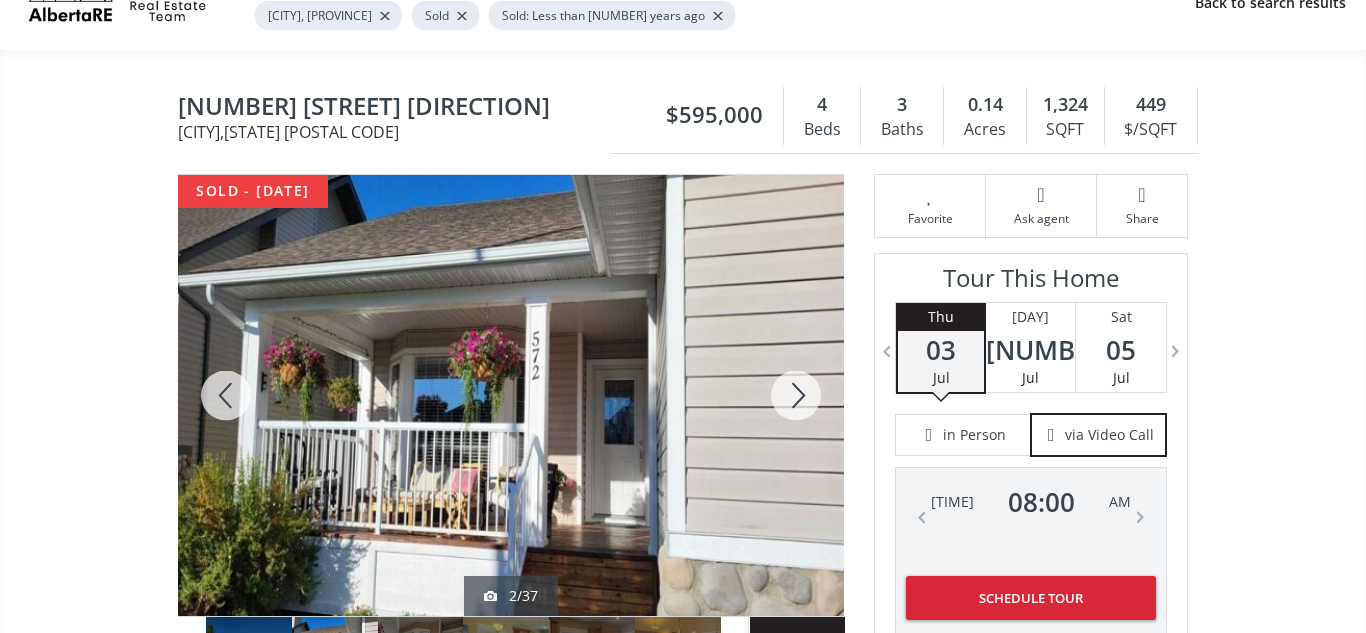 click at bounding box center (796, 395) 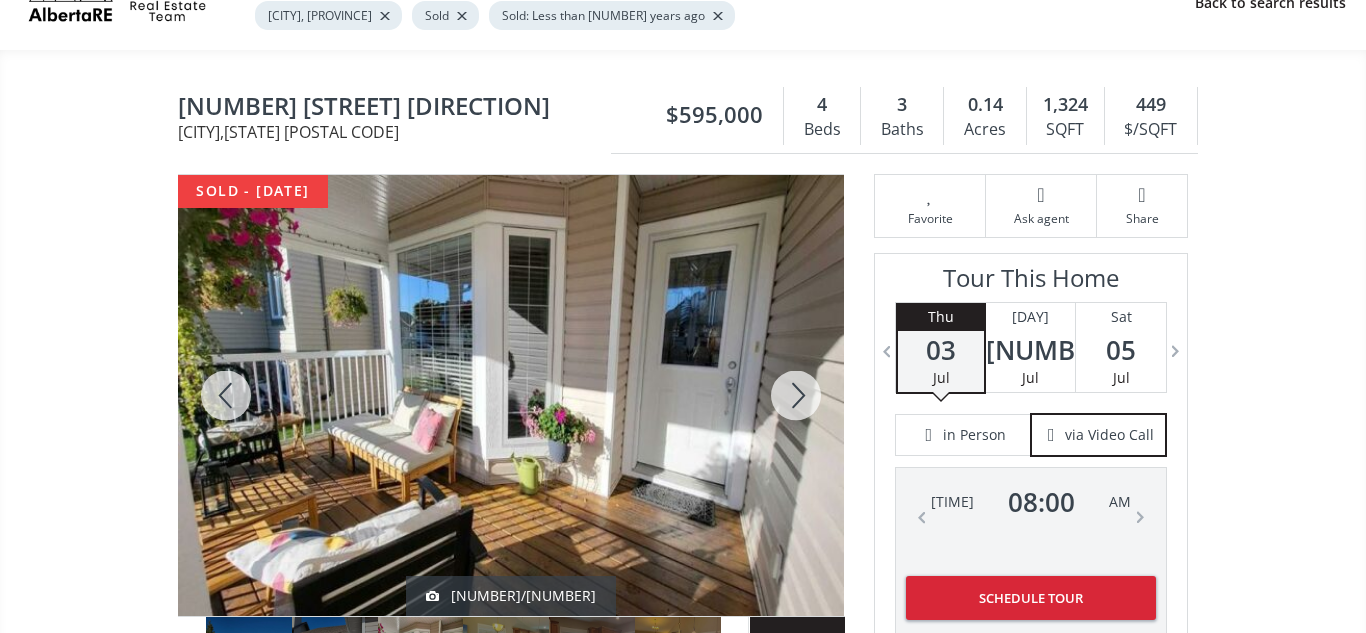 click at bounding box center (796, 395) 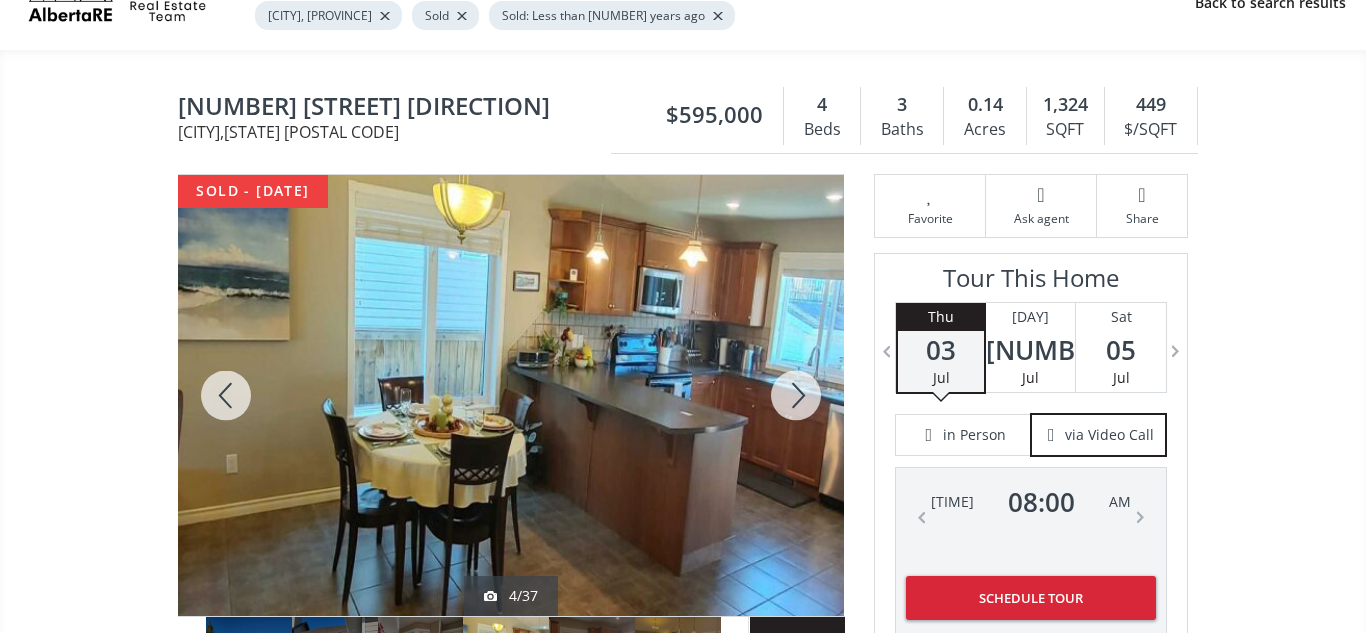 click at bounding box center [796, 395] 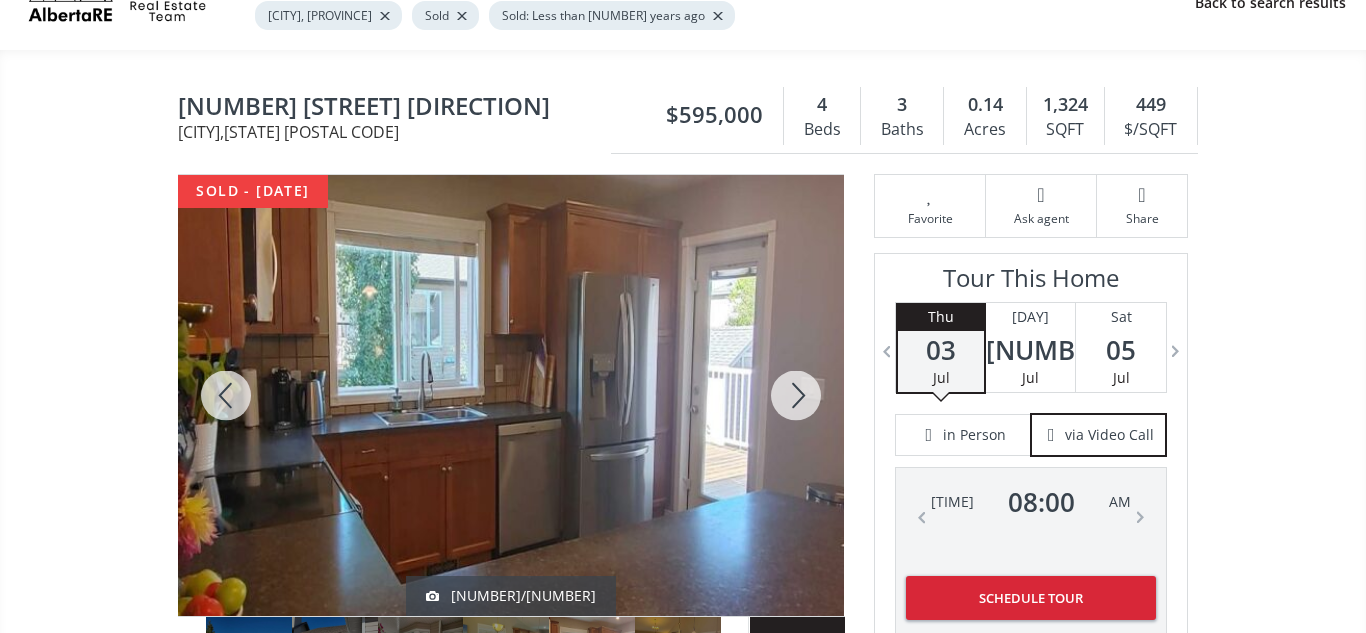 click at bounding box center (796, 395) 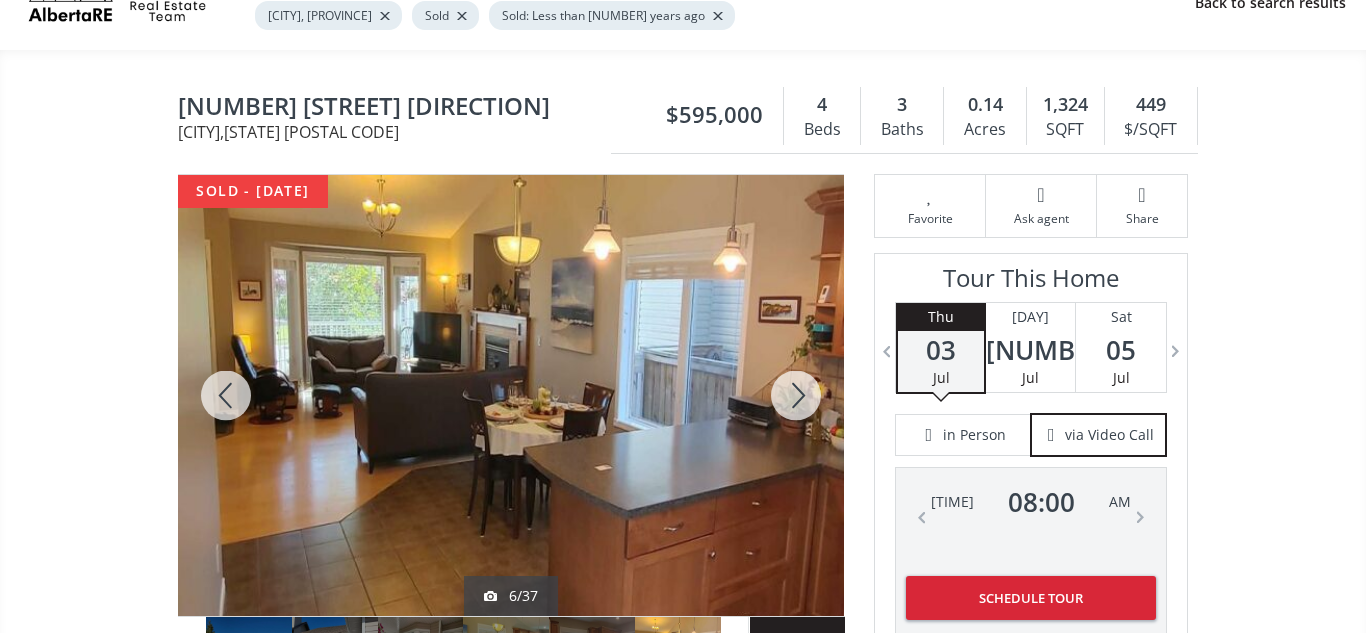 click at bounding box center [796, 395] 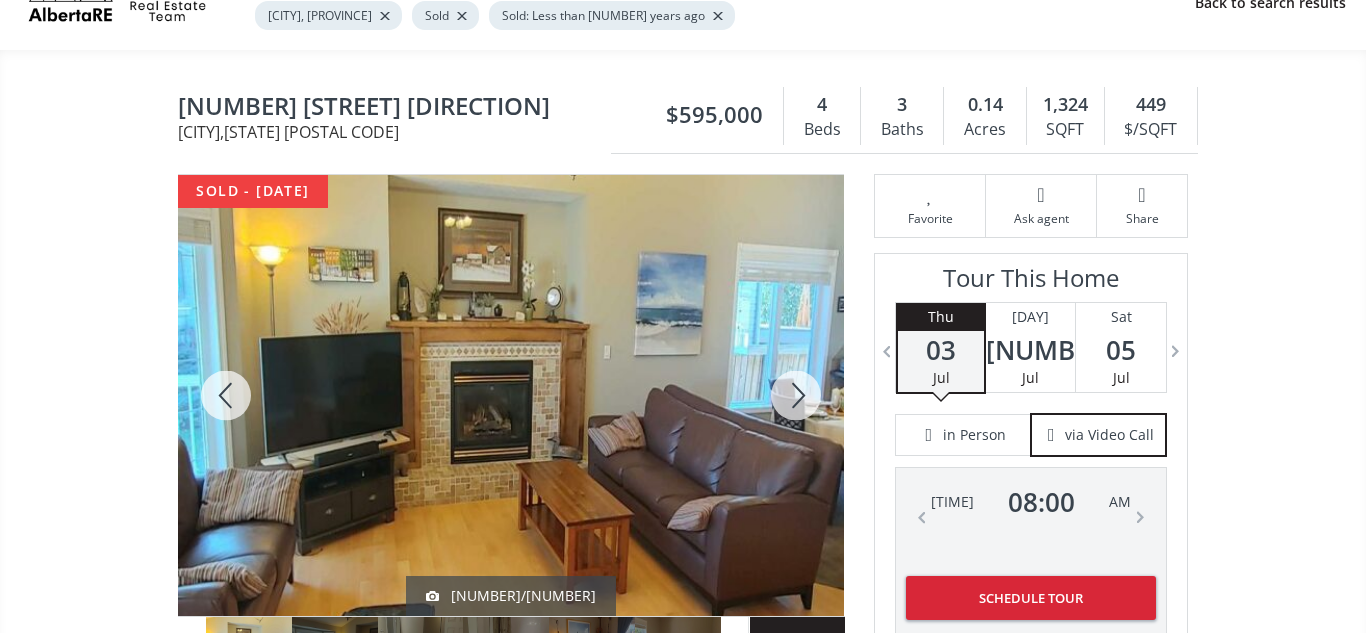 click at bounding box center (796, 395) 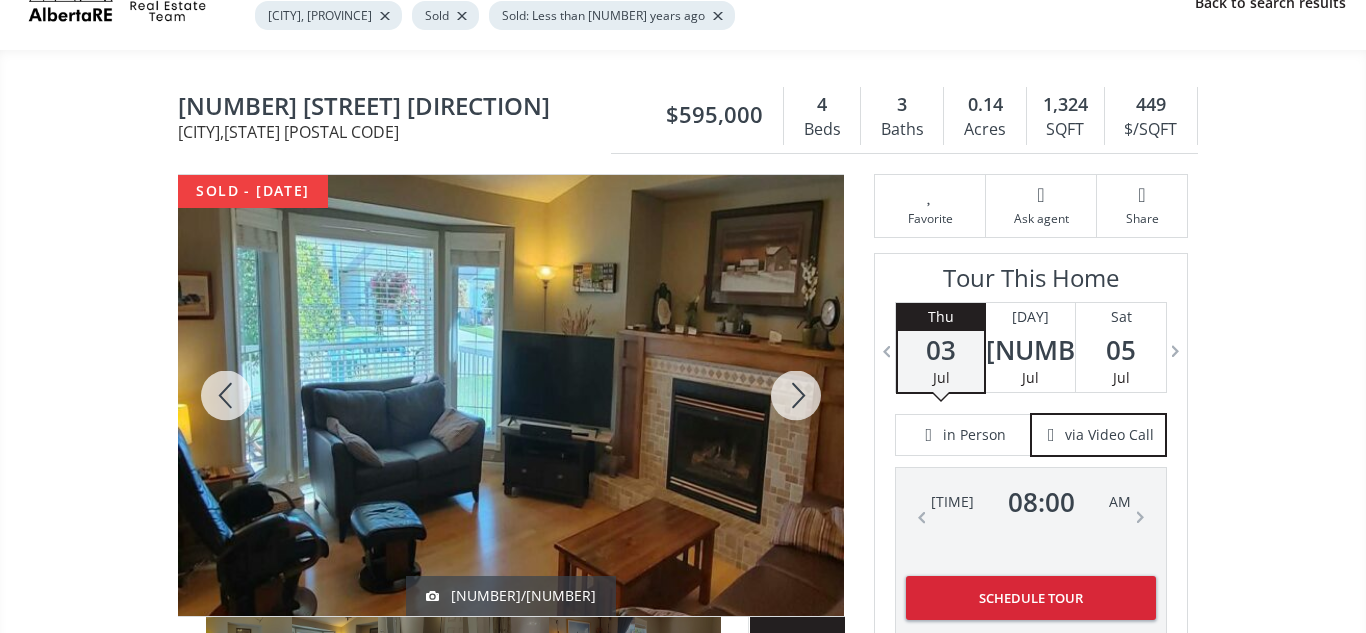 click at bounding box center [796, 395] 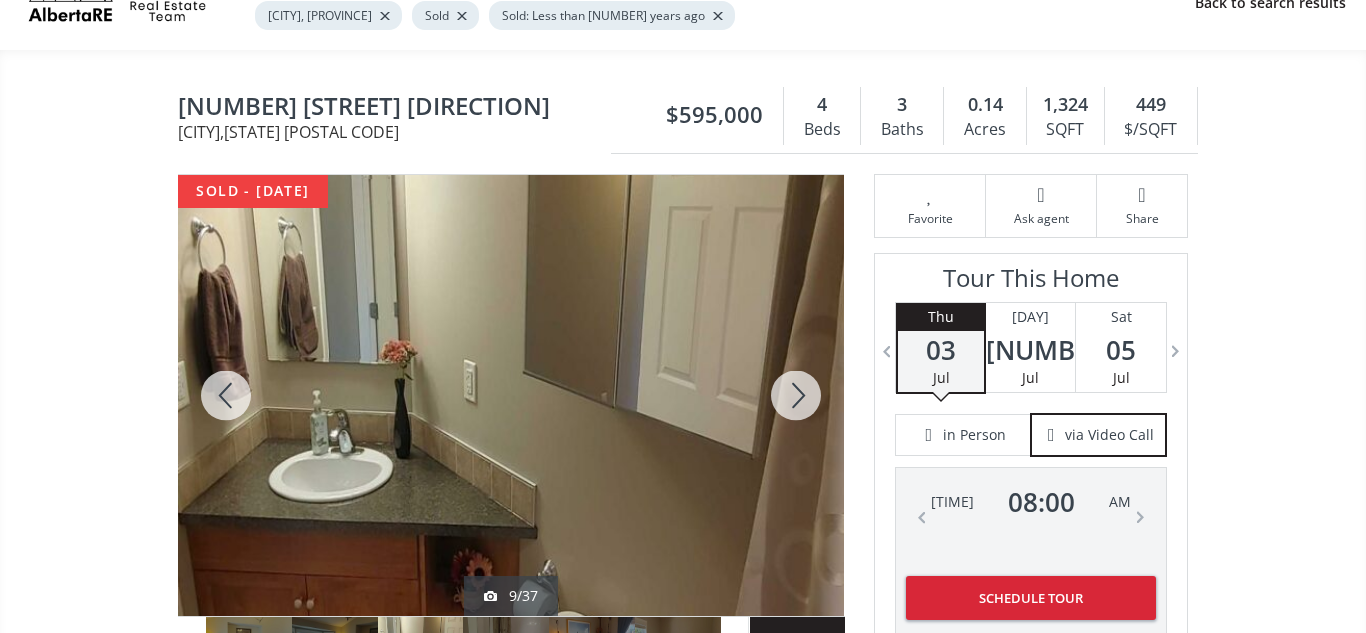 click at bounding box center [796, 395] 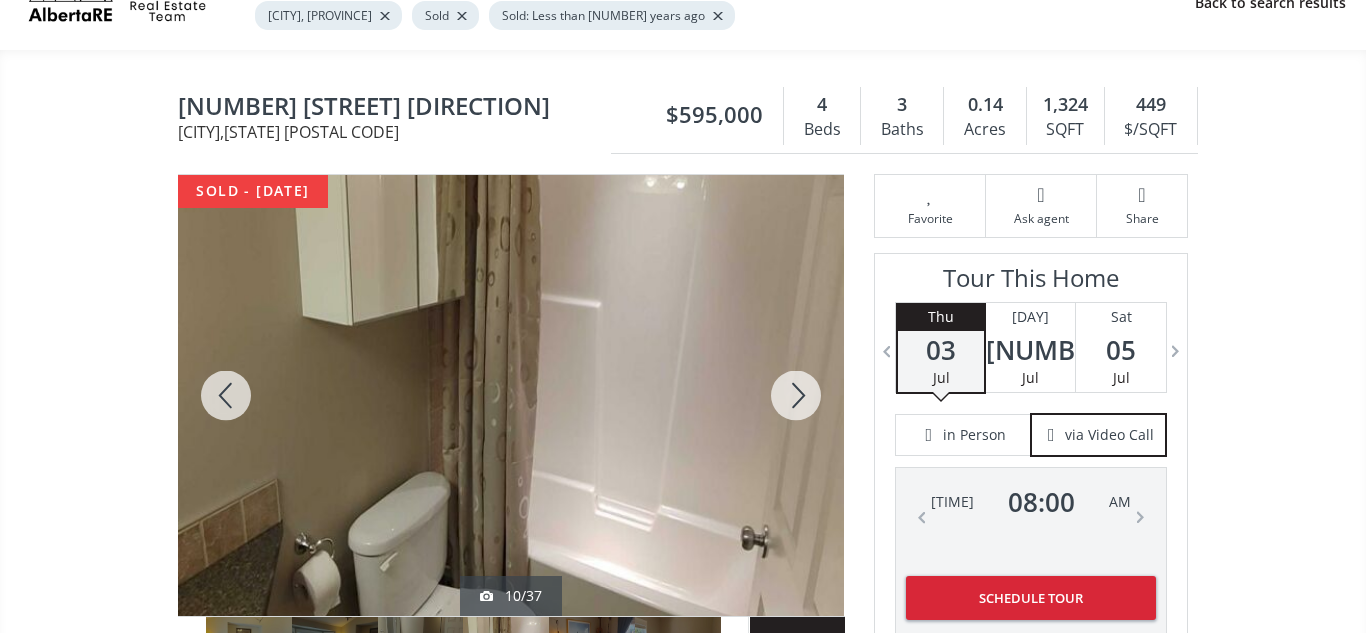 click at bounding box center (796, 395) 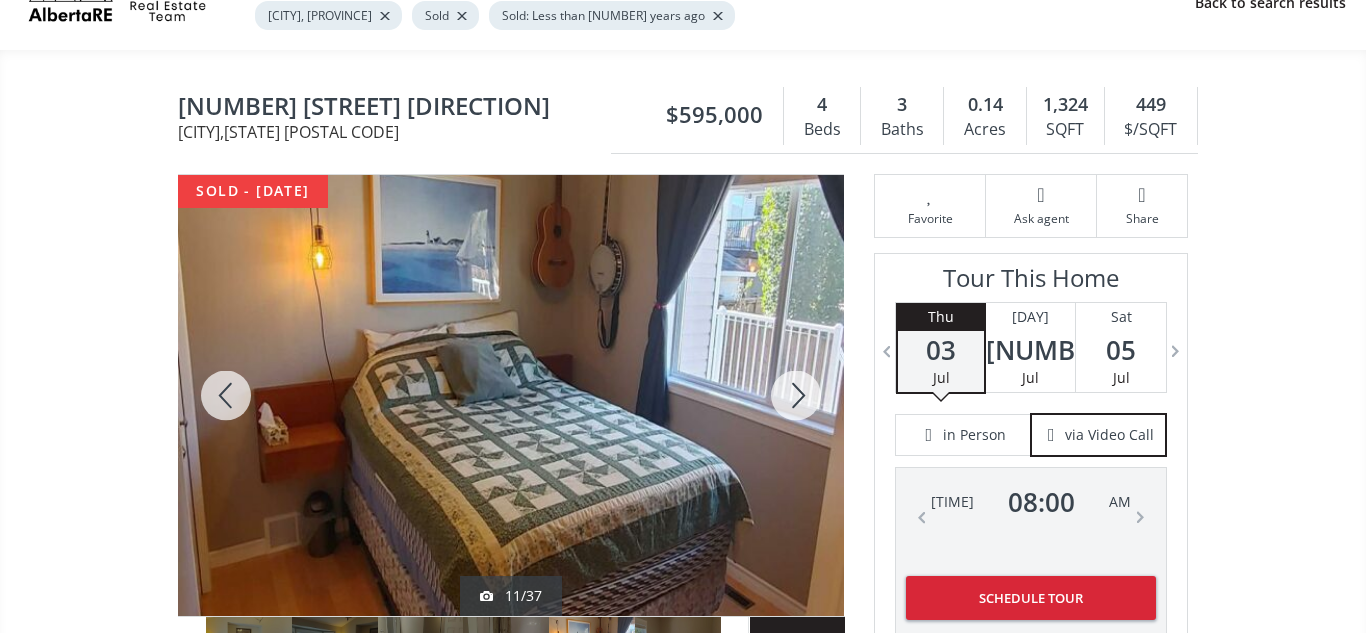 click at bounding box center [796, 395] 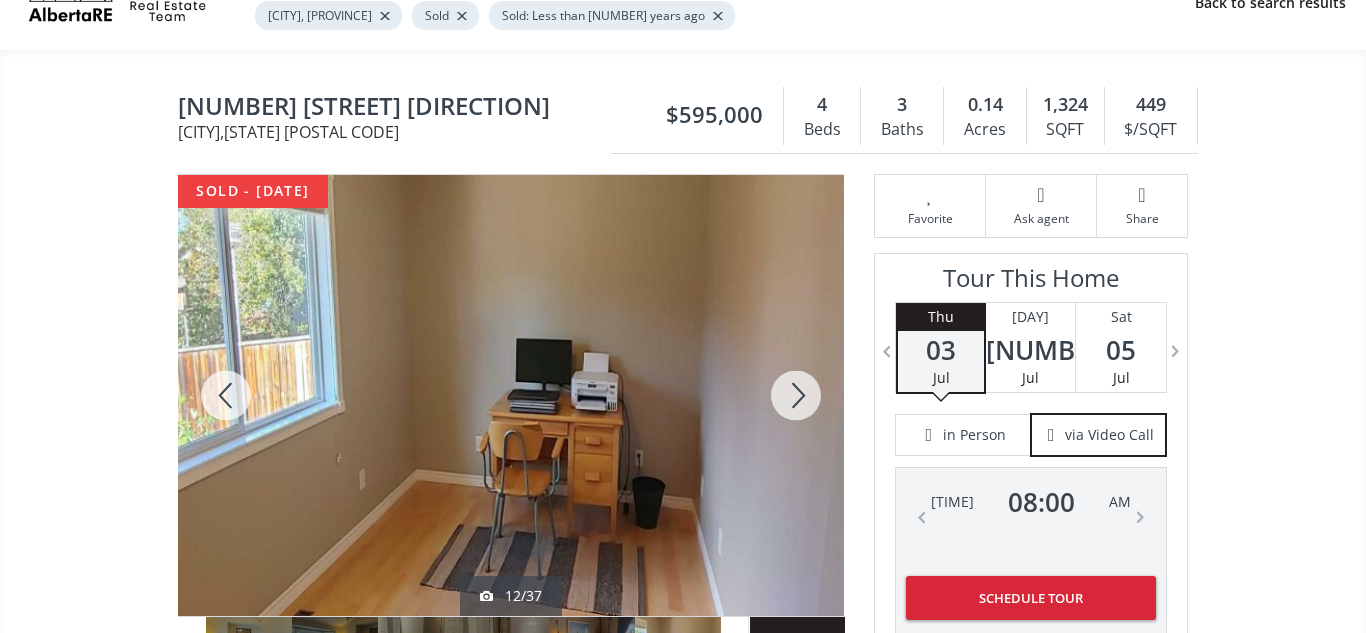 click at bounding box center [796, 395] 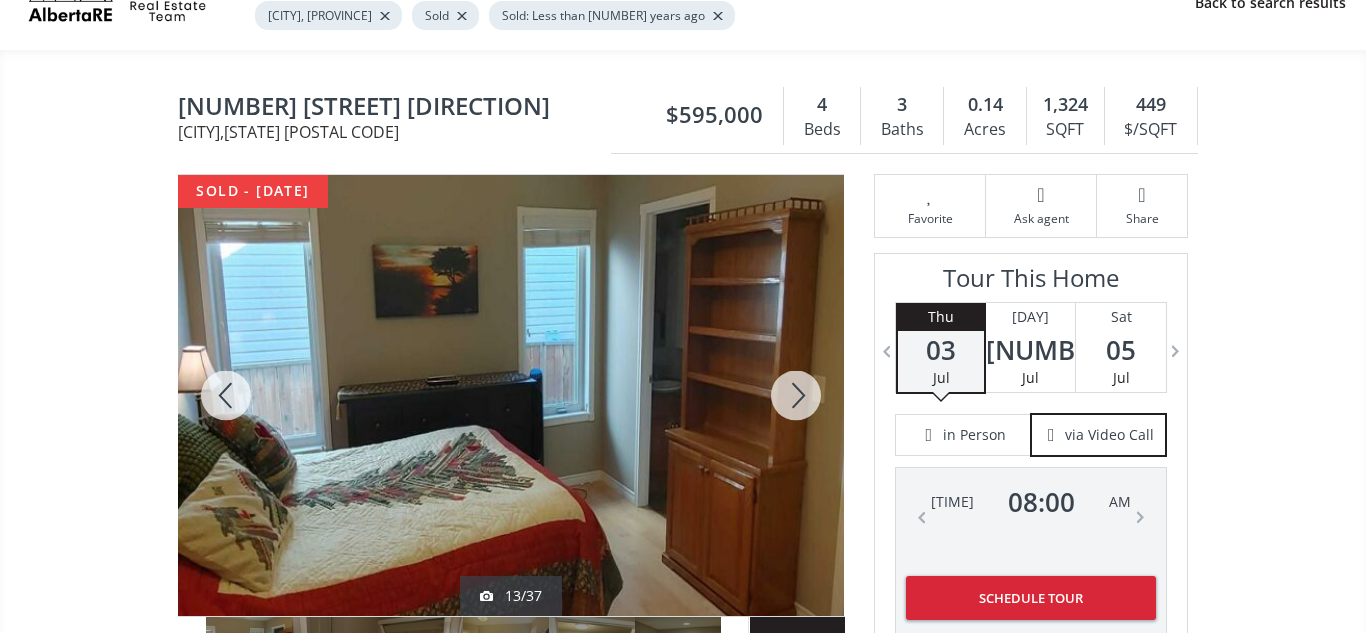 click at bounding box center (796, 395) 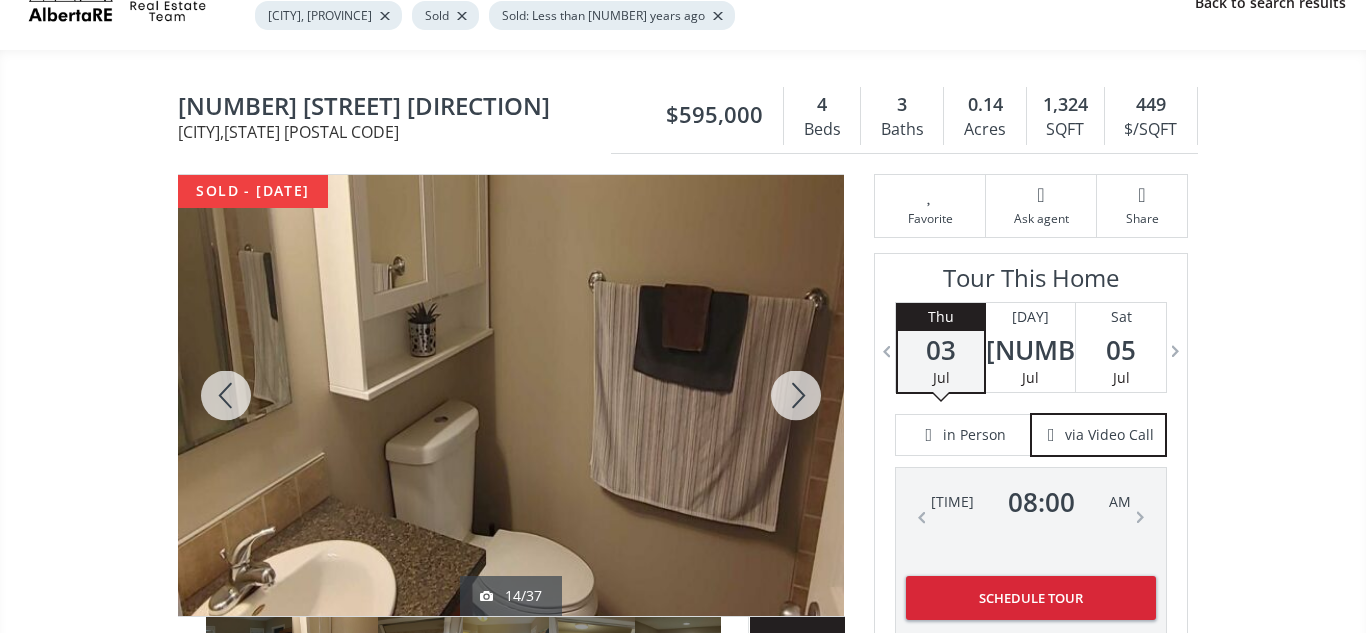 click at bounding box center [796, 395] 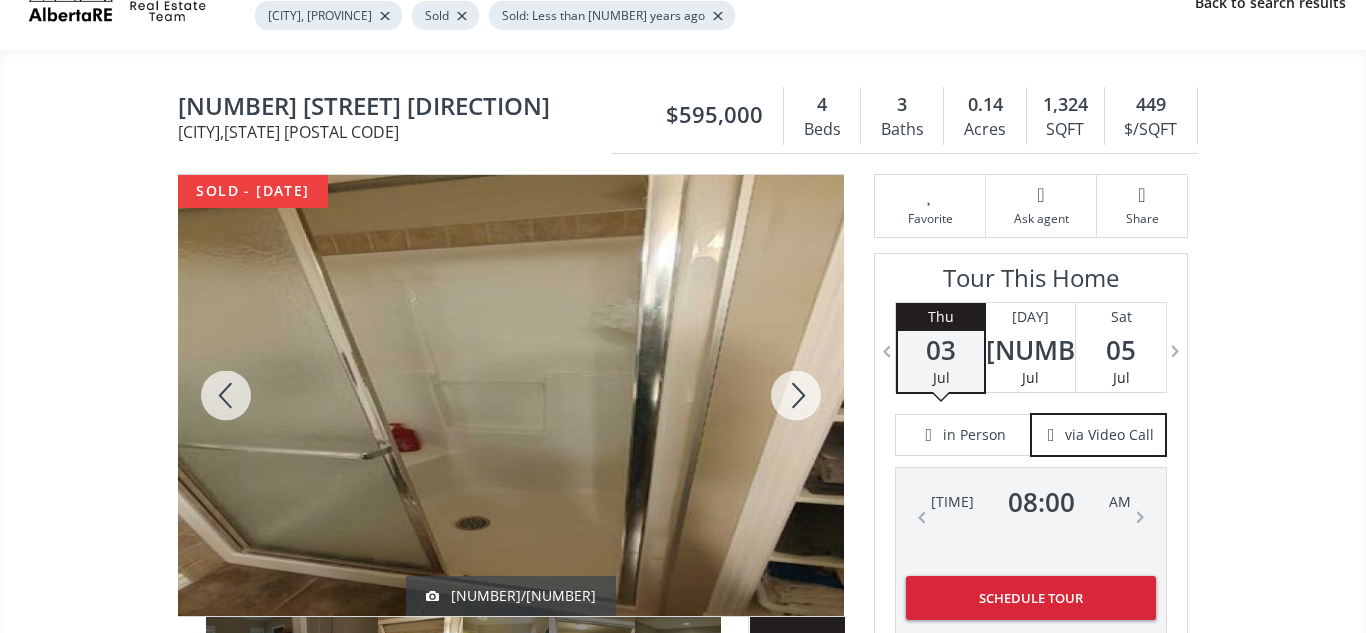 click at bounding box center (226, 395) 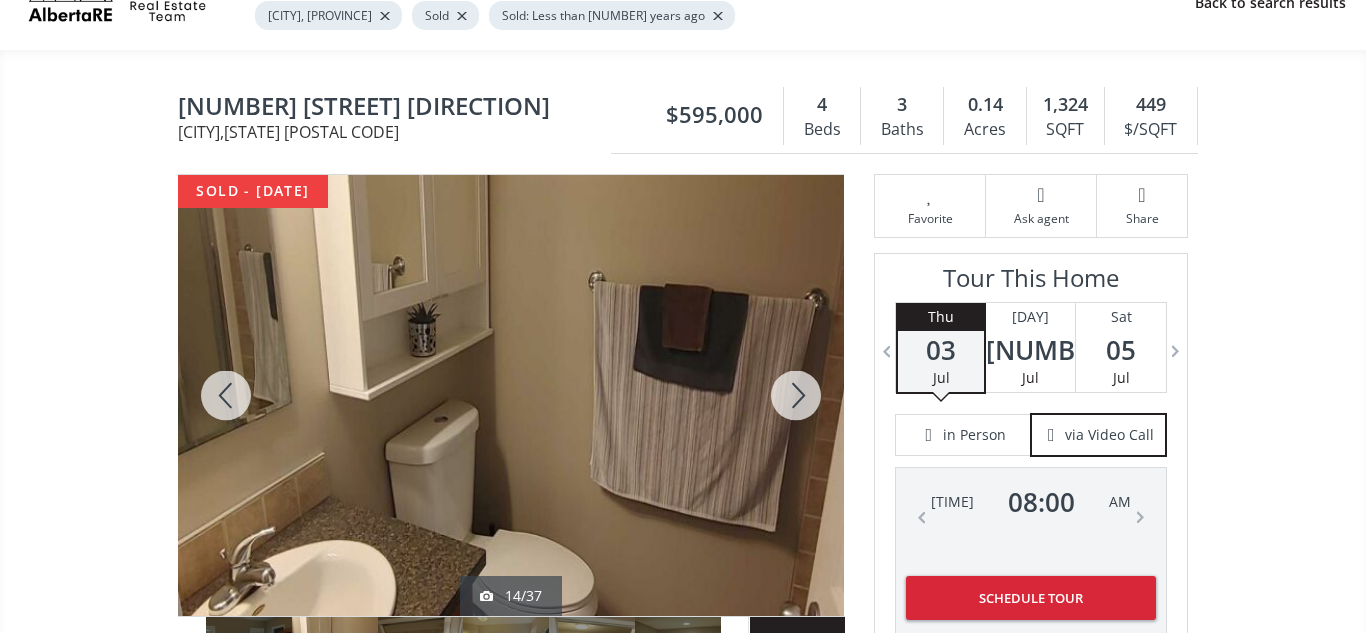 click at bounding box center [796, 395] 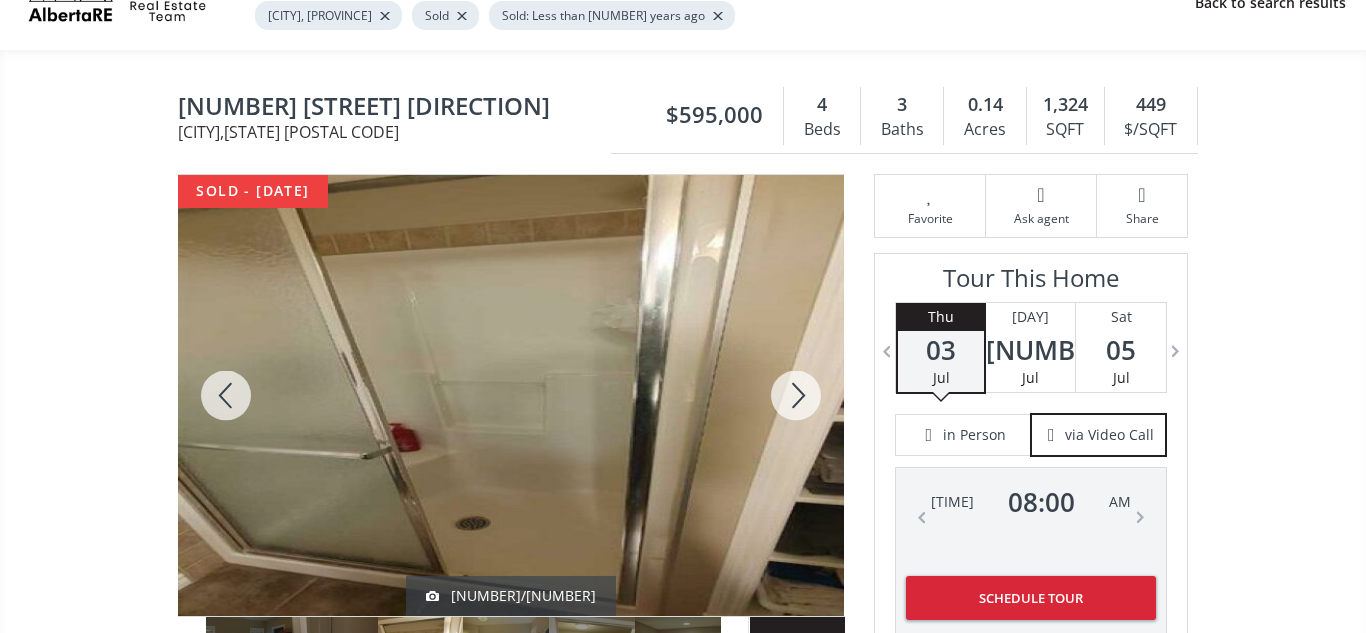 click at bounding box center [796, 395] 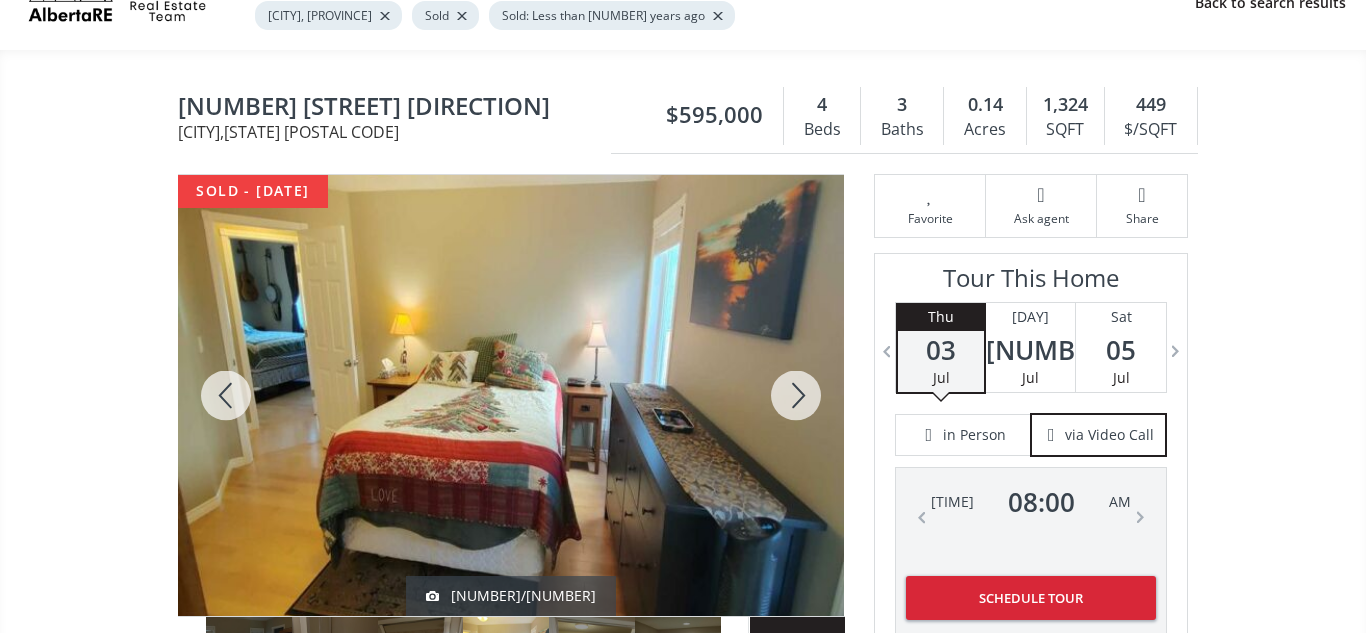 click at bounding box center (796, 395) 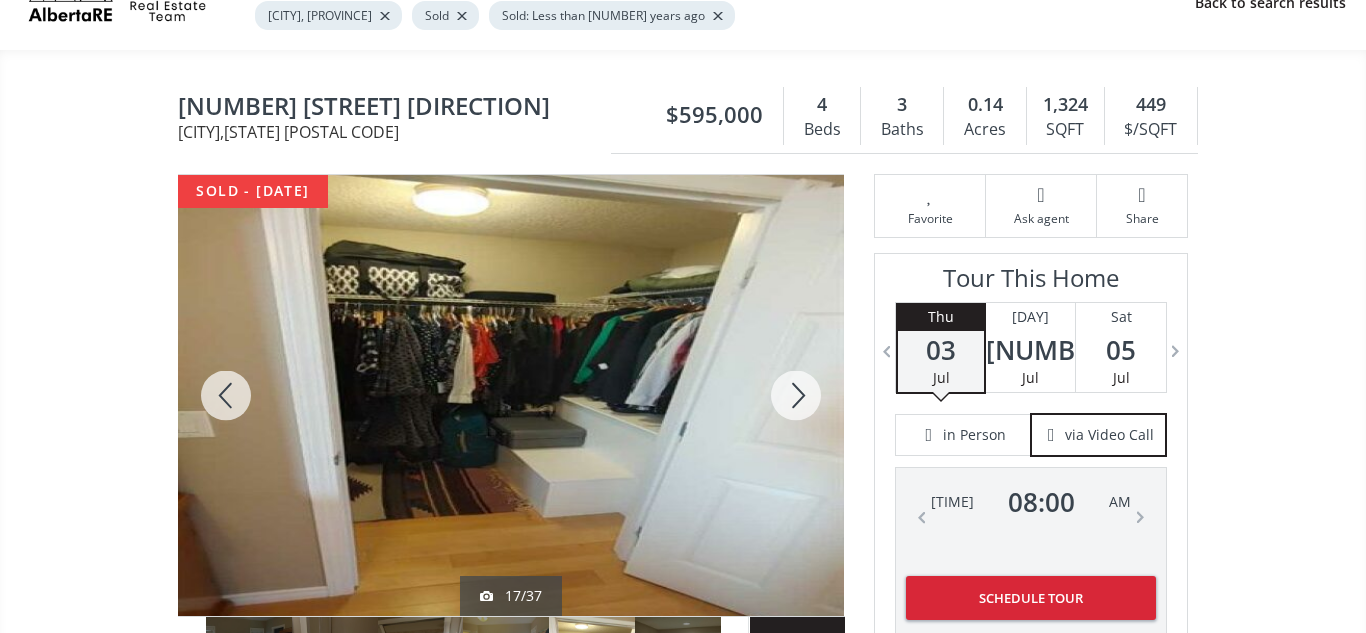 click at bounding box center [796, 395] 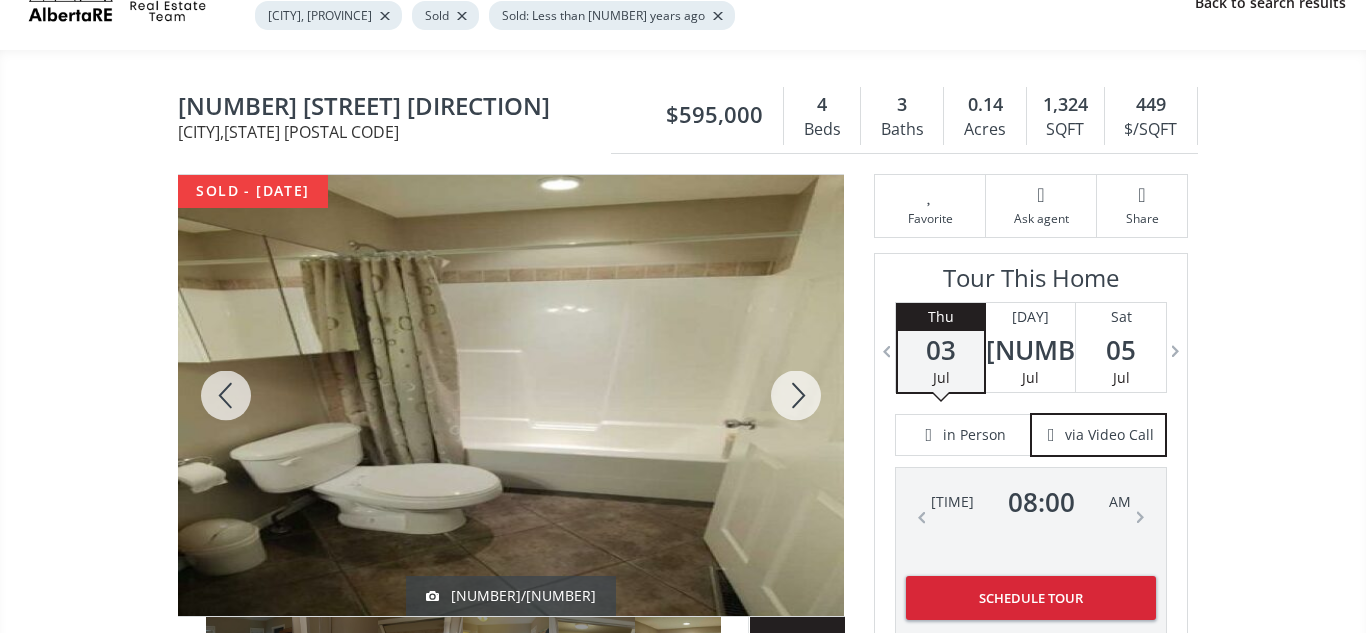 click at bounding box center (796, 395) 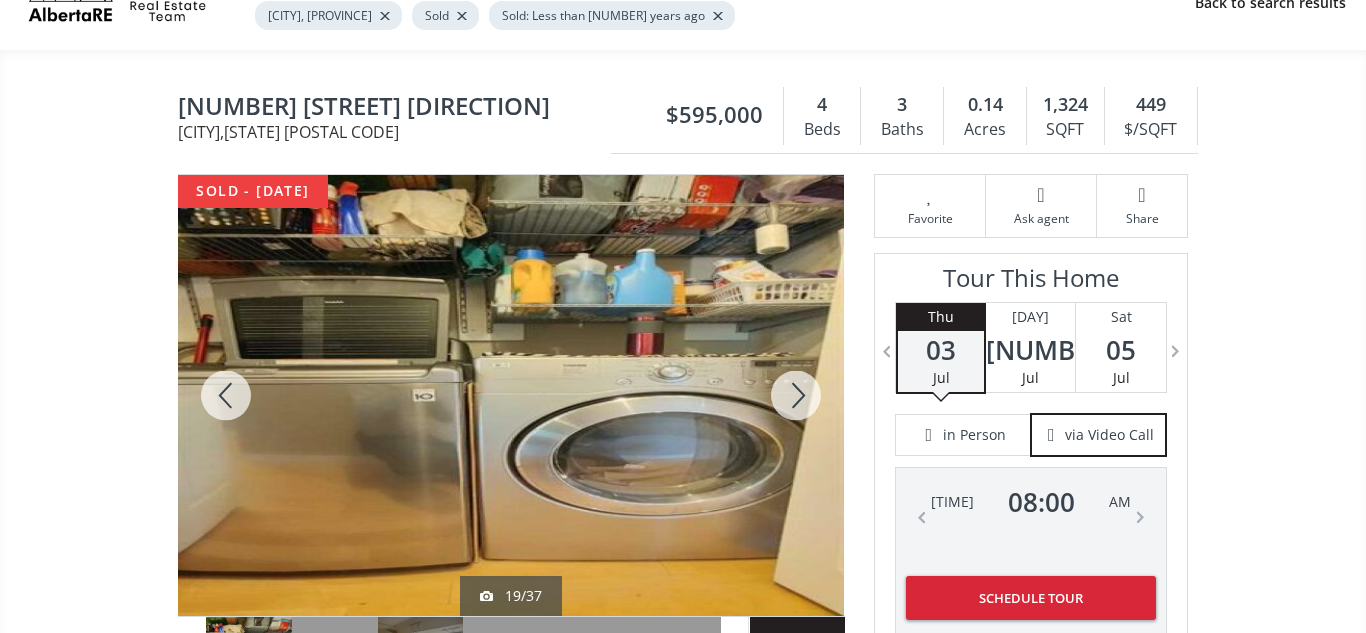 click at bounding box center (796, 395) 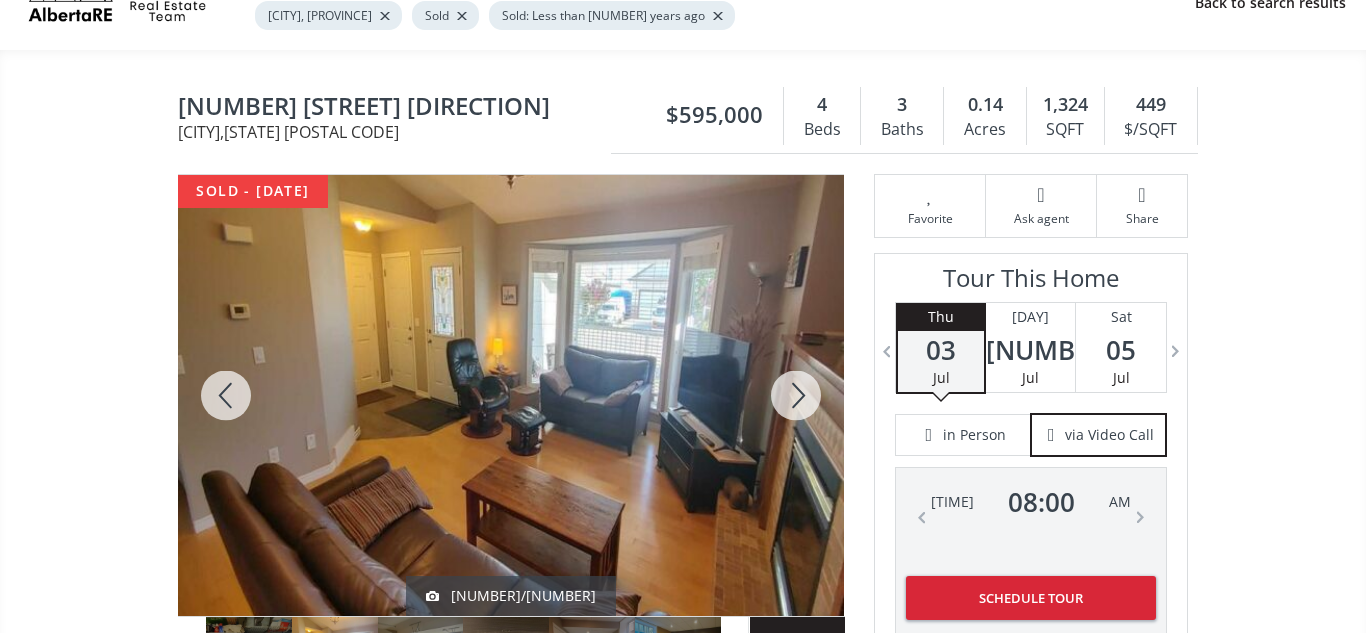 click at bounding box center (796, 395) 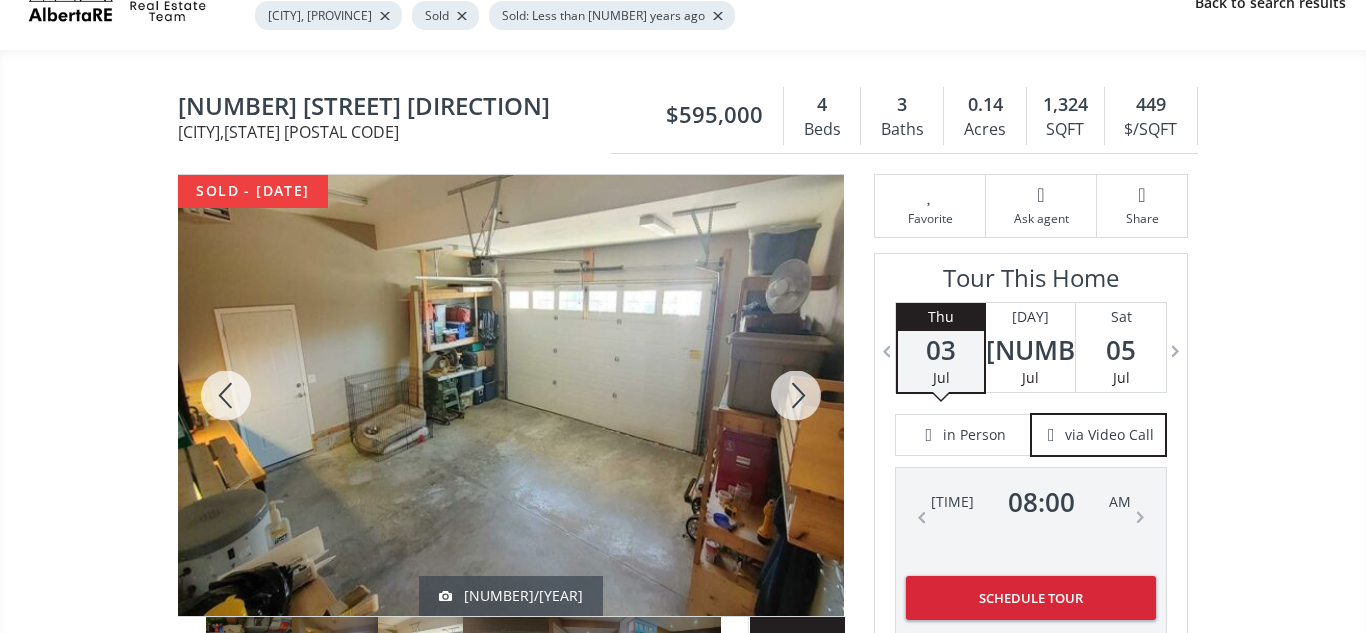click at bounding box center (796, 395) 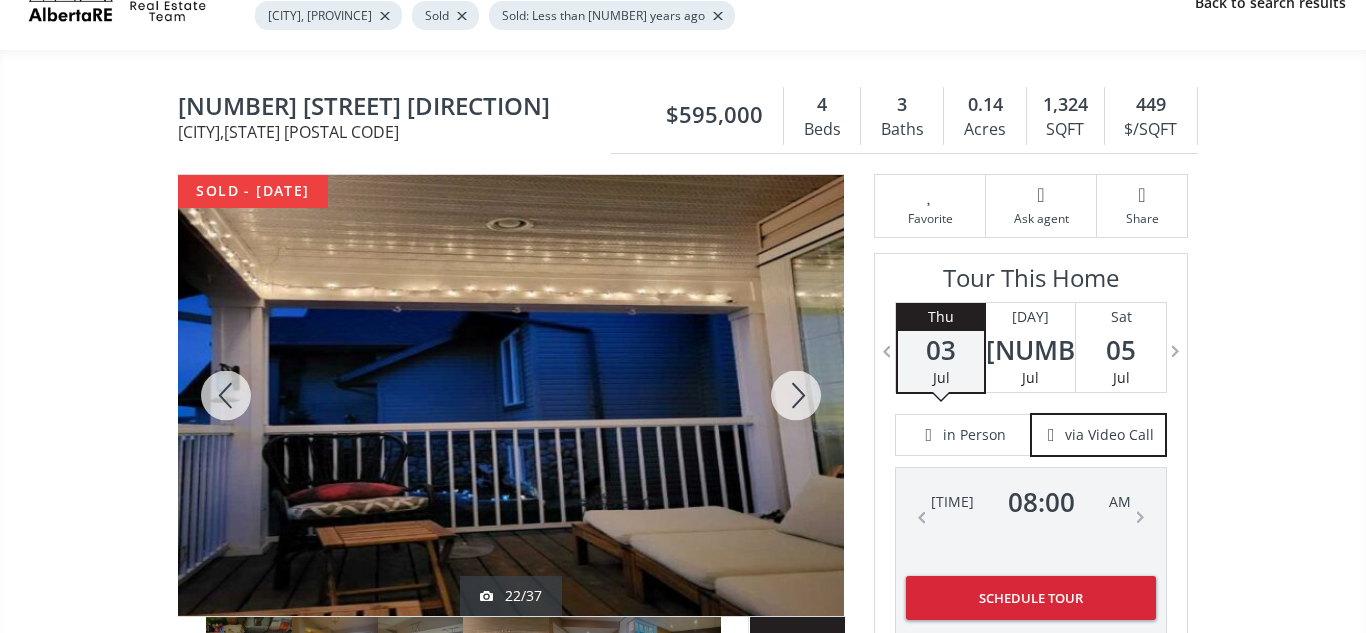 click at bounding box center (796, 395) 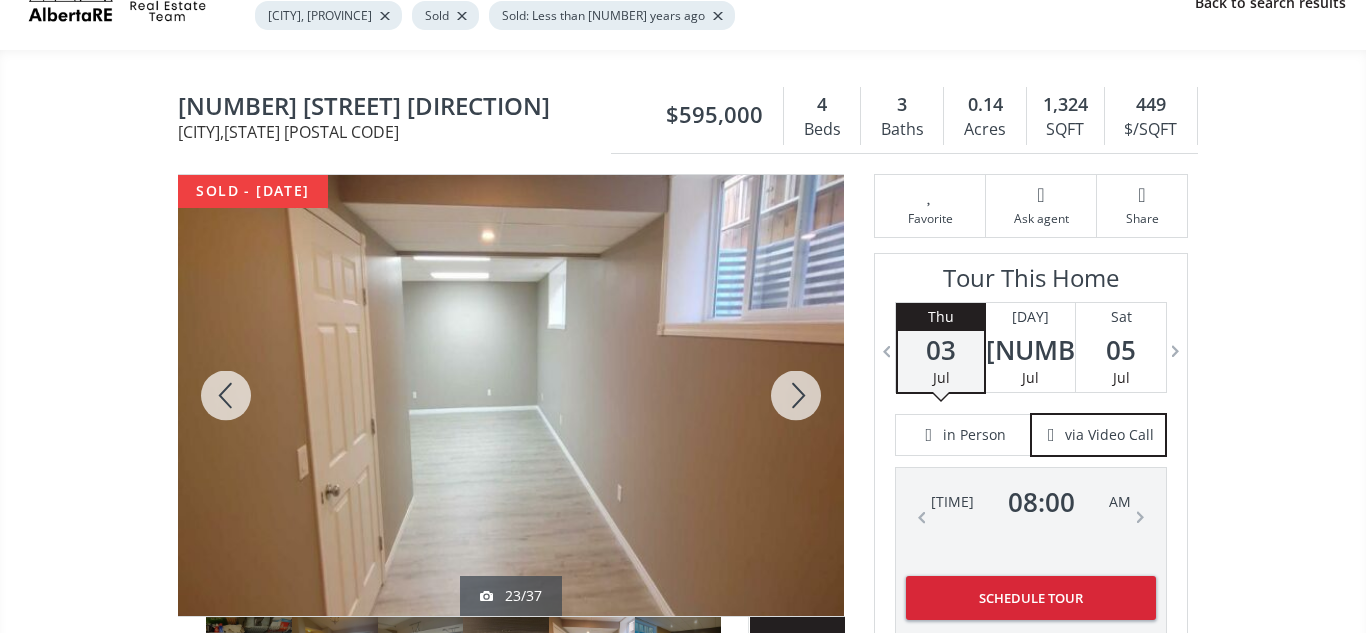 click at bounding box center (796, 395) 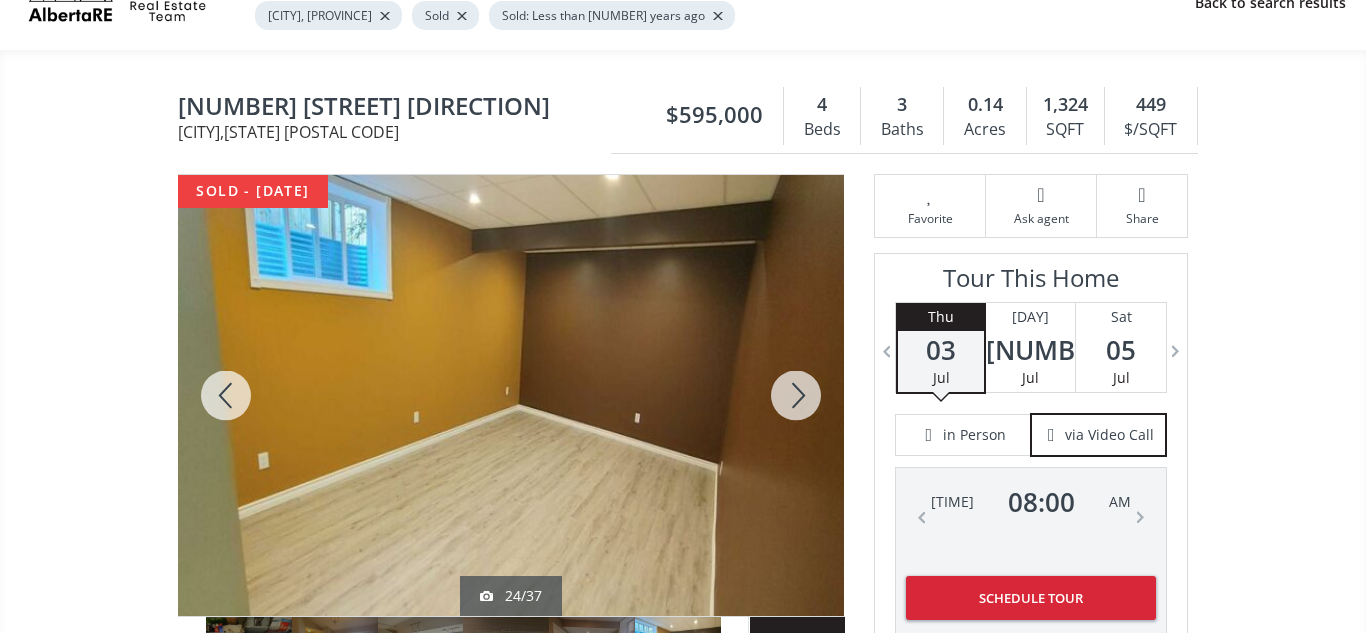 click at bounding box center [796, 395] 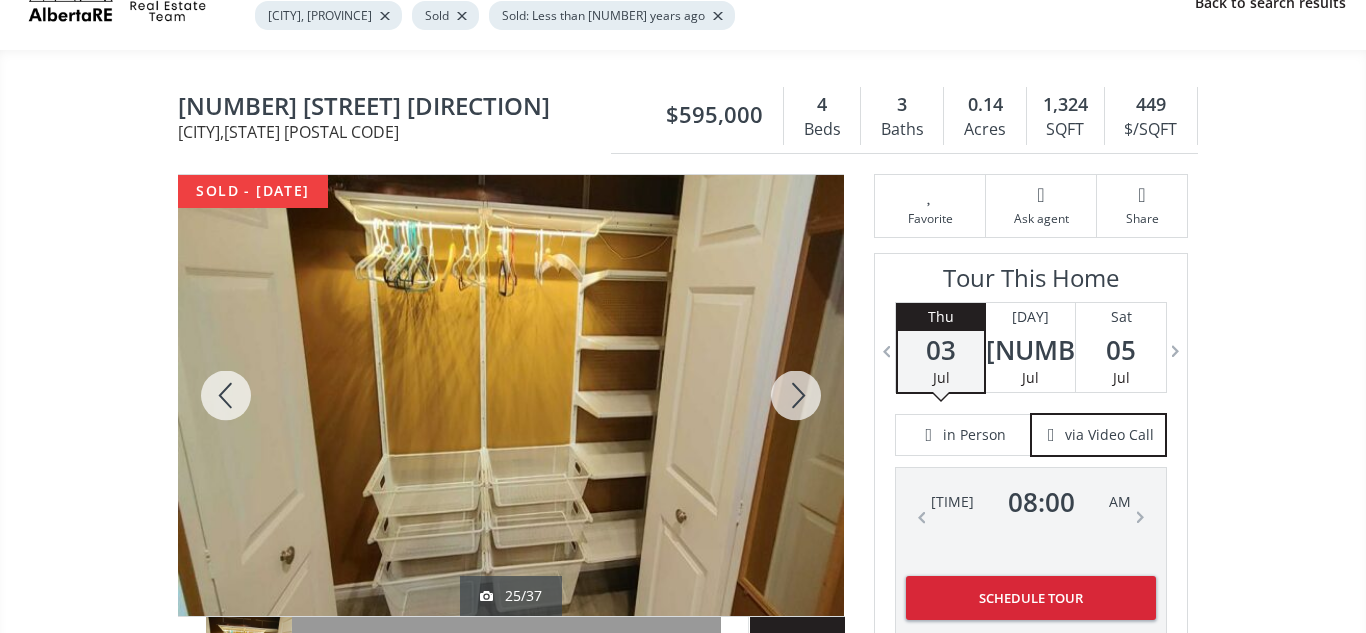 click at bounding box center (796, 395) 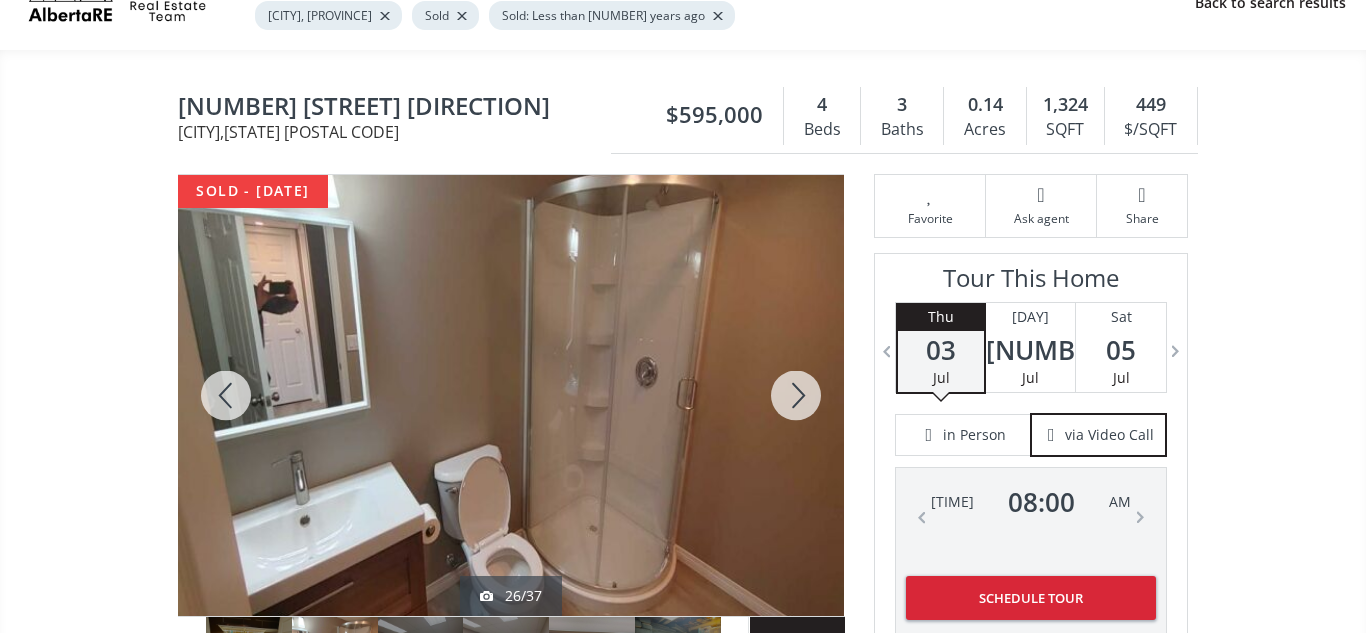click at bounding box center [796, 395] 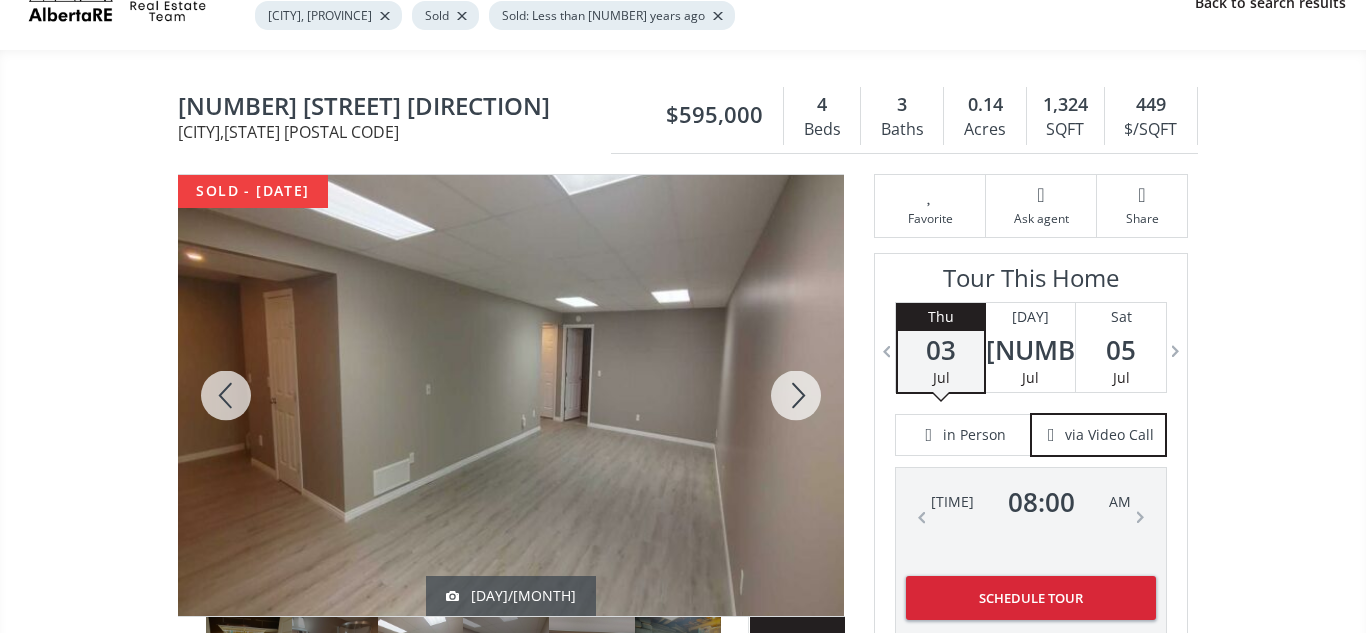 click at bounding box center [796, 395] 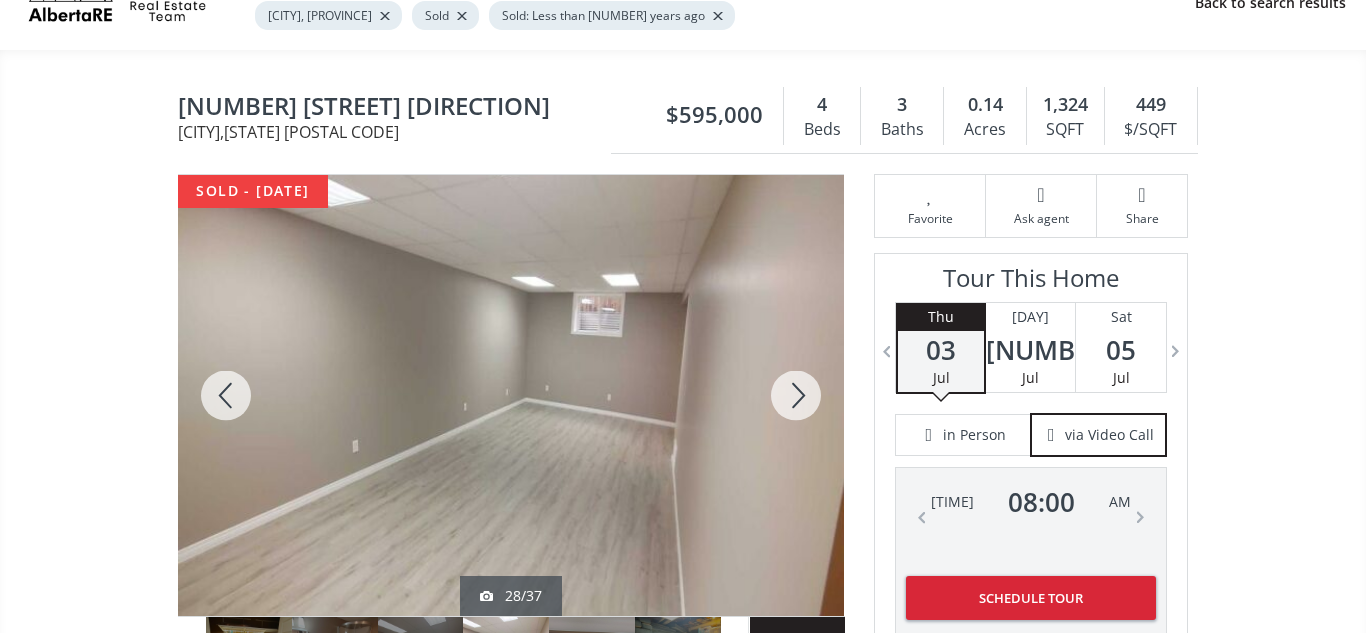 click at bounding box center (796, 395) 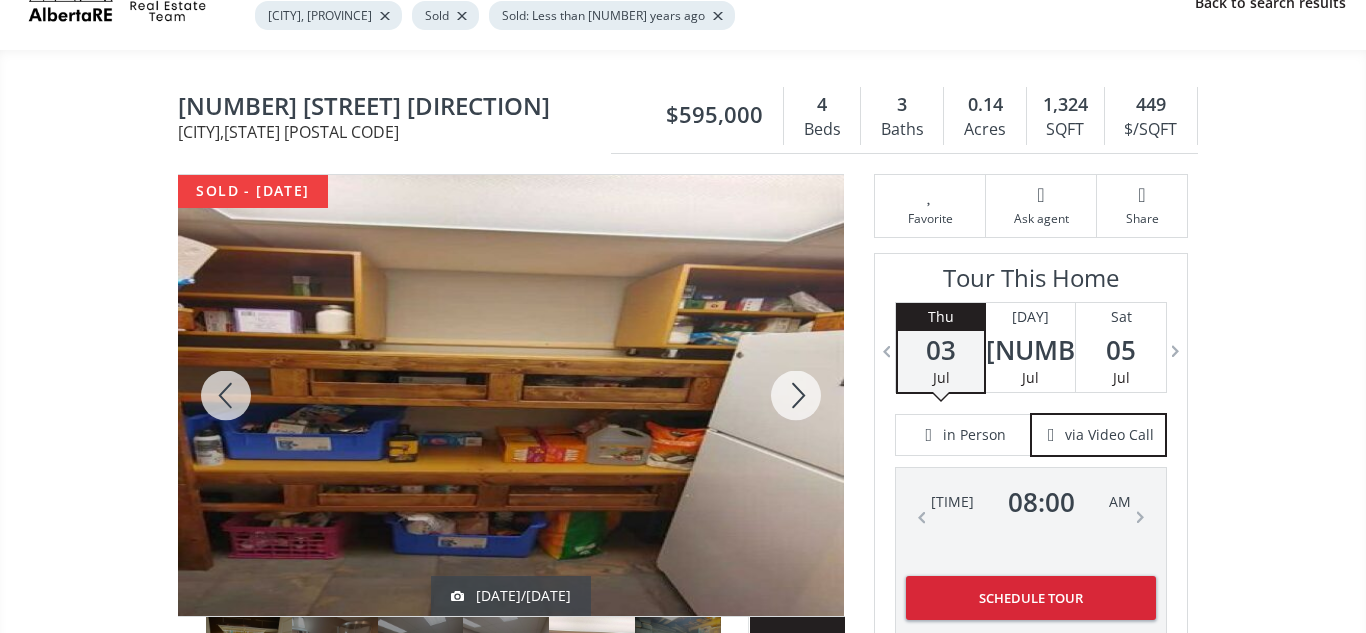 click at bounding box center [796, 395] 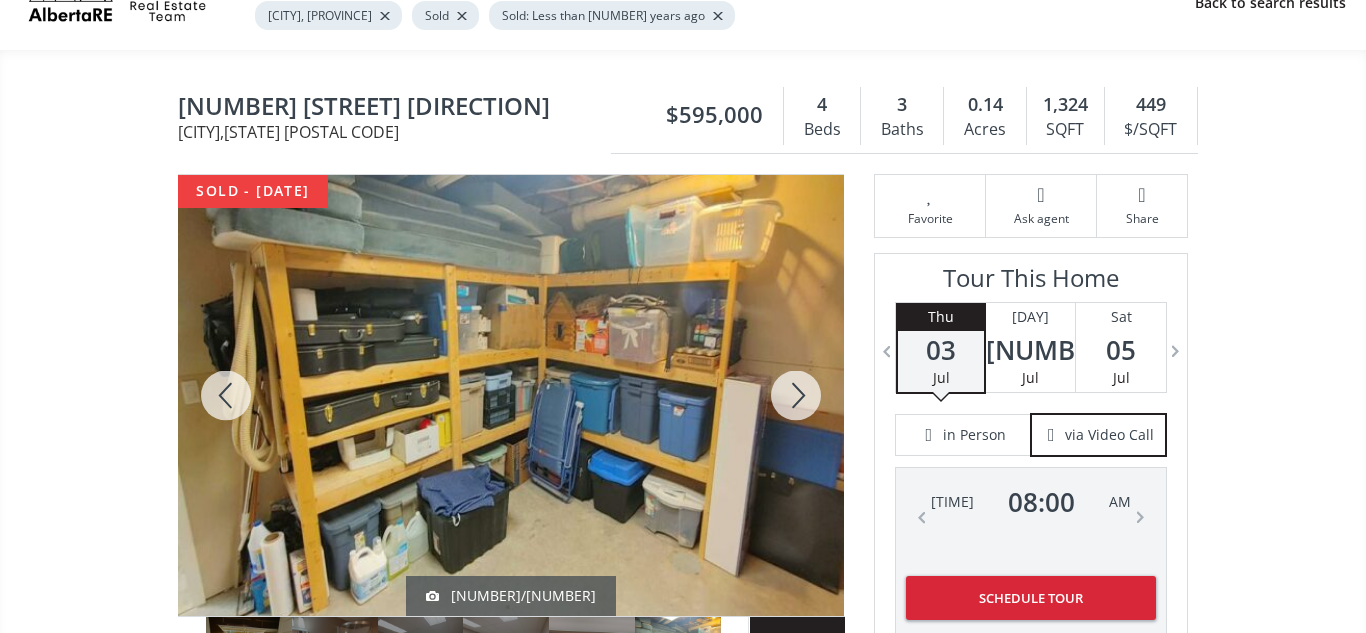 click at bounding box center [796, 395] 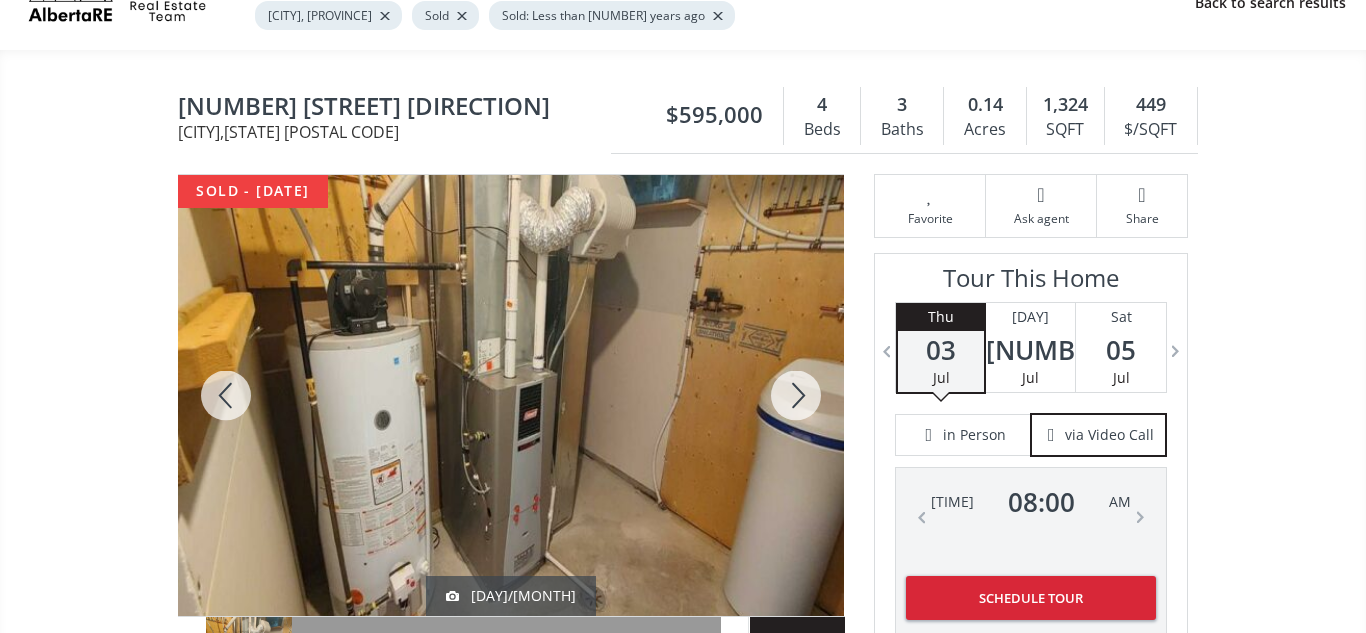click at bounding box center [796, 395] 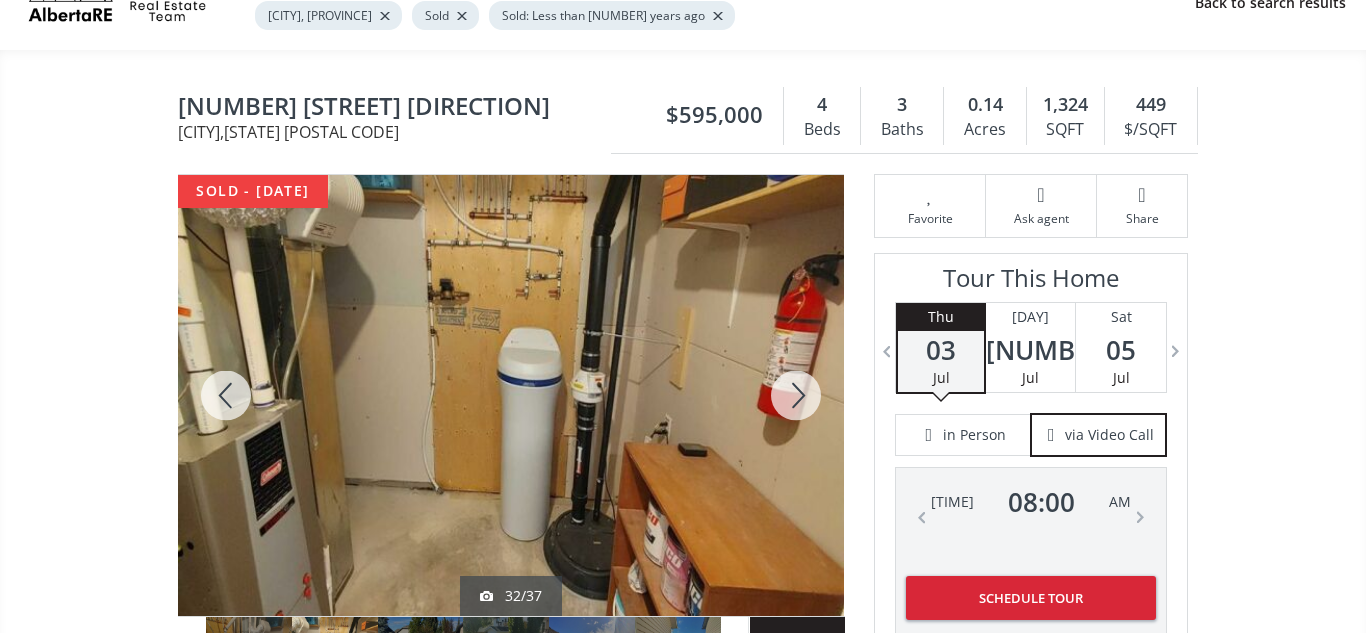 click at bounding box center [796, 395] 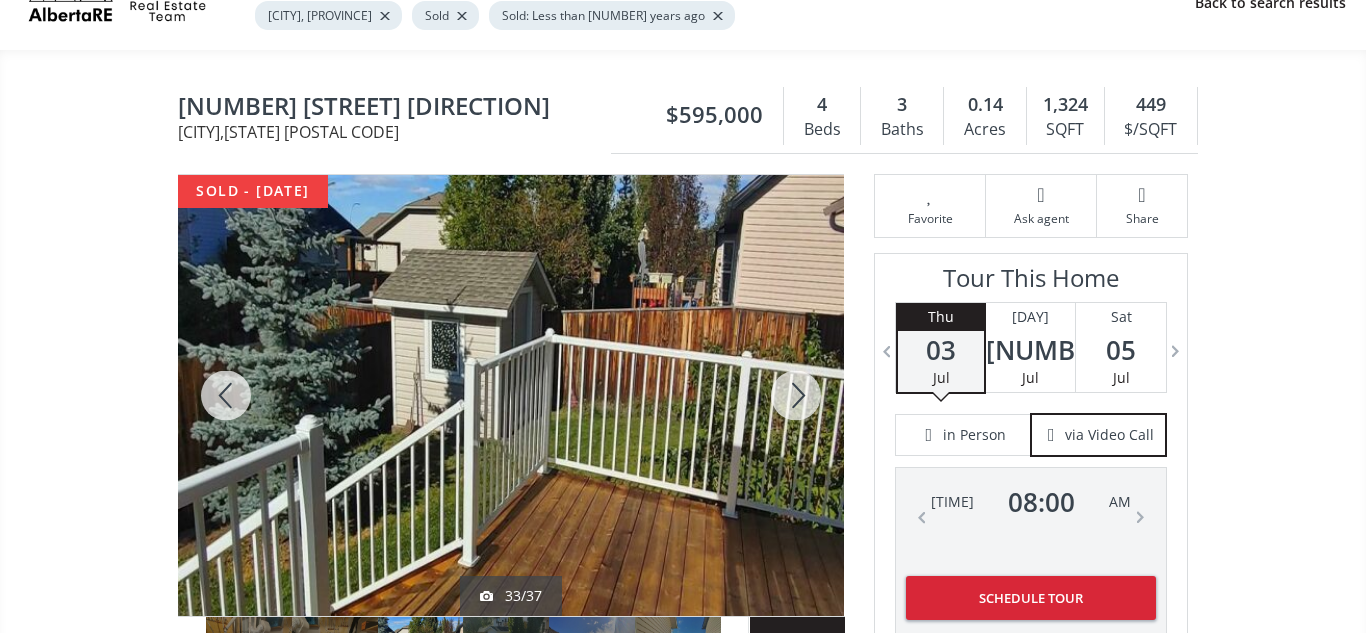click at bounding box center [796, 395] 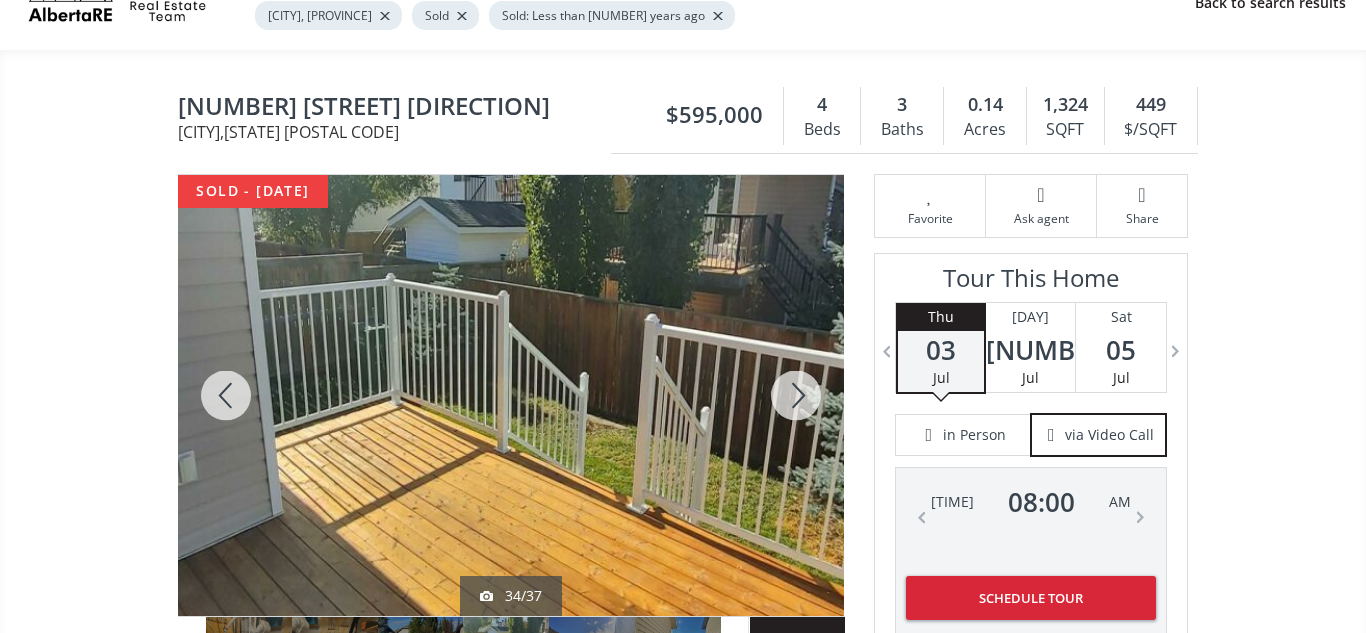 click at bounding box center (796, 395) 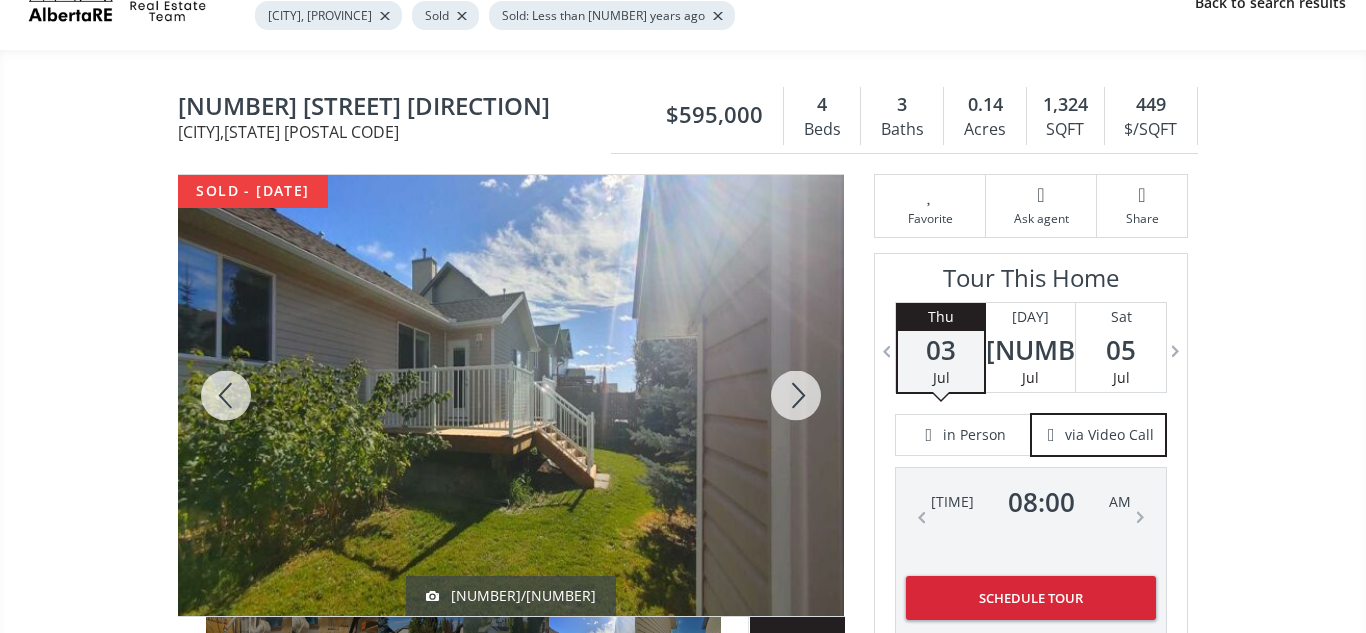 click at bounding box center (796, 395) 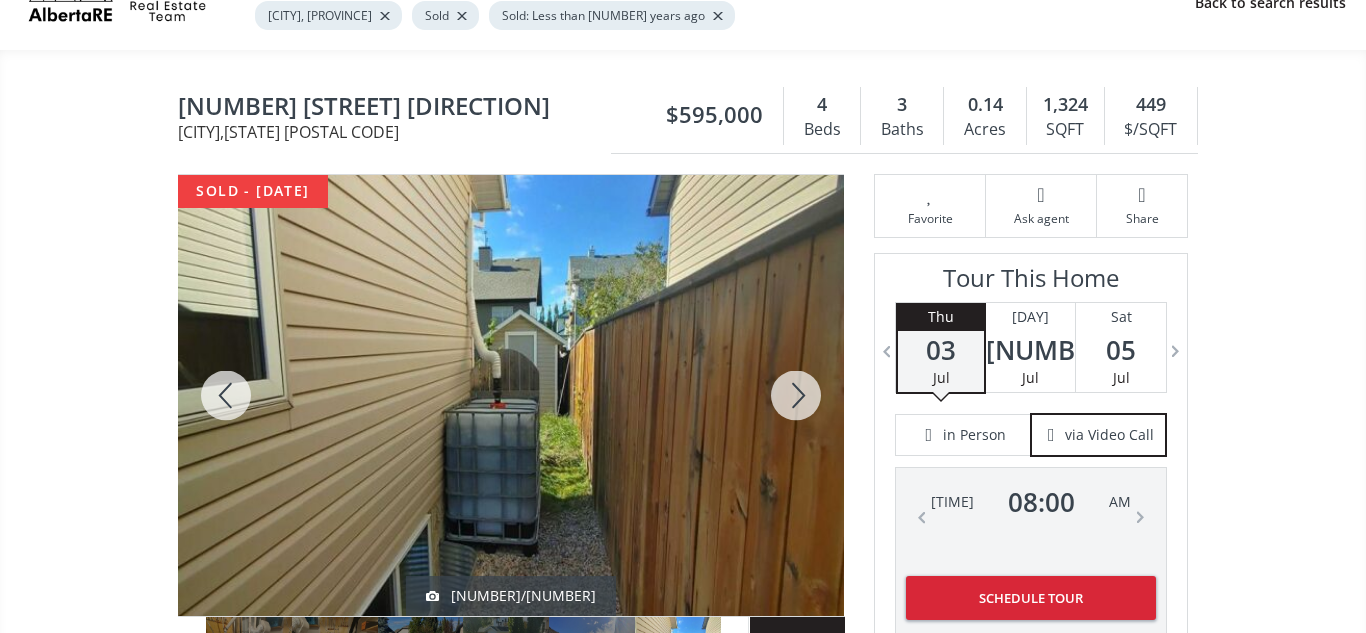 click at bounding box center [796, 395] 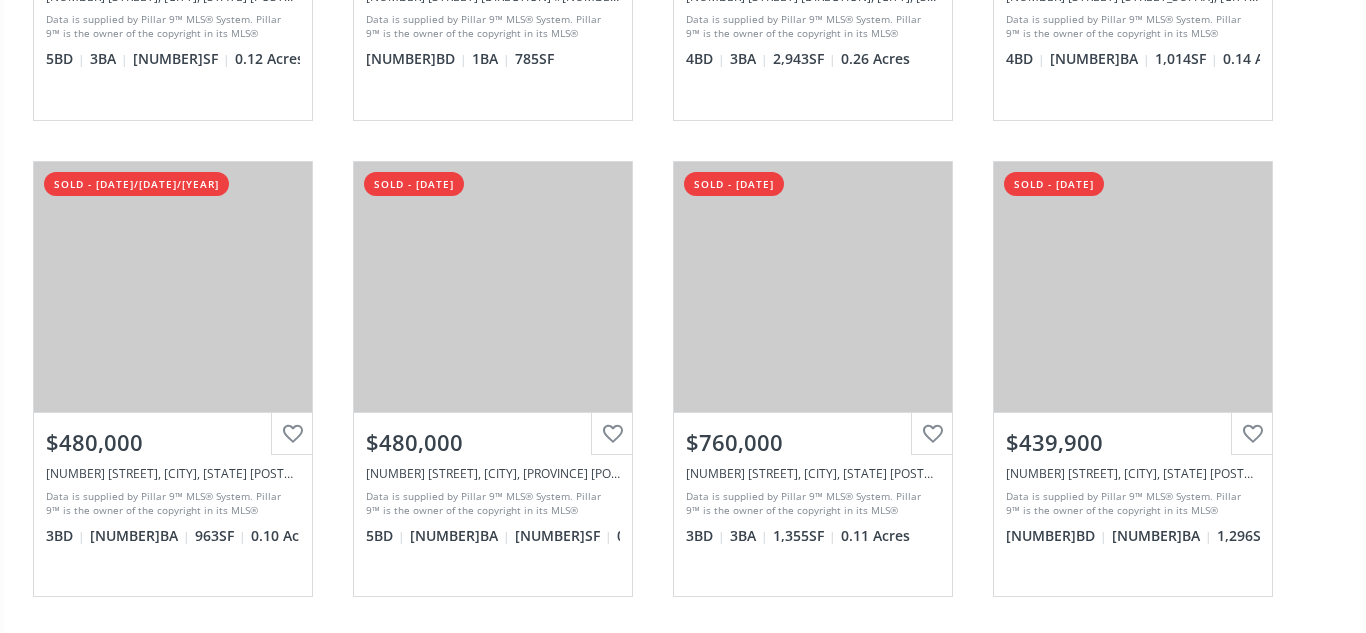 scroll, scrollTop: 8213, scrollLeft: 0, axis: vertical 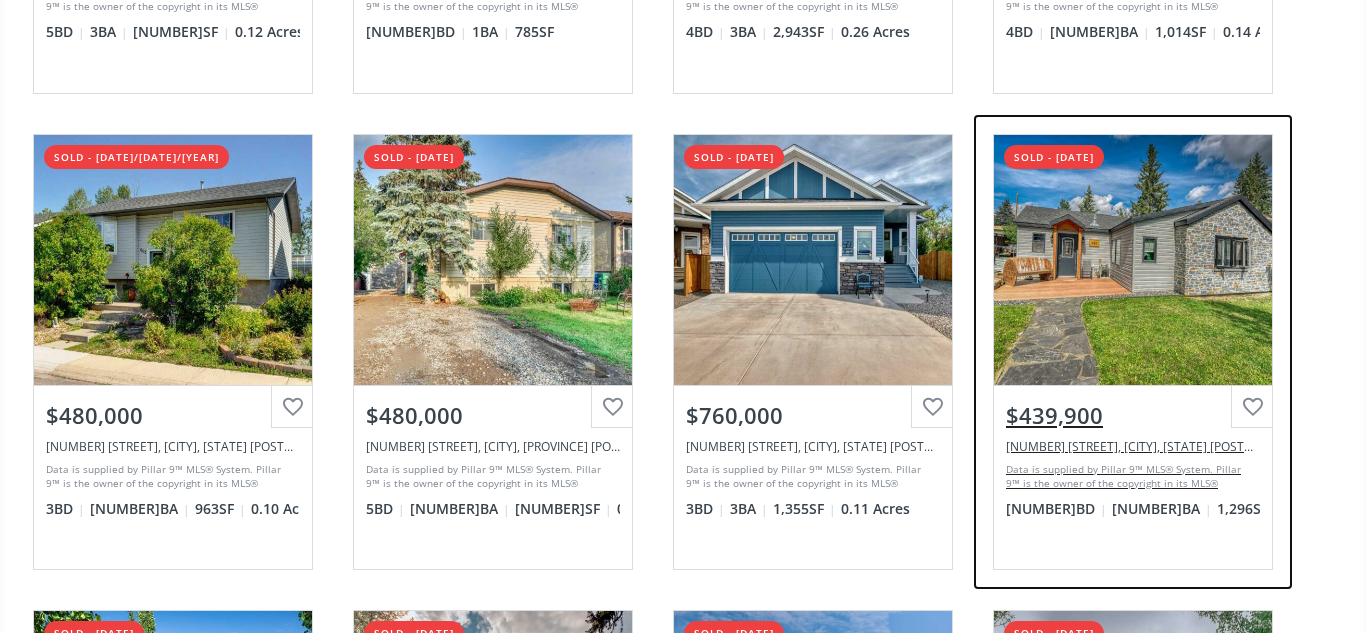 click on "View Photos & Details" at bounding box center [1133, 260] 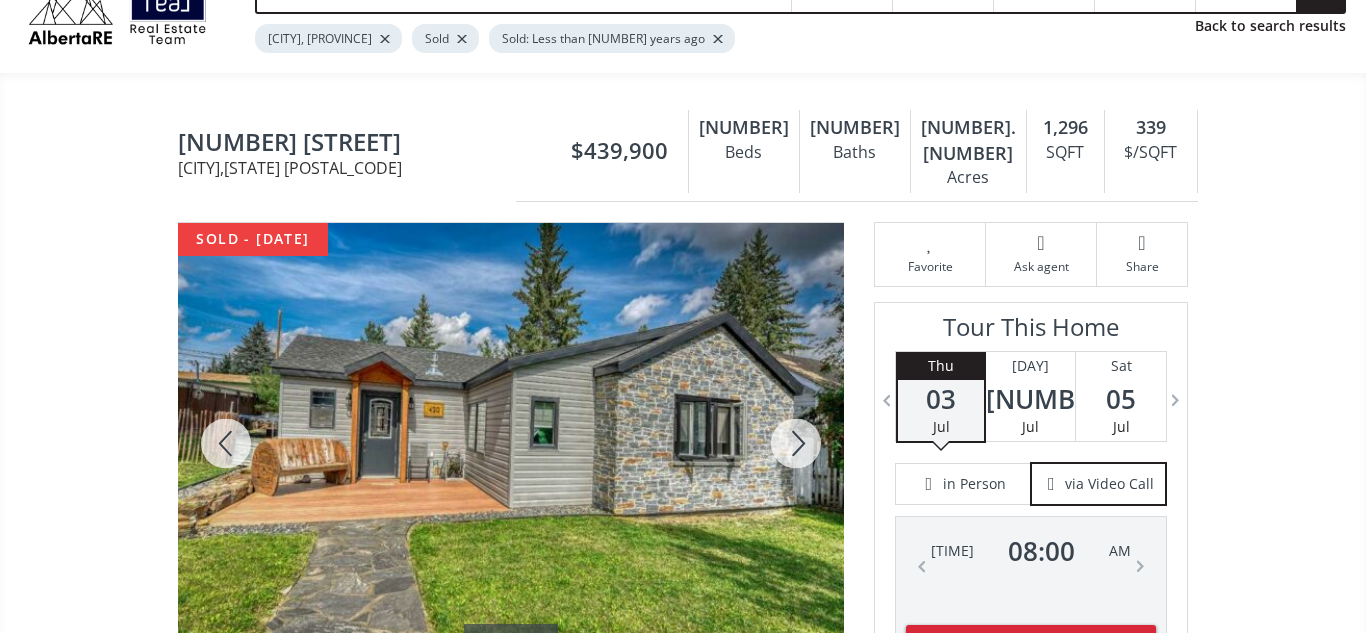 scroll, scrollTop: 102, scrollLeft: 0, axis: vertical 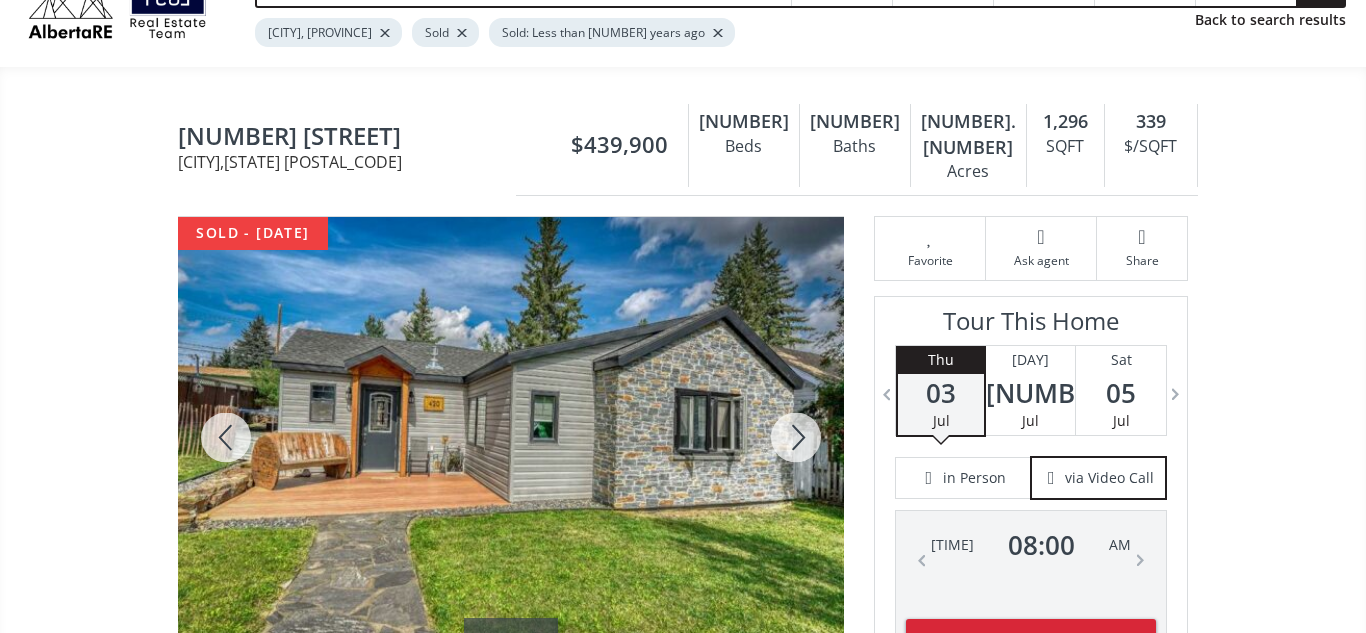 click at bounding box center [796, 437] 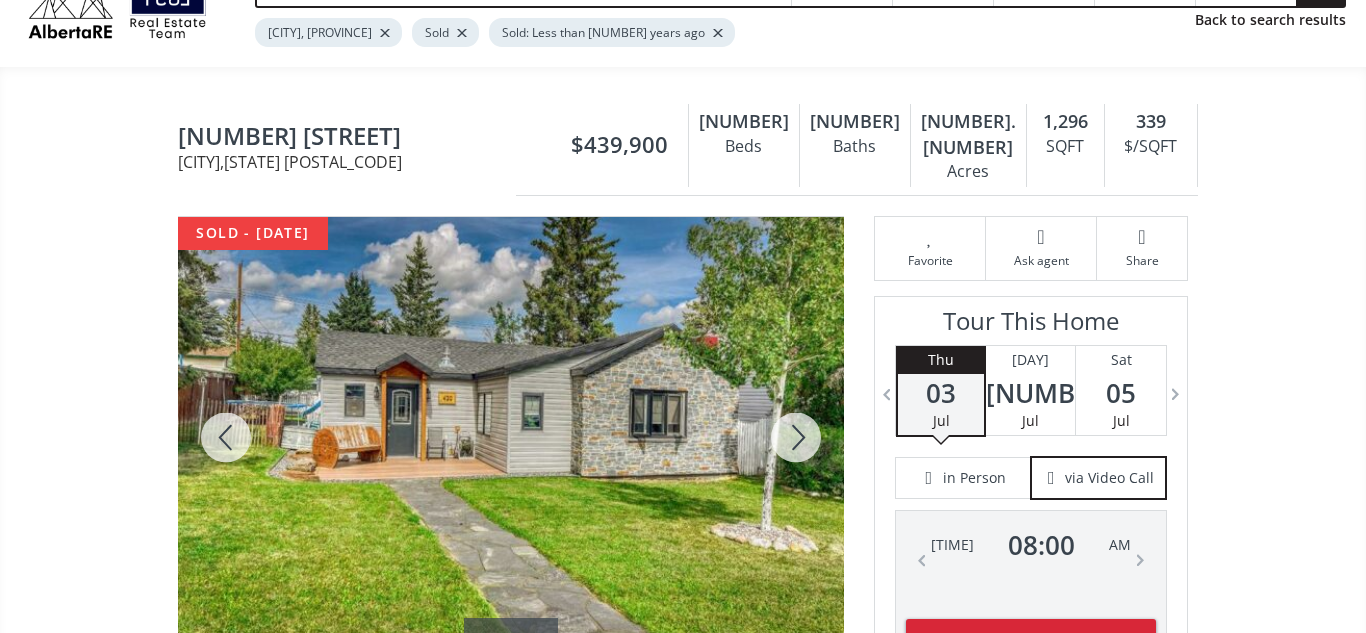 click at bounding box center (796, 437) 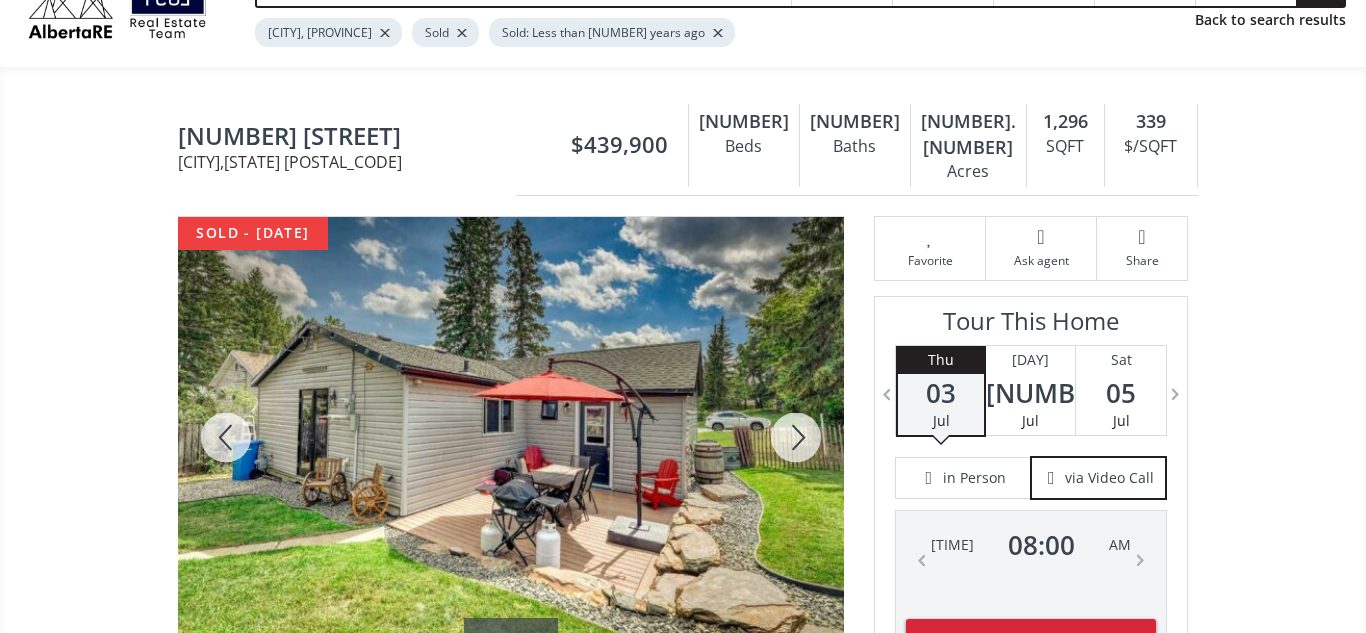 click at bounding box center (796, 437) 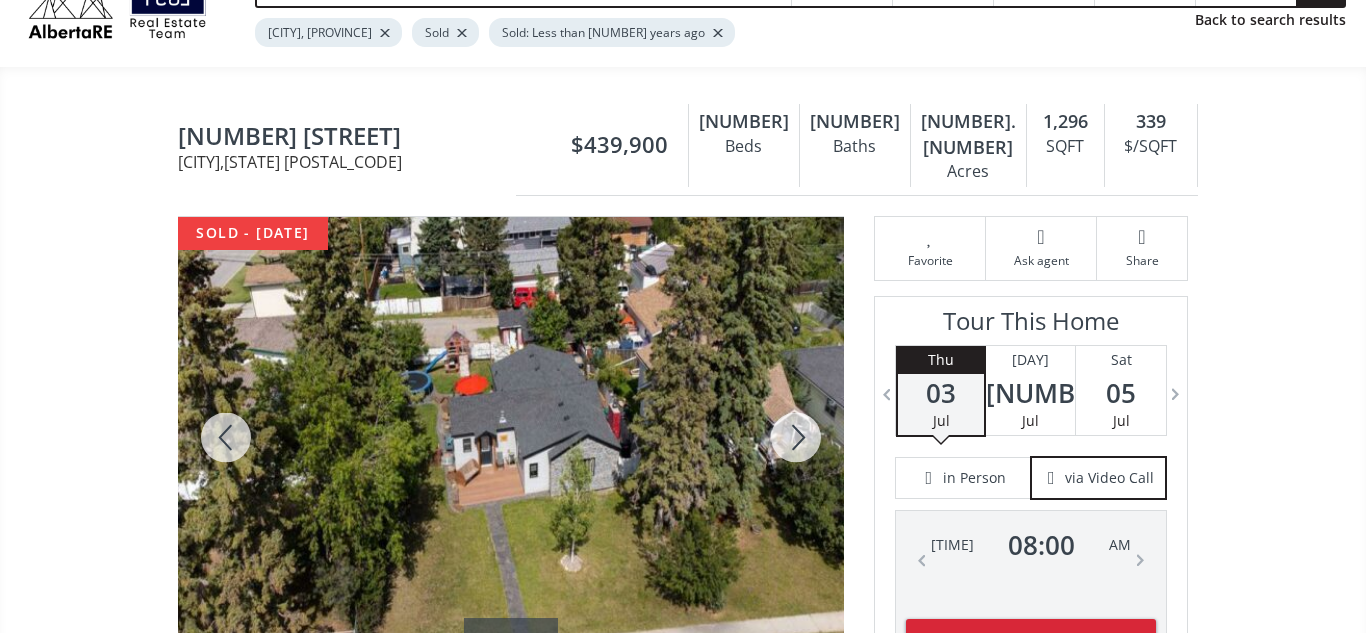 click at bounding box center [796, 437] 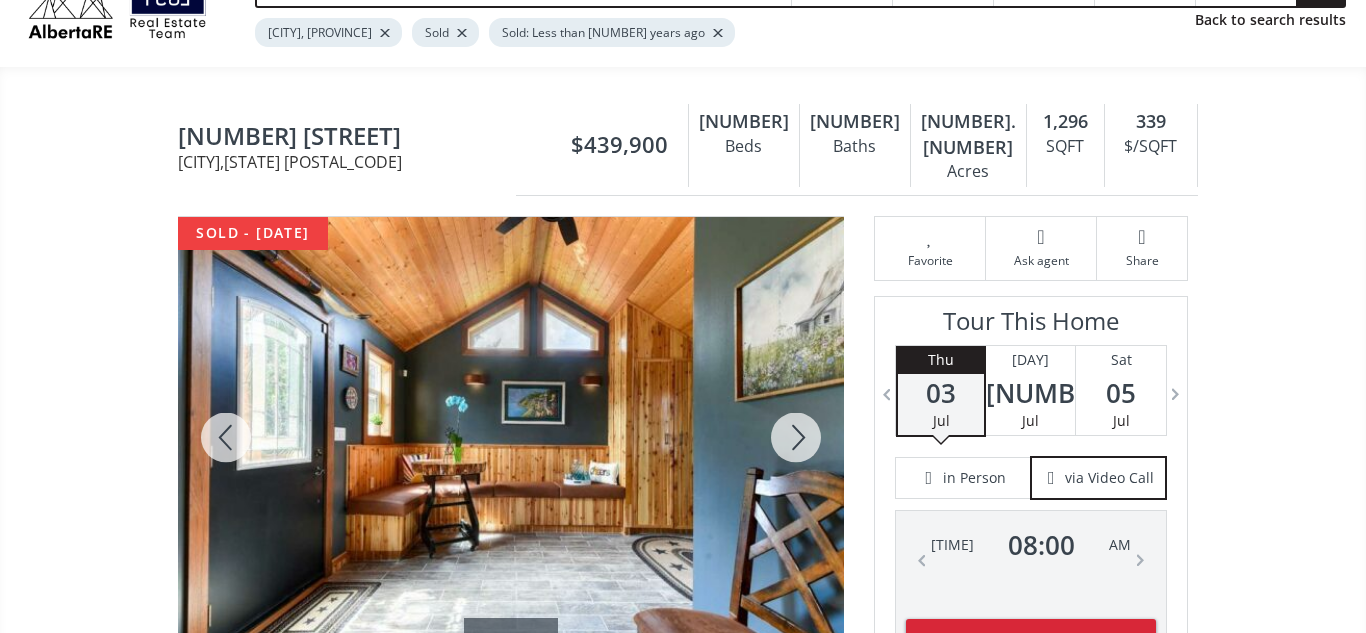 click at bounding box center [796, 437] 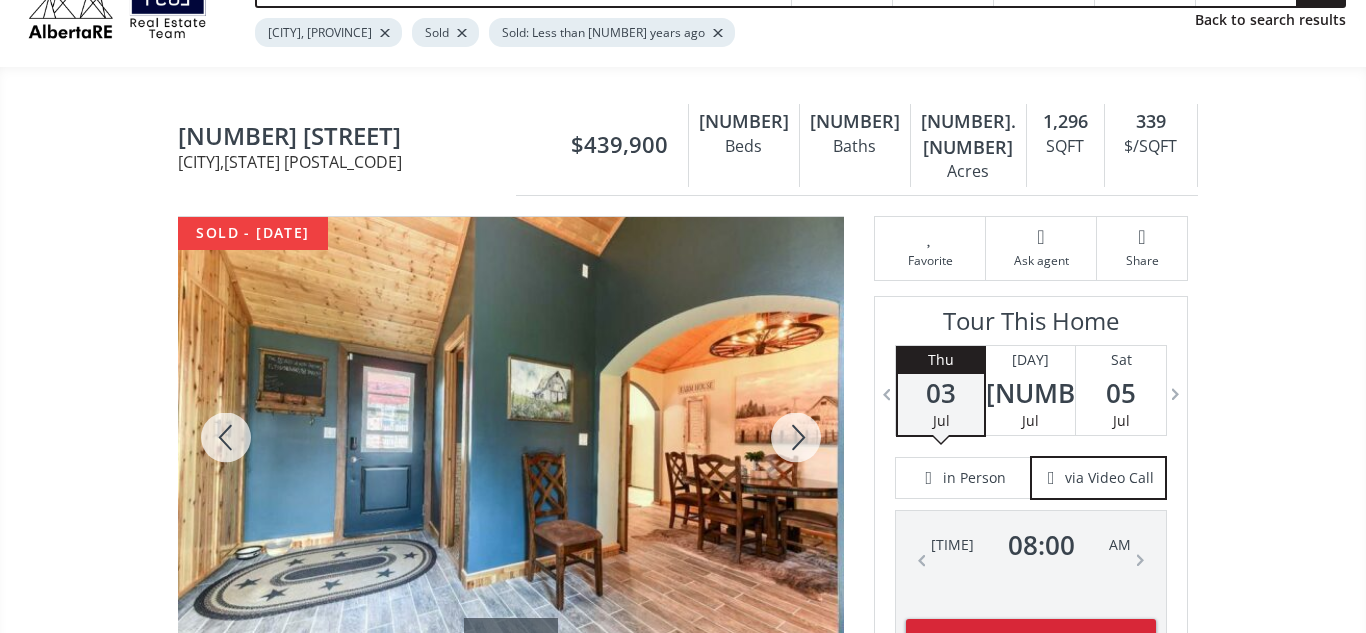 click at bounding box center [796, 437] 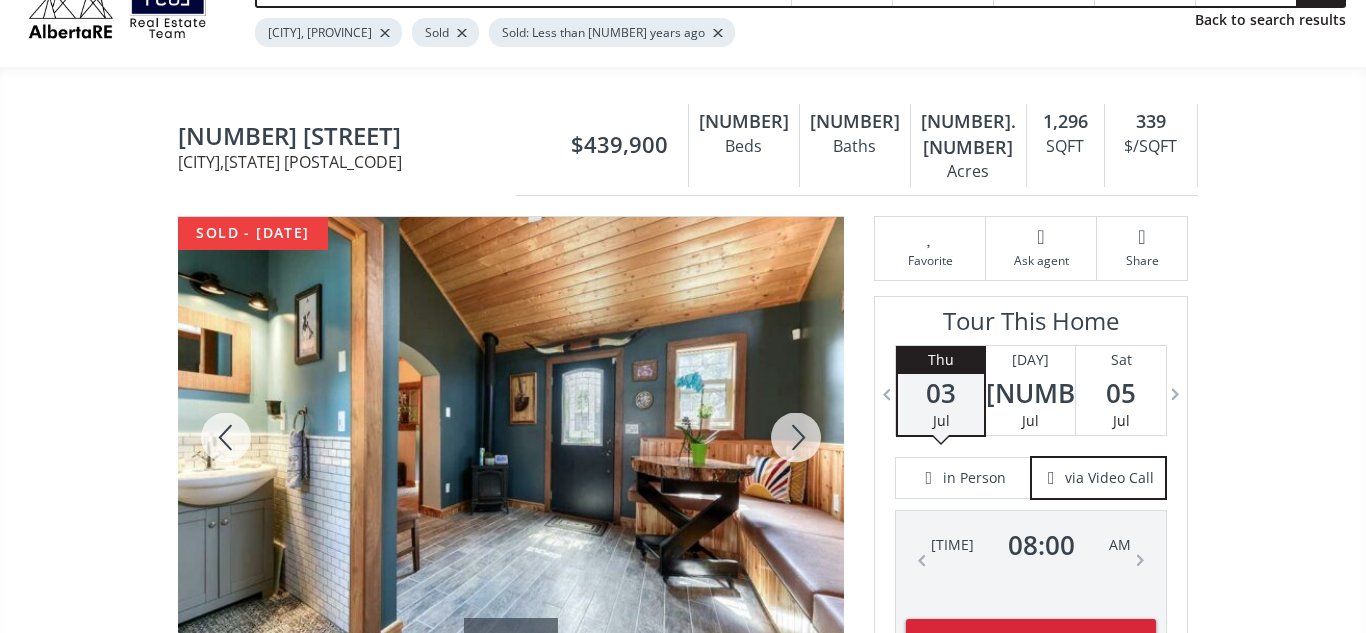 click at bounding box center (796, 437) 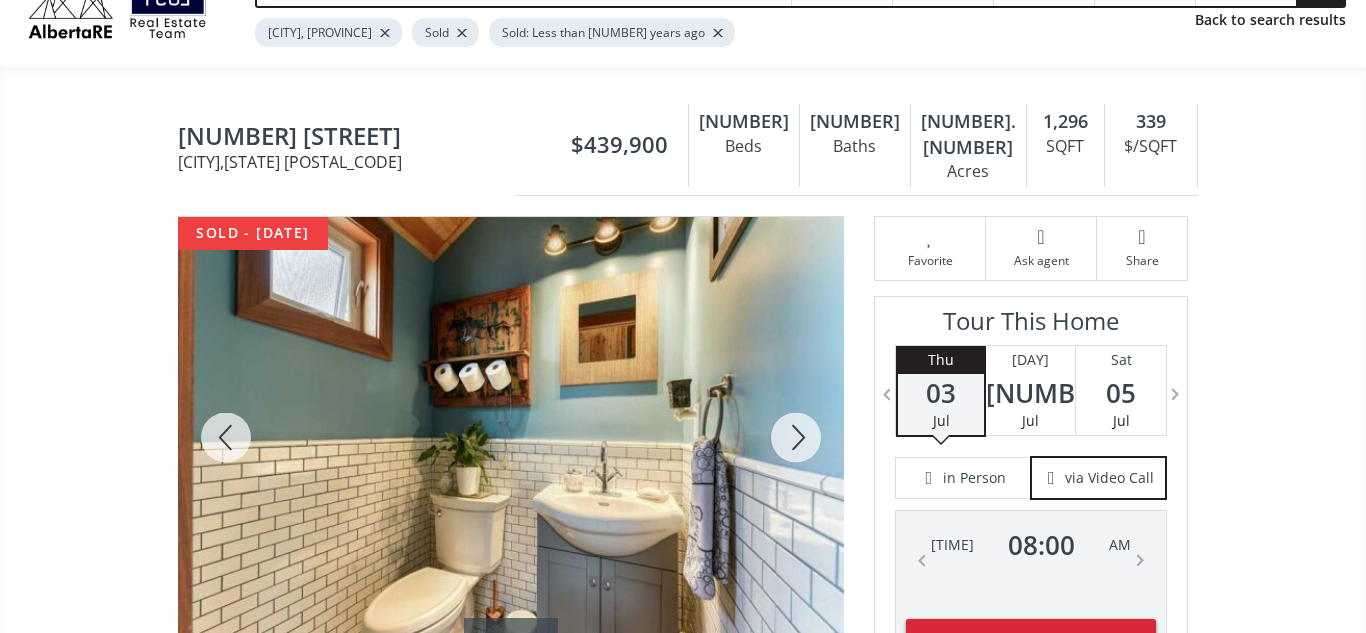 click at bounding box center [796, 437] 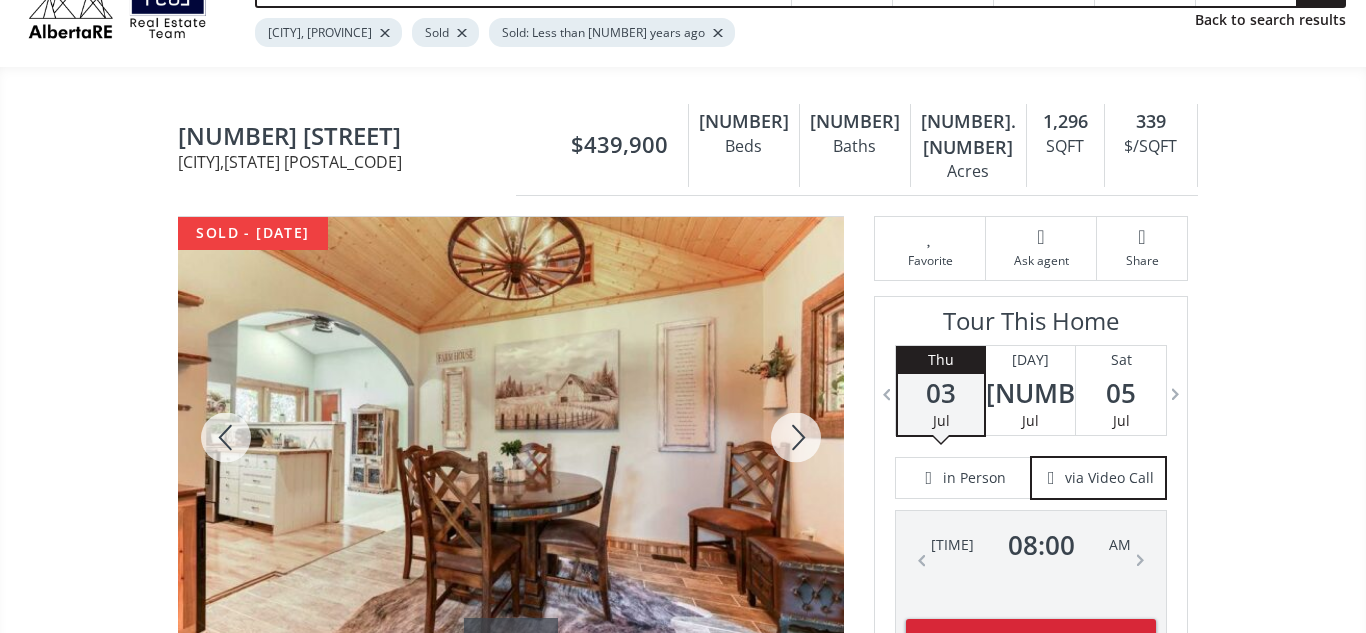 click at bounding box center (796, 437) 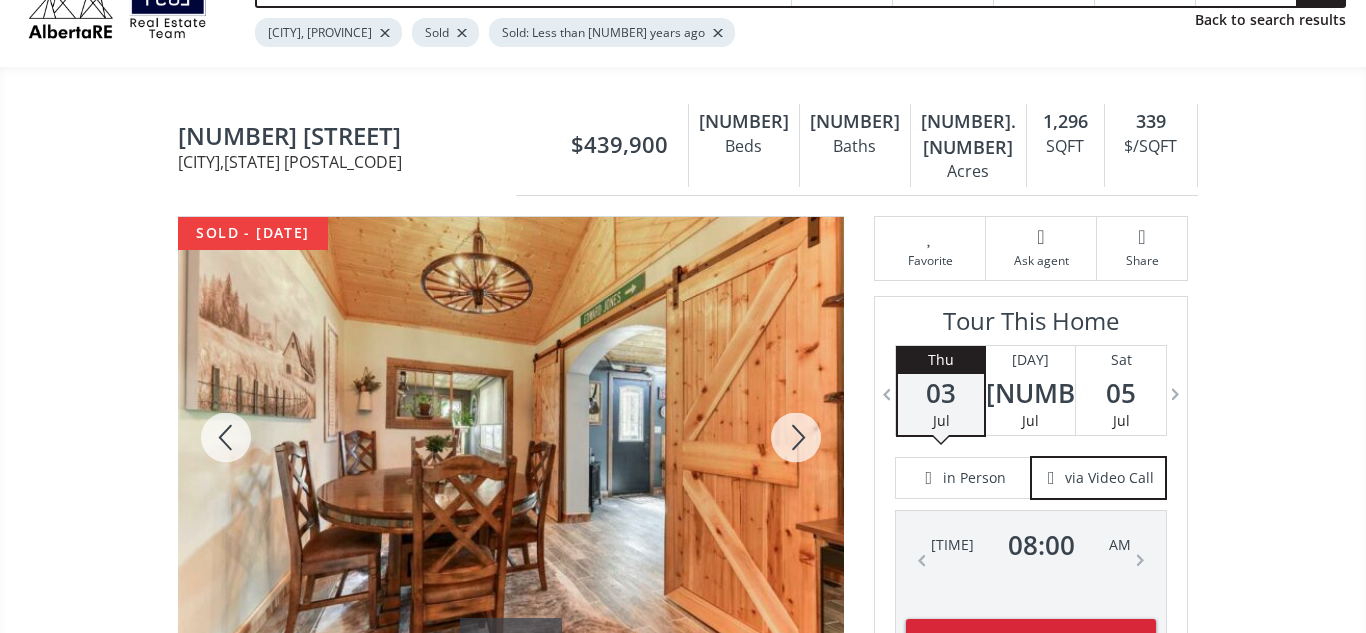 click at bounding box center (796, 437) 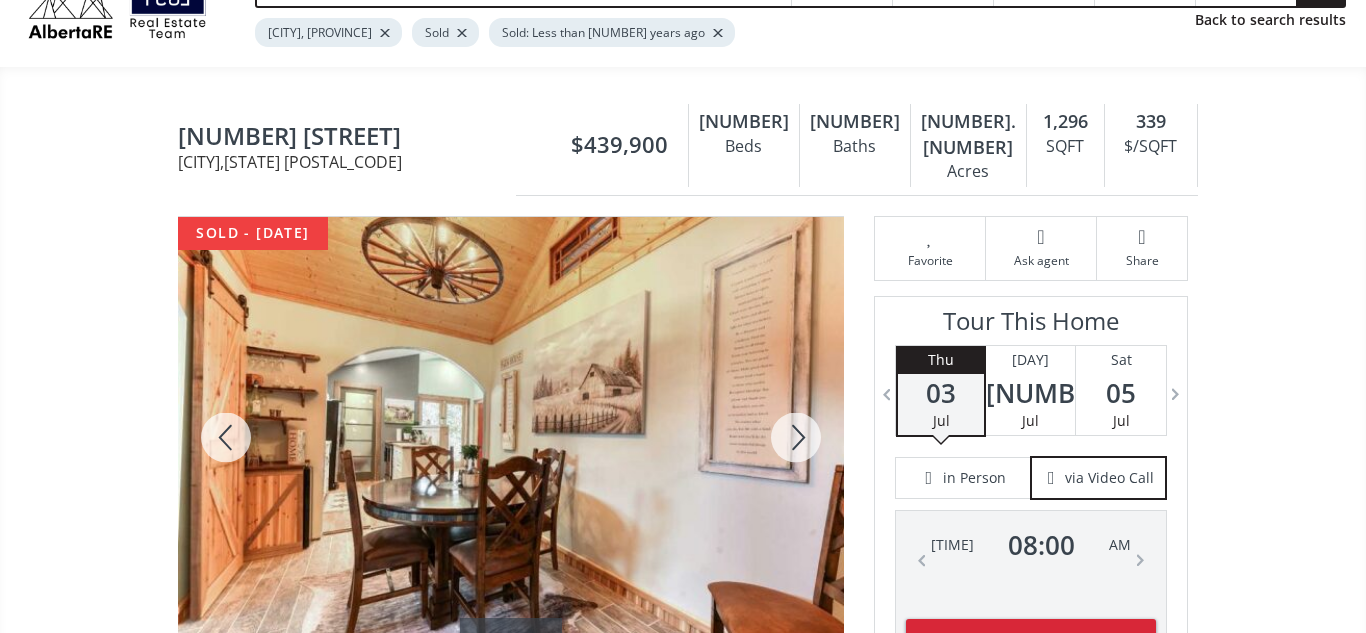 click at bounding box center [796, 437] 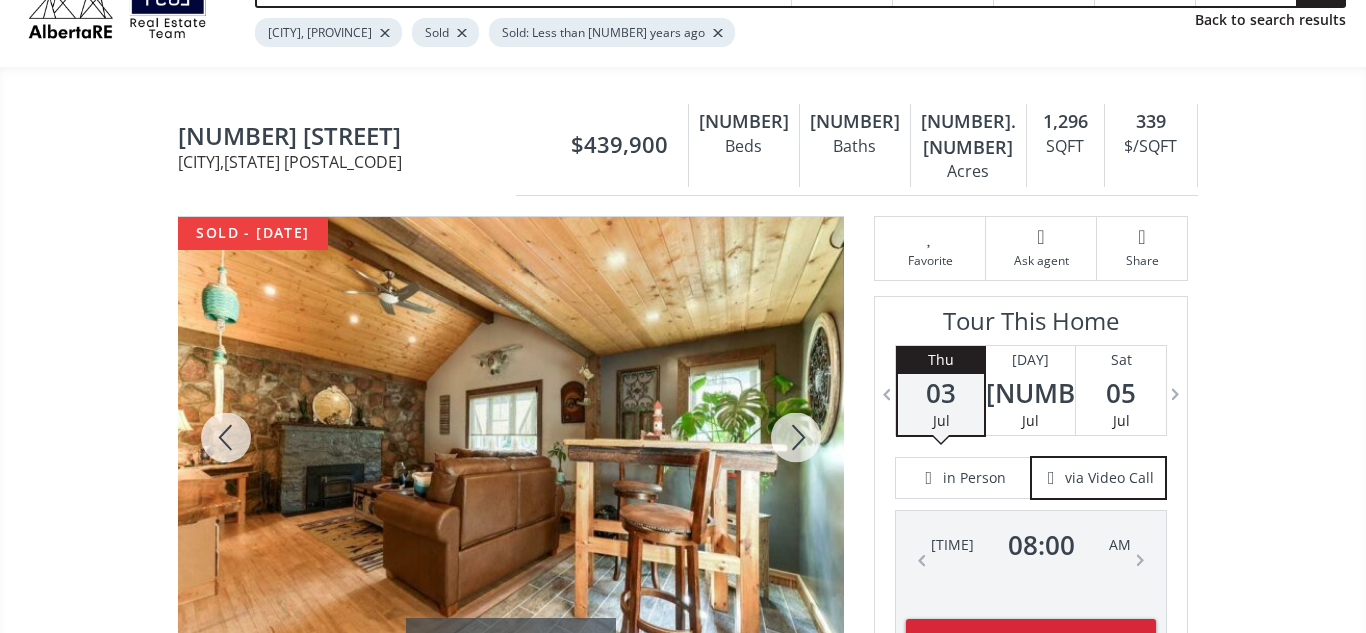 click at bounding box center [796, 437] 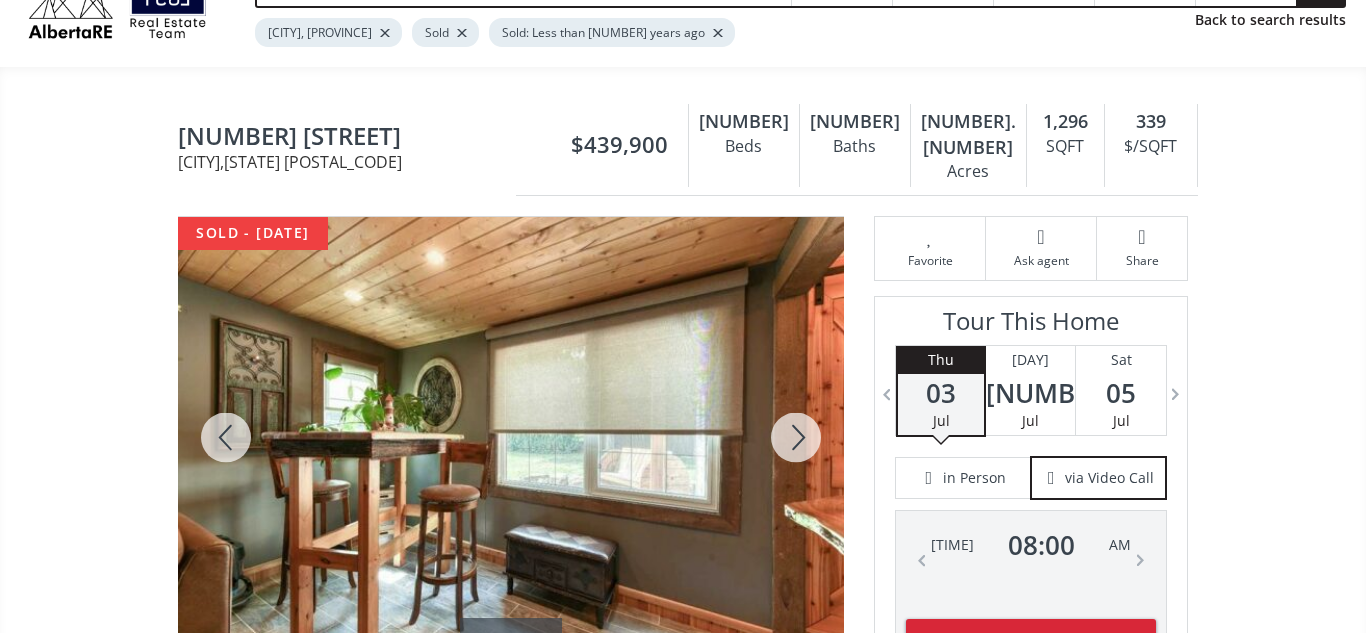 click at bounding box center [796, 437] 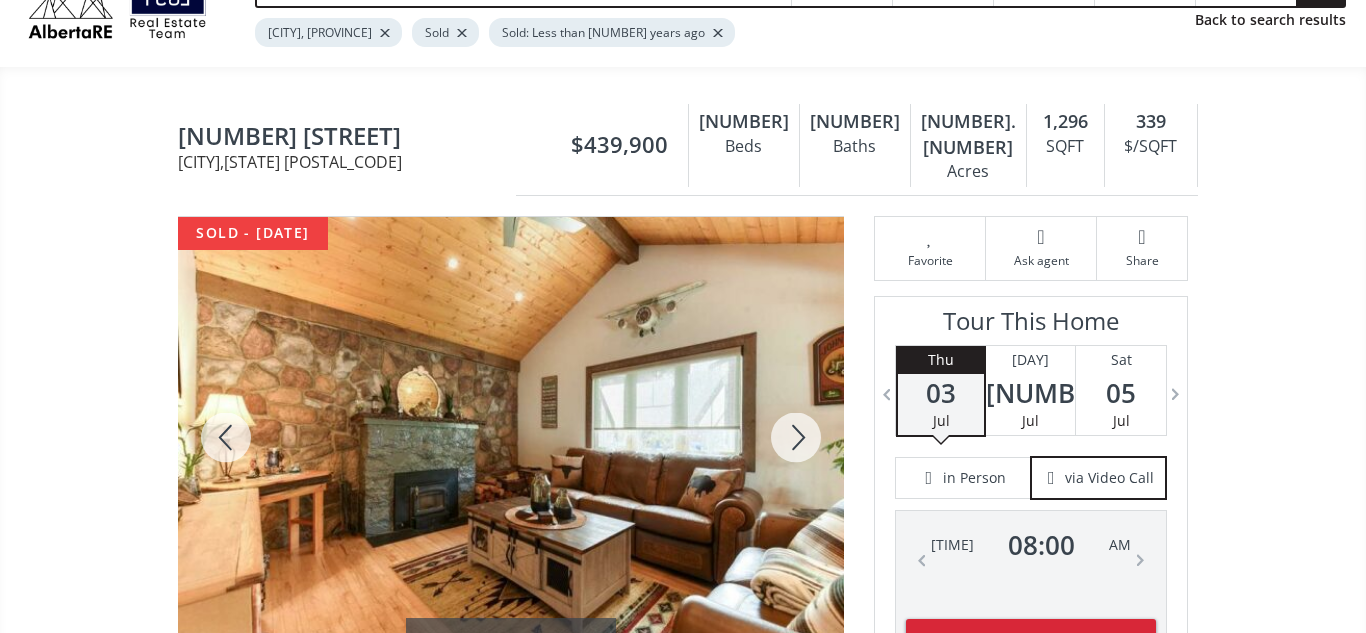click at bounding box center (796, 437) 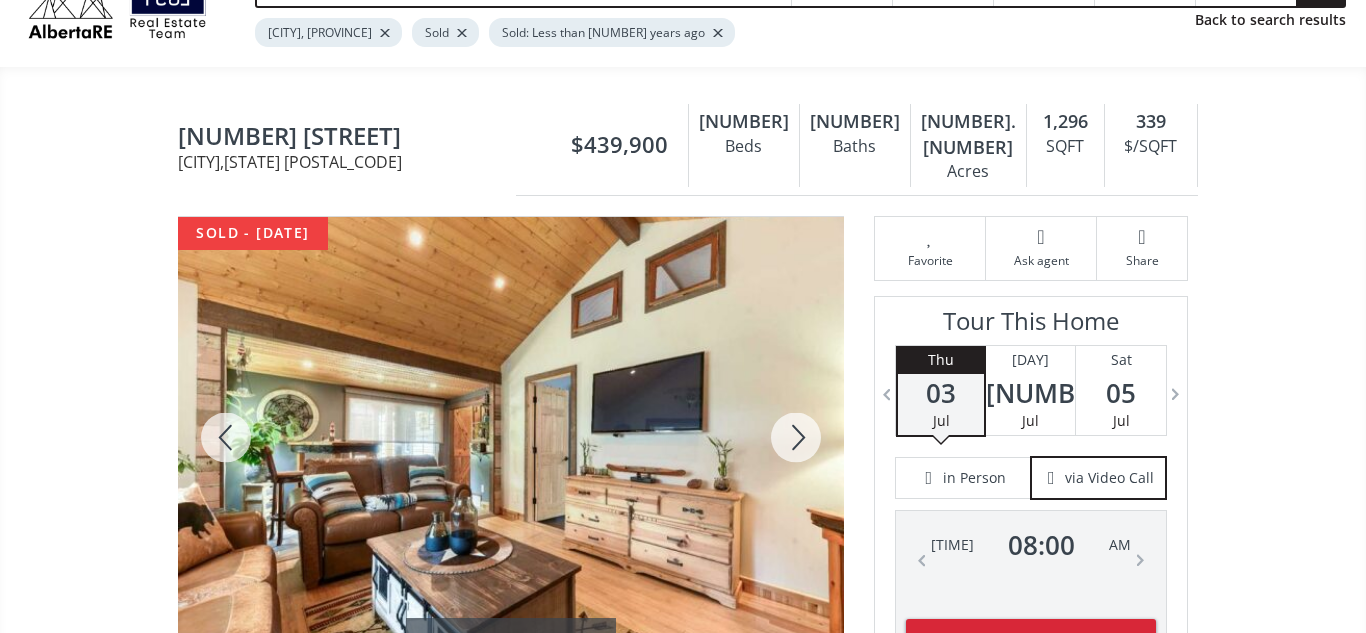 click at bounding box center [796, 437] 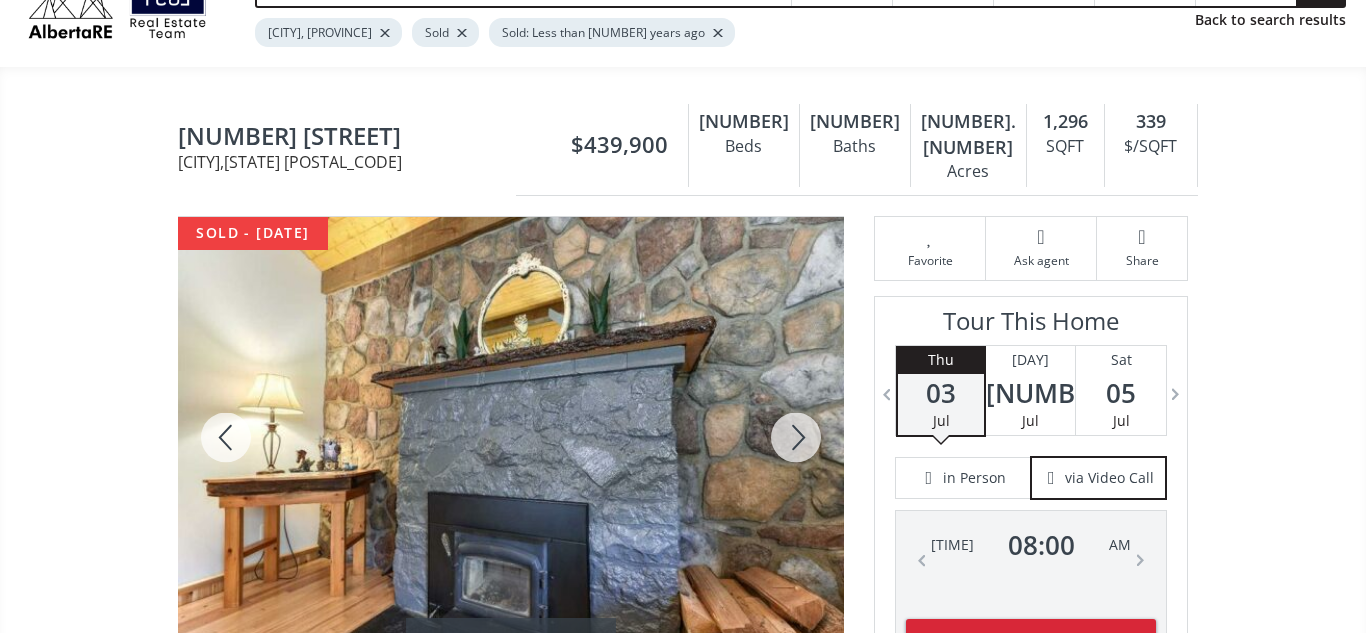 click at bounding box center (796, 437) 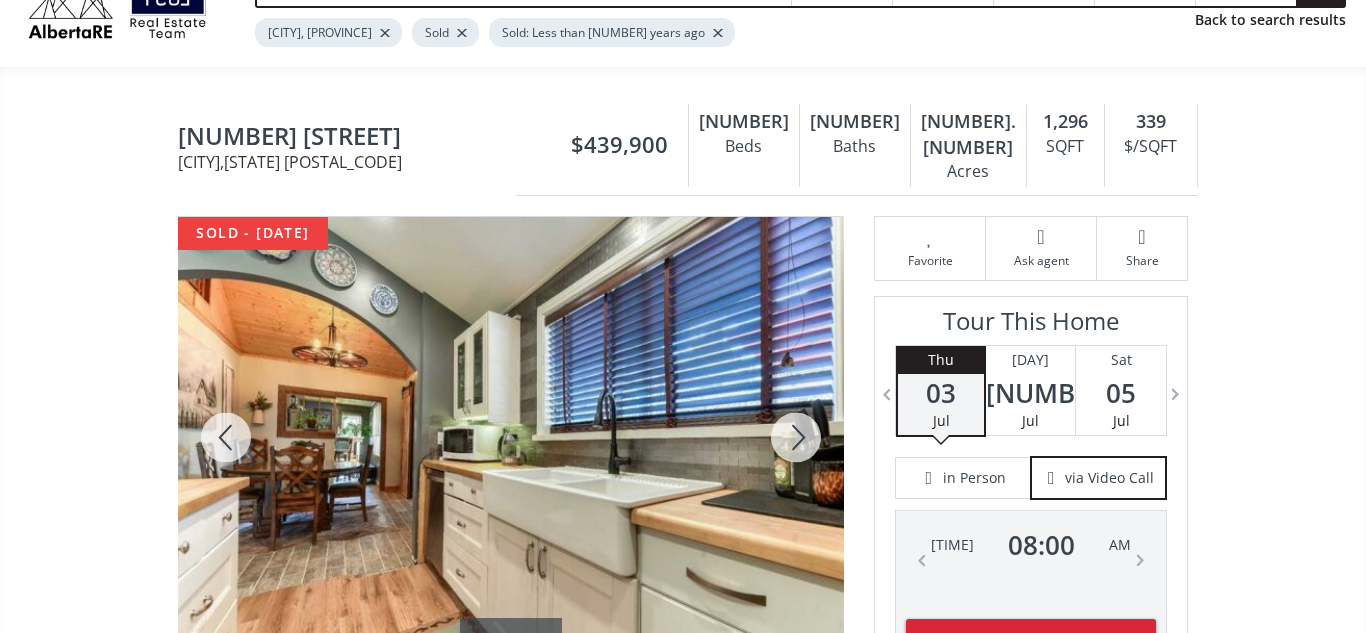 click at bounding box center (796, 437) 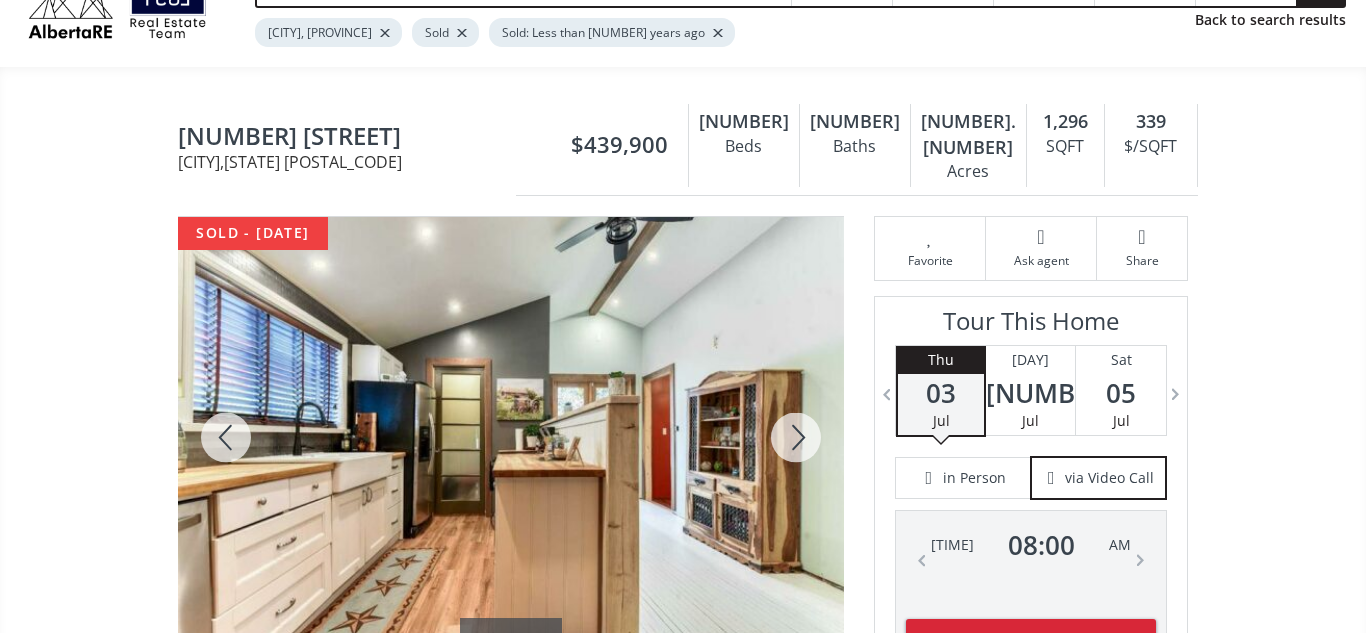 click at bounding box center (796, 437) 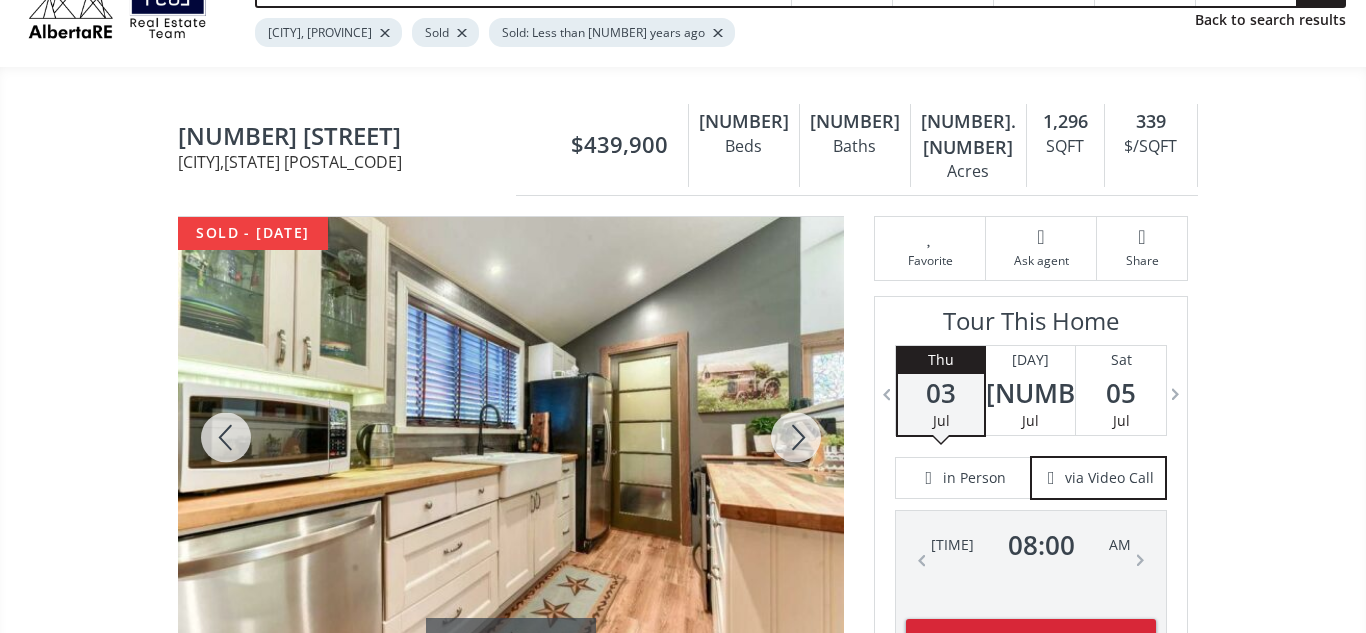 click at bounding box center [796, 437] 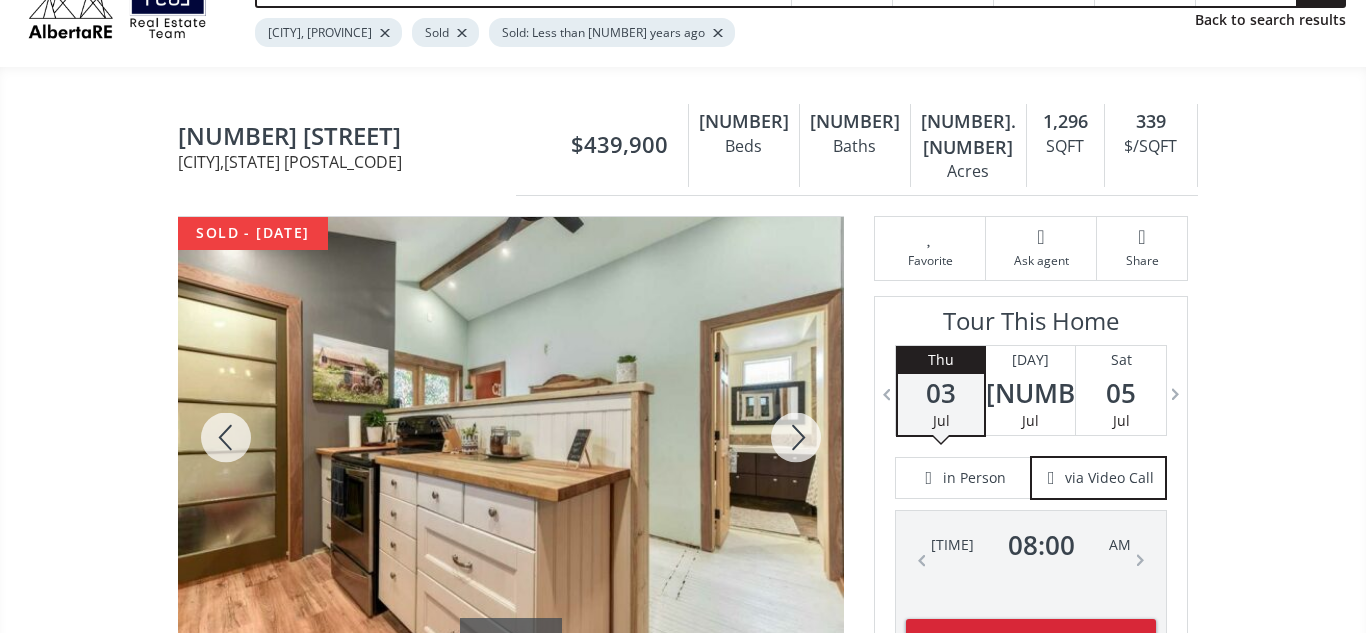 click at bounding box center (796, 437) 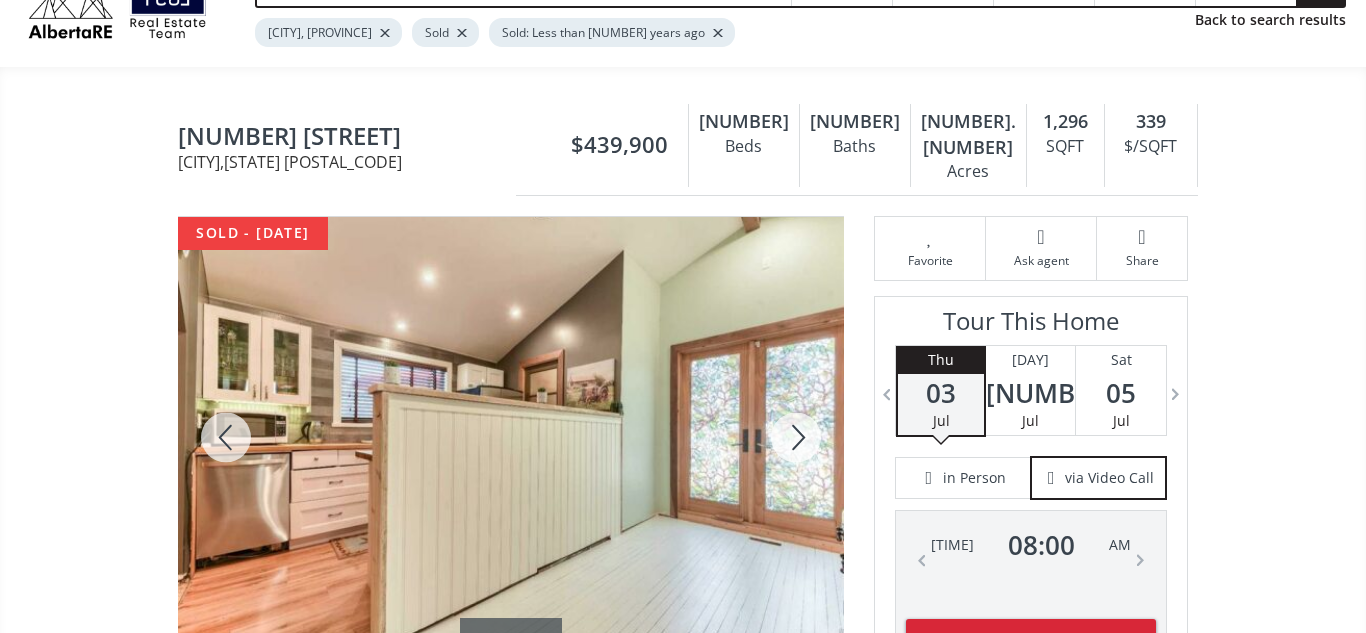 click at bounding box center (796, 437) 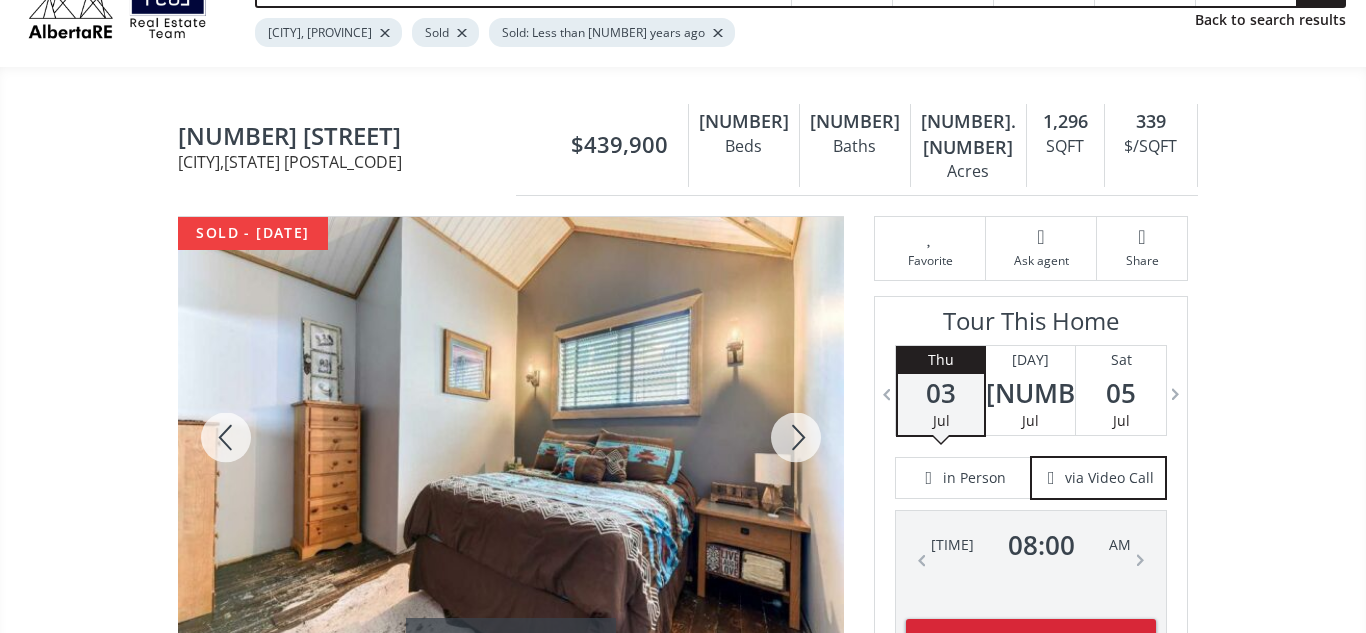 click at bounding box center [796, 437] 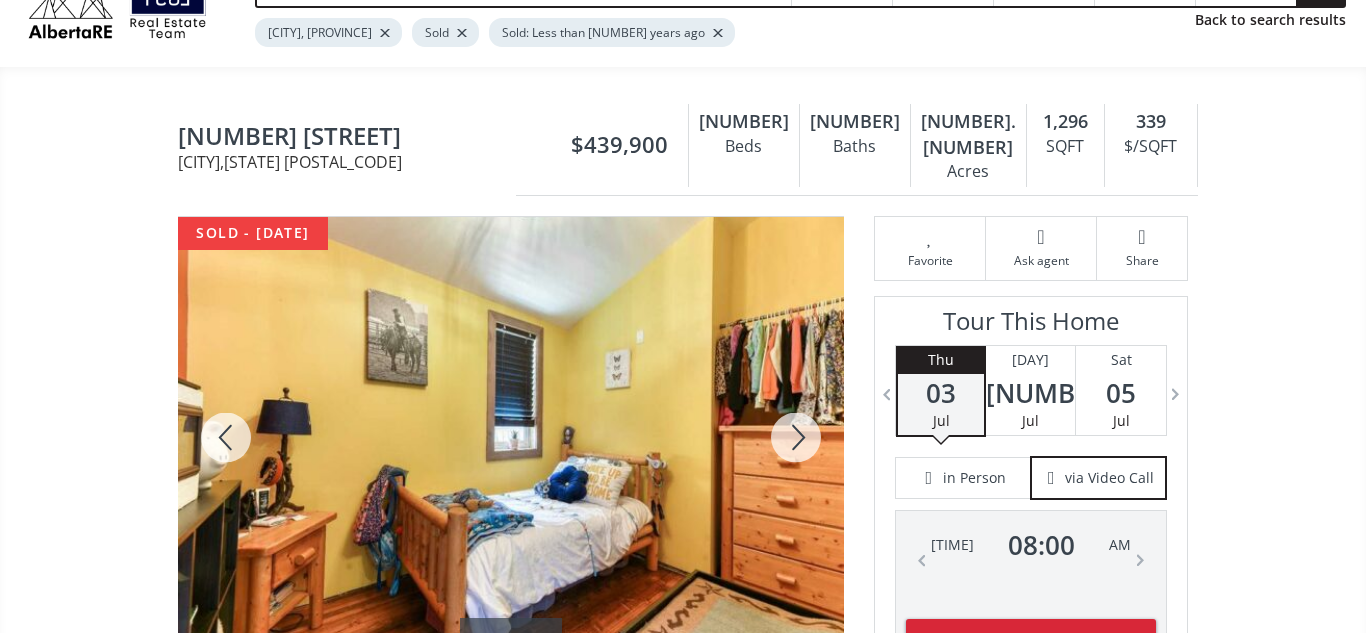 click at bounding box center [796, 437] 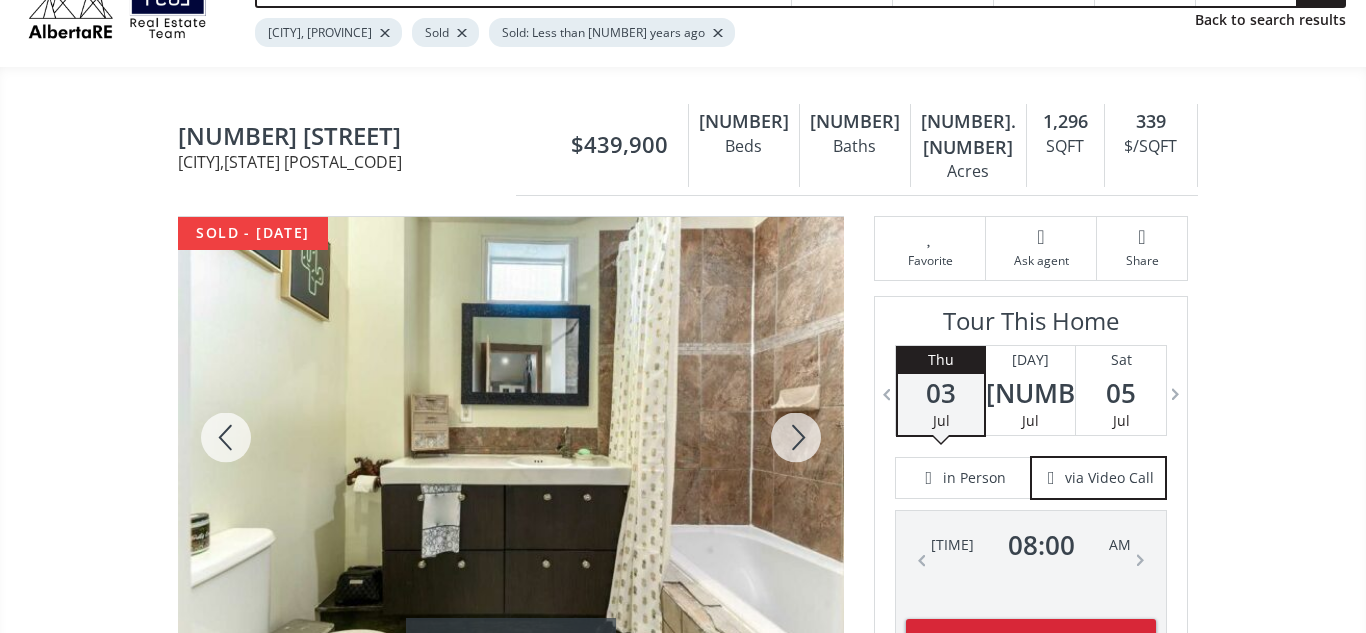 click at bounding box center (796, 437) 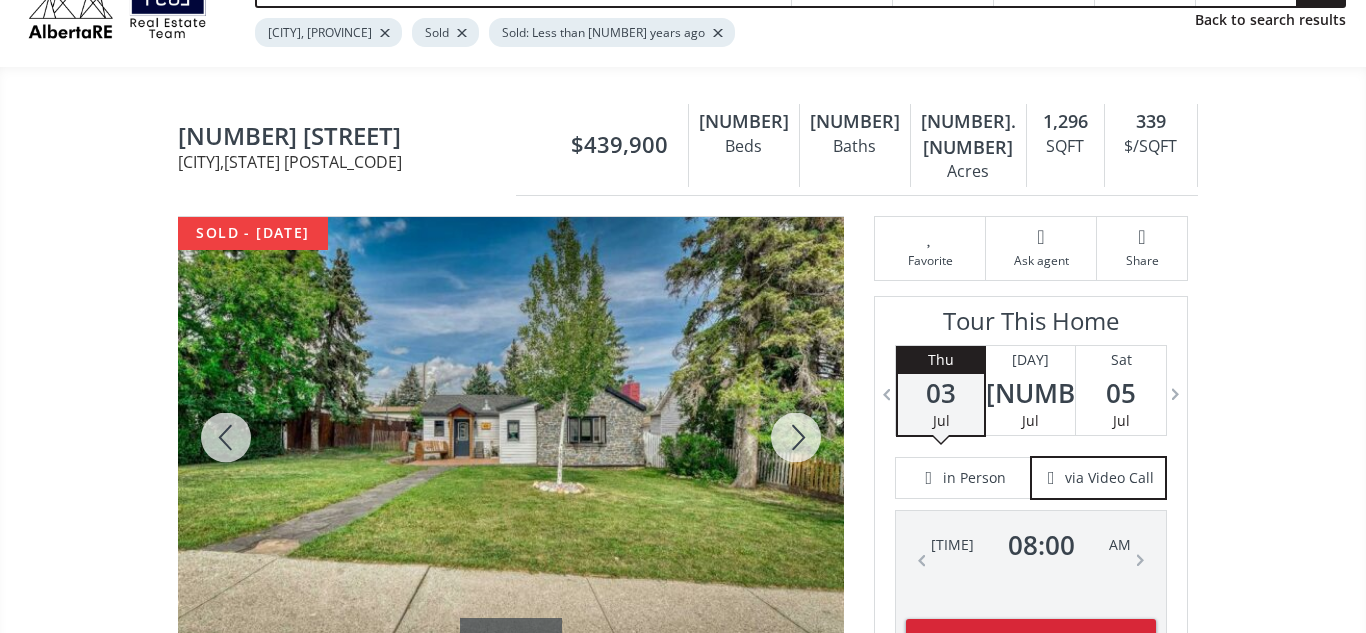 click at bounding box center [796, 437] 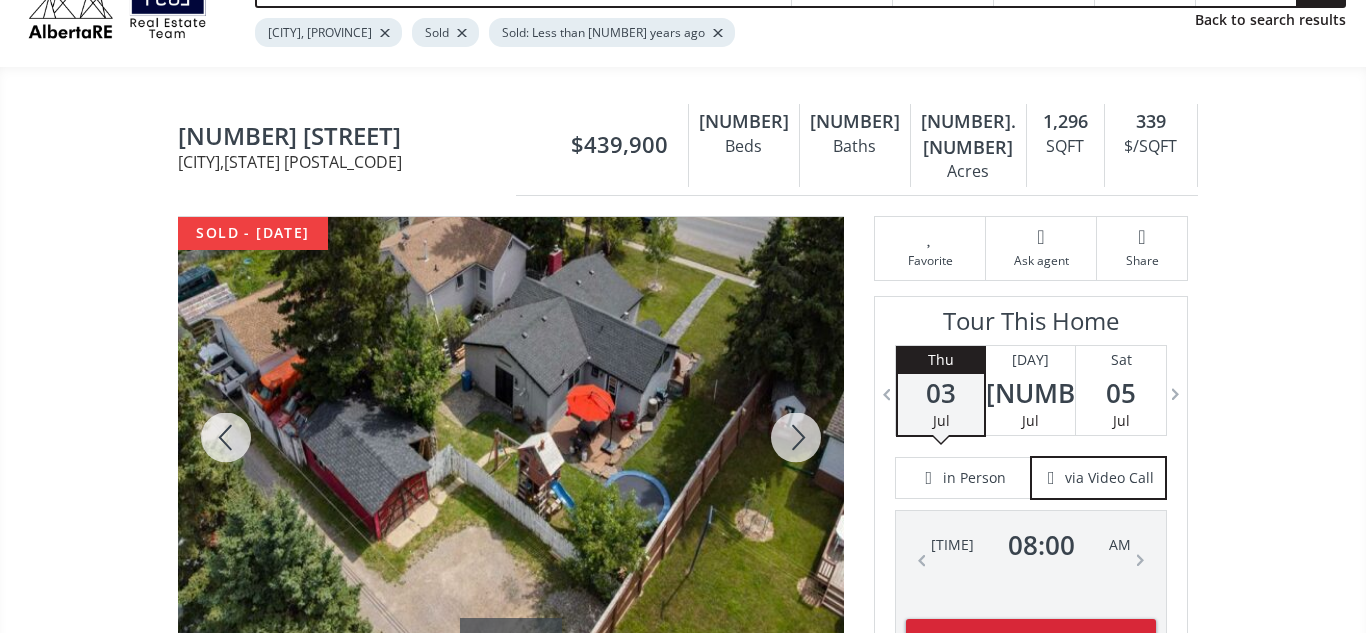 click at bounding box center (796, 437) 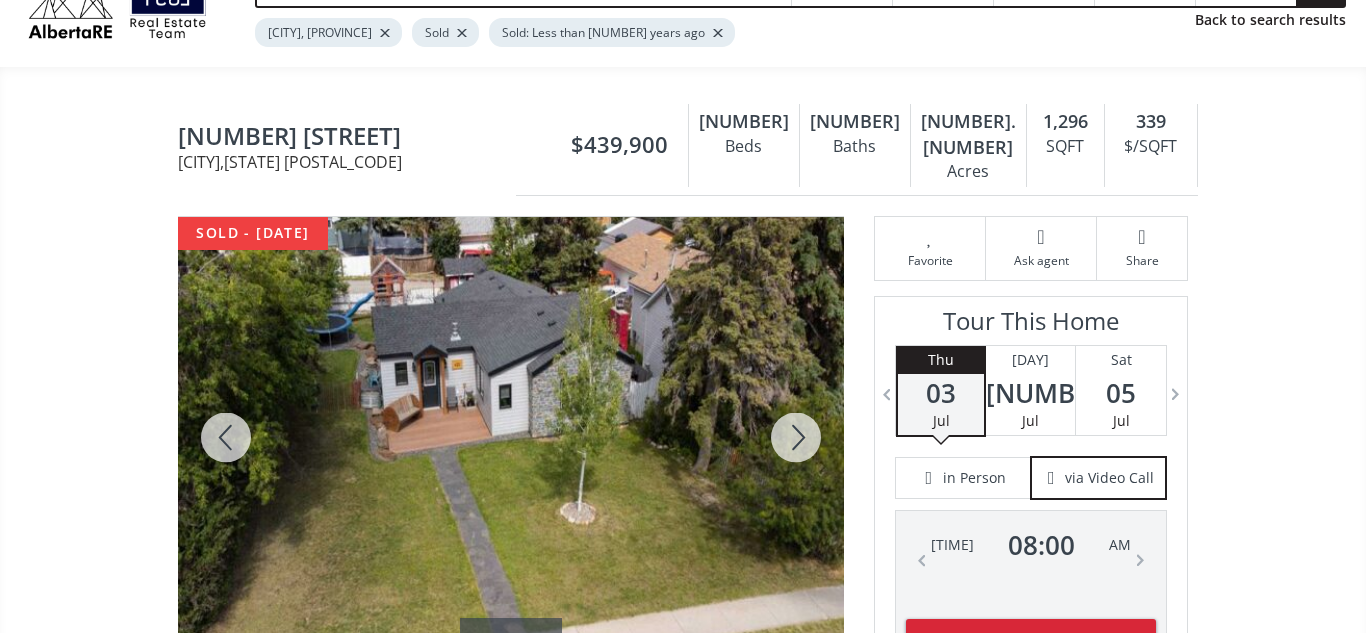 click at bounding box center [796, 437] 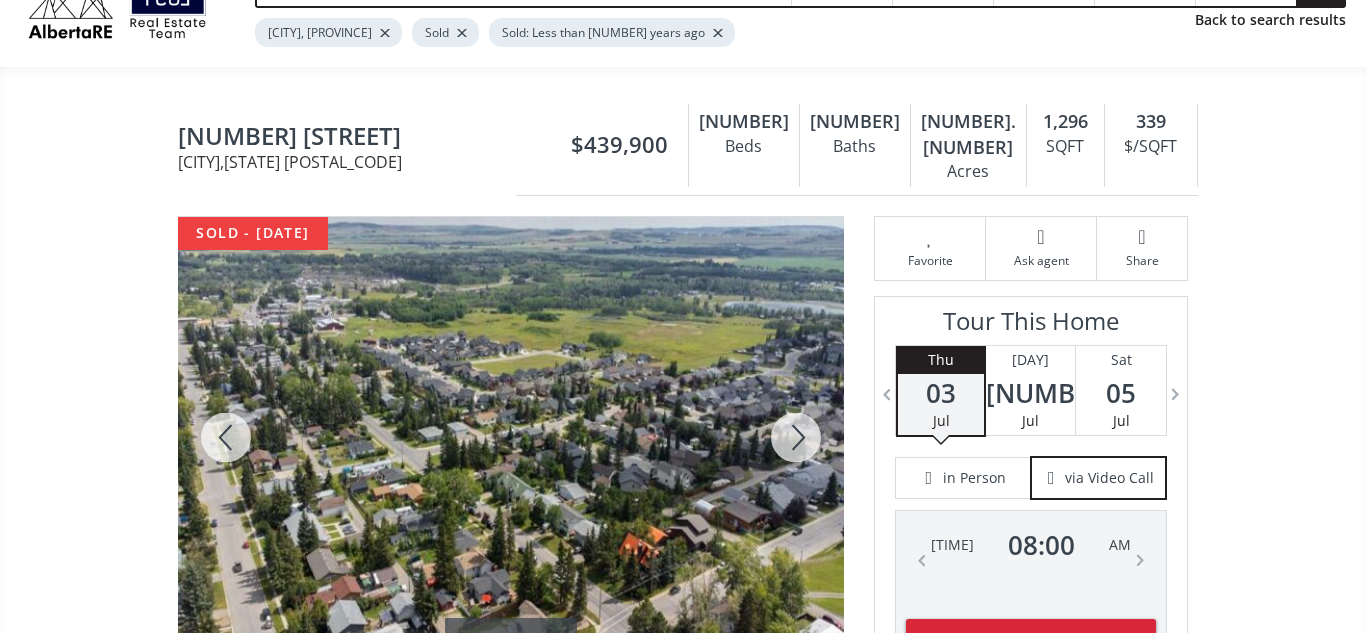 click at bounding box center (796, 437) 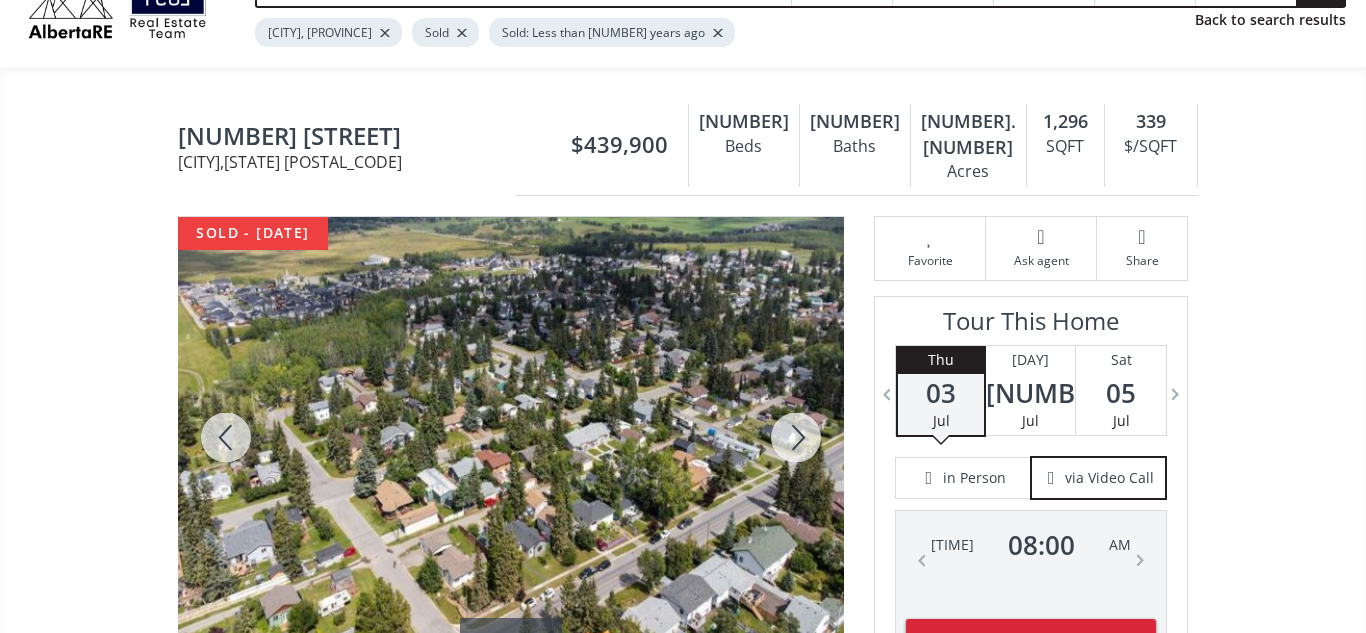 click at bounding box center [796, 437] 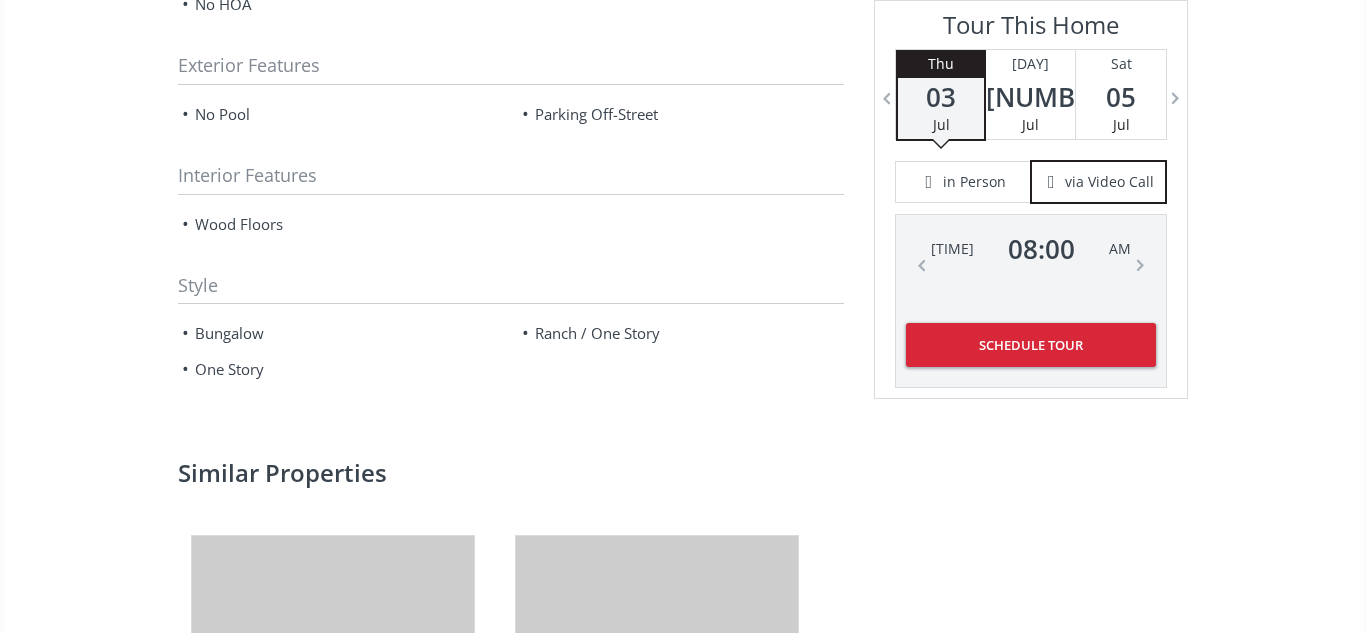 scroll, scrollTop: 2518, scrollLeft: 0, axis: vertical 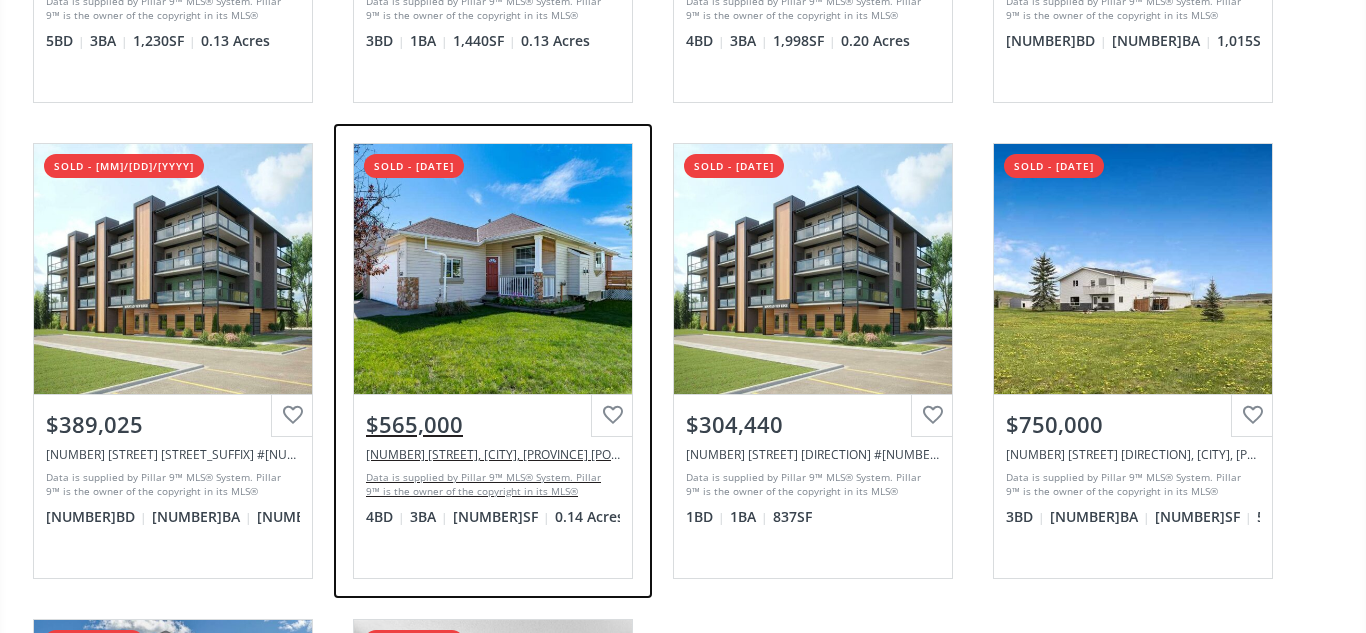 click on "View Photos & Details" at bounding box center (493, 269) 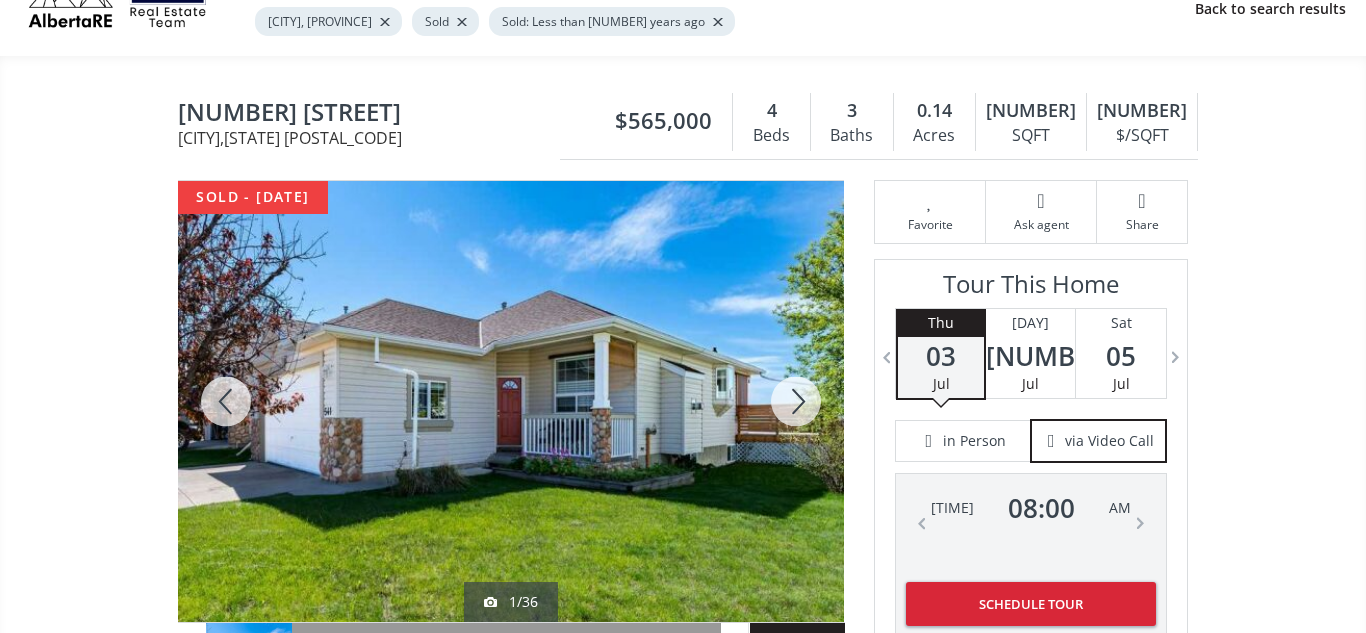 scroll, scrollTop: 139, scrollLeft: 0, axis: vertical 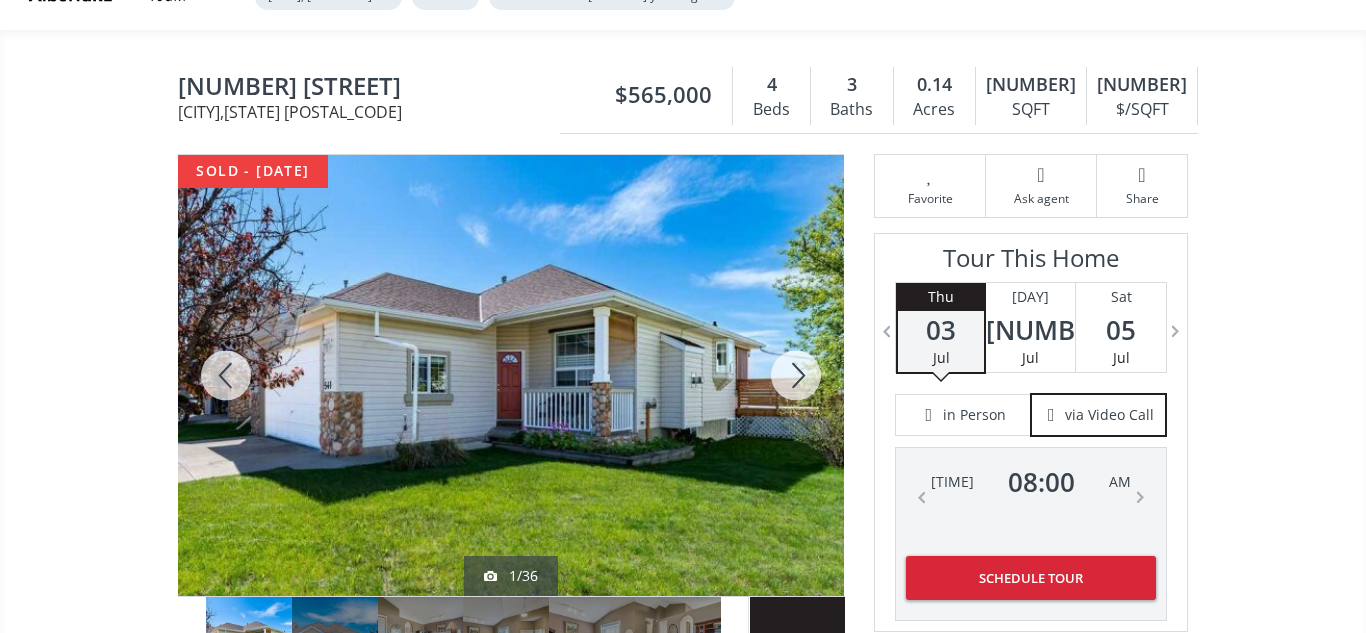 click at bounding box center [796, 375] 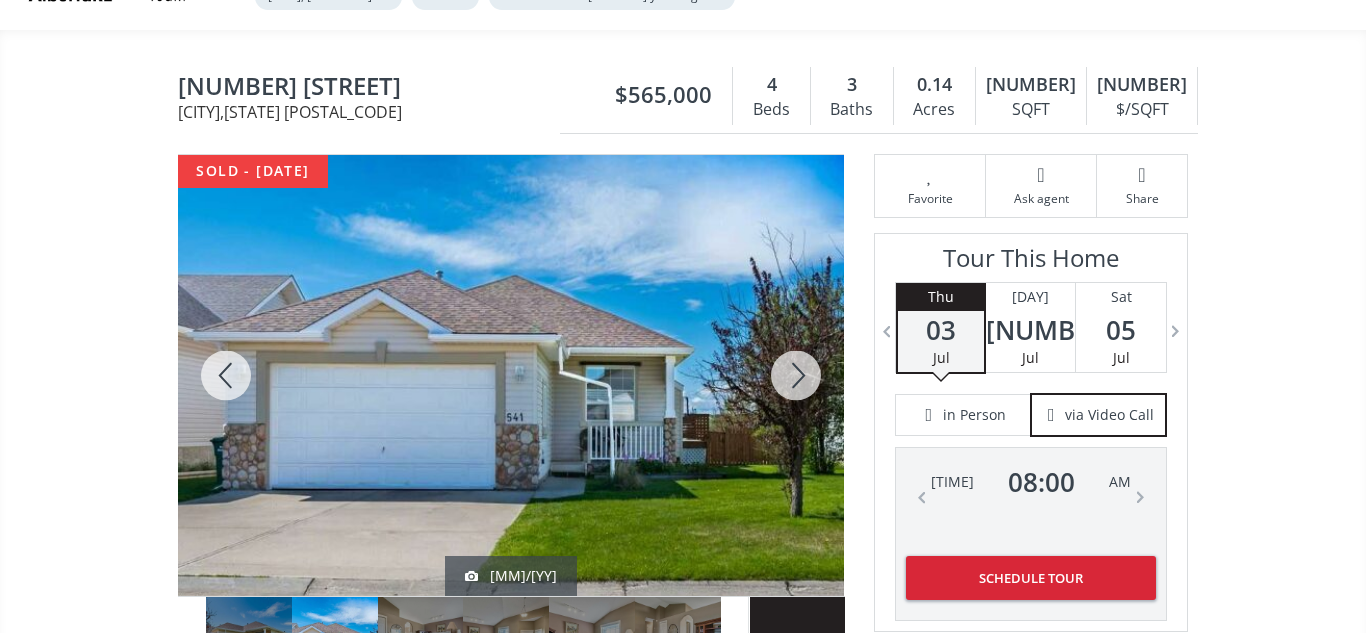 click at bounding box center (796, 375) 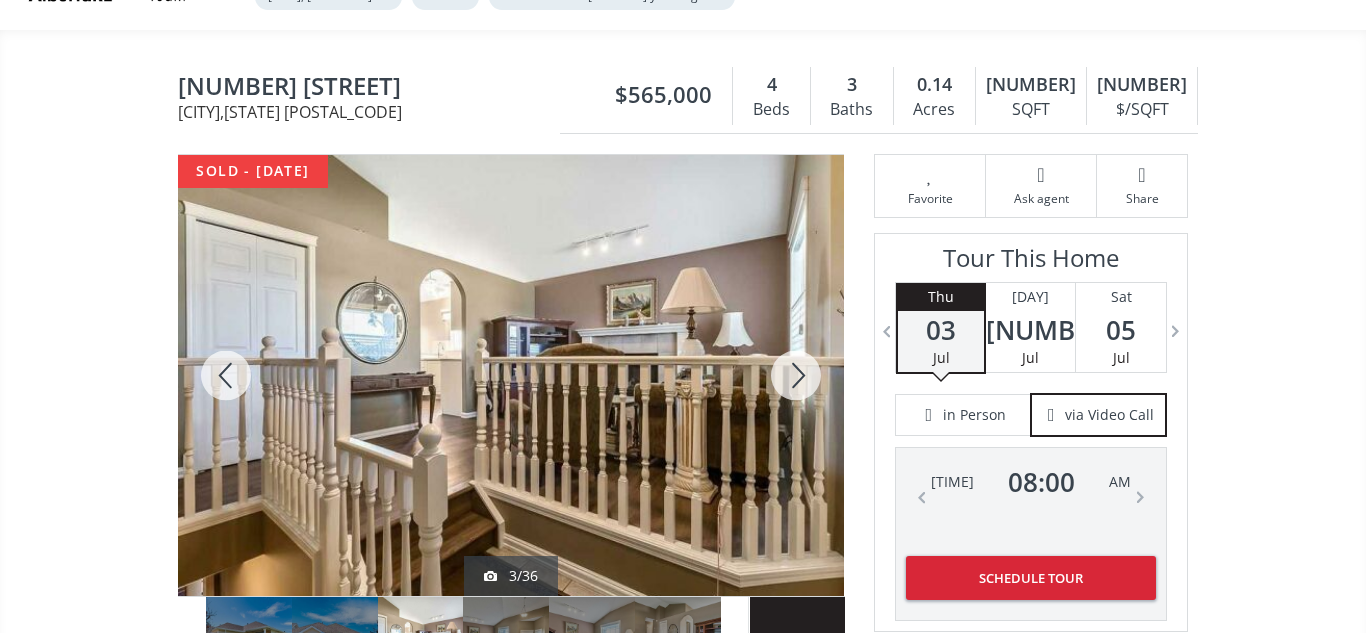 click at bounding box center (796, 375) 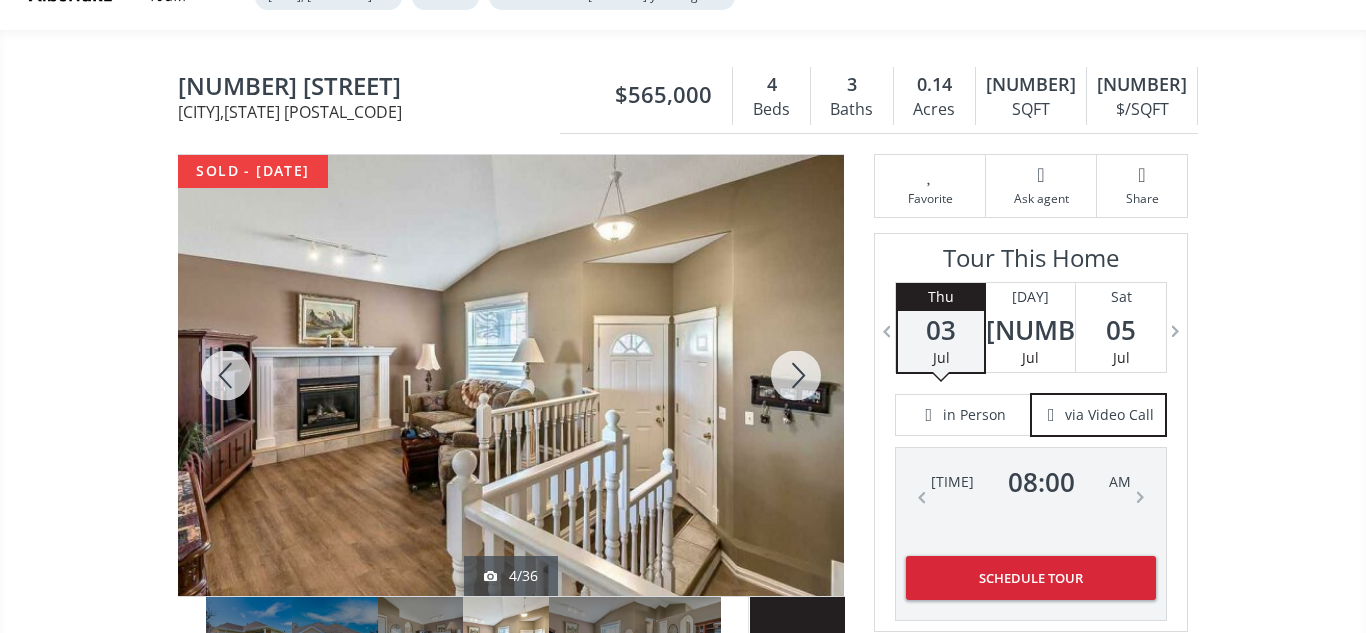 click at bounding box center [796, 375] 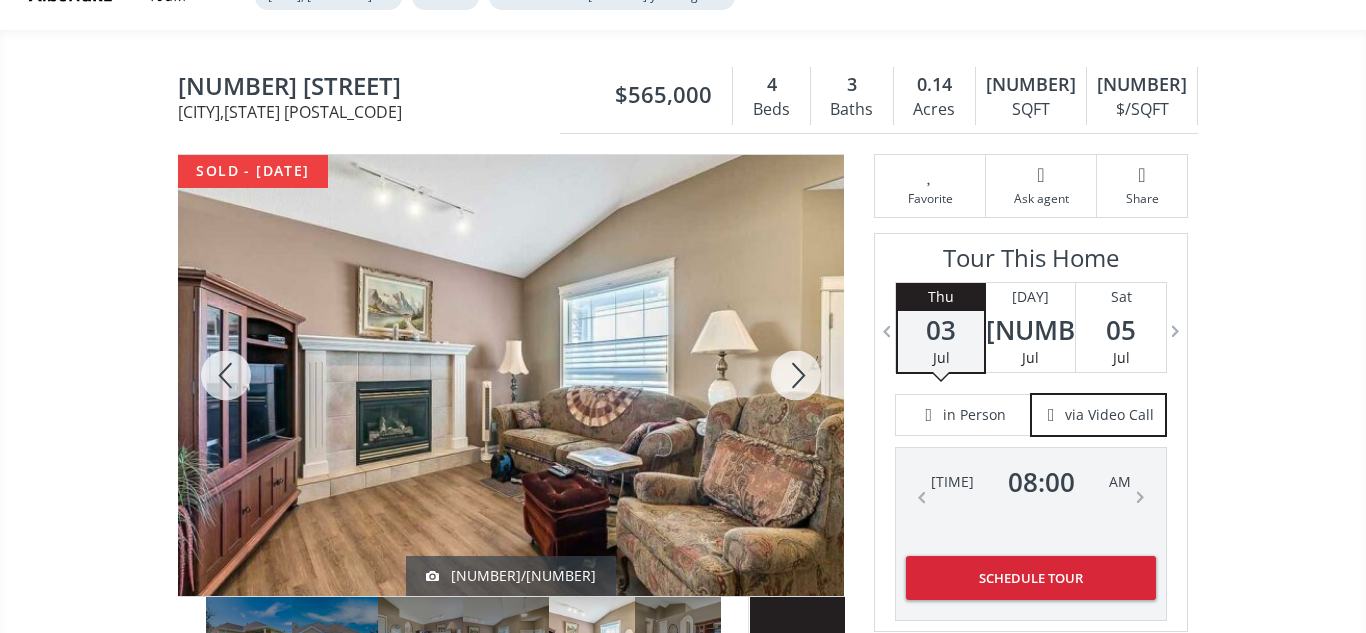 click at bounding box center (796, 375) 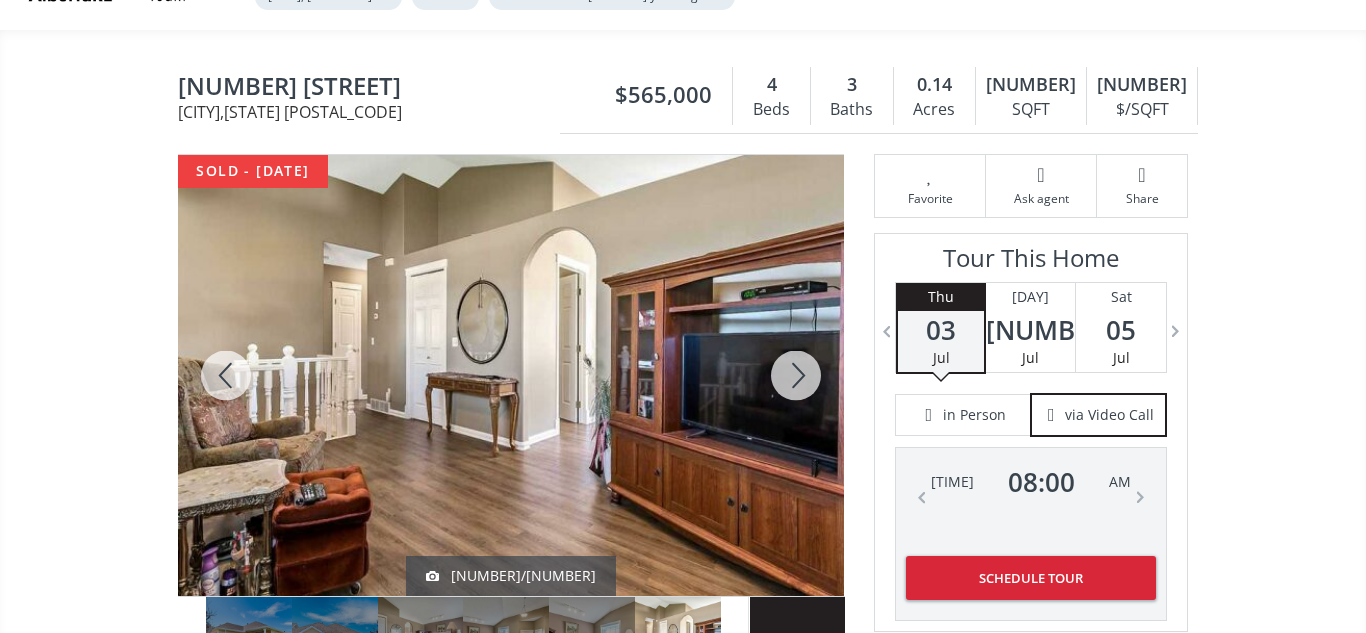 click at bounding box center (796, 375) 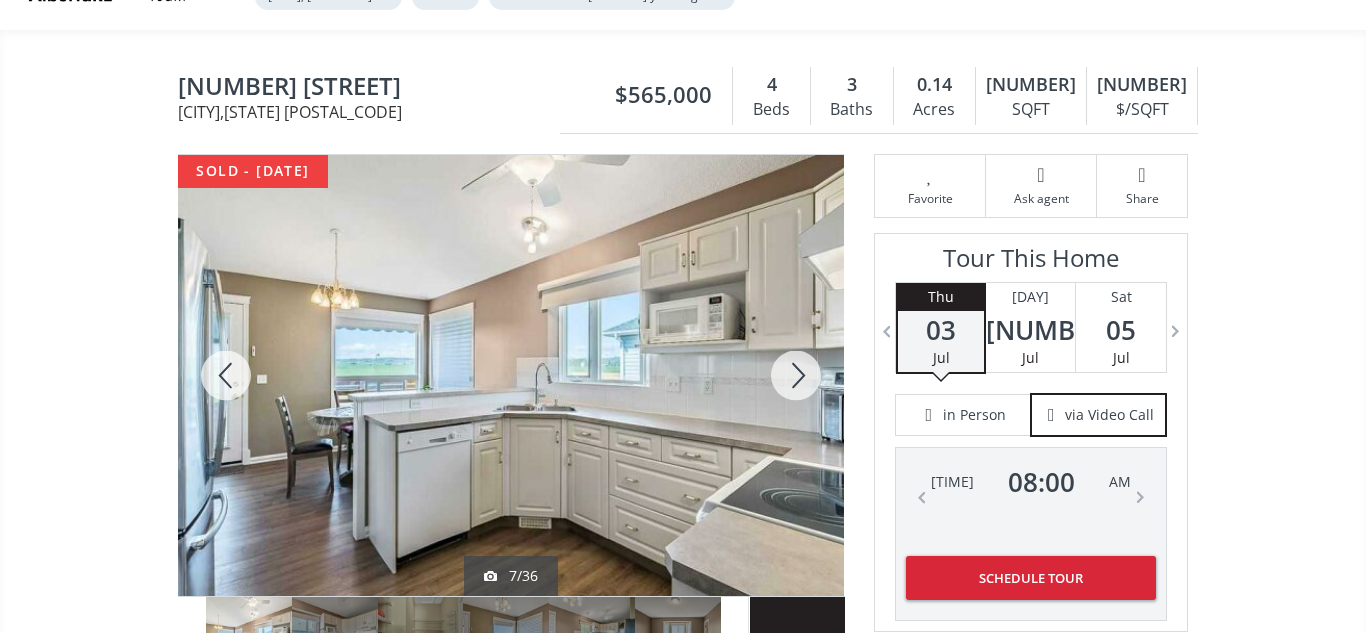 click at bounding box center [796, 375] 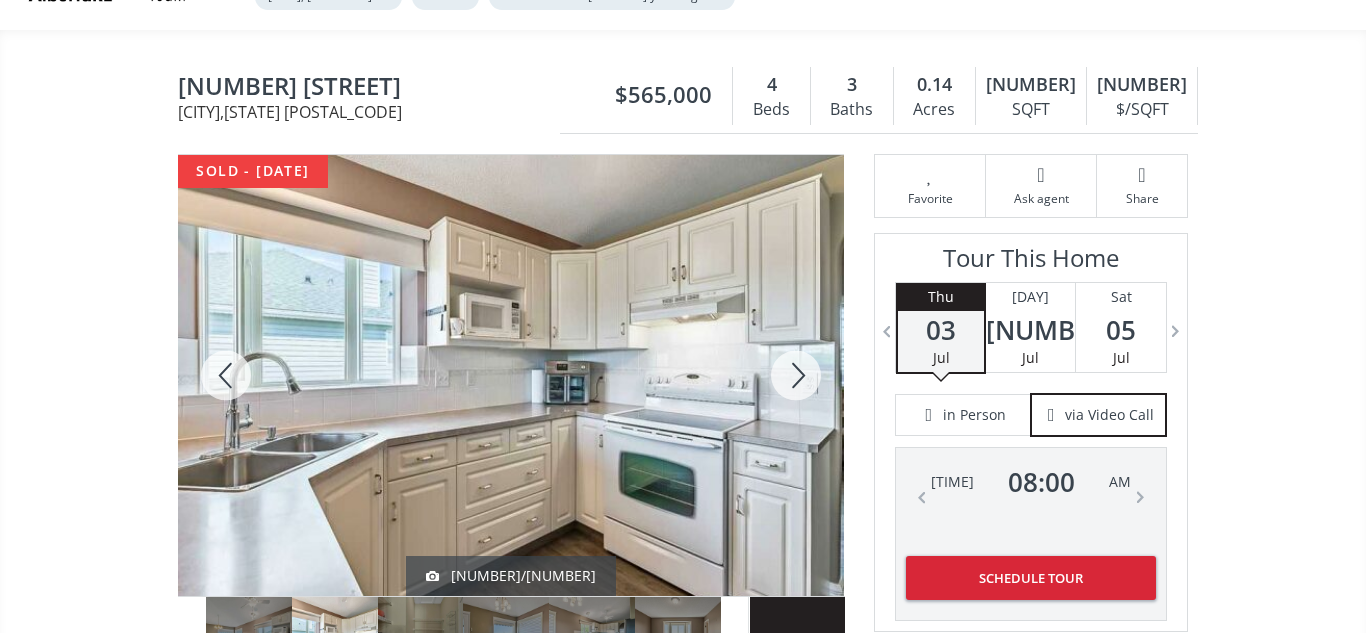 click at bounding box center (796, 375) 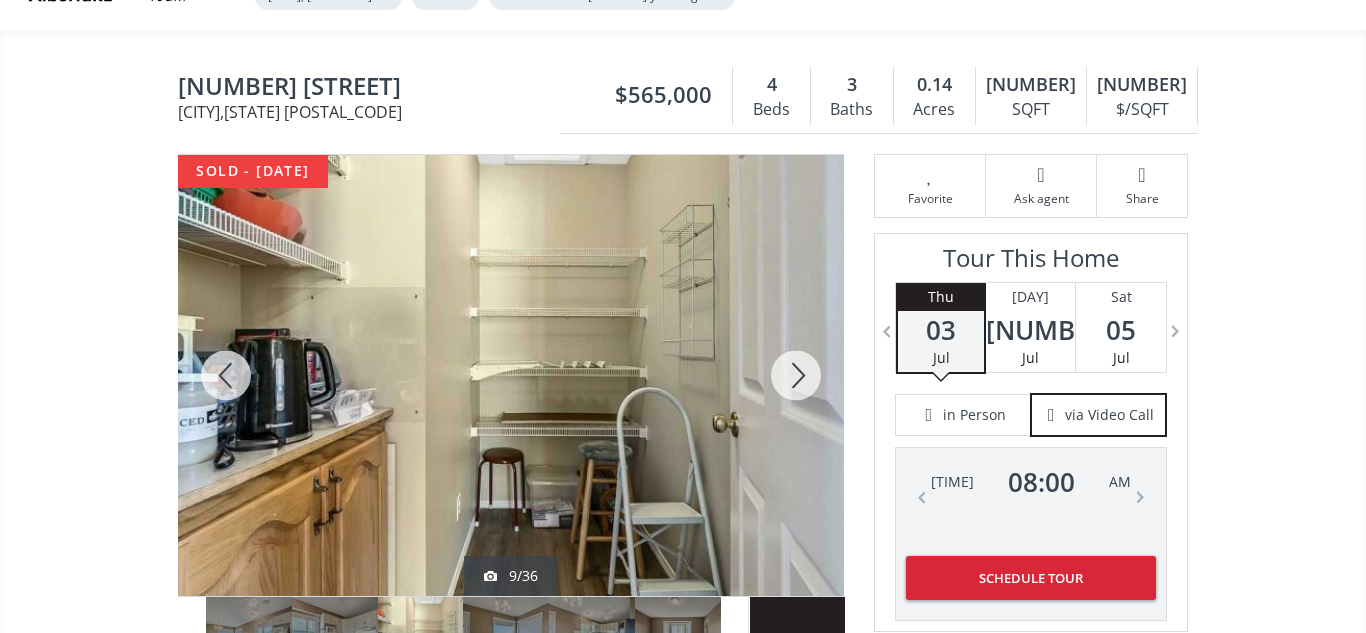 click at bounding box center (226, 375) 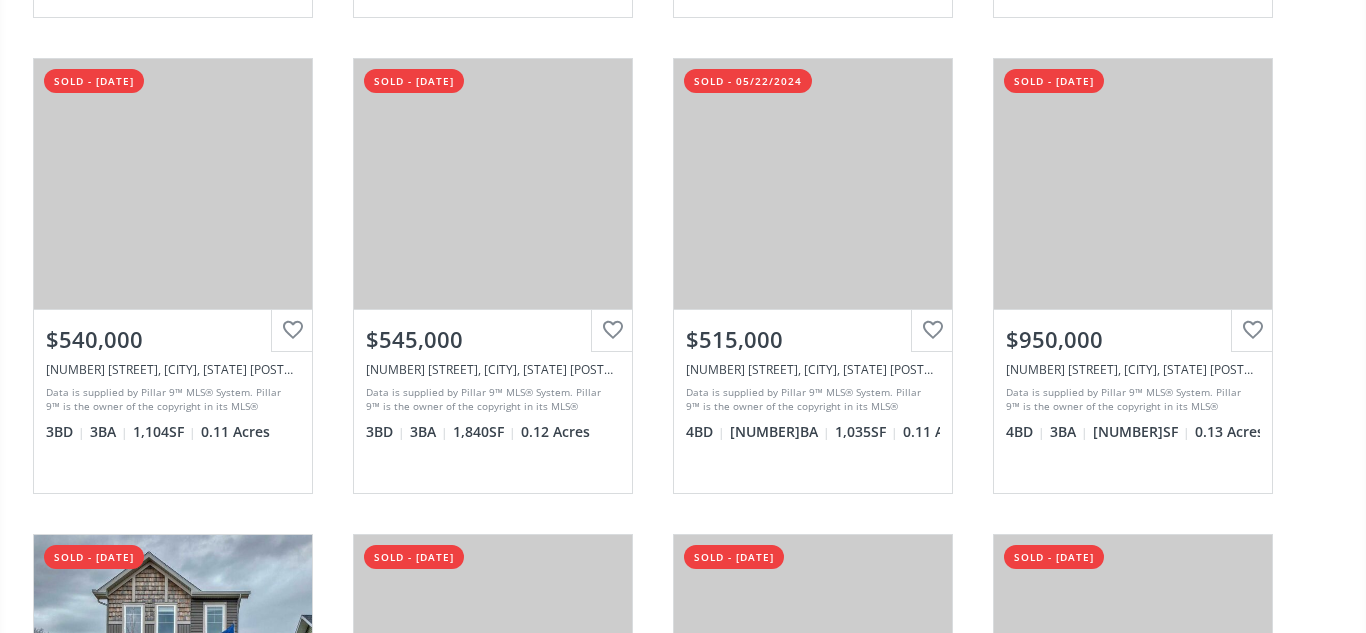 scroll, scrollTop: 11629, scrollLeft: 0, axis: vertical 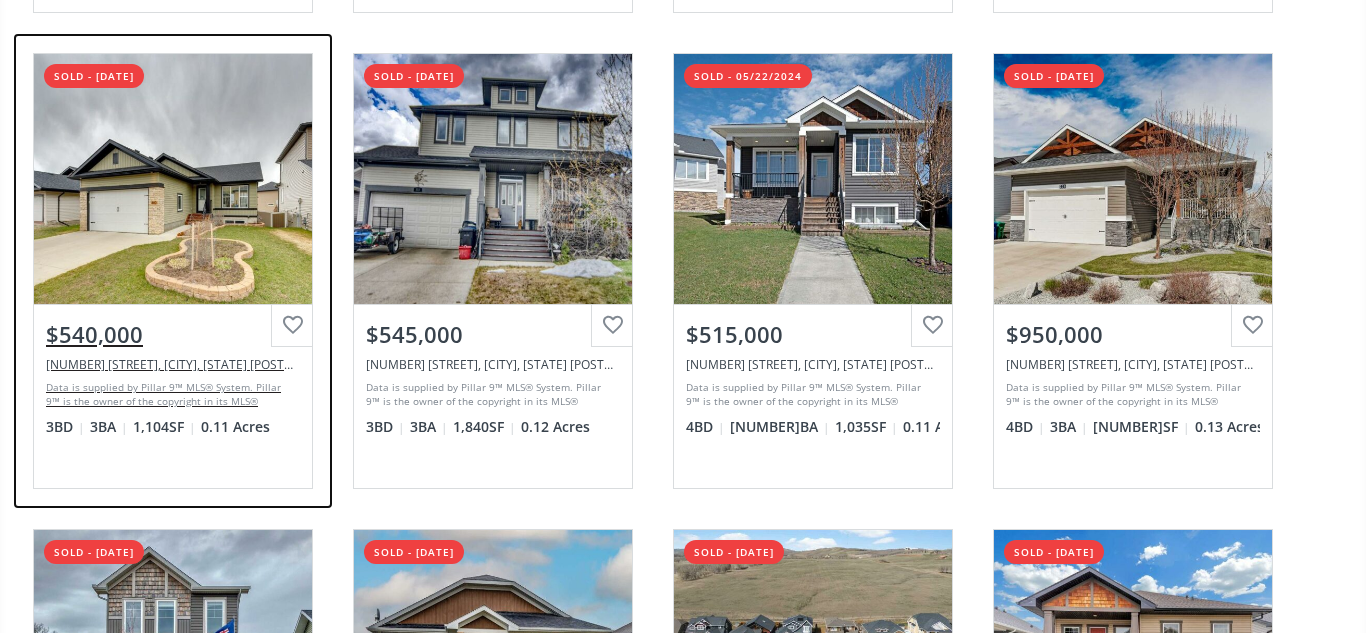 click on "View Photos & Details" at bounding box center (173, 179) 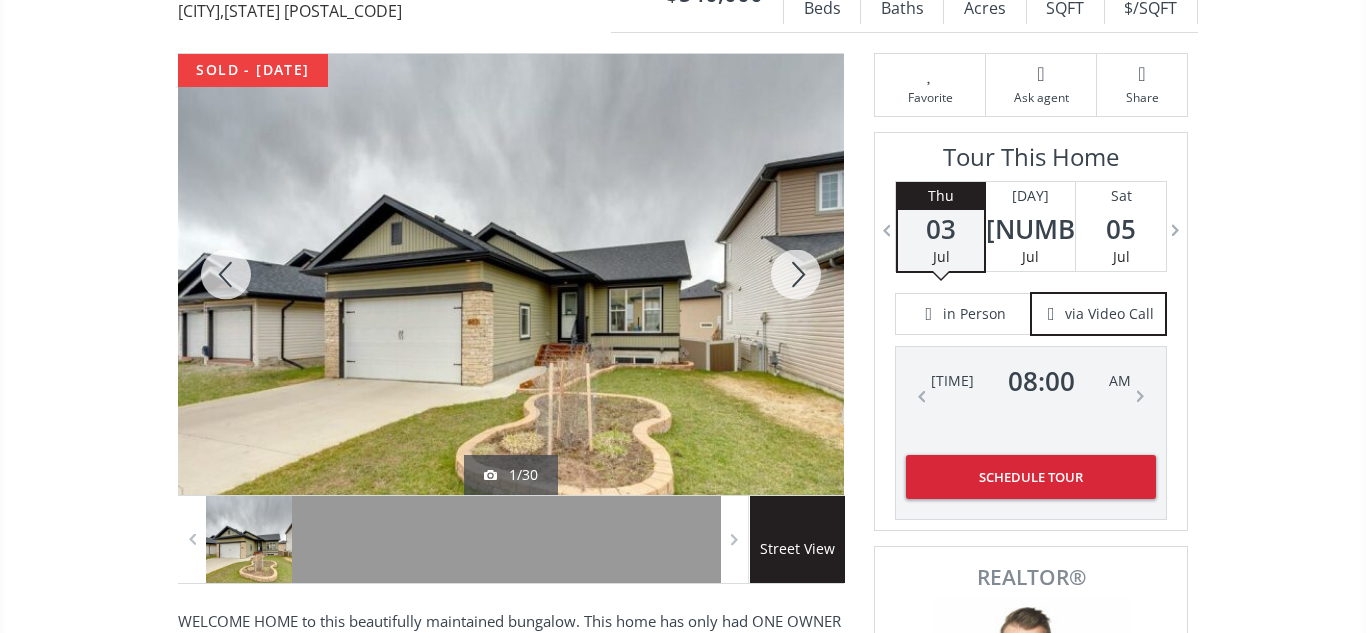 scroll, scrollTop: 250, scrollLeft: 0, axis: vertical 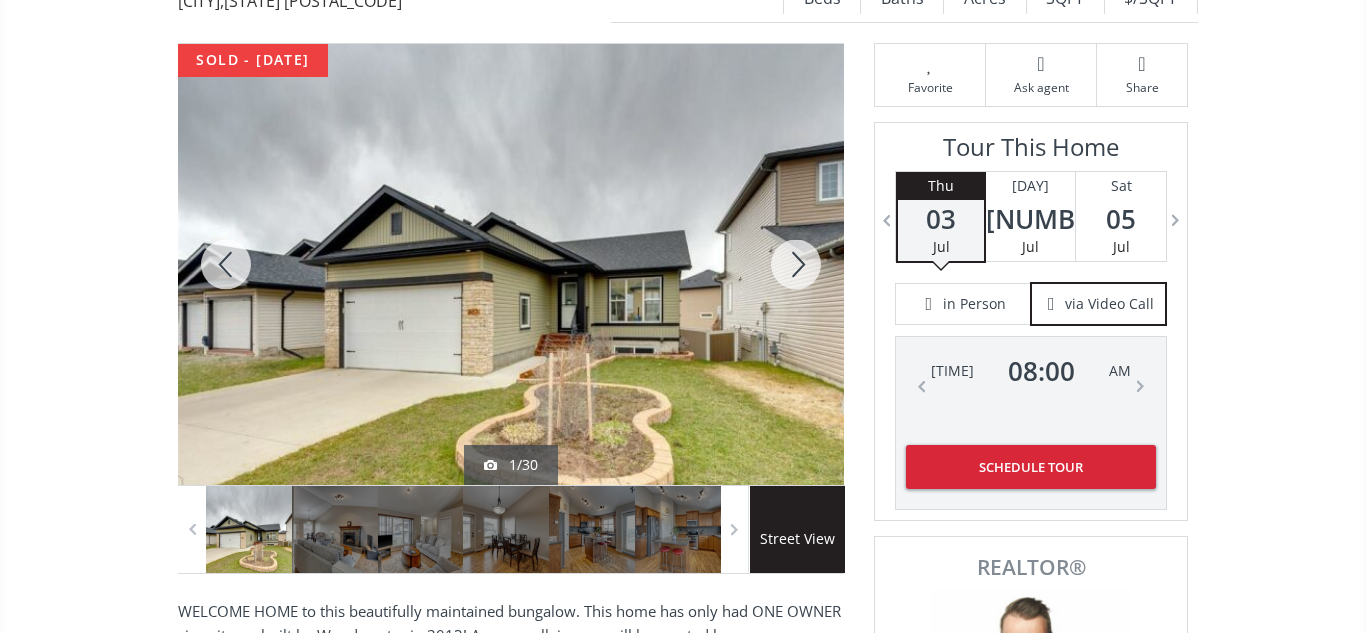 click at bounding box center (796, 264) 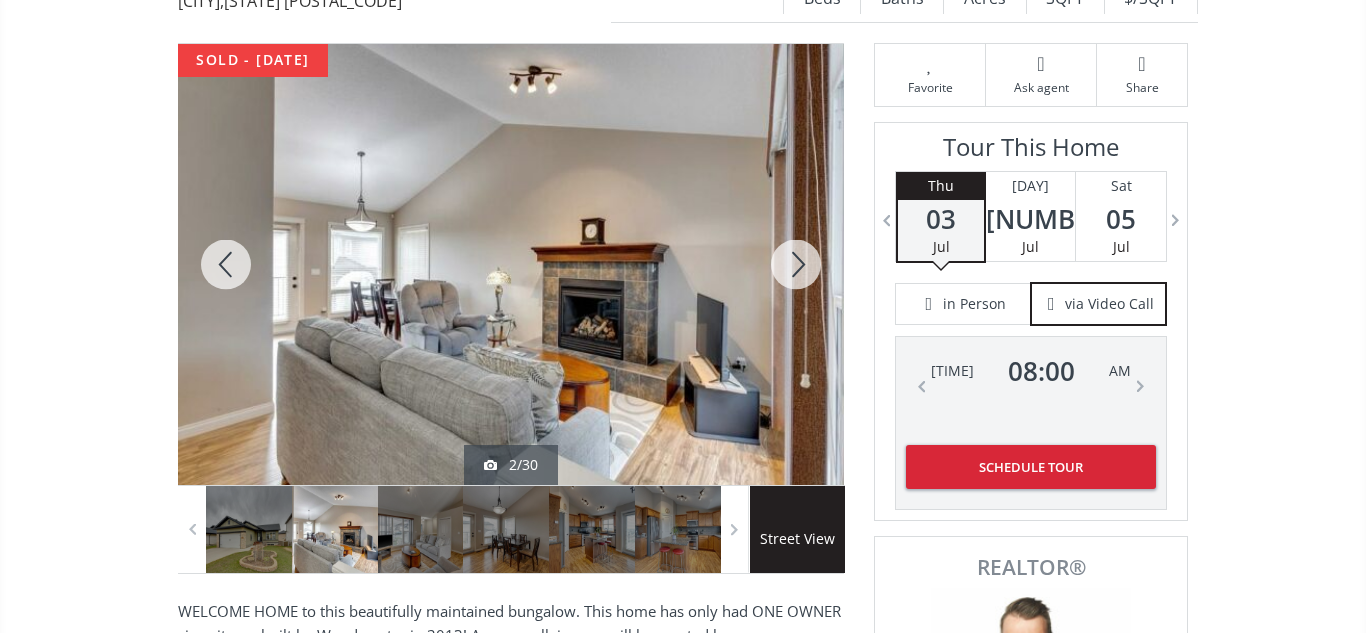 click at bounding box center [796, 264] 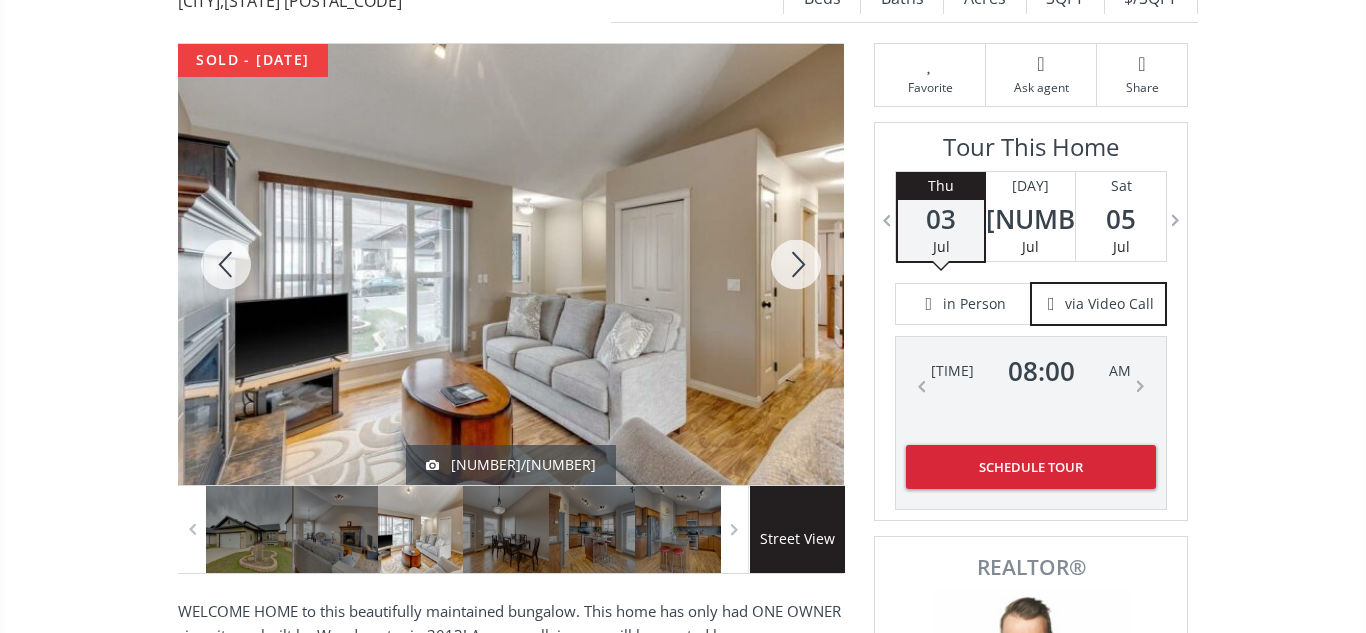 click at bounding box center [796, 264] 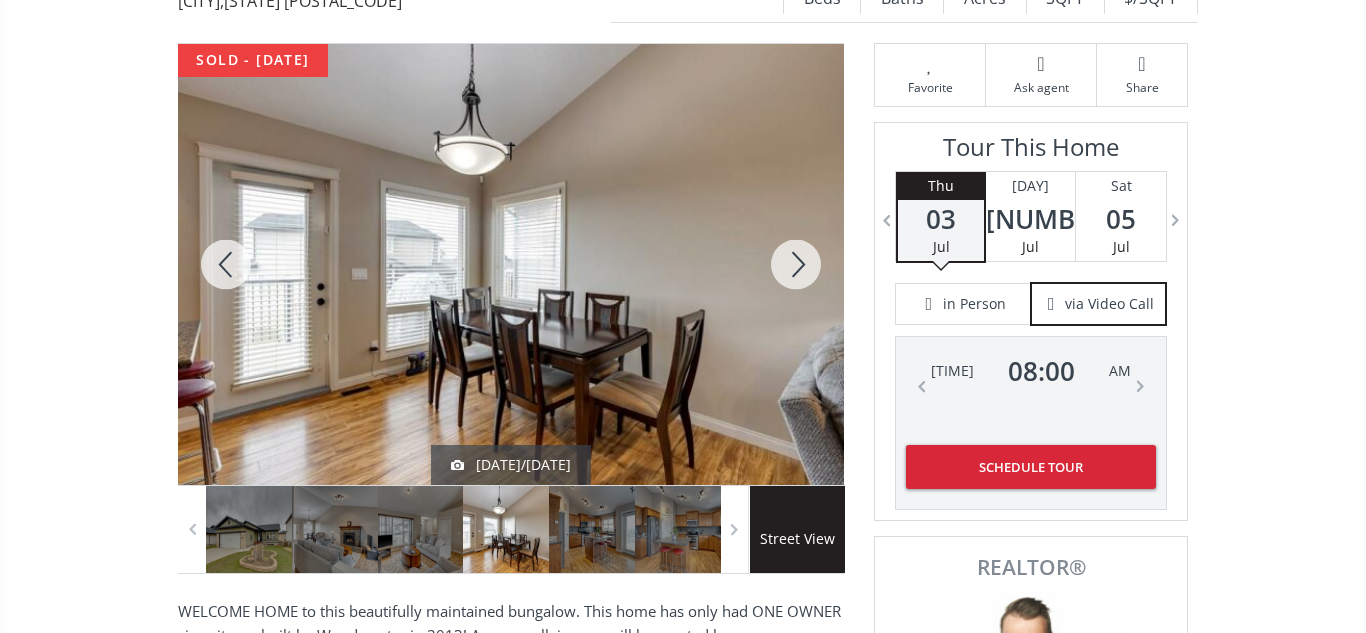 click at bounding box center (796, 264) 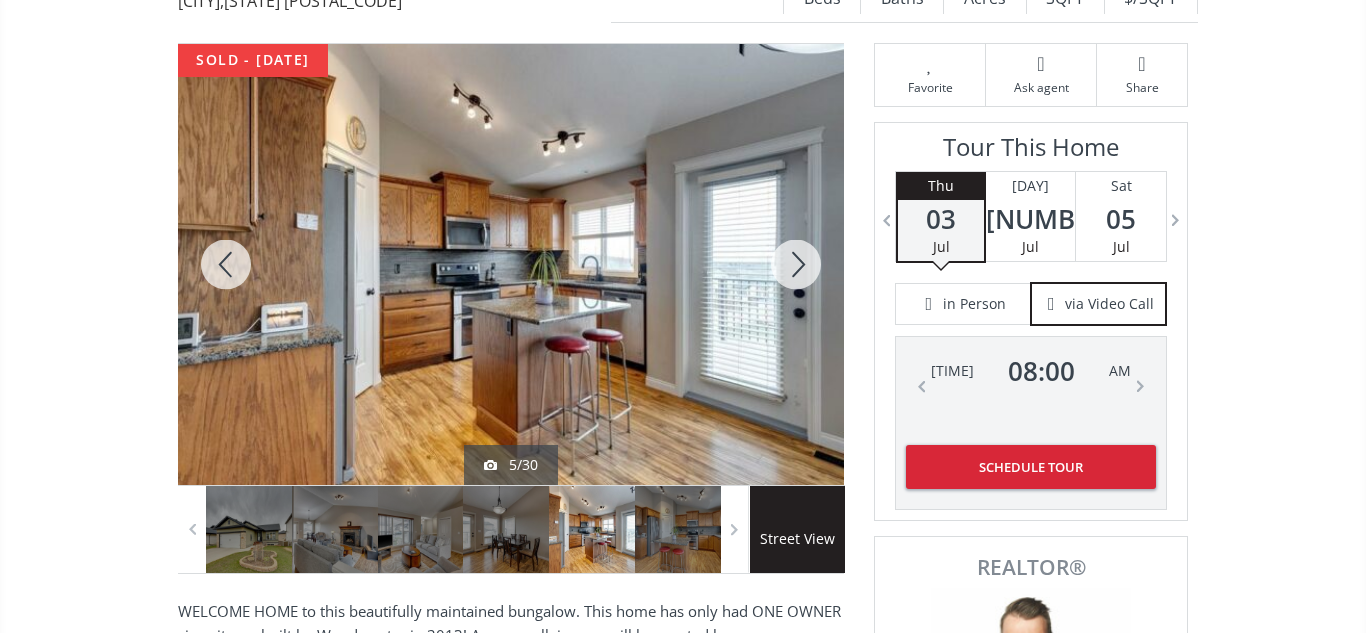 click at bounding box center (796, 264) 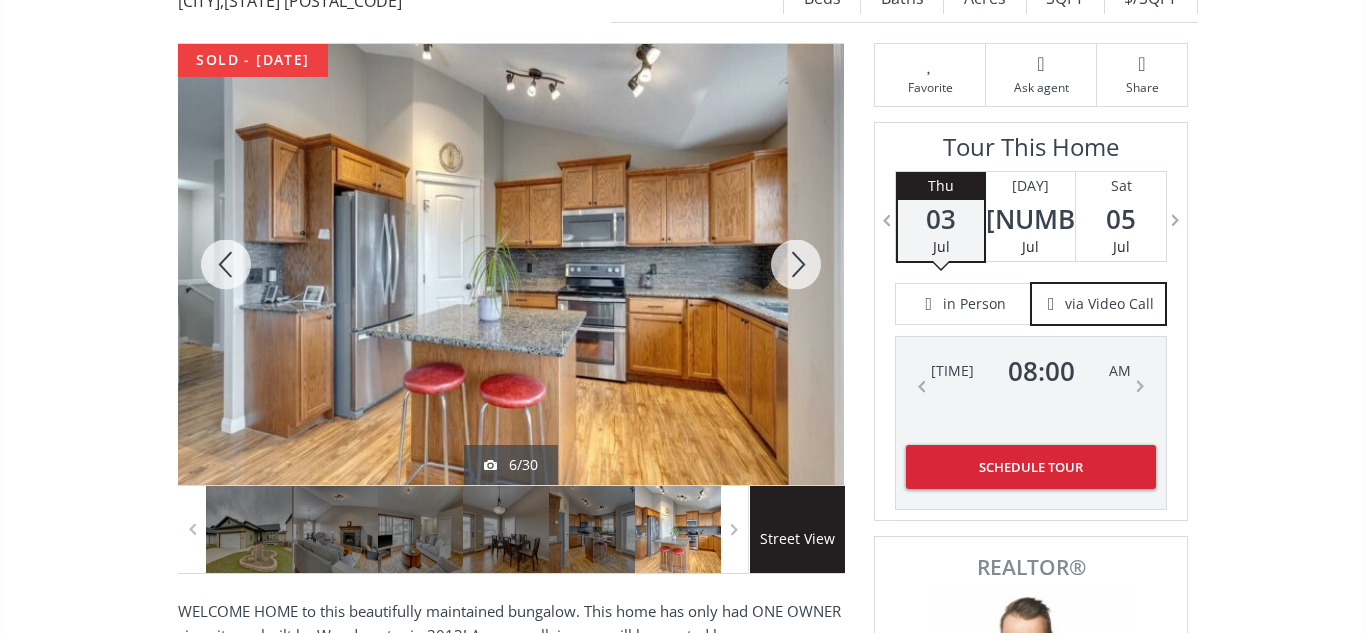 click at bounding box center (796, 264) 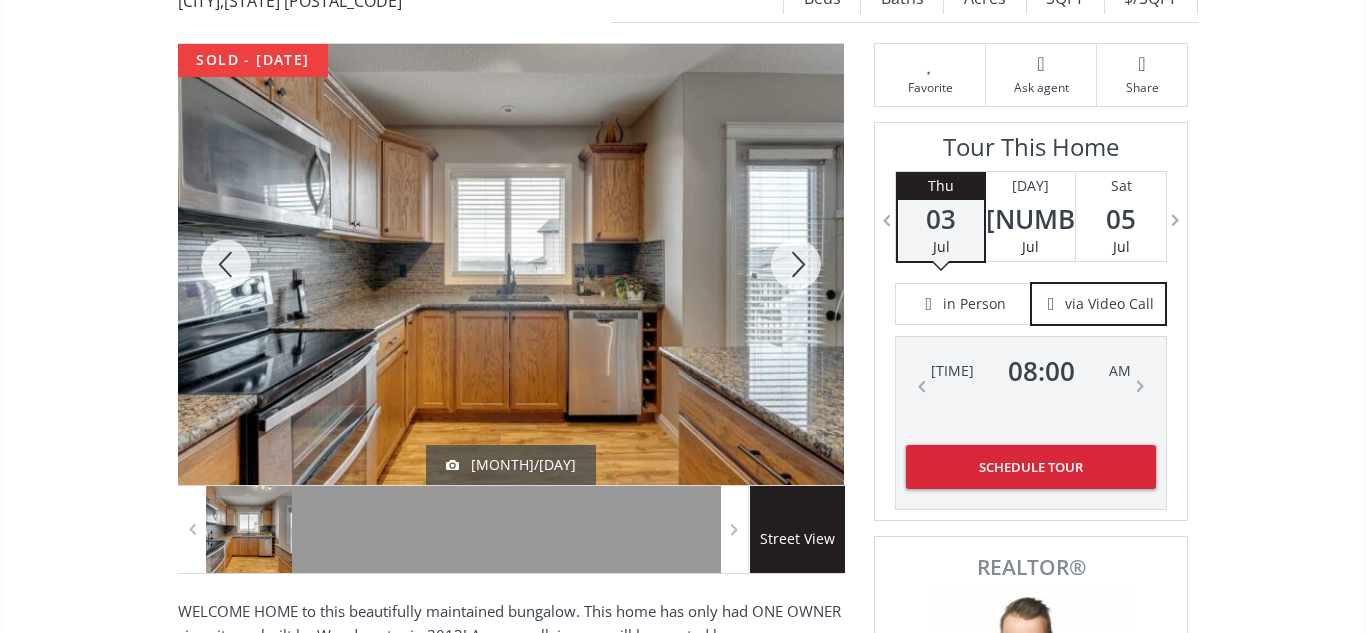 click at bounding box center (796, 264) 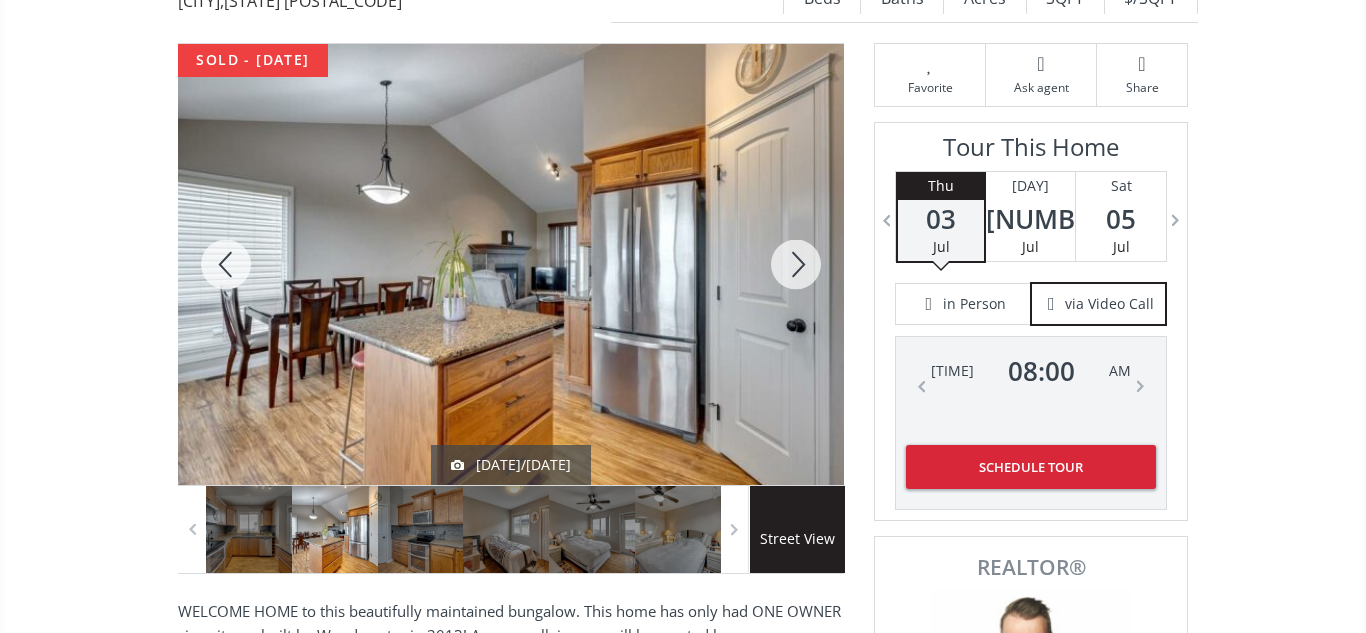 click at bounding box center (796, 264) 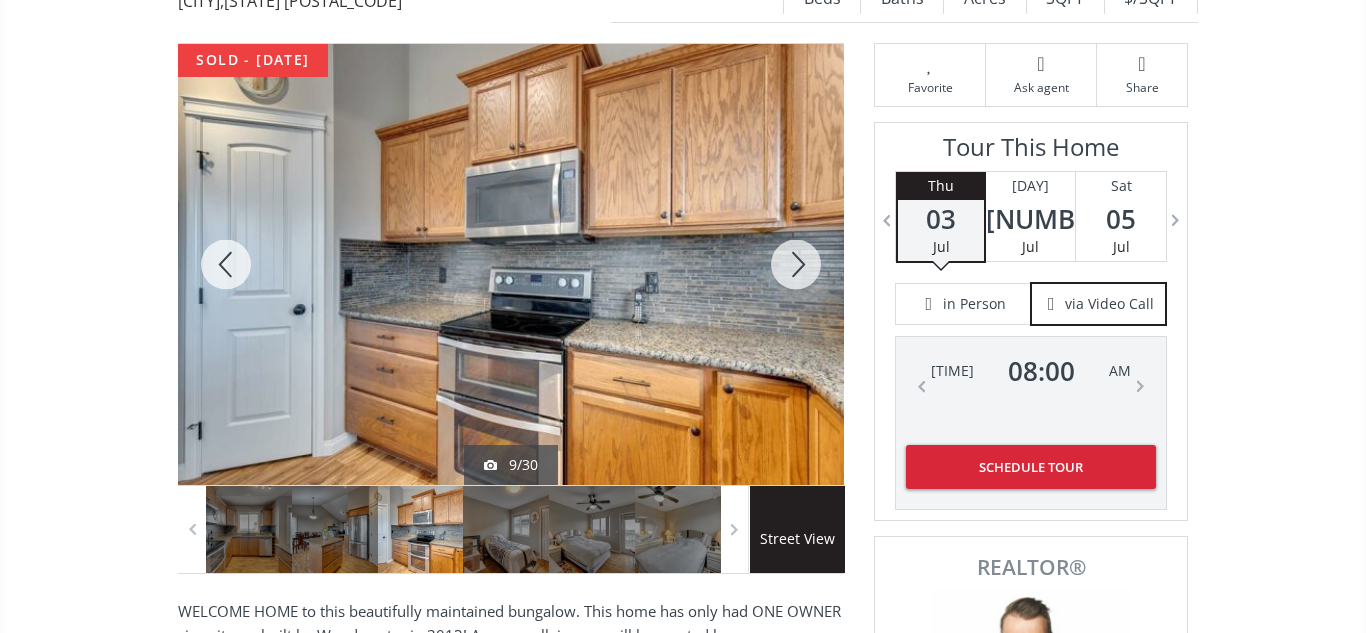 click at bounding box center [796, 264] 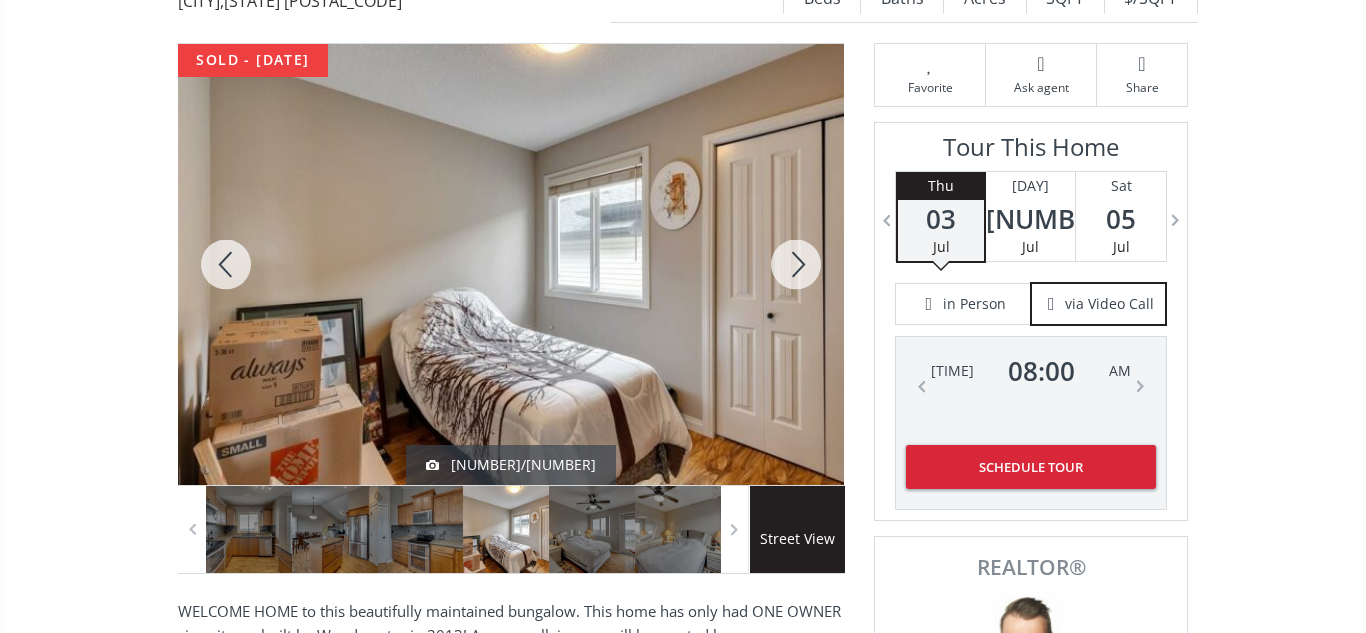 click at bounding box center [796, 264] 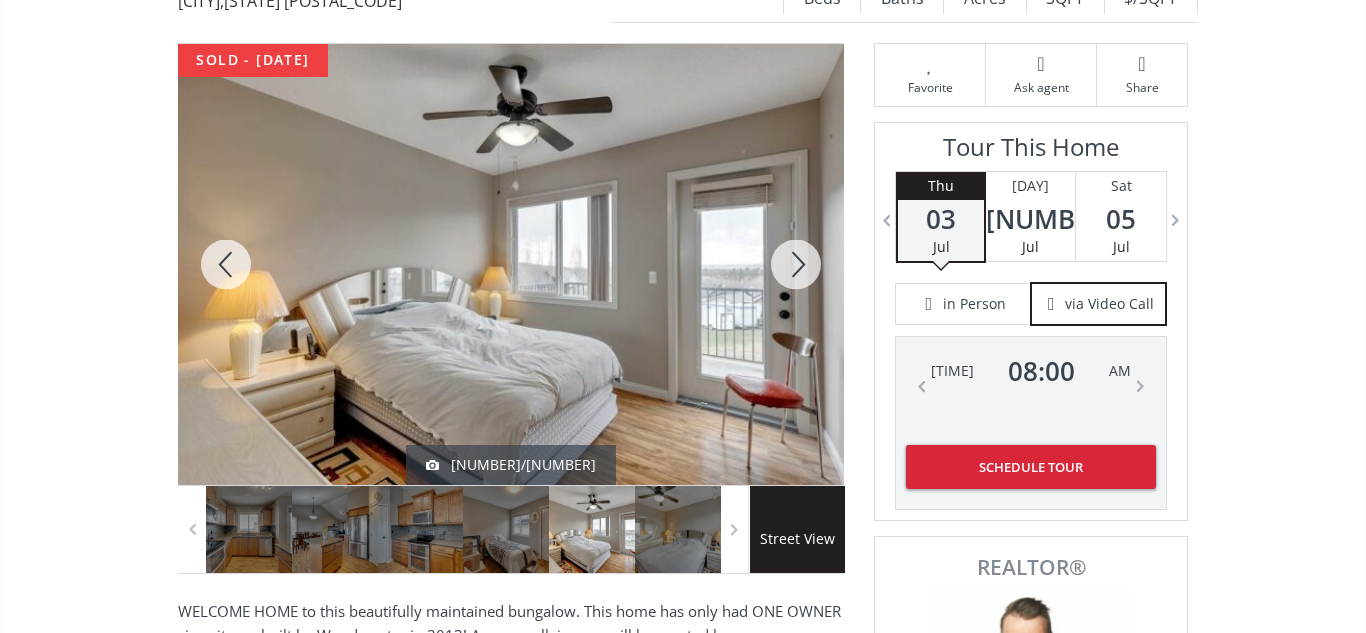 click at bounding box center [796, 264] 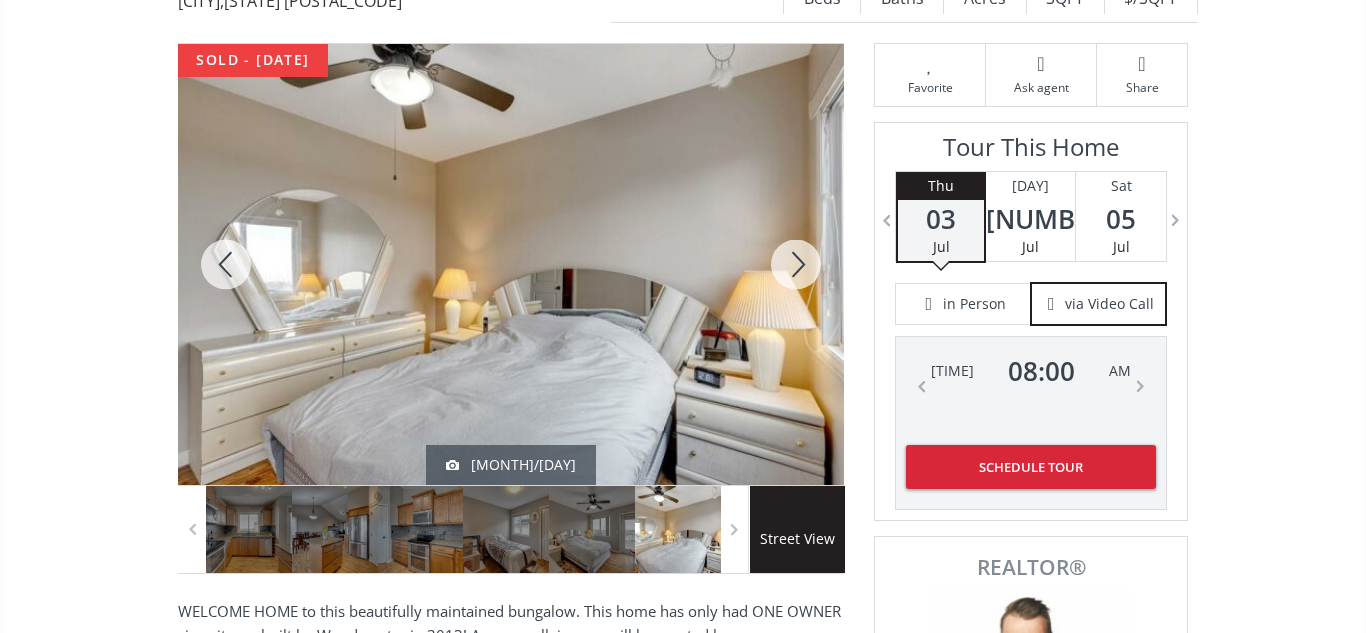 click at bounding box center (796, 264) 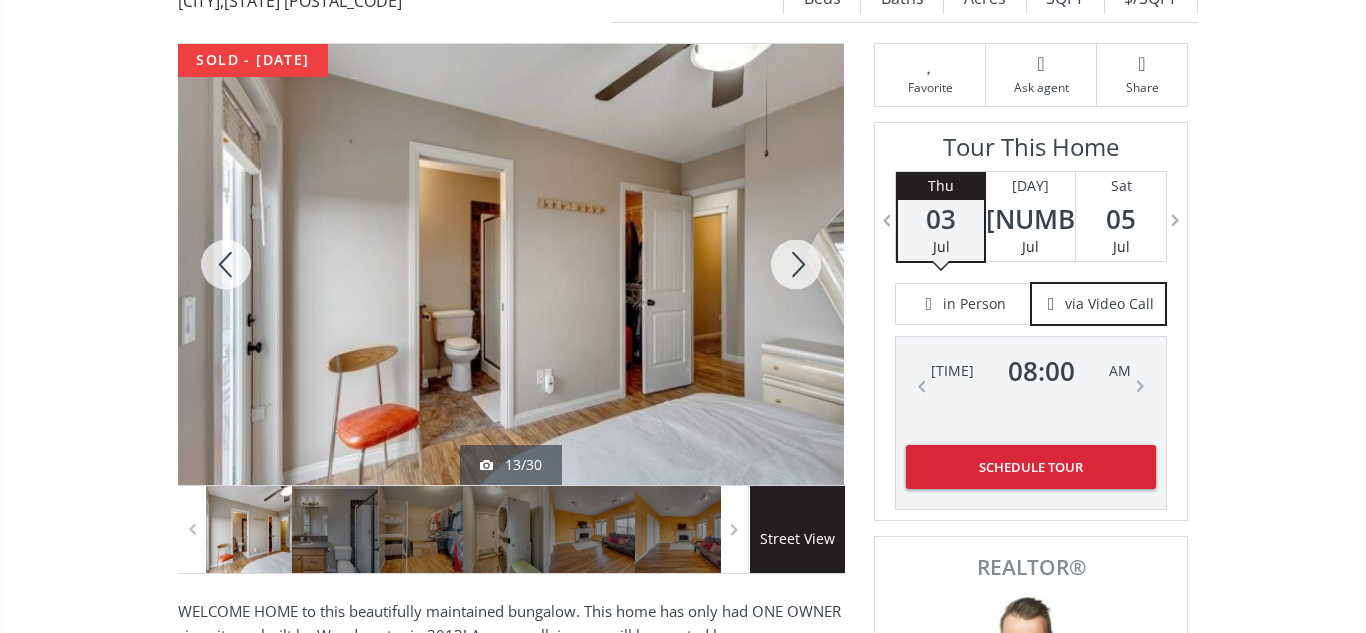 click at bounding box center (796, 264) 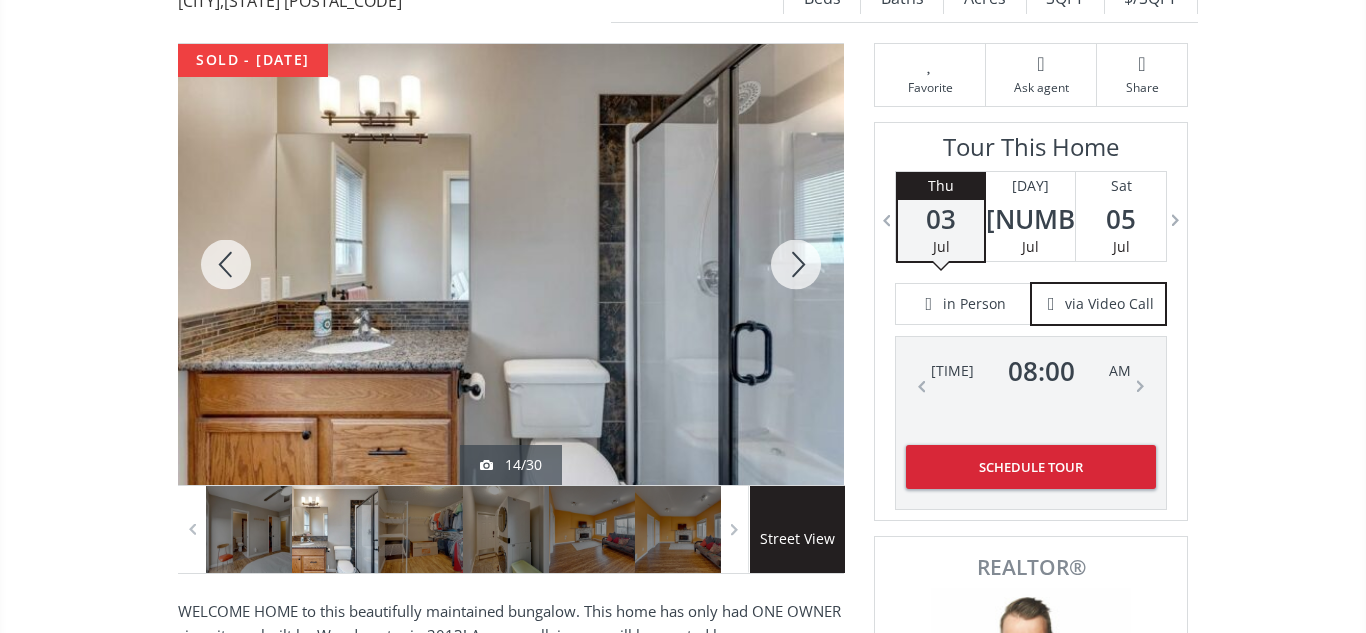 click at bounding box center (796, 264) 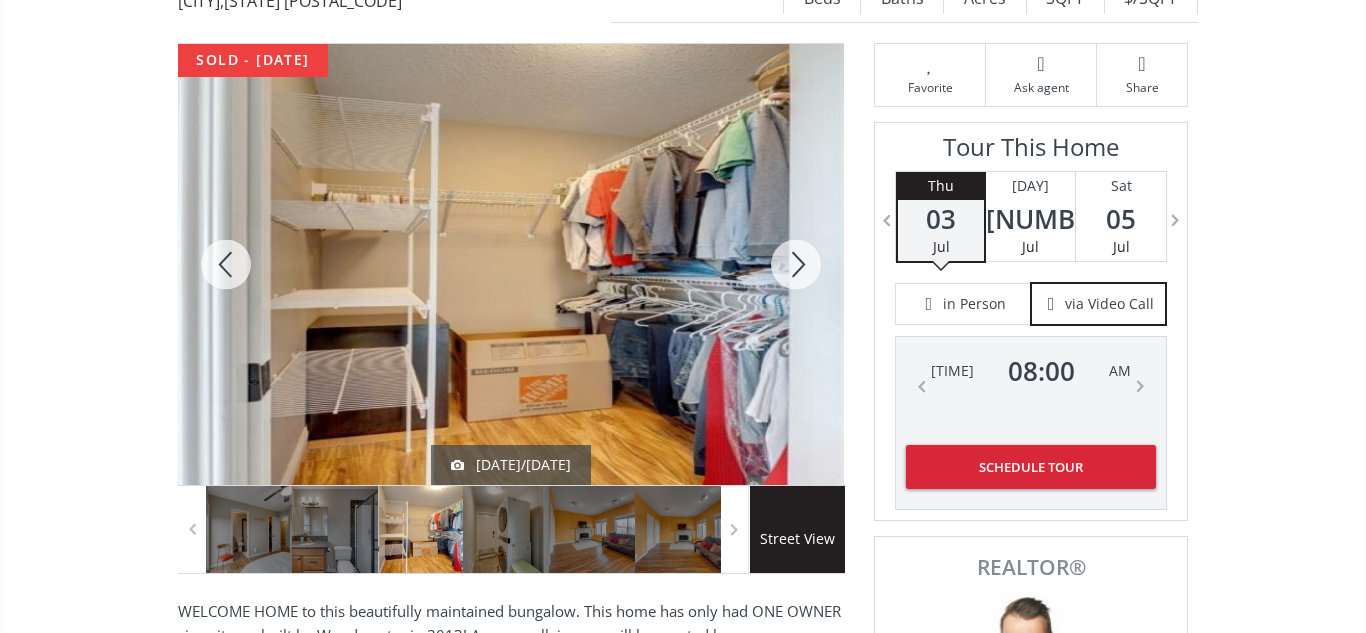 click at bounding box center [796, 264] 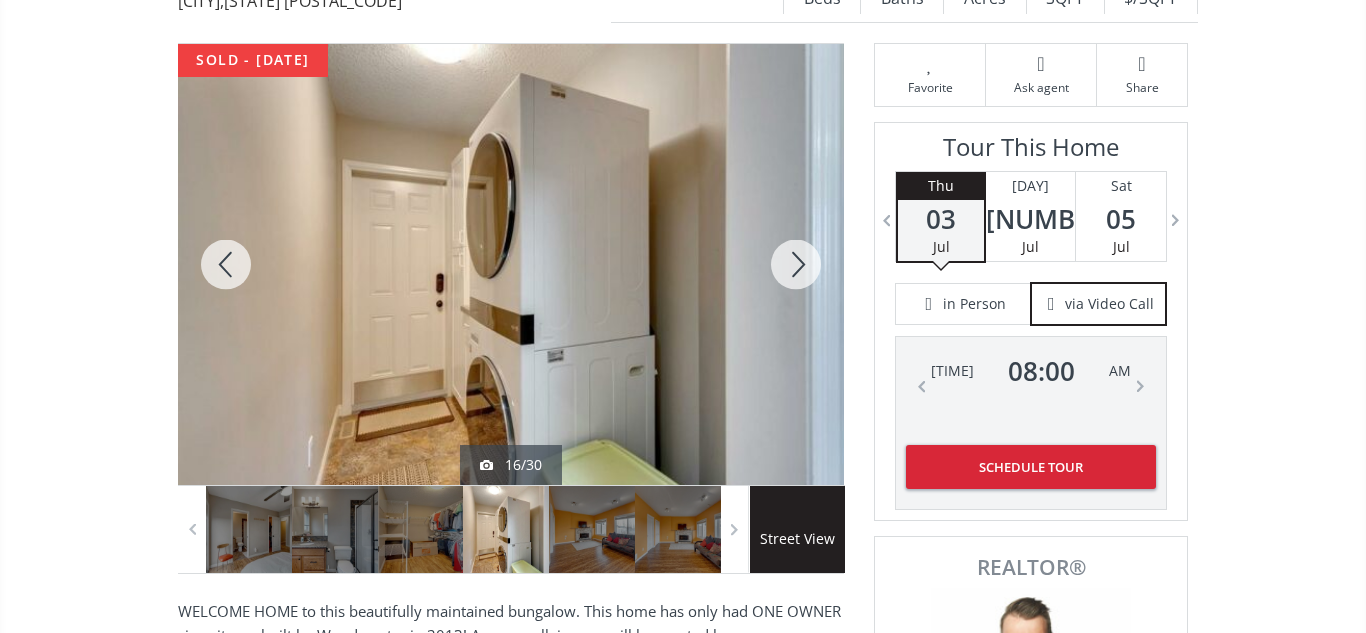 click at bounding box center (796, 264) 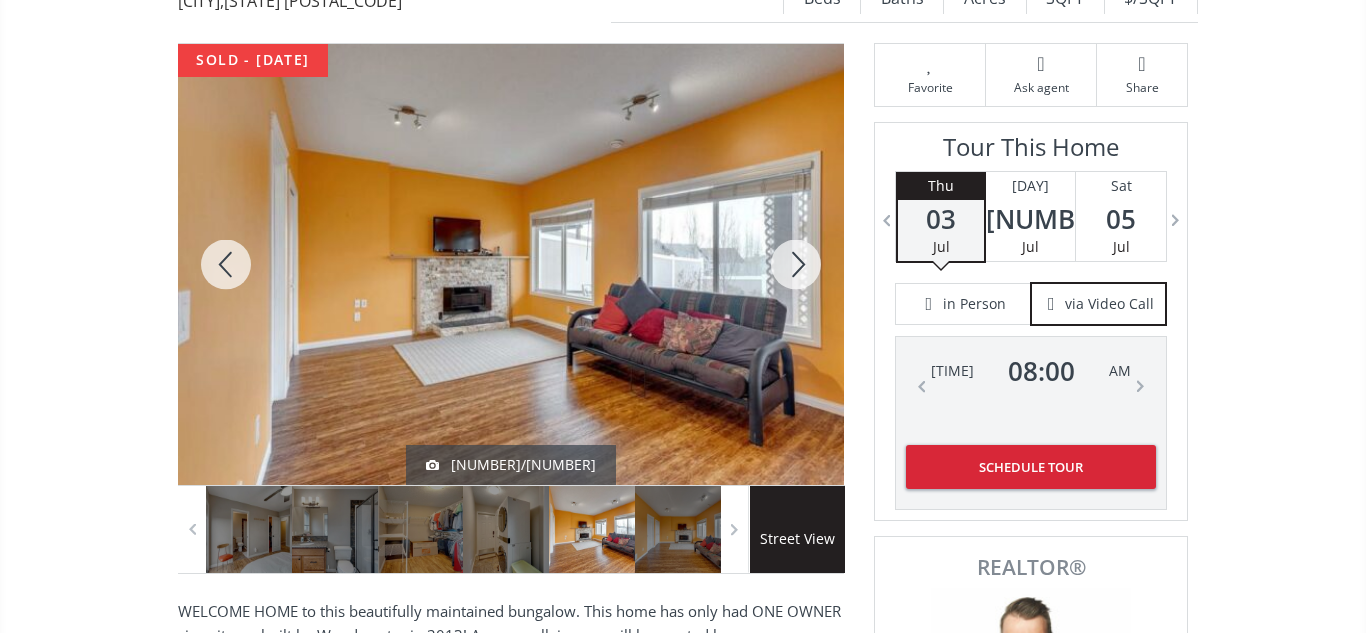 click at bounding box center [796, 264] 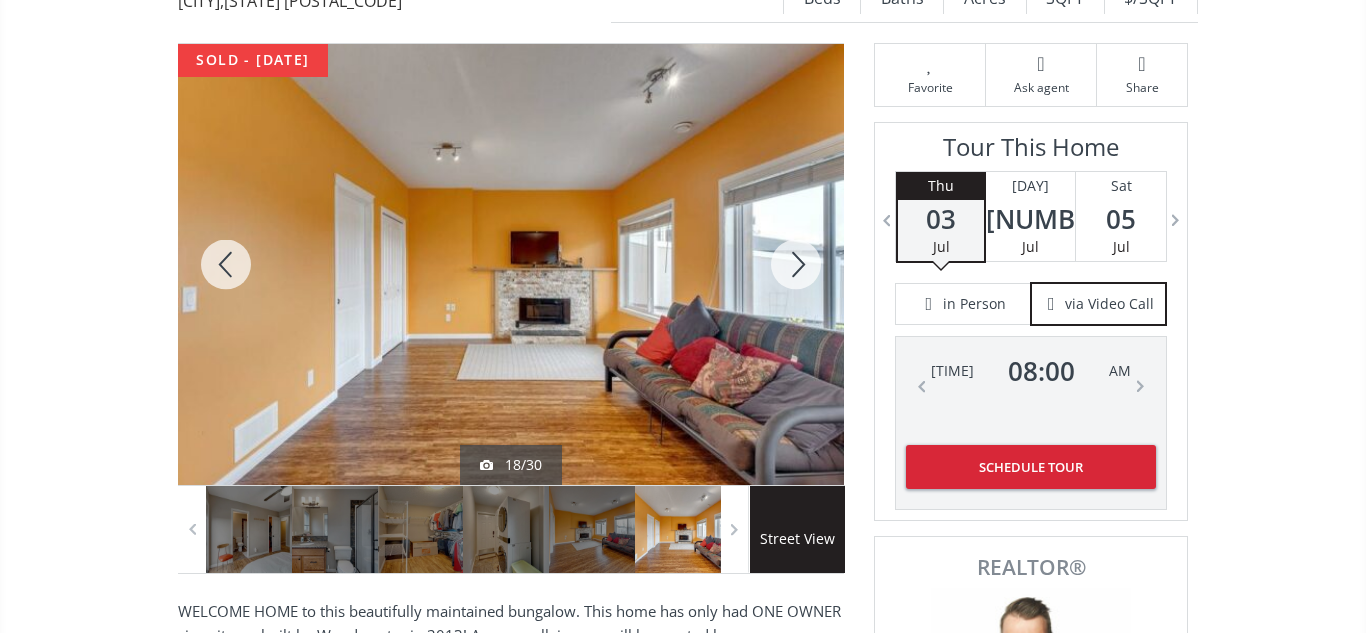 click at bounding box center [796, 264] 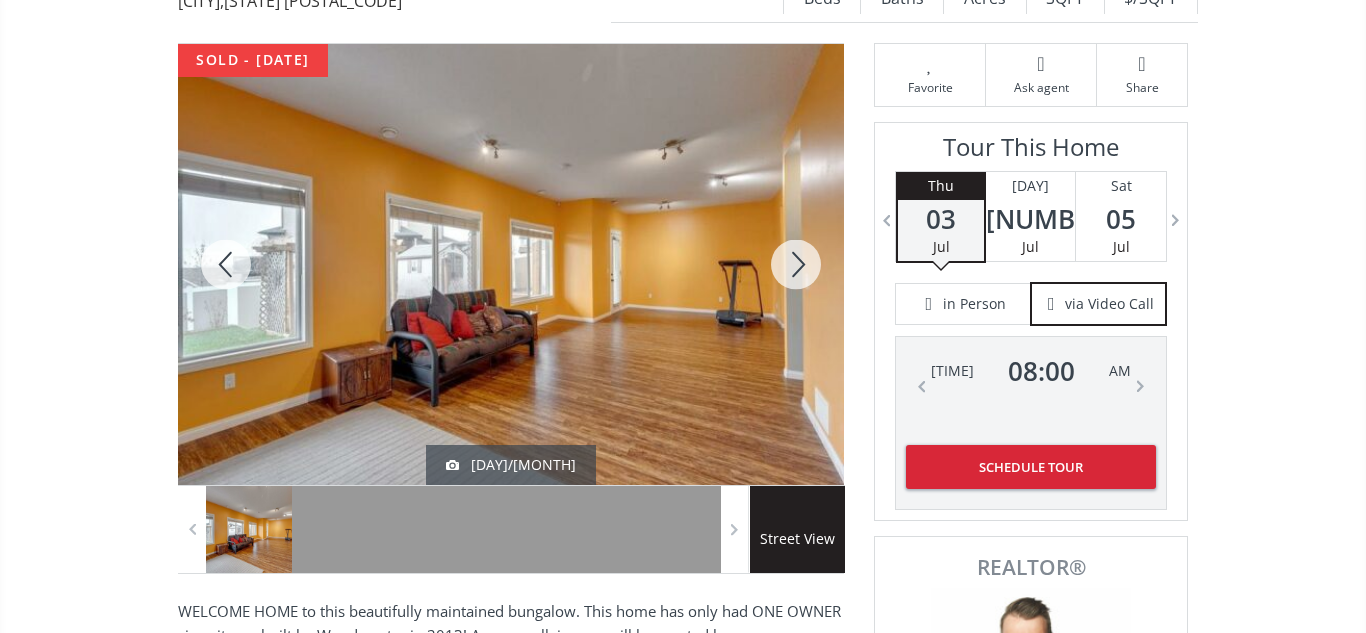 click at bounding box center [796, 264] 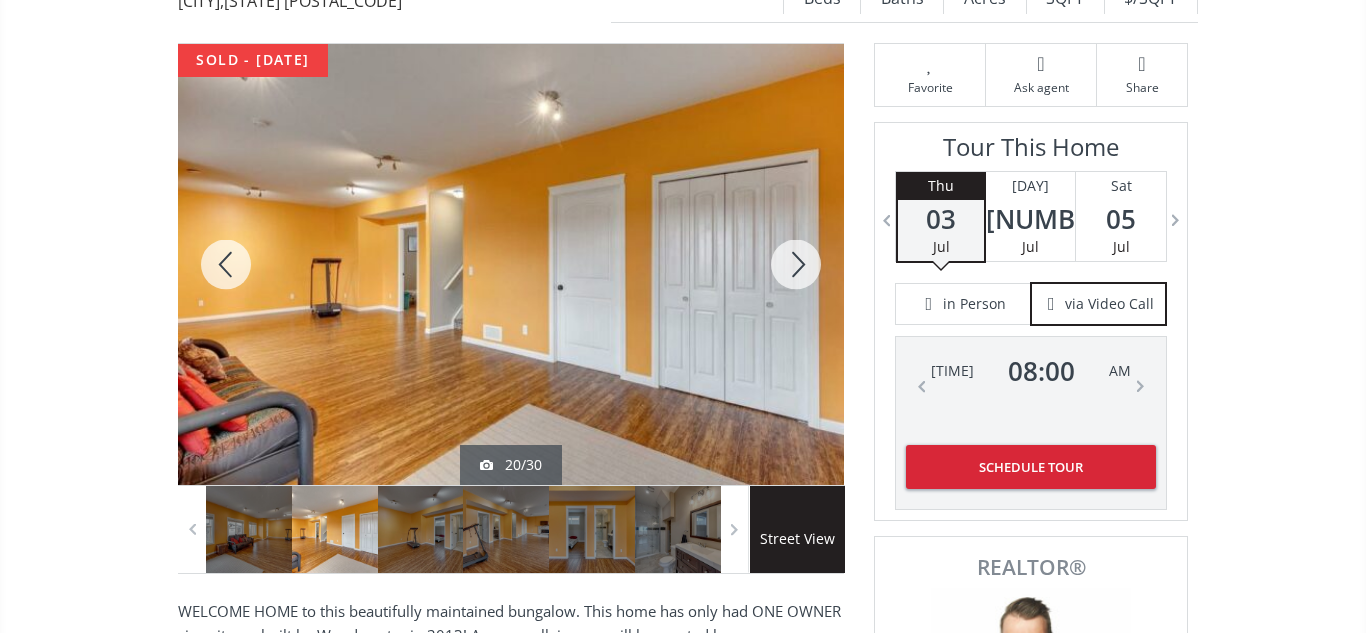 click at bounding box center (796, 264) 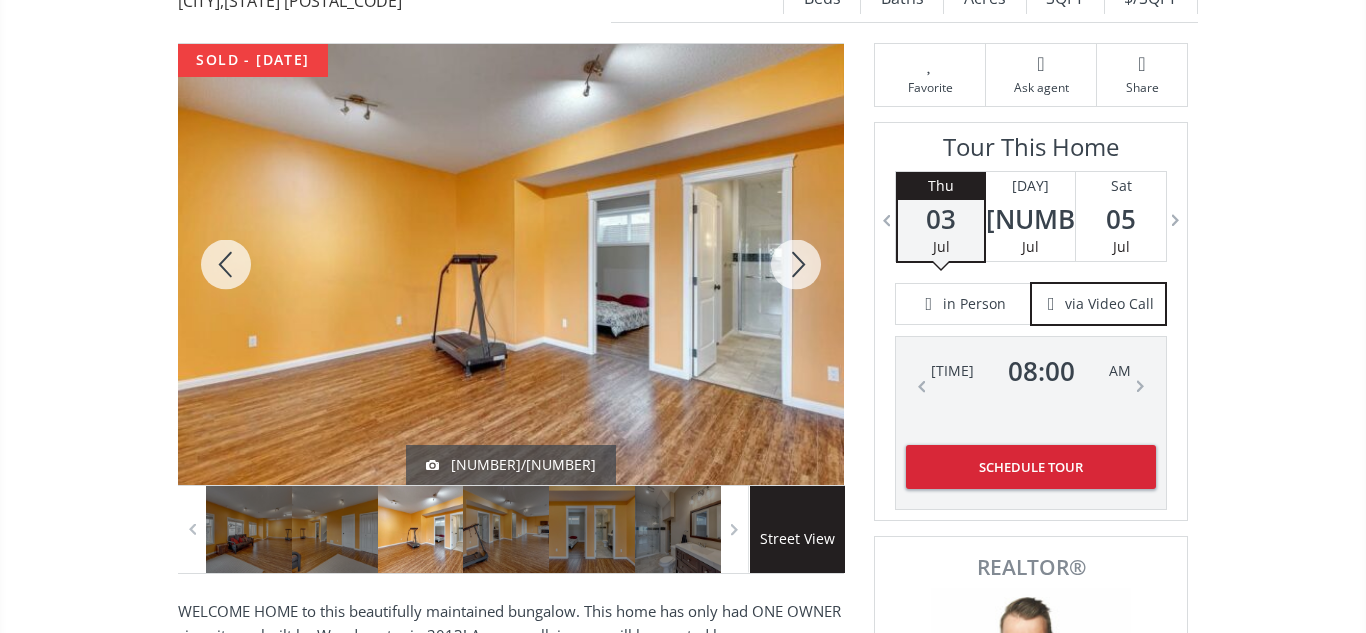 click at bounding box center (796, 264) 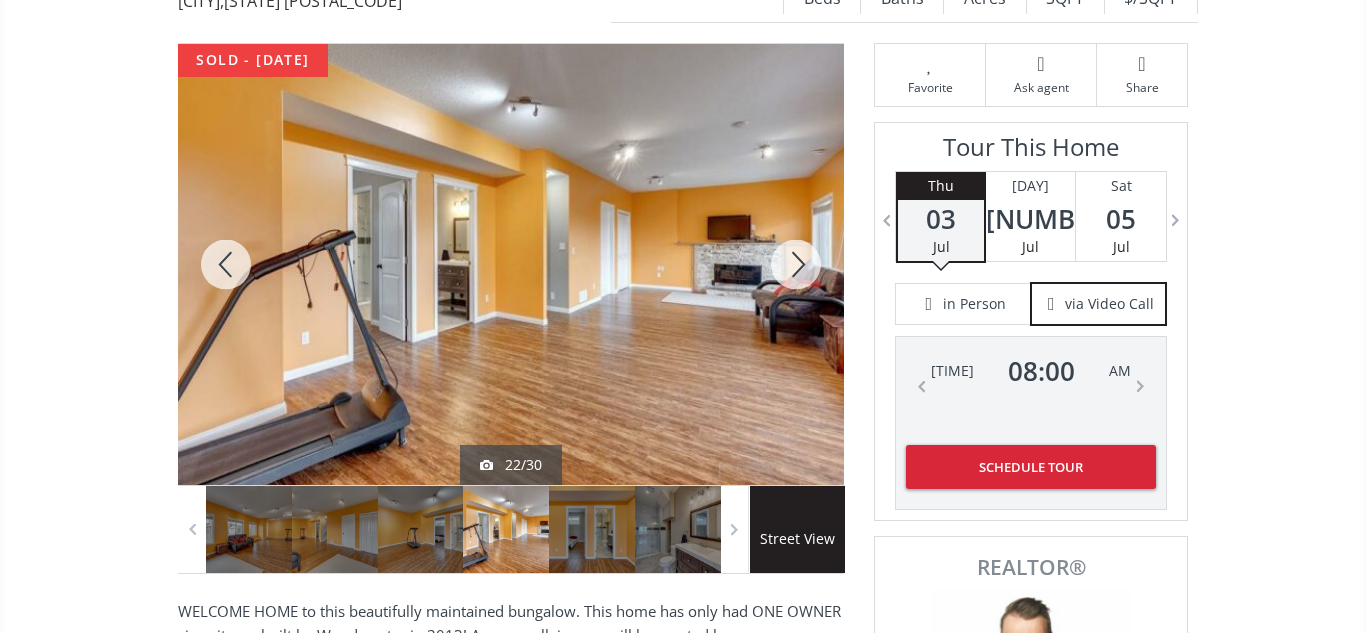 click at bounding box center (796, 264) 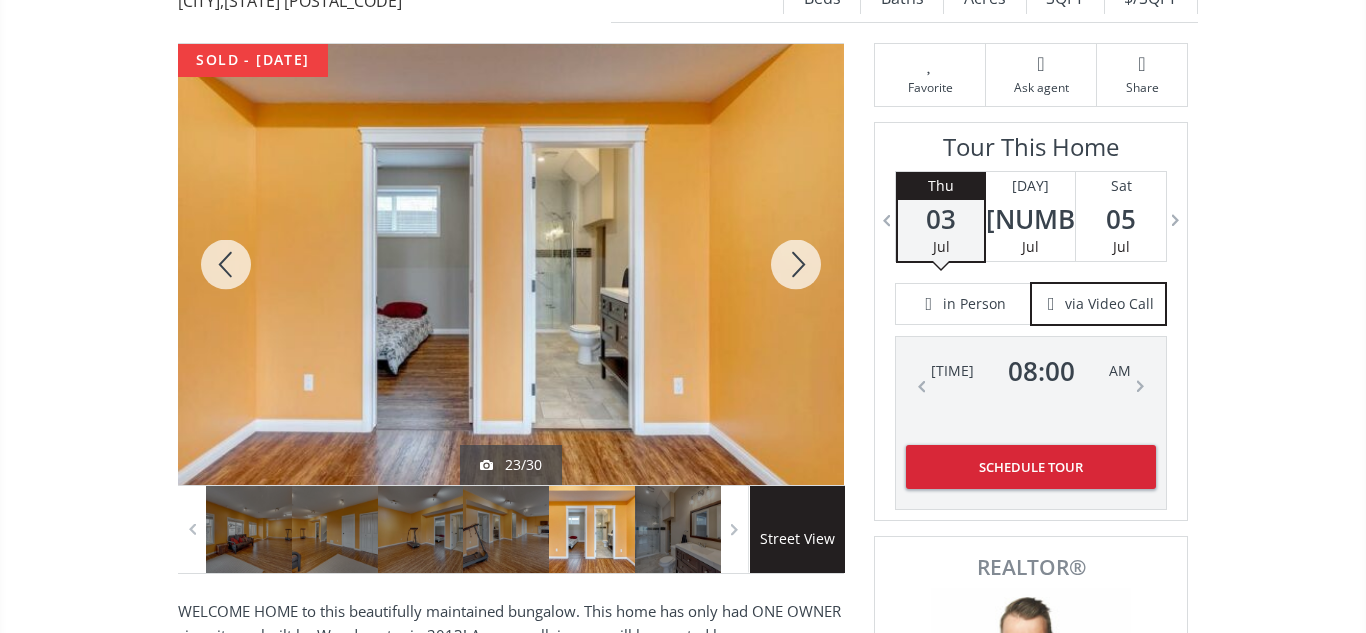 click at bounding box center [796, 264] 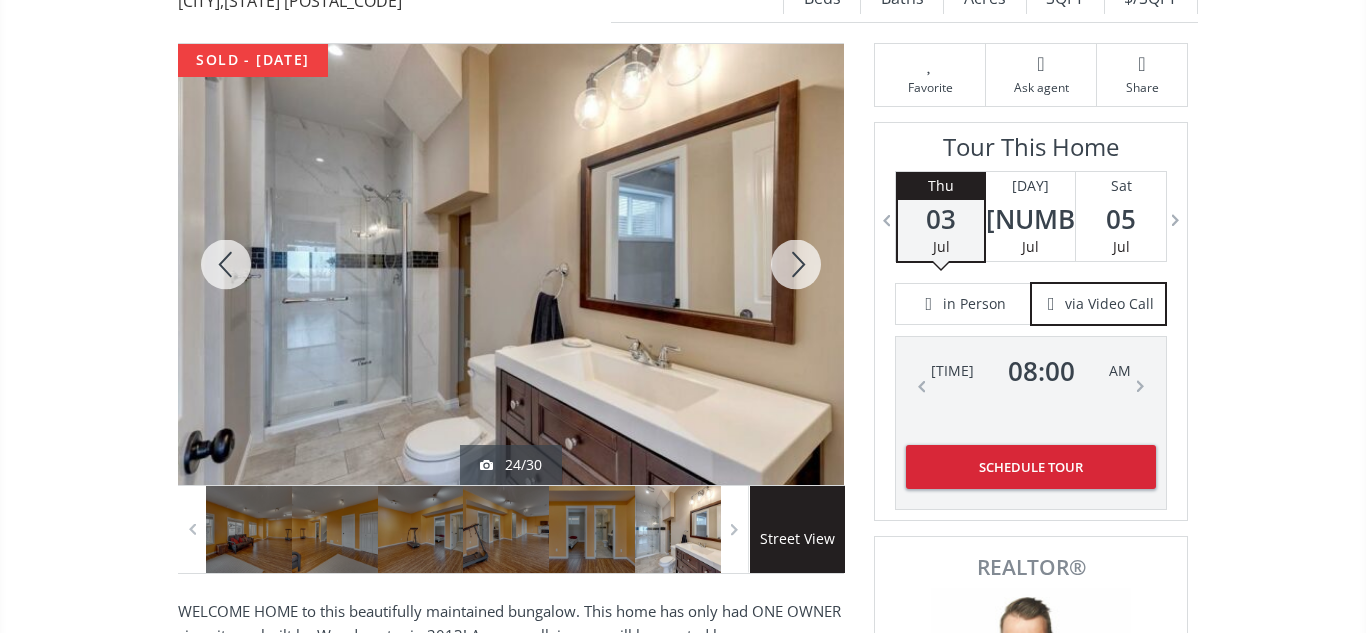 click at bounding box center (796, 264) 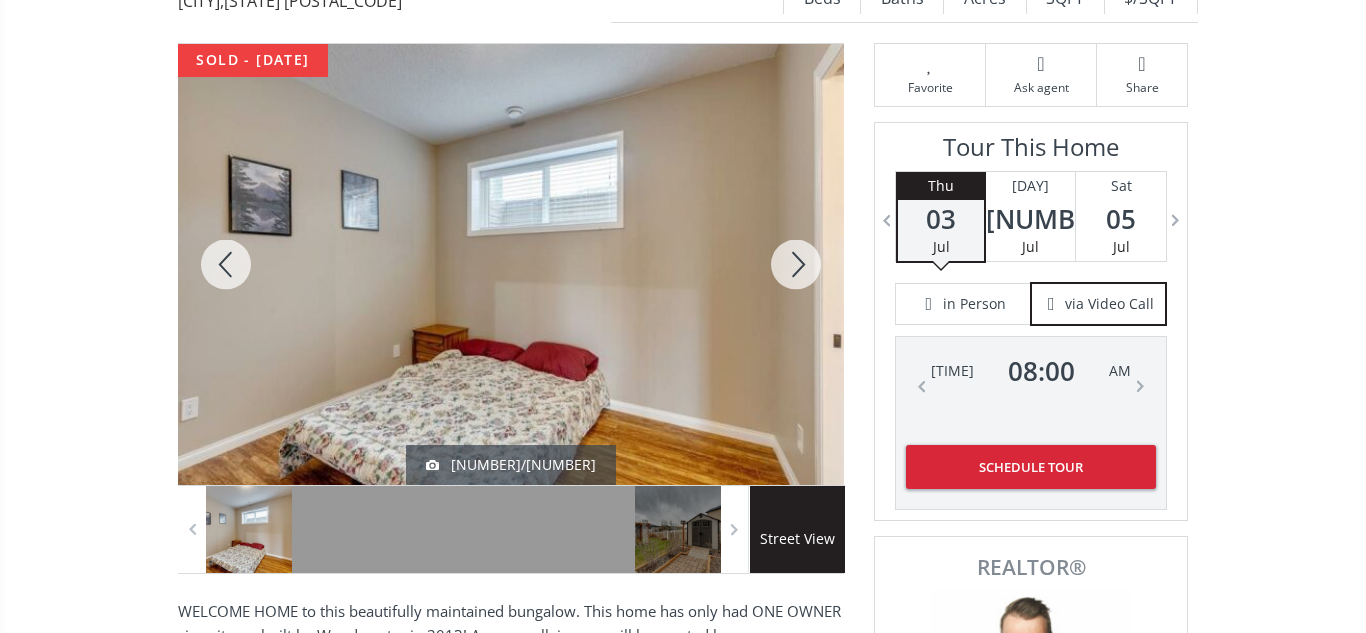 click at bounding box center [796, 264] 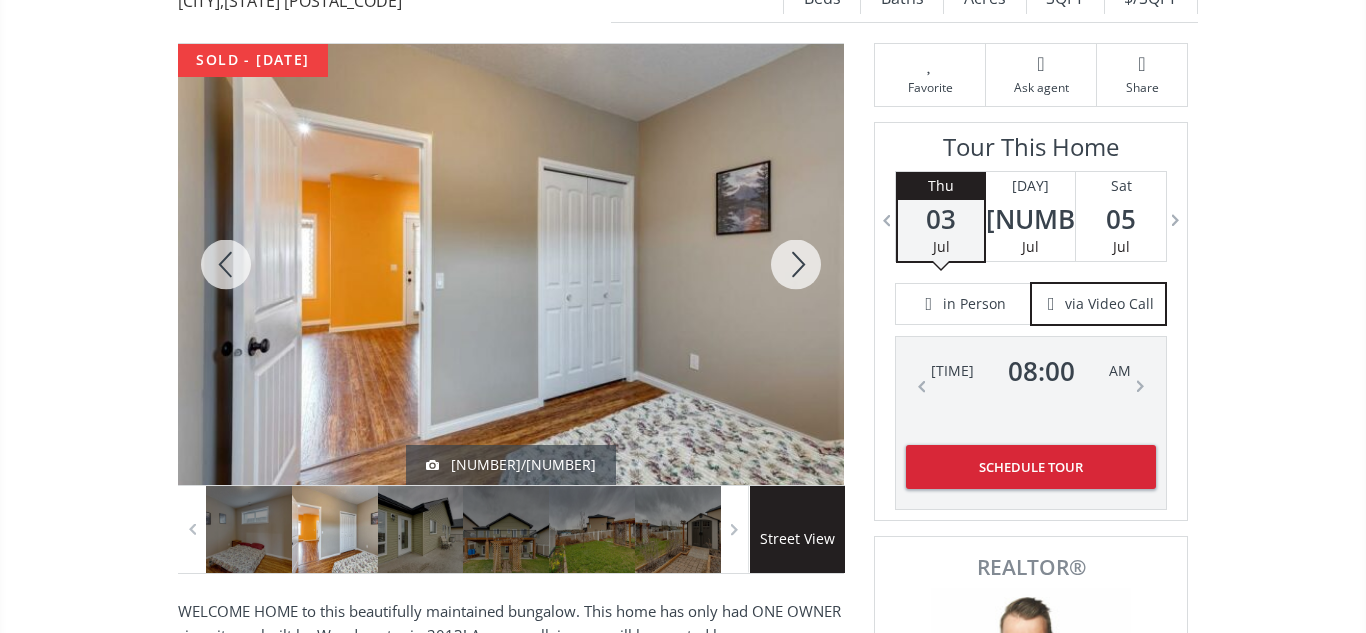 click at bounding box center (796, 264) 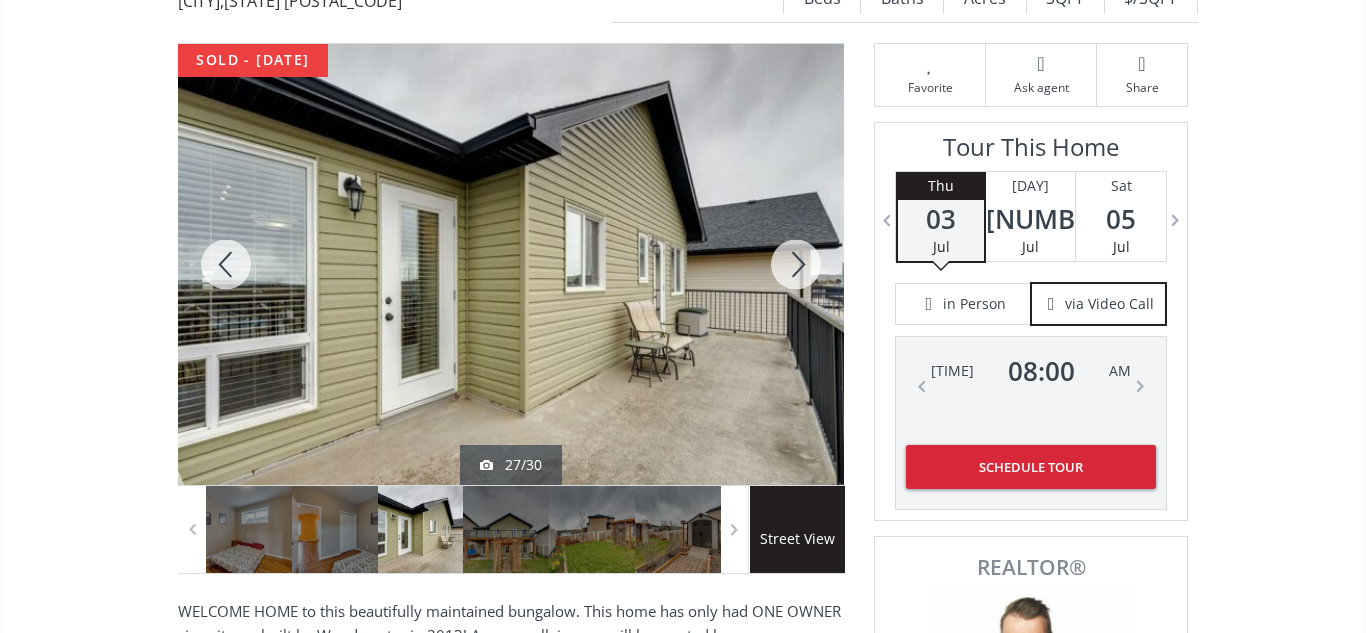 click at bounding box center (796, 264) 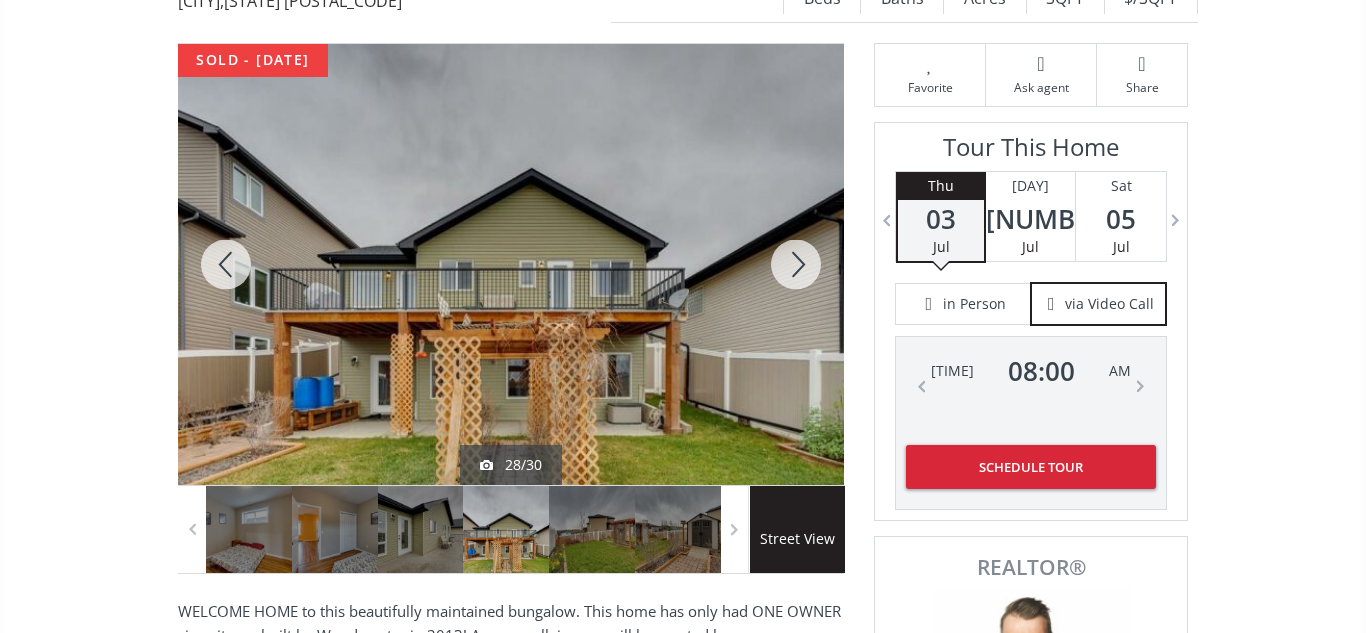 click at bounding box center (796, 264) 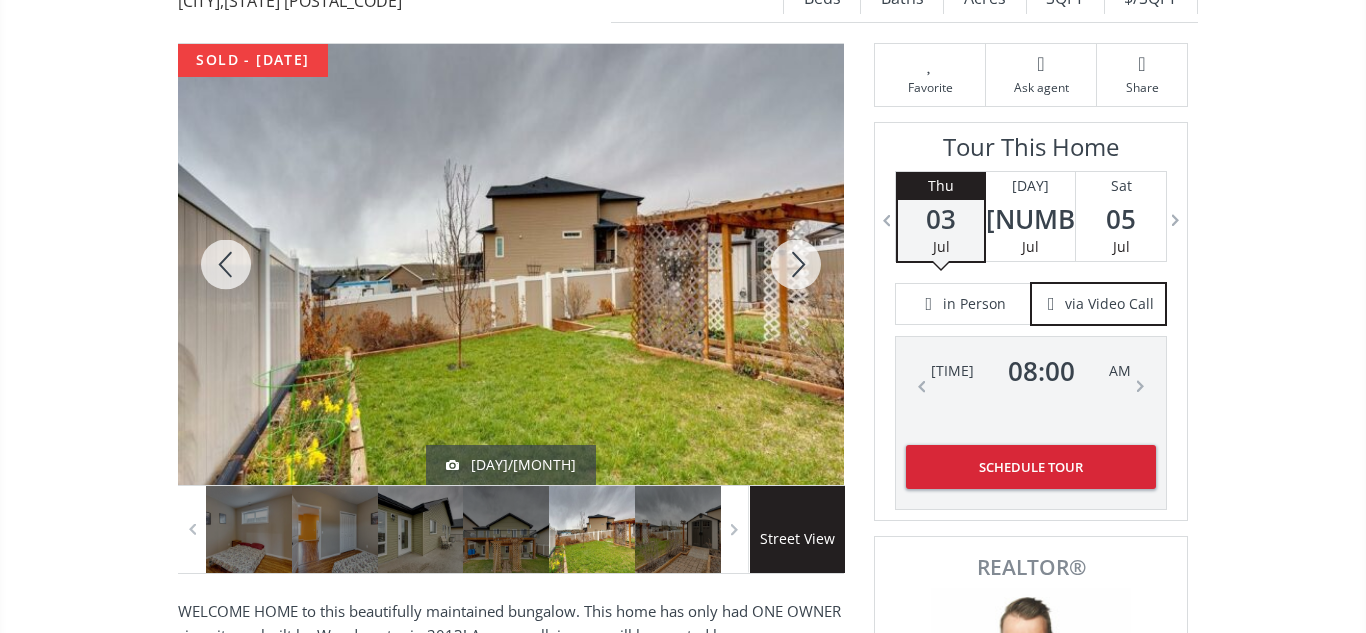 click at bounding box center (796, 264) 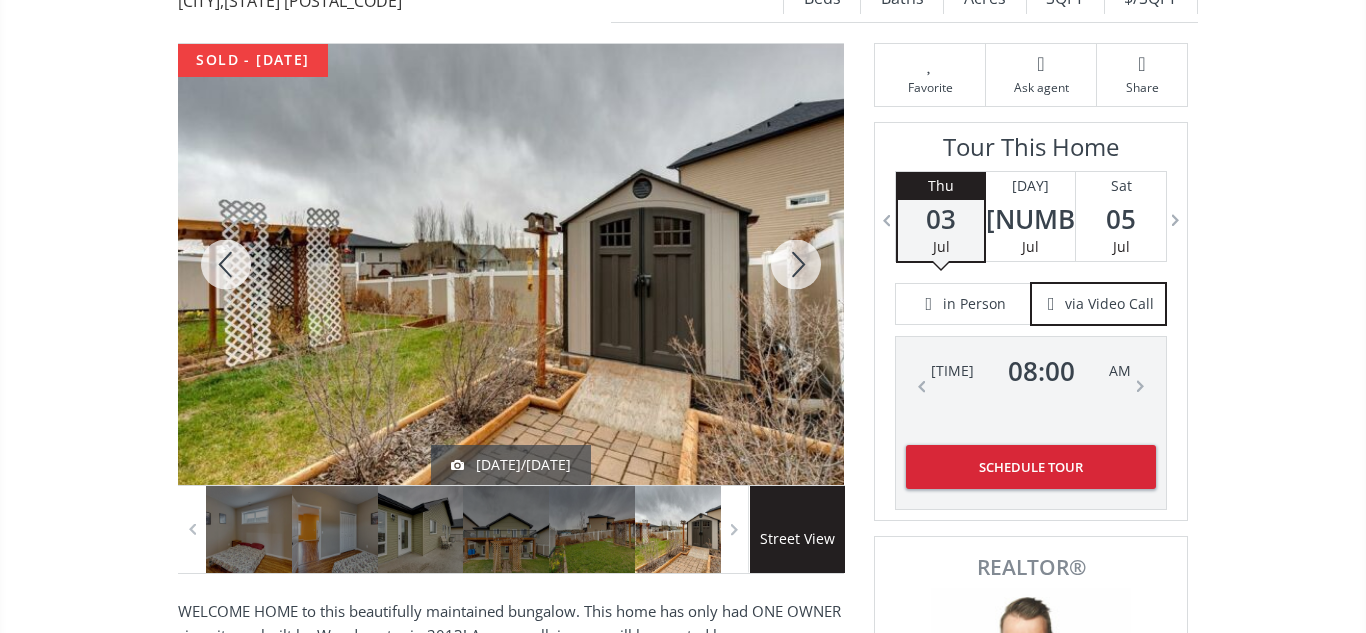 click at bounding box center [796, 264] 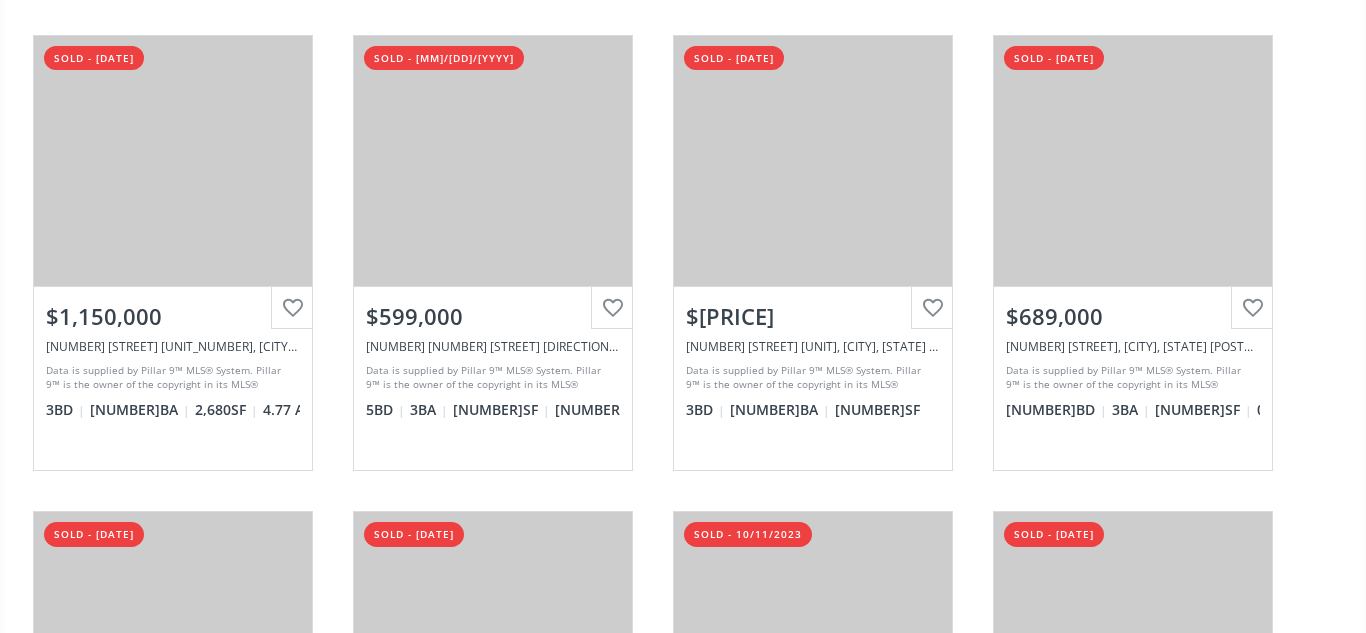 scroll, scrollTop: 18788, scrollLeft: 0, axis: vertical 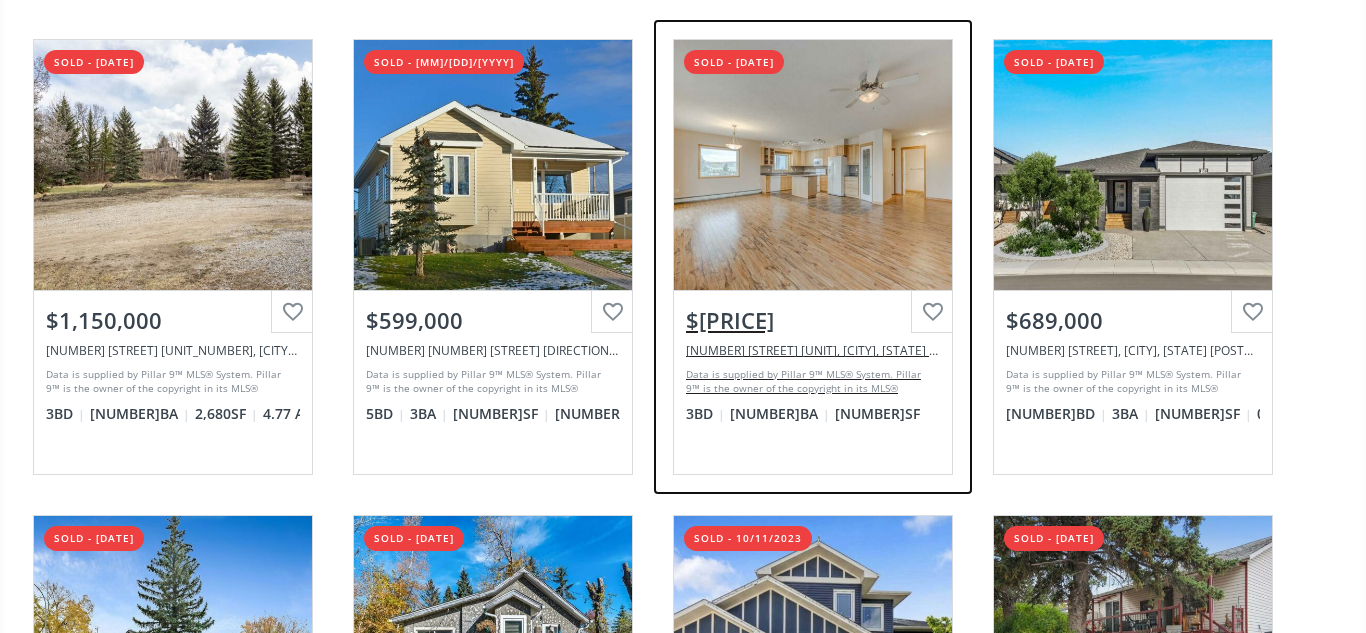 click on "View Photos & Details" at bounding box center (813, 165) 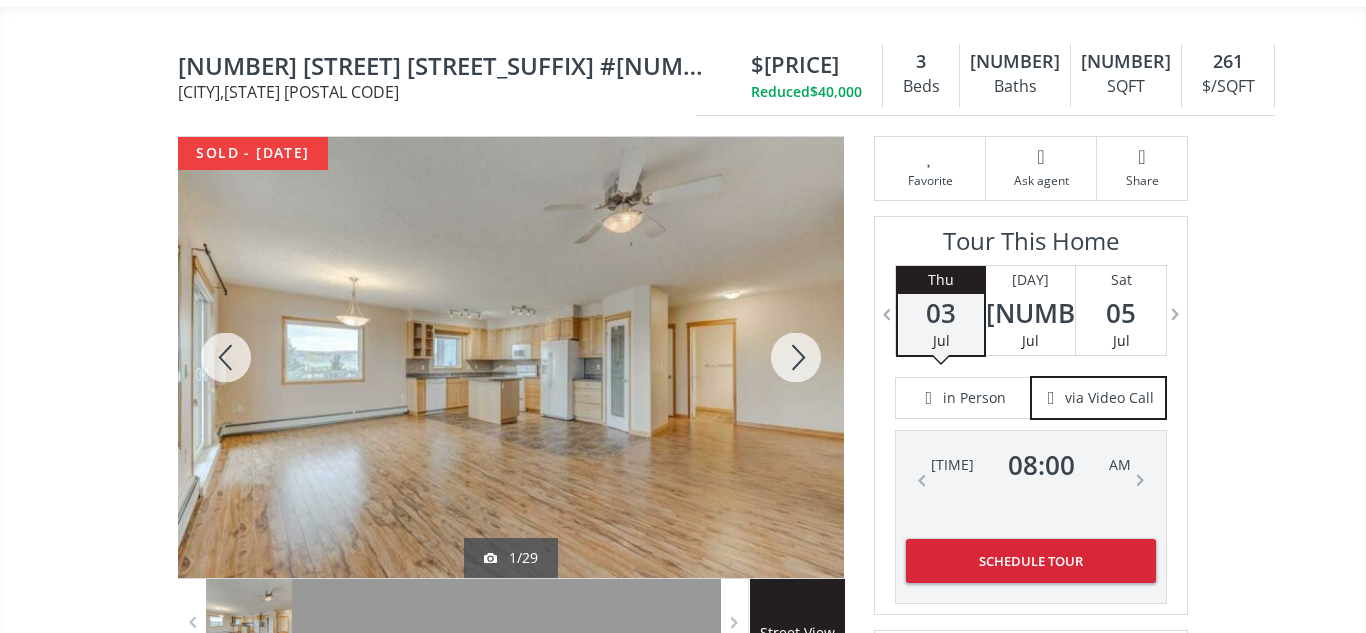 scroll, scrollTop: 165, scrollLeft: 0, axis: vertical 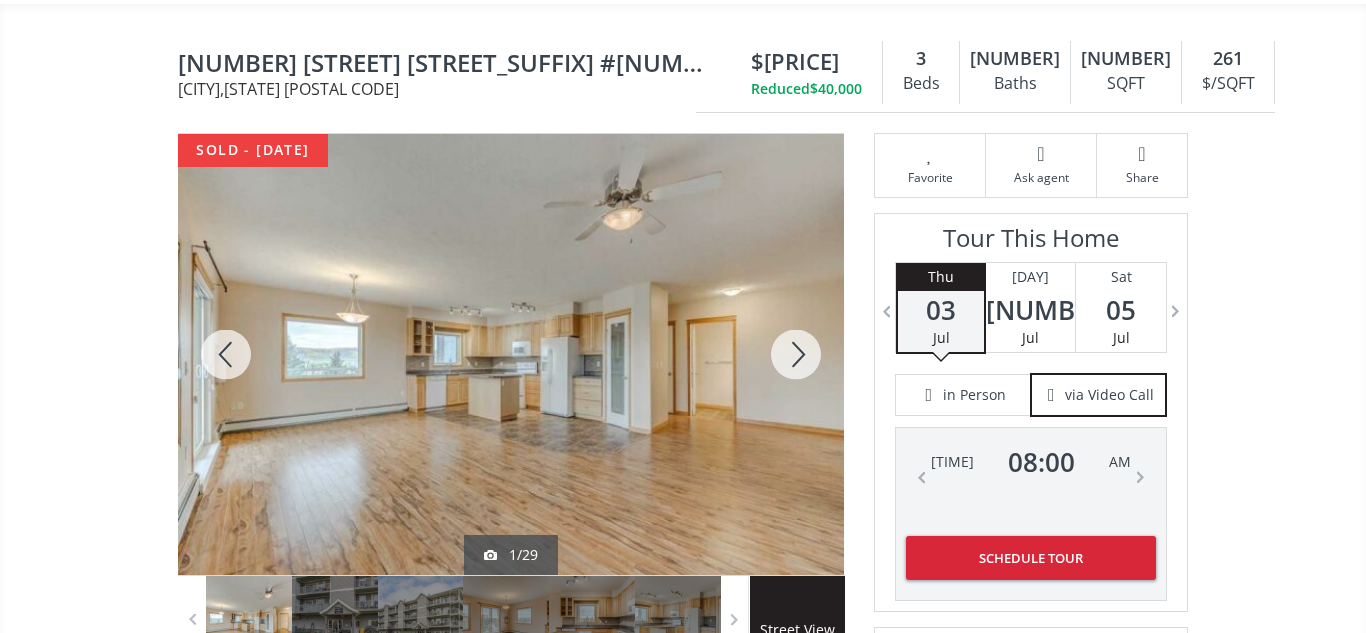 click at bounding box center [796, 354] 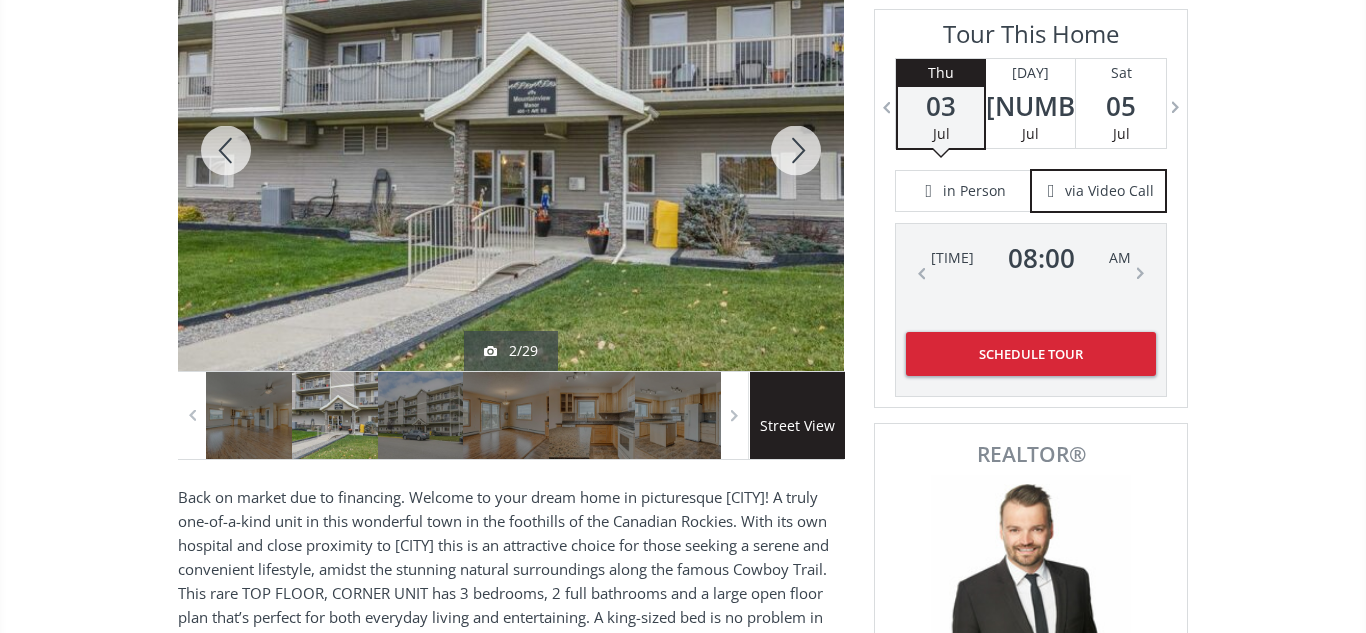 scroll, scrollTop: 365, scrollLeft: 0, axis: vertical 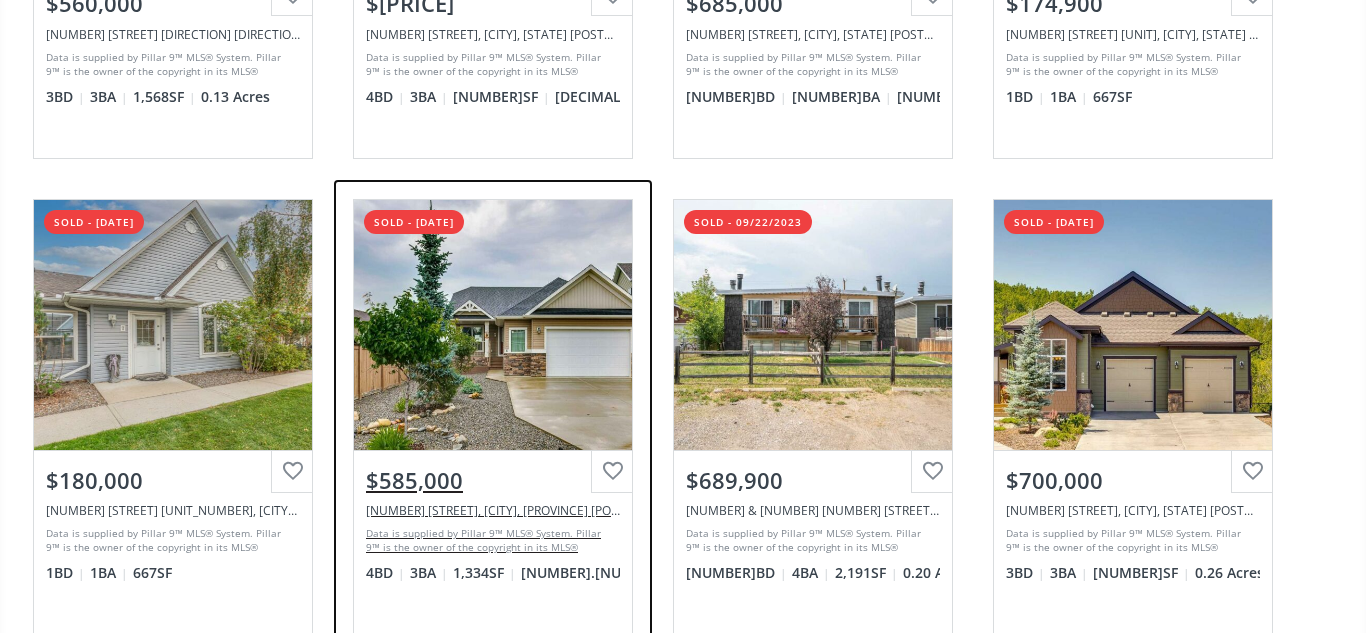 click on "View Photos & Details" at bounding box center [493, 325] 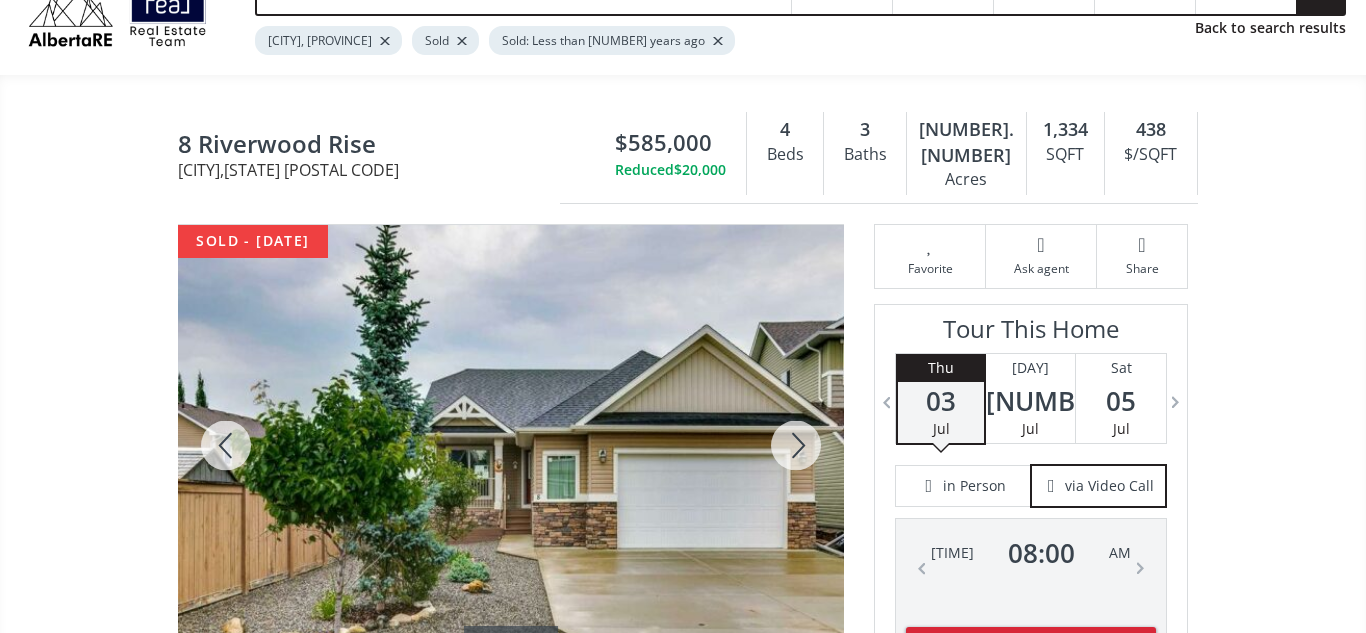 scroll, scrollTop: 108, scrollLeft: 0, axis: vertical 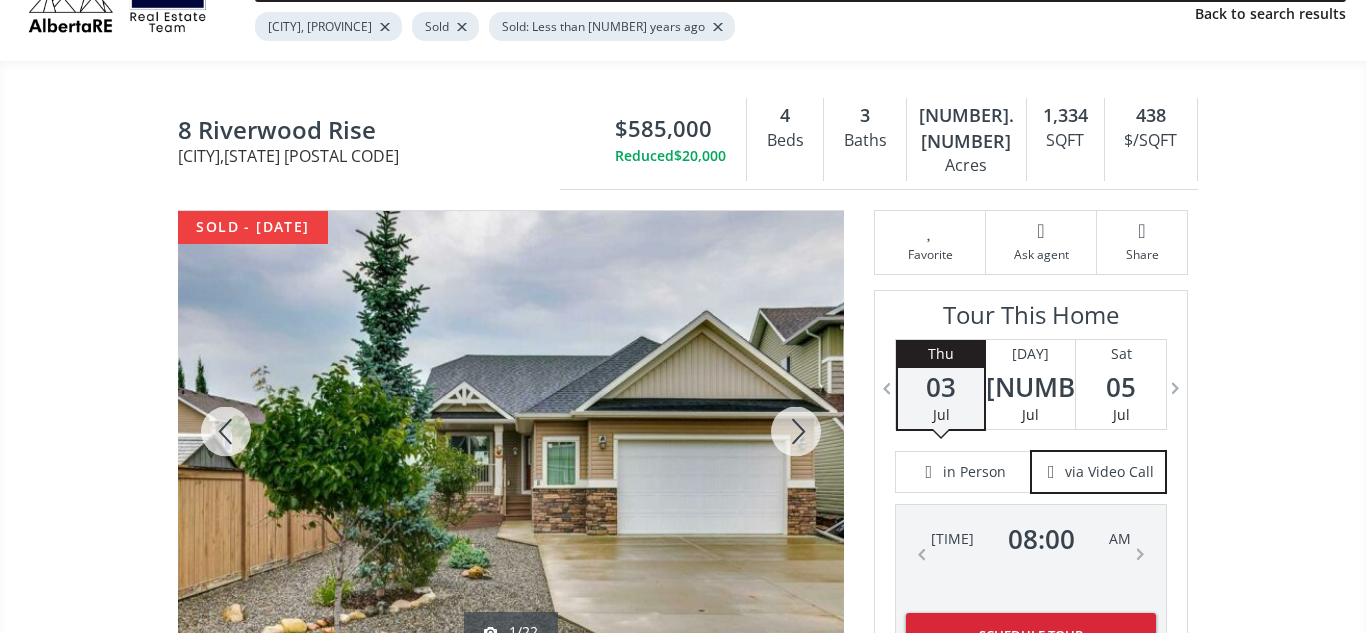 click at bounding box center [796, 431] 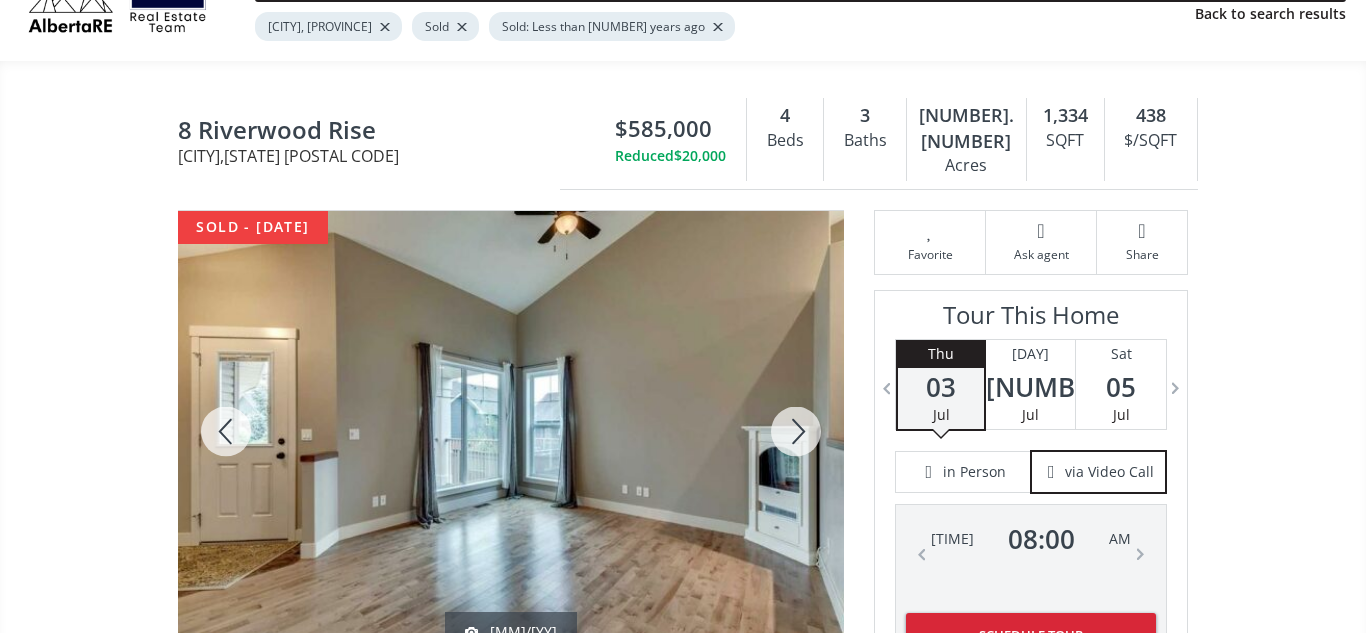click at bounding box center (796, 431) 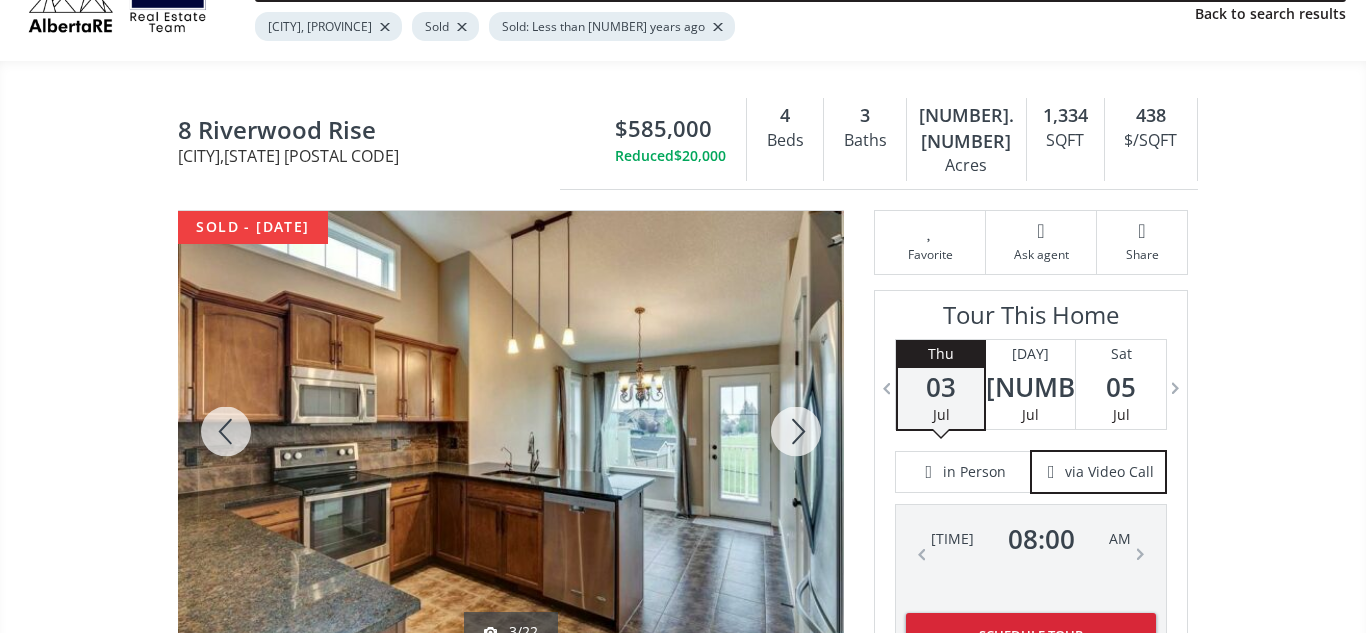 click at bounding box center [796, 431] 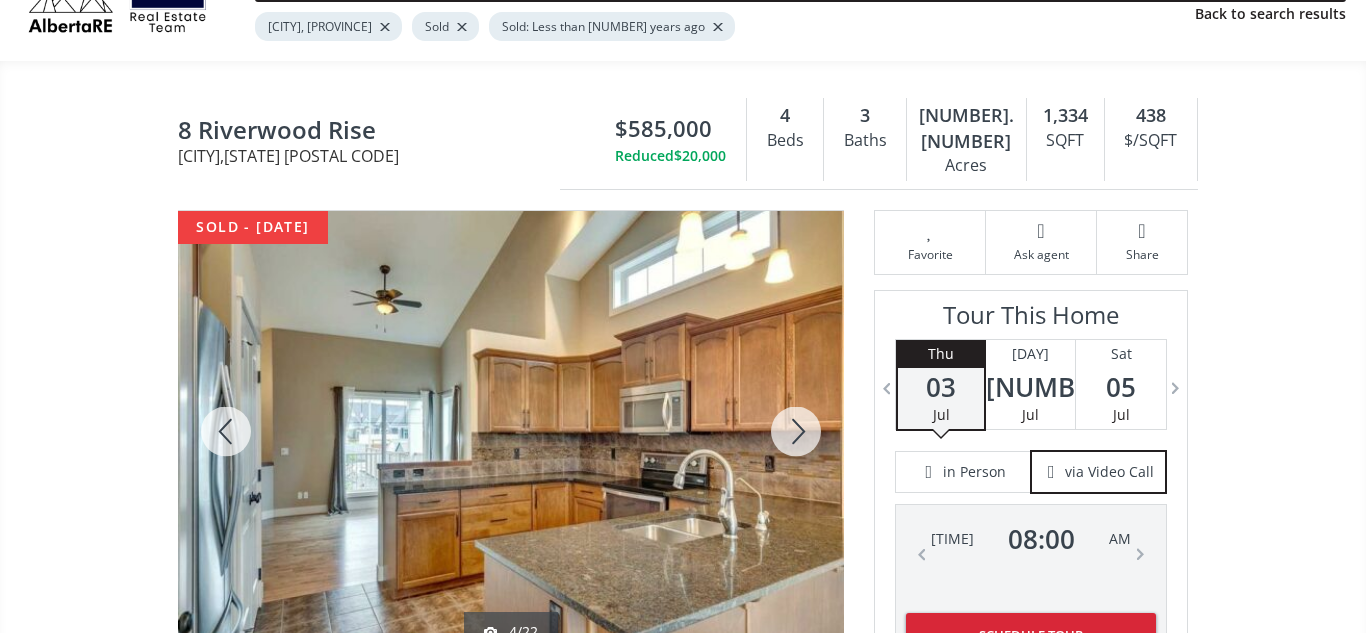 click at bounding box center (796, 431) 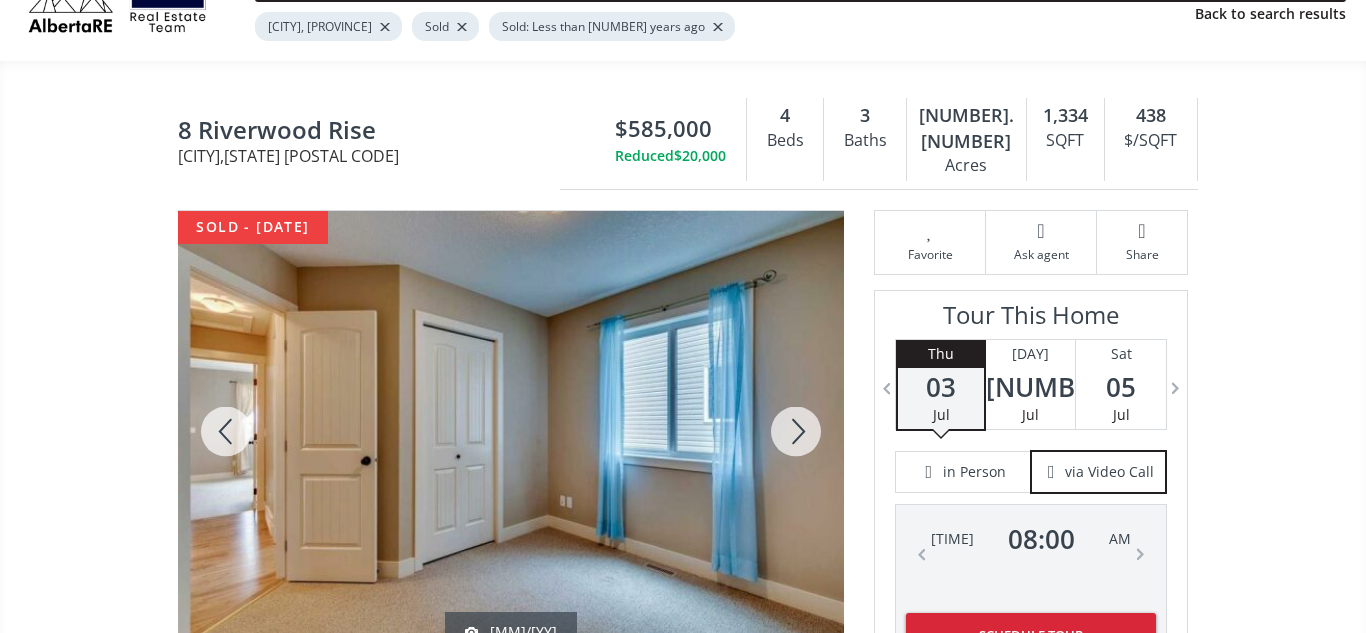 click at bounding box center (796, 431) 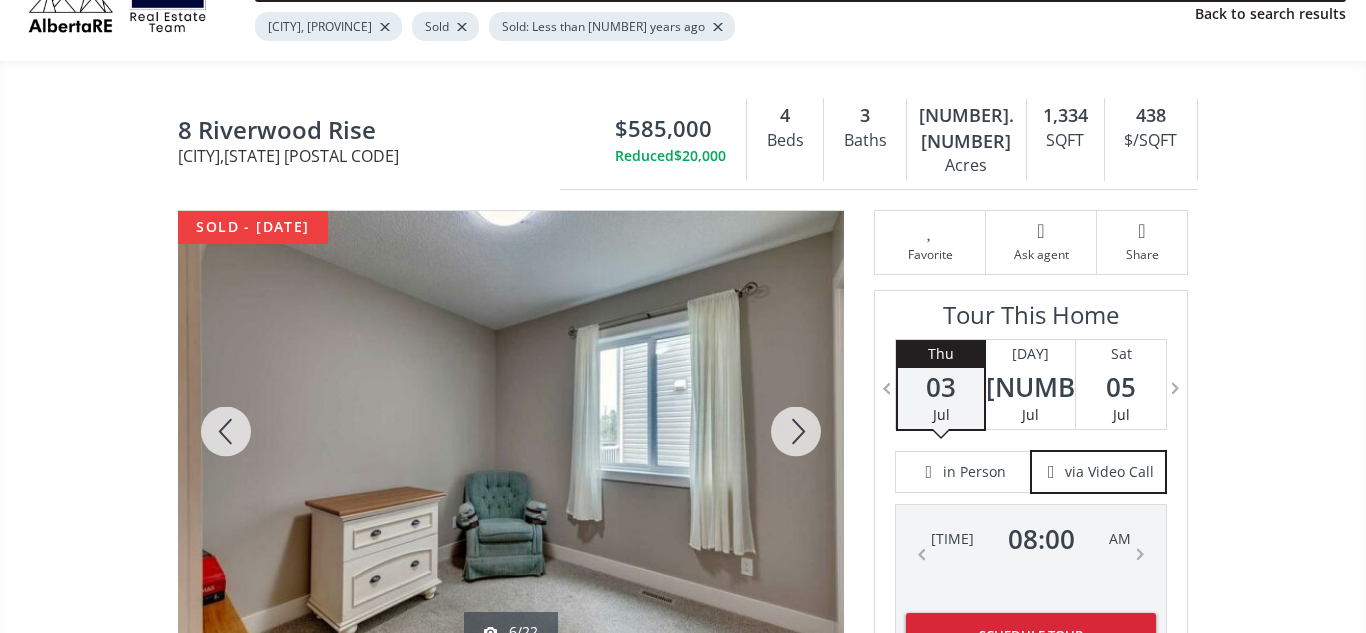 click at bounding box center (796, 431) 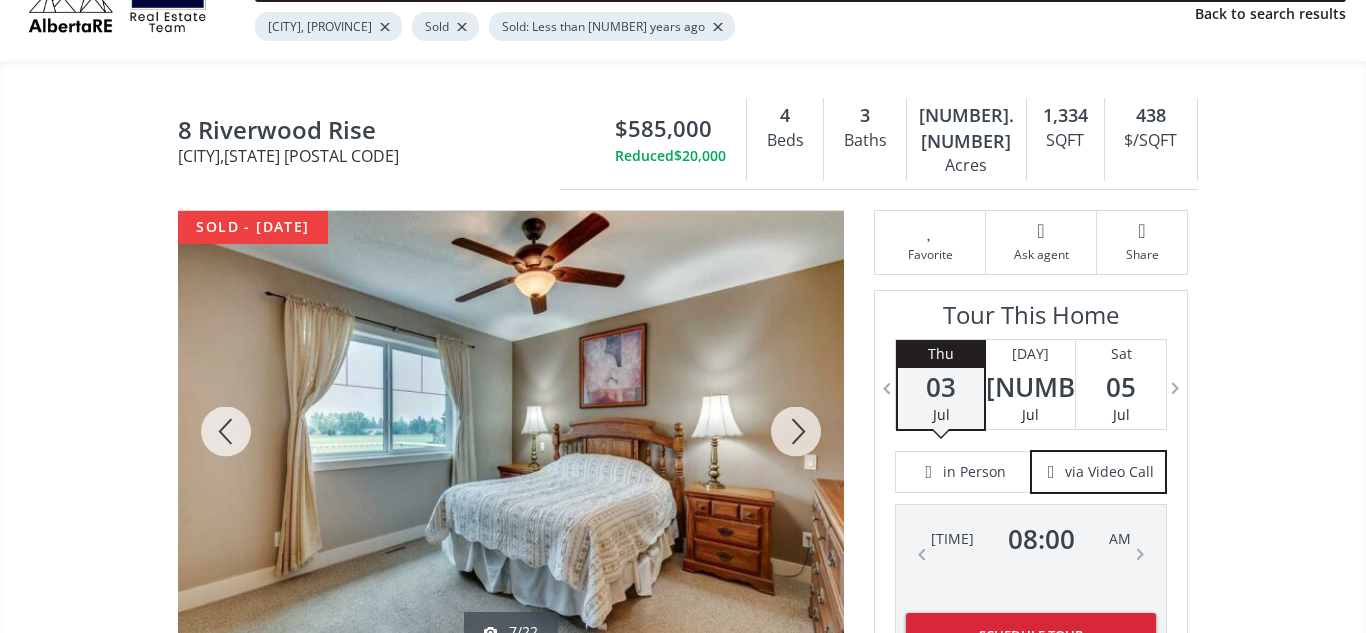 click at bounding box center (796, 431) 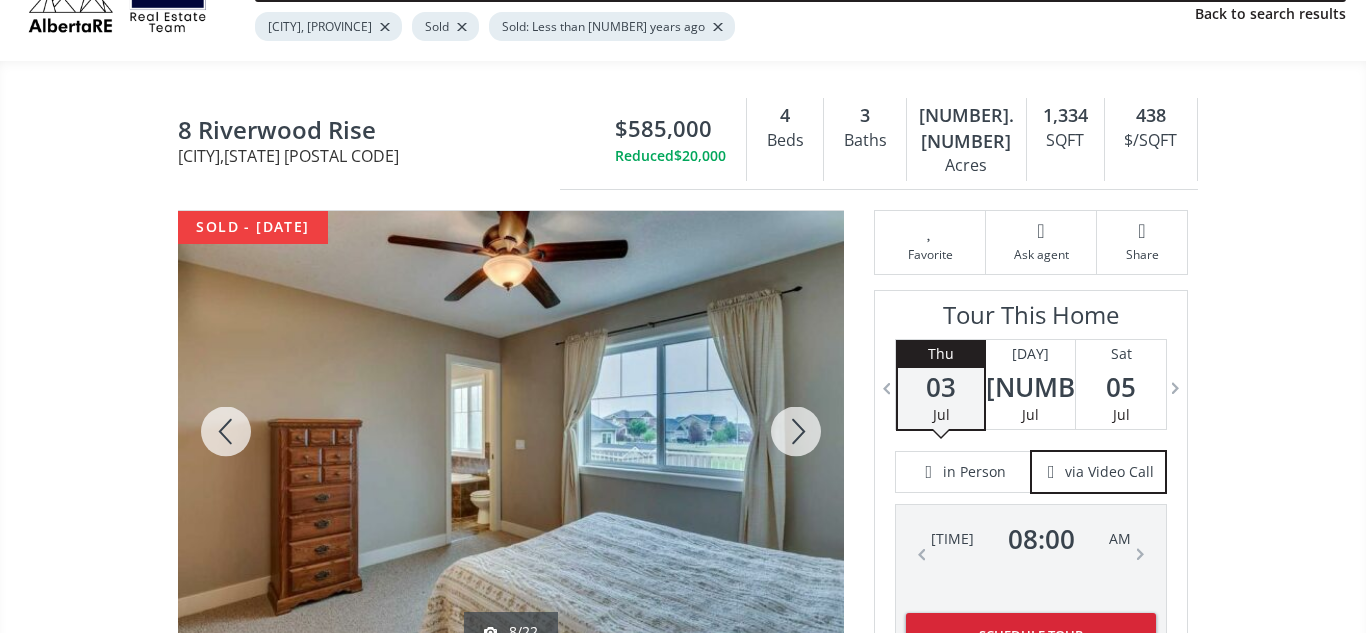 click at bounding box center [796, 431] 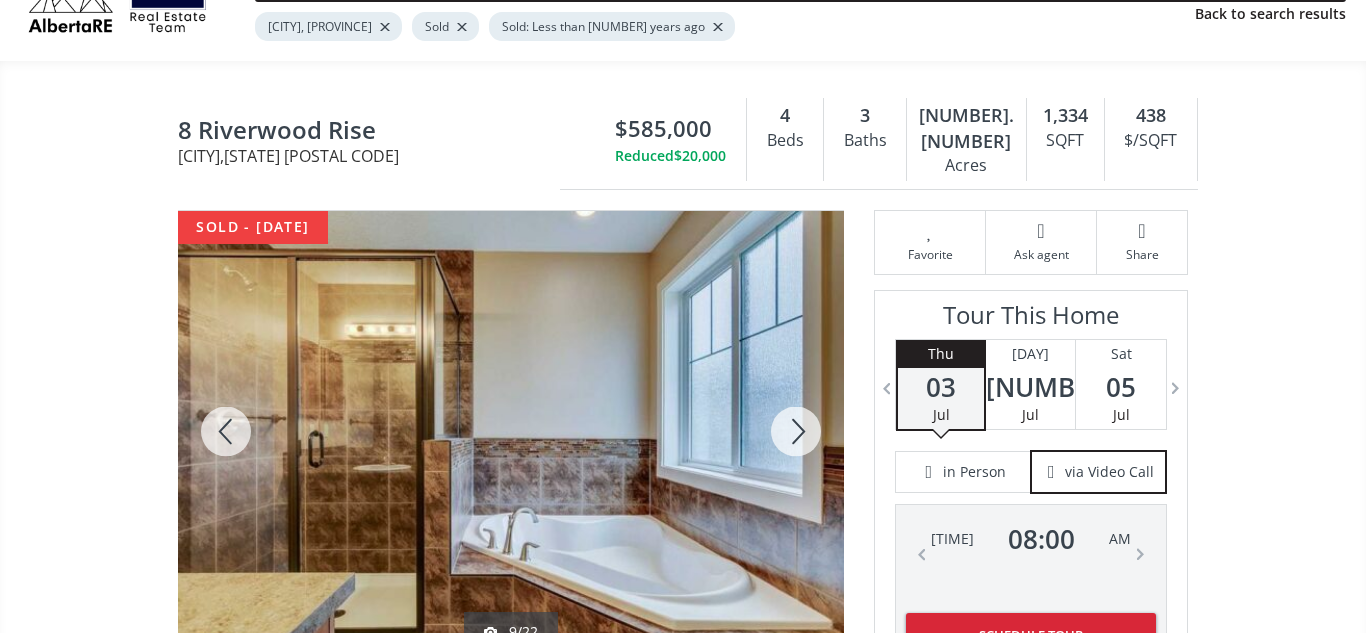 click at bounding box center [796, 431] 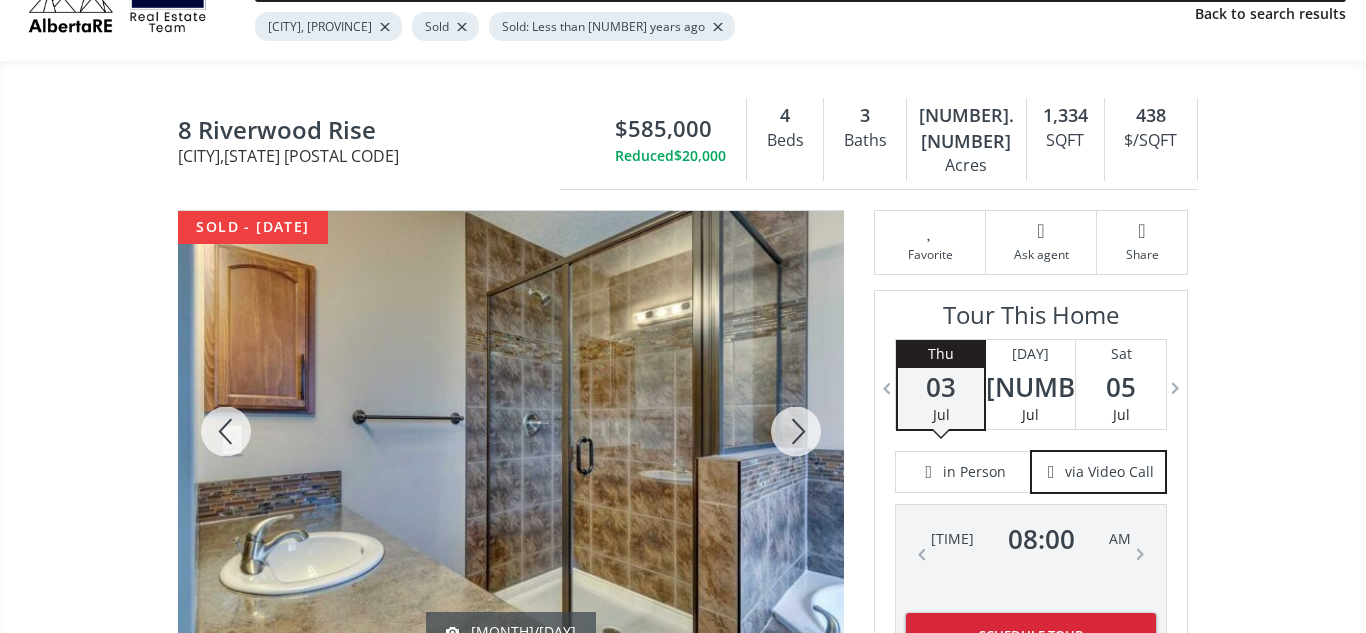 click at bounding box center [796, 431] 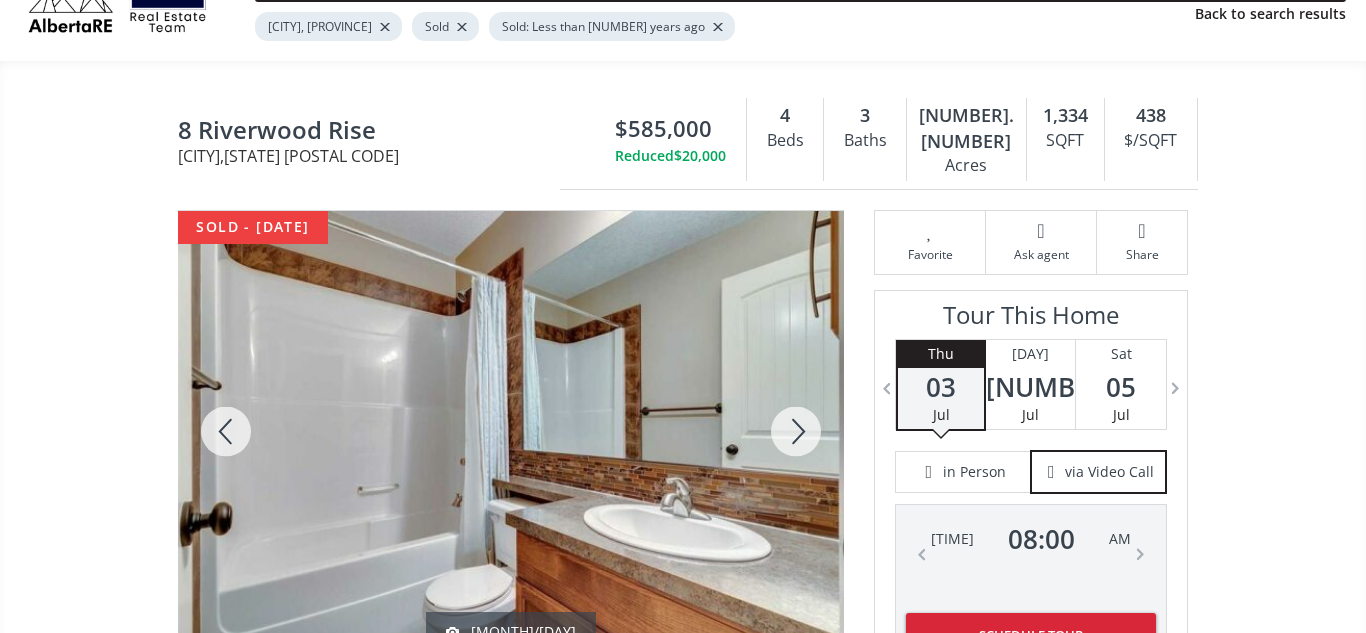 click at bounding box center (796, 431) 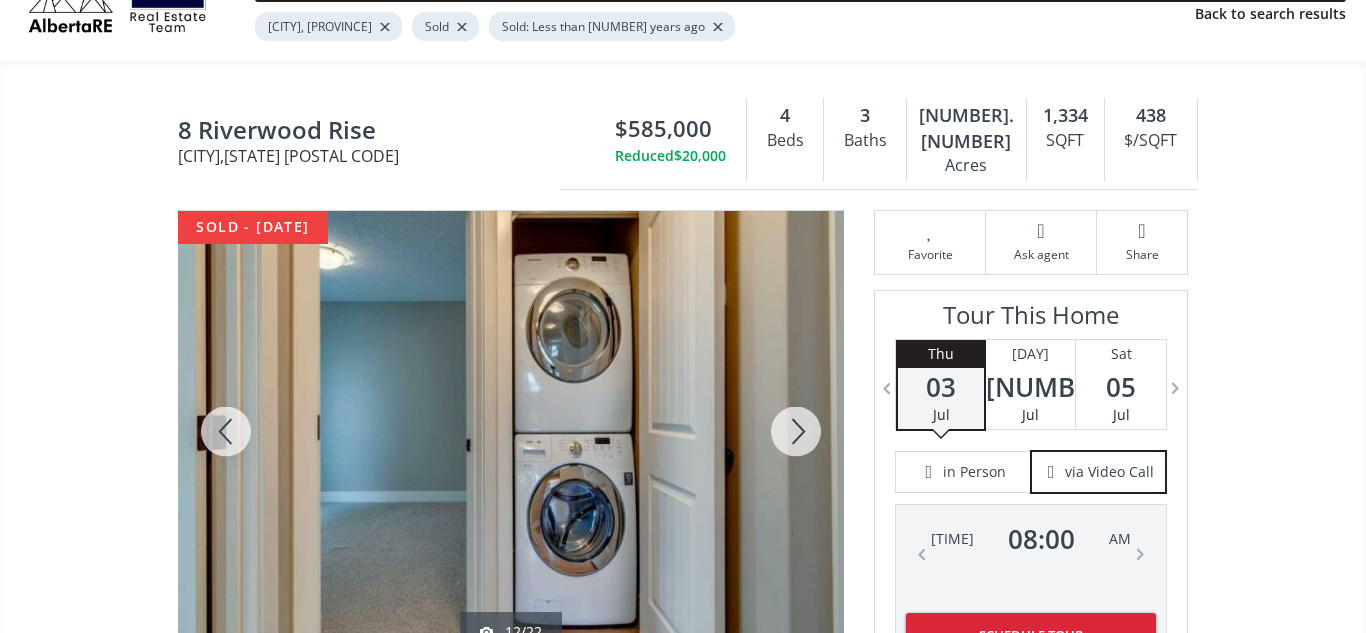 click at bounding box center [796, 431] 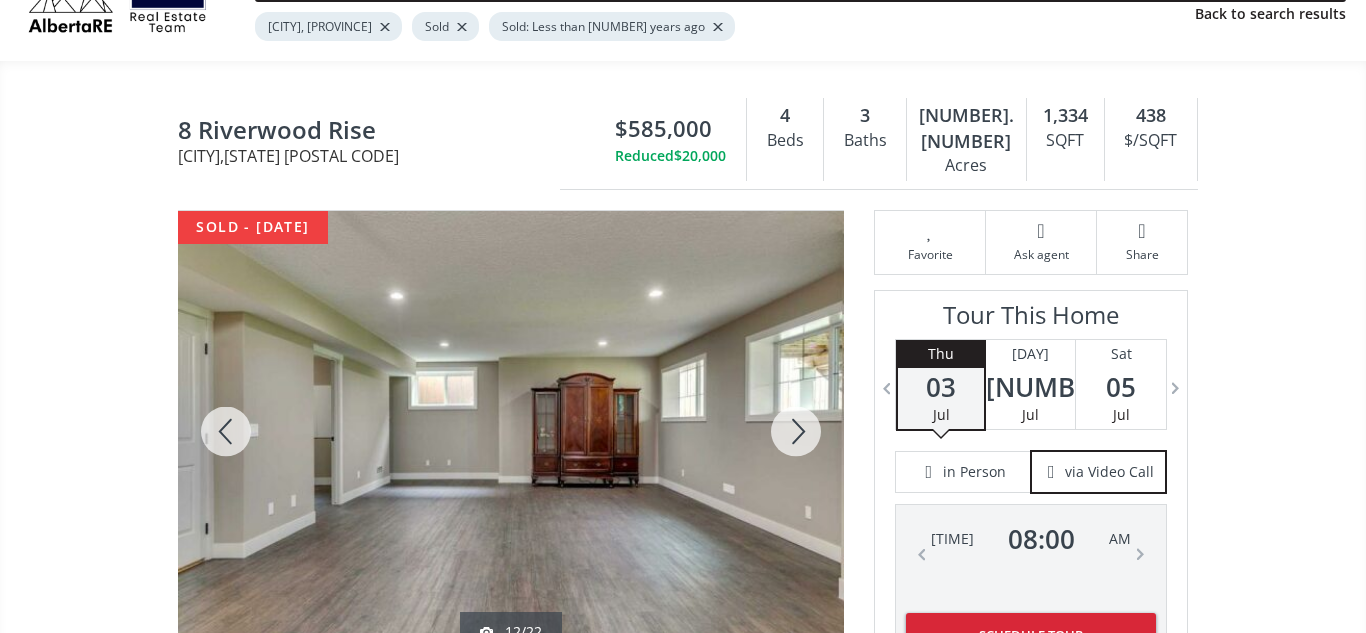 click at bounding box center (796, 431) 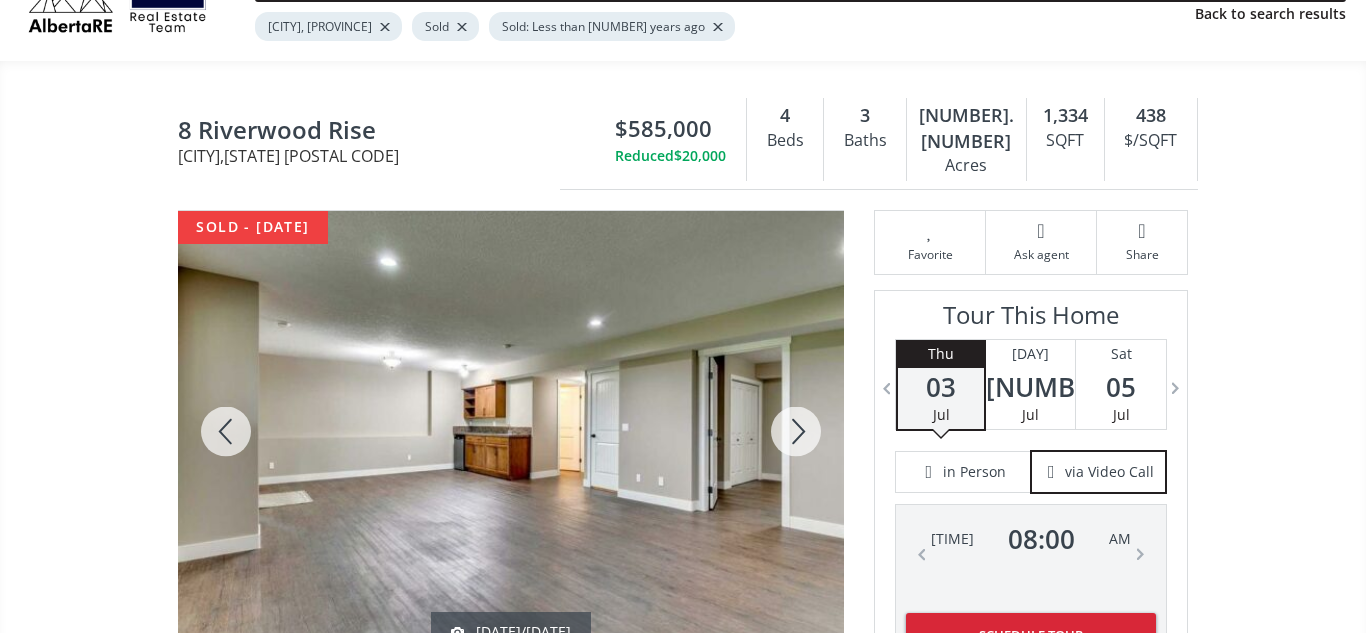 click at bounding box center [796, 431] 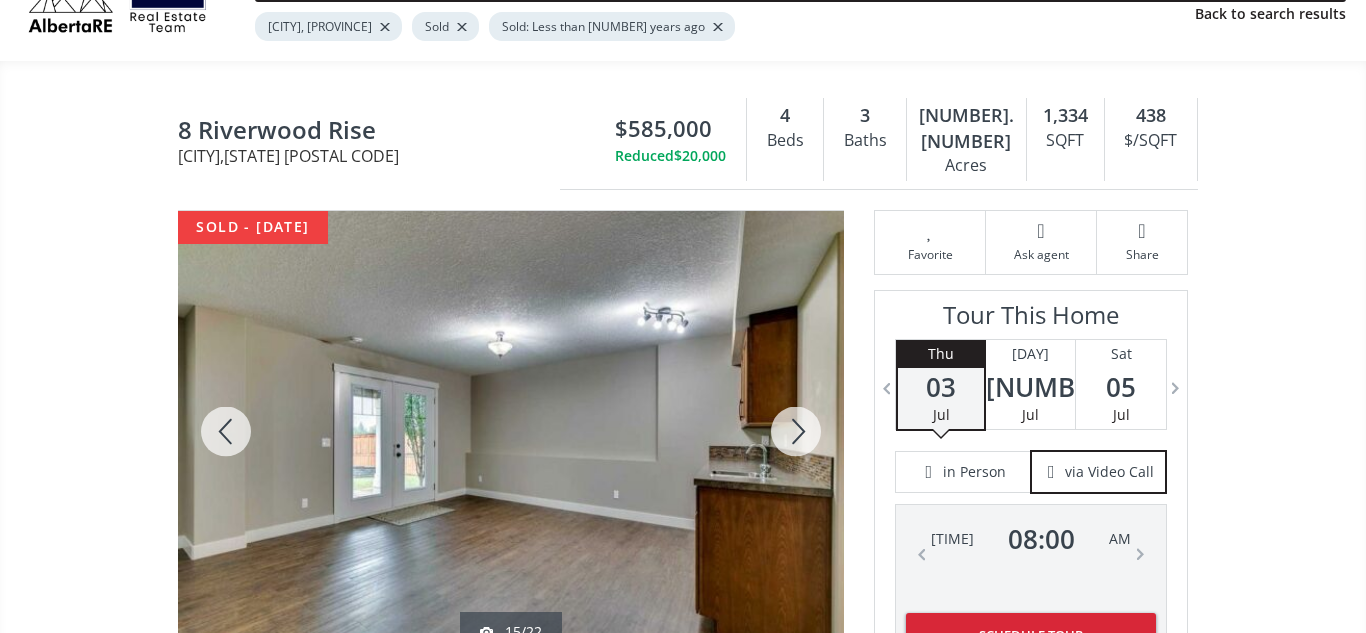 click at bounding box center [796, 431] 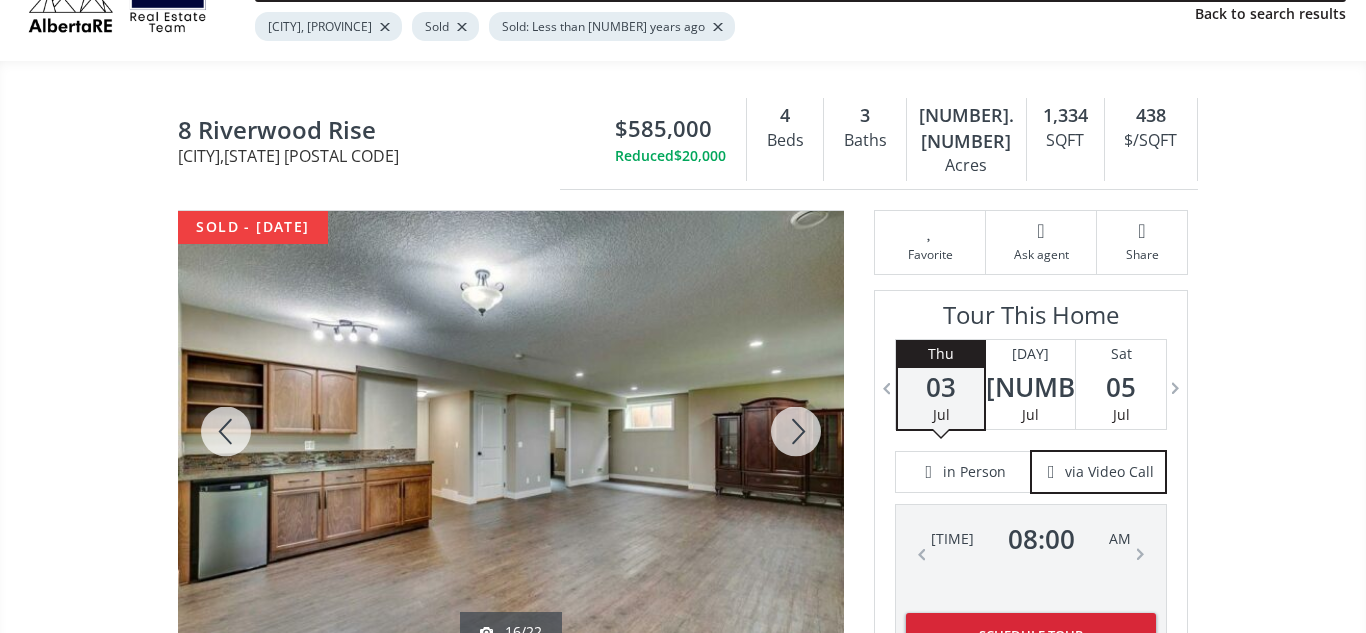 click at bounding box center [796, 431] 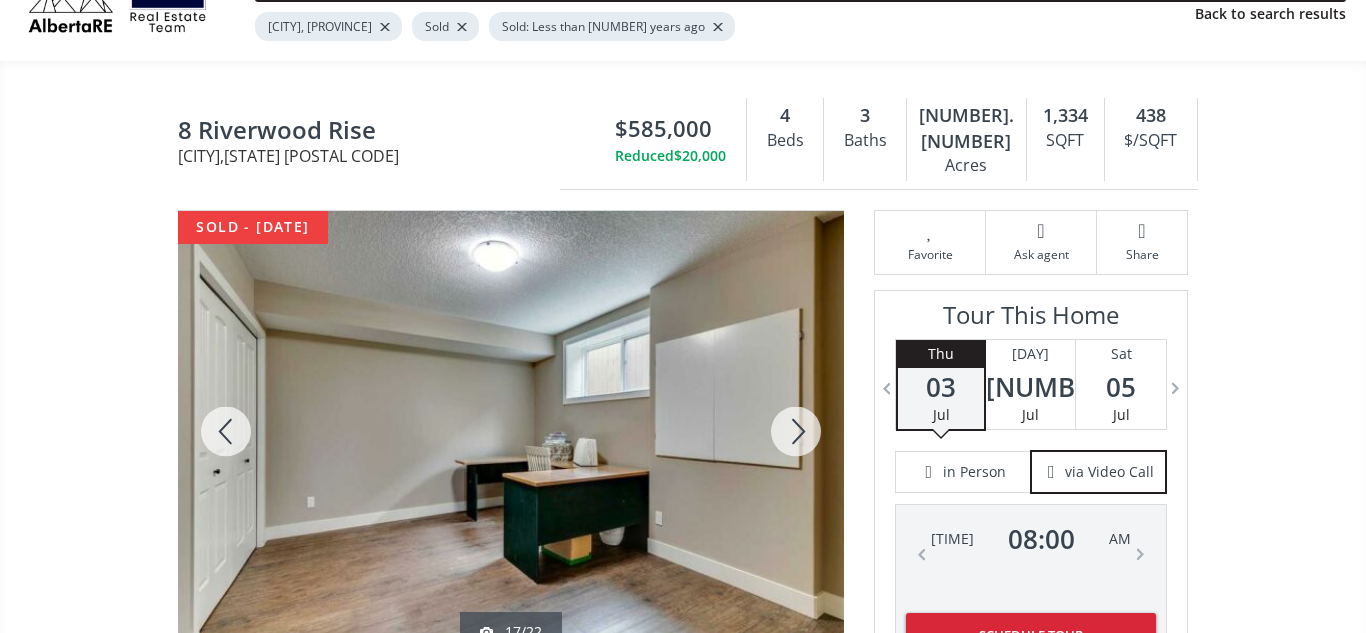 click at bounding box center [796, 431] 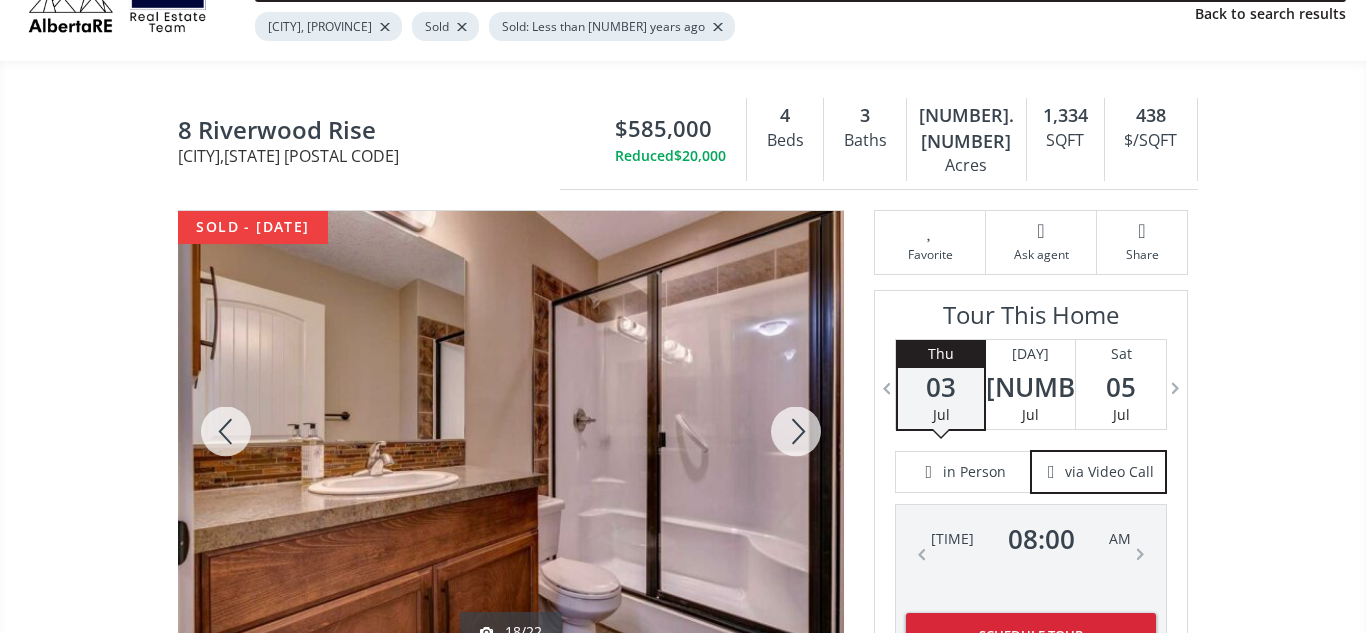 click at bounding box center (796, 431) 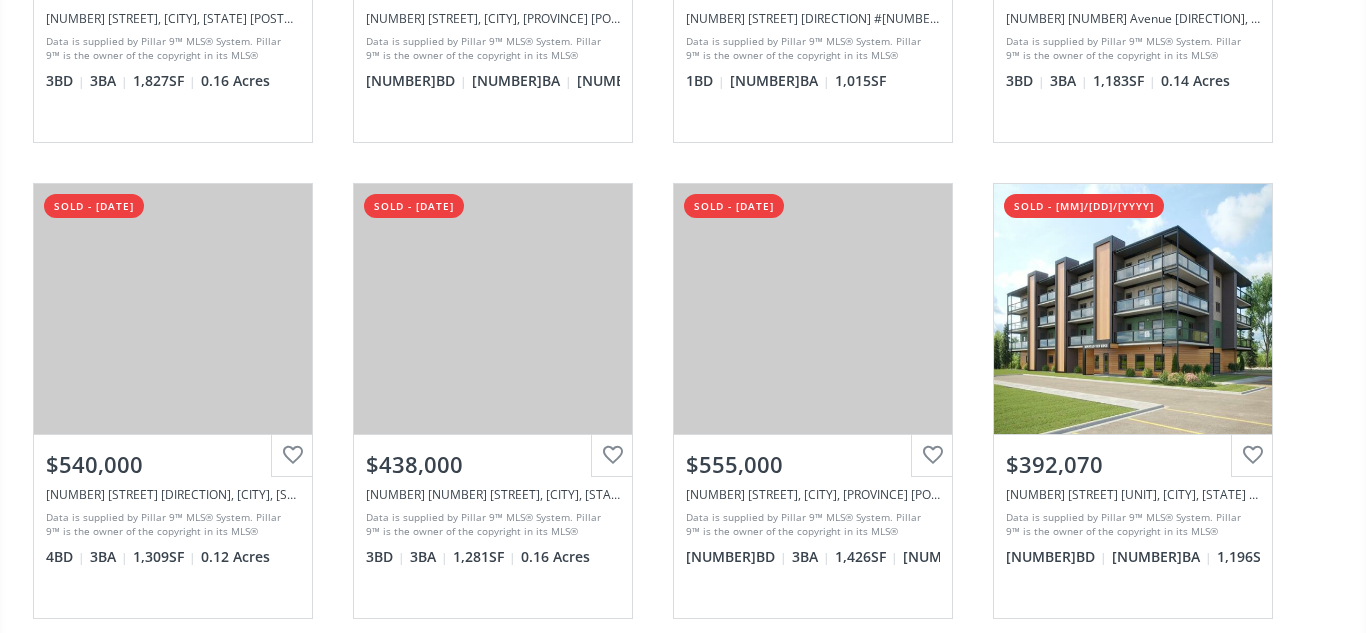 scroll, scrollTop: 21992, scrollLeft: 0, axis: vertical 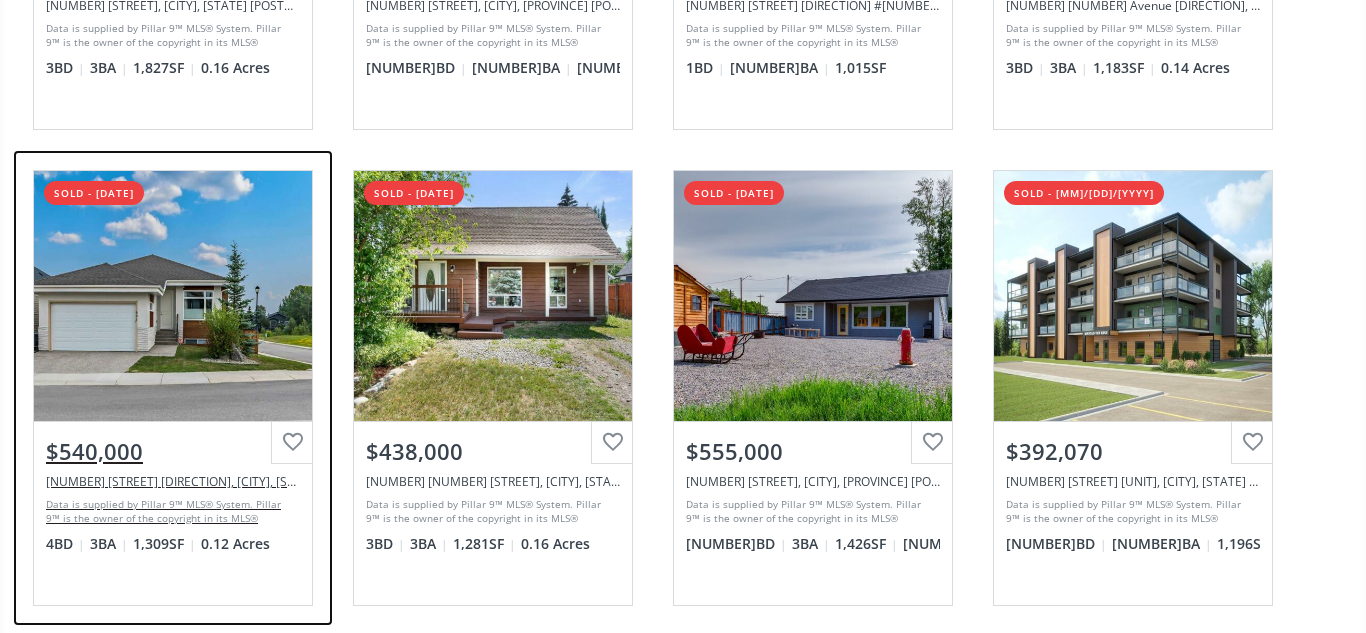 click on "View Photos & Details" at bounding box center [173, 296] 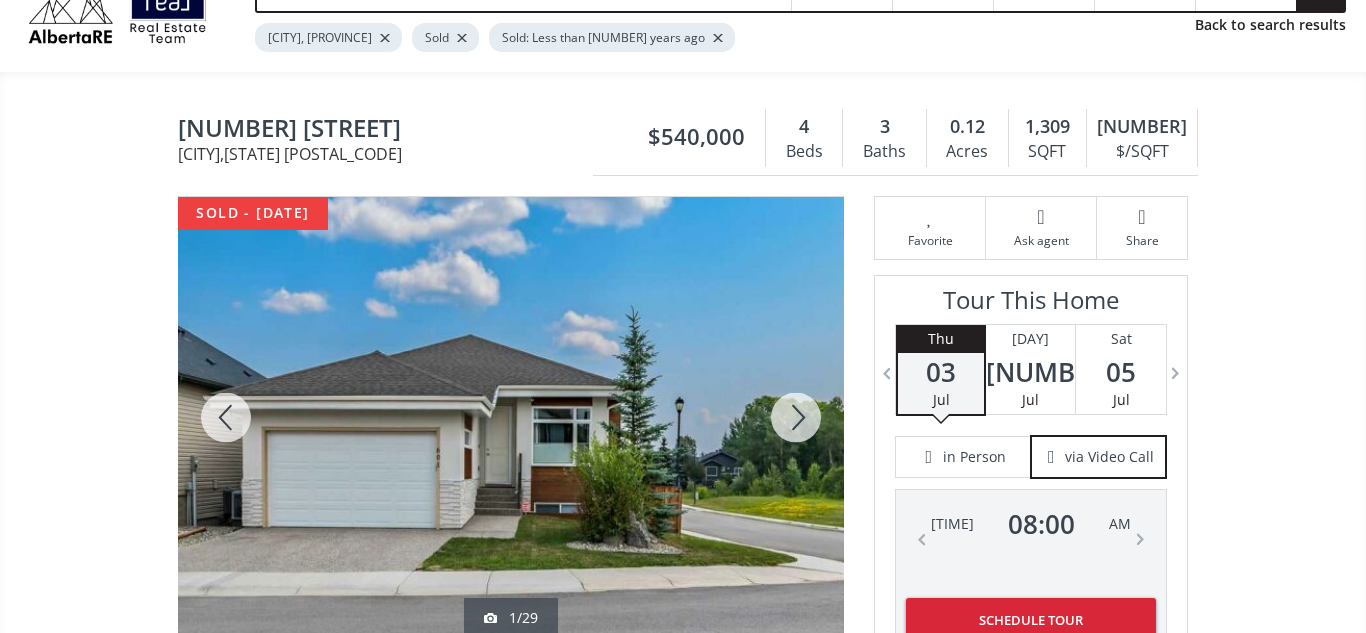 scroll, scrollTop: 98, scrollLeft: 0, axis: vertical 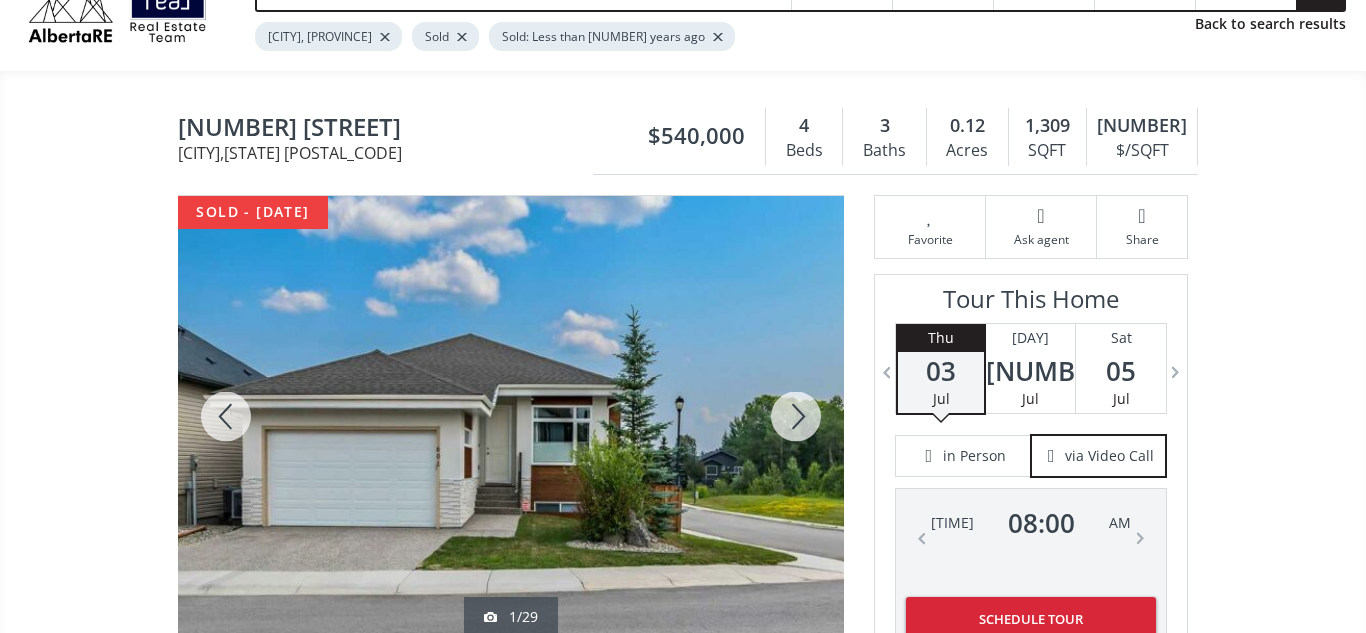 click at bounding box center [796, 416] 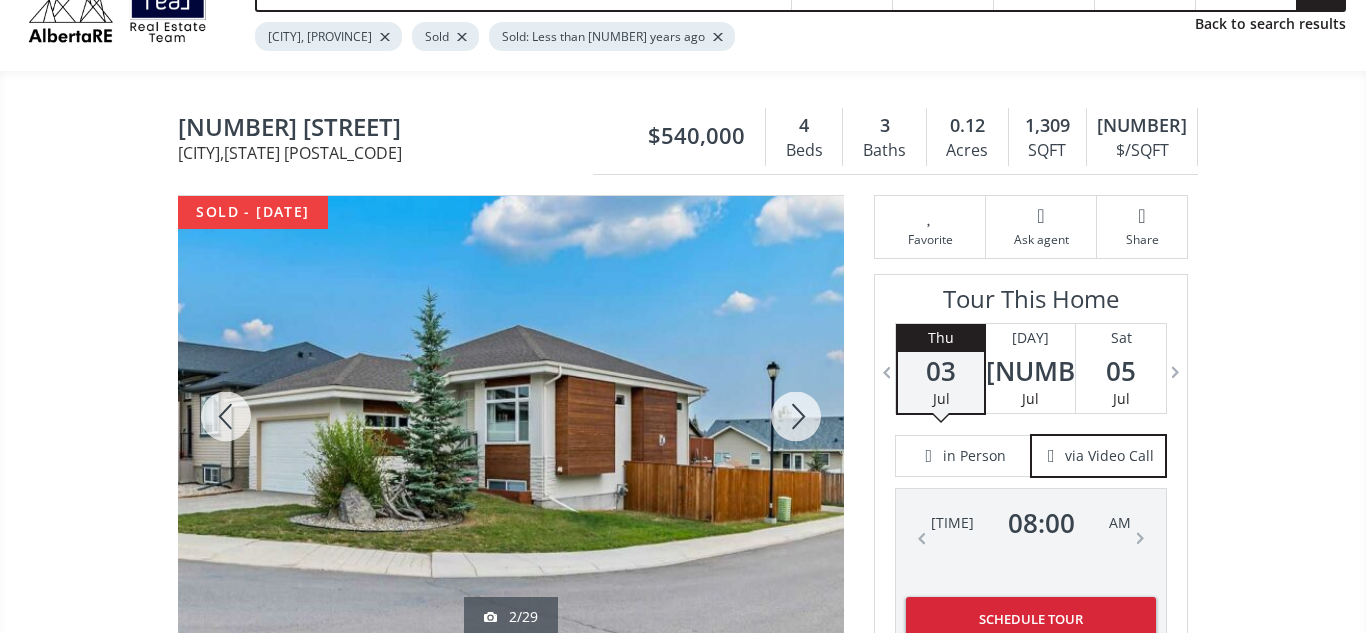click at bounding box center [796, 416] 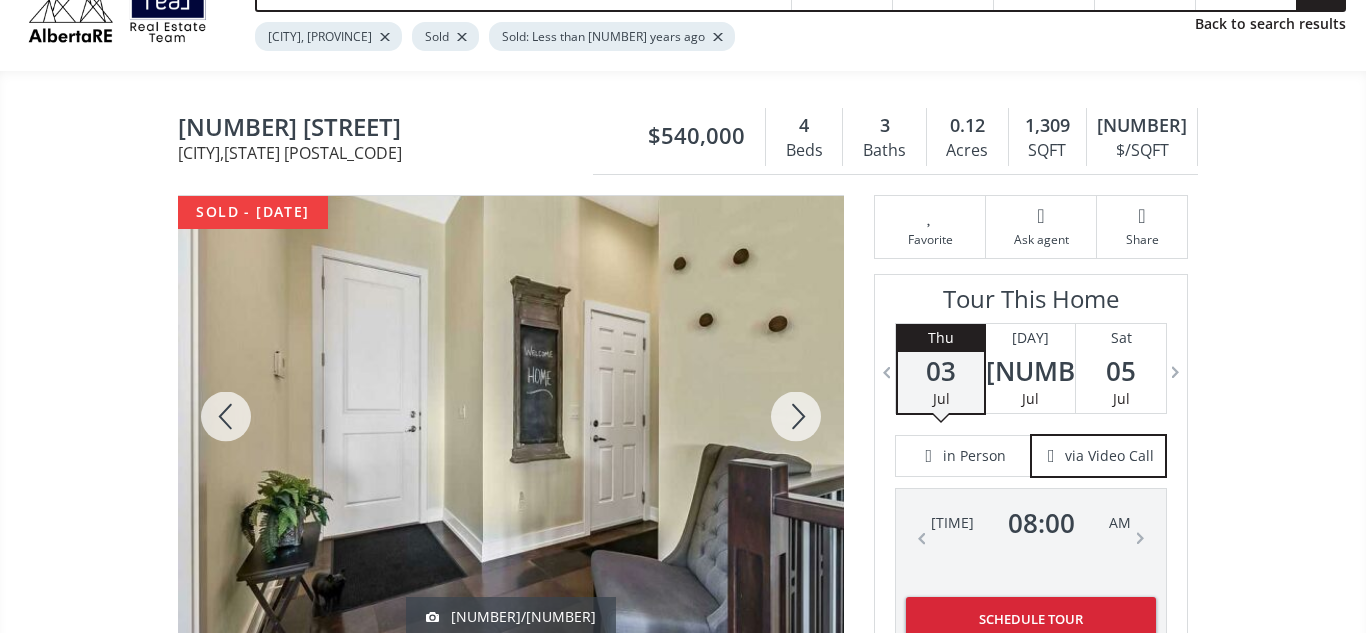 click at bounding box center [796, 416] 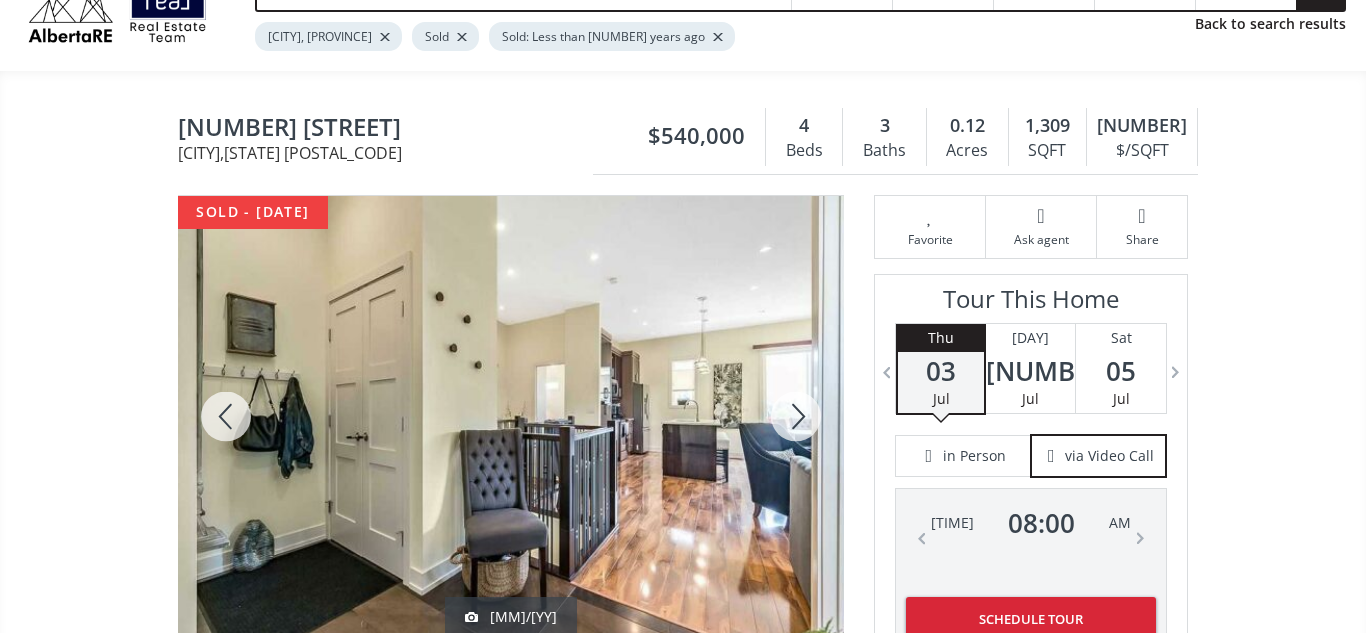 click at bounding box center [796, 416] 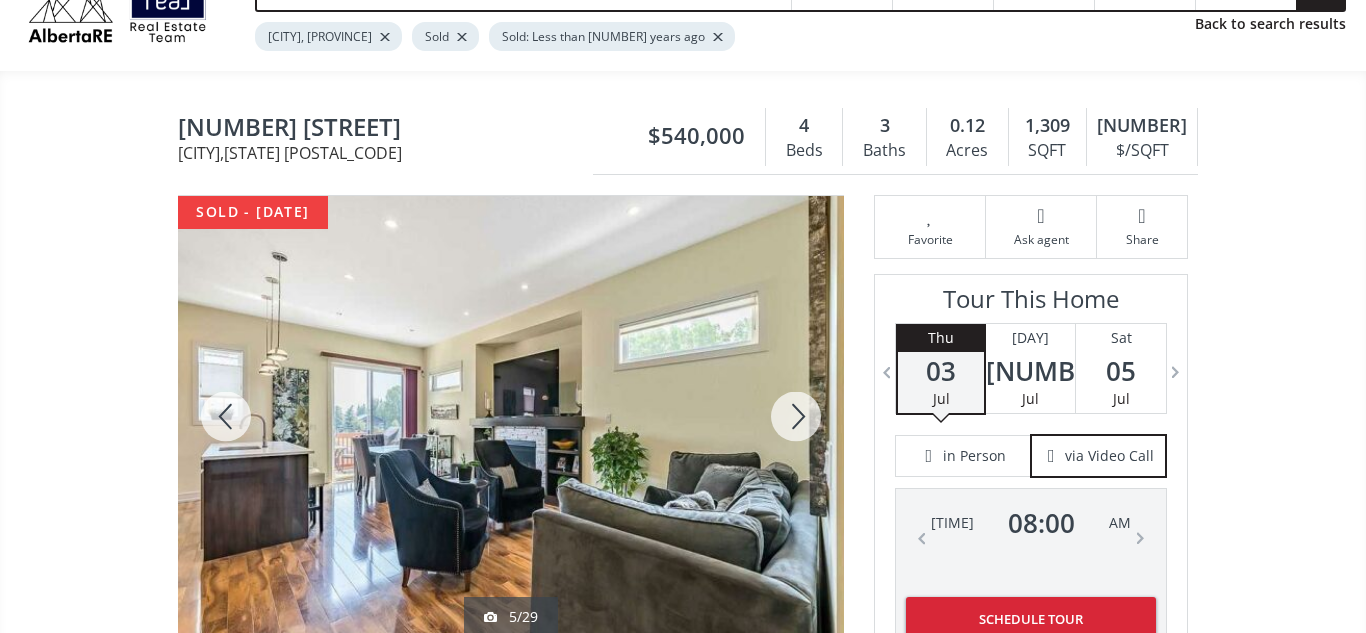 click at bounding box center (796, 416) 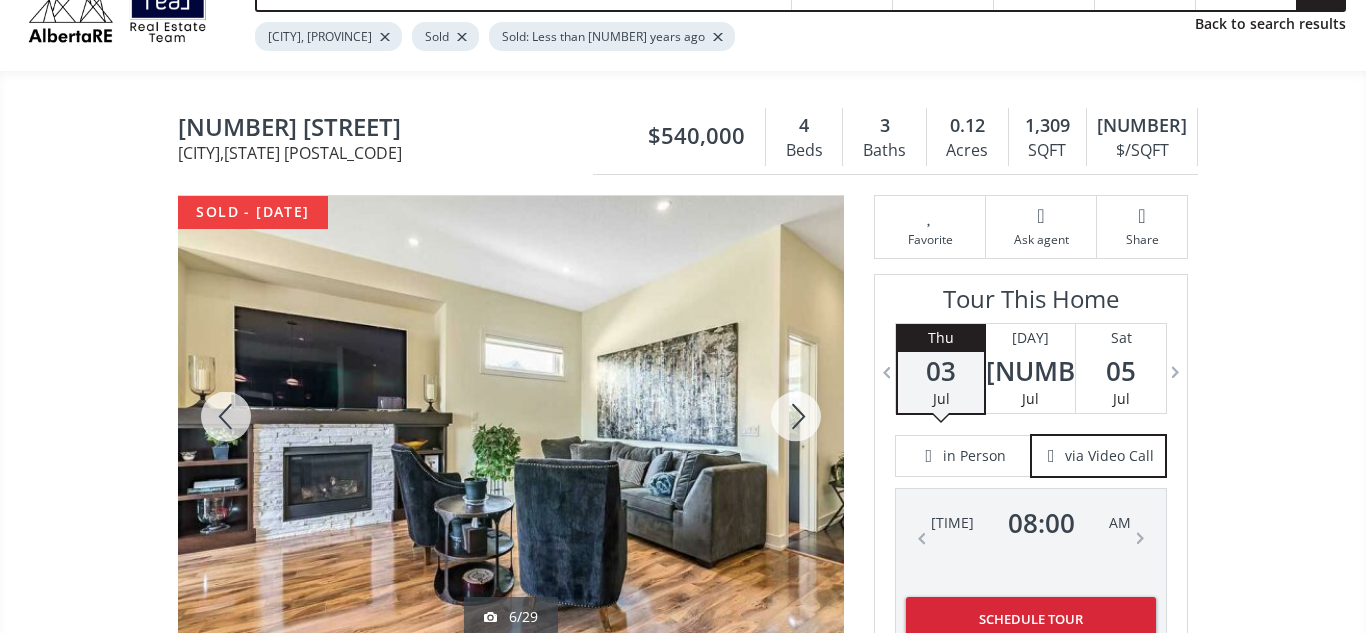 click at bounding box center (796, 416) 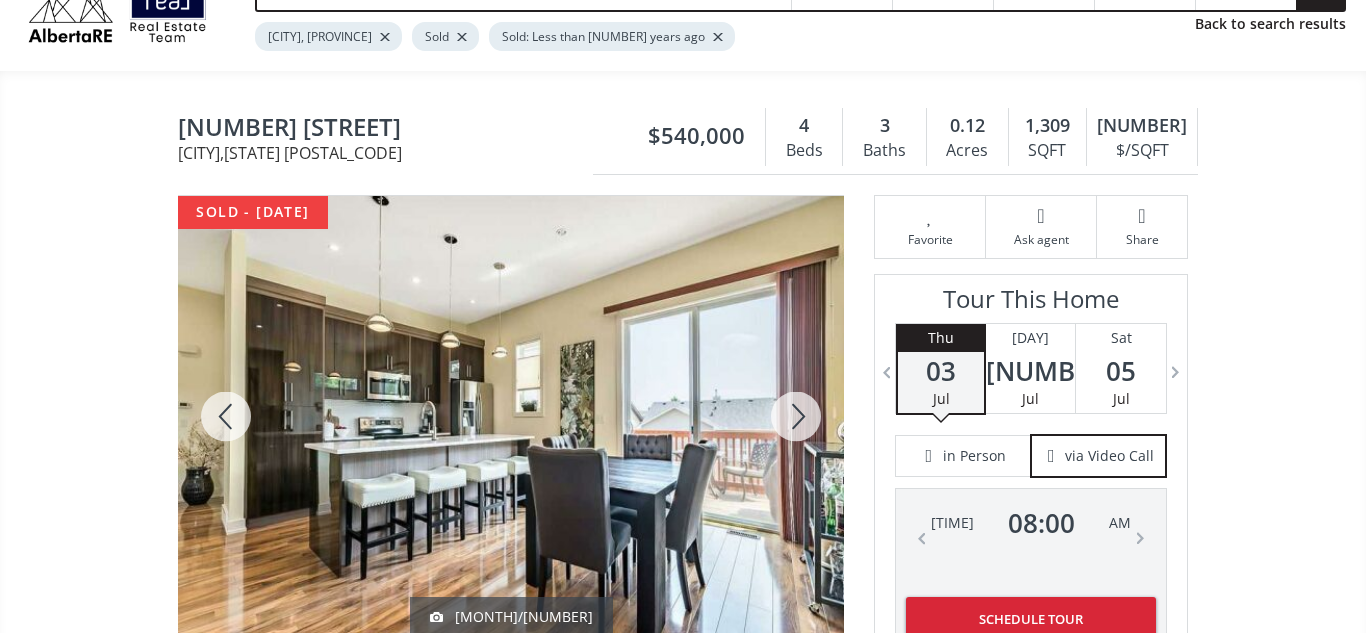 click at bounding box center (796, 416) 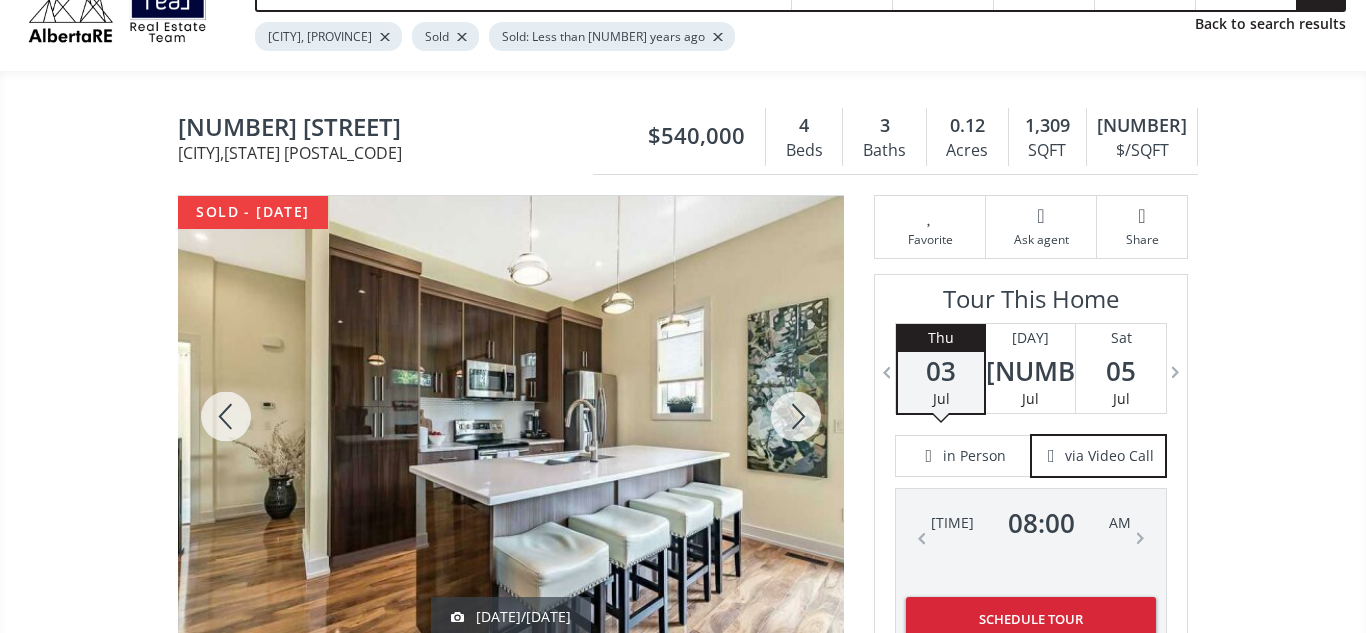 click at bounding box center [796, 416] 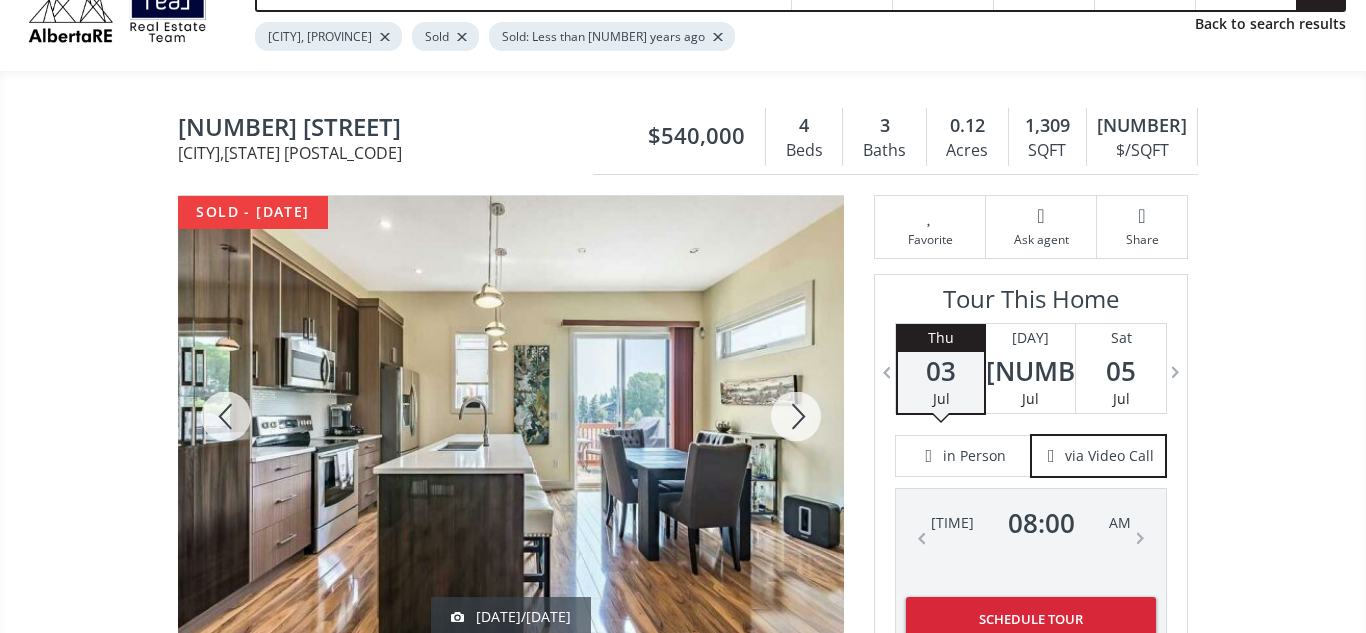 click at bounding box center [796, 416] 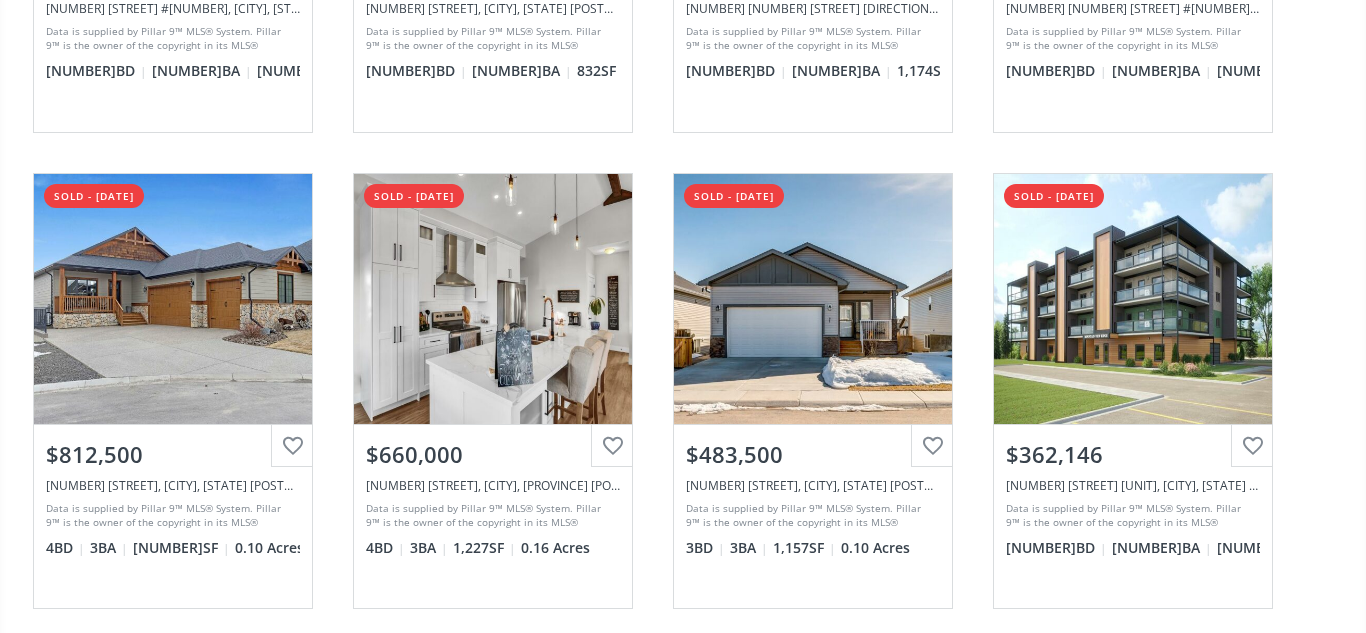 scroll, scrollTop: 26829, scrollLeft: 0, axis: vertical 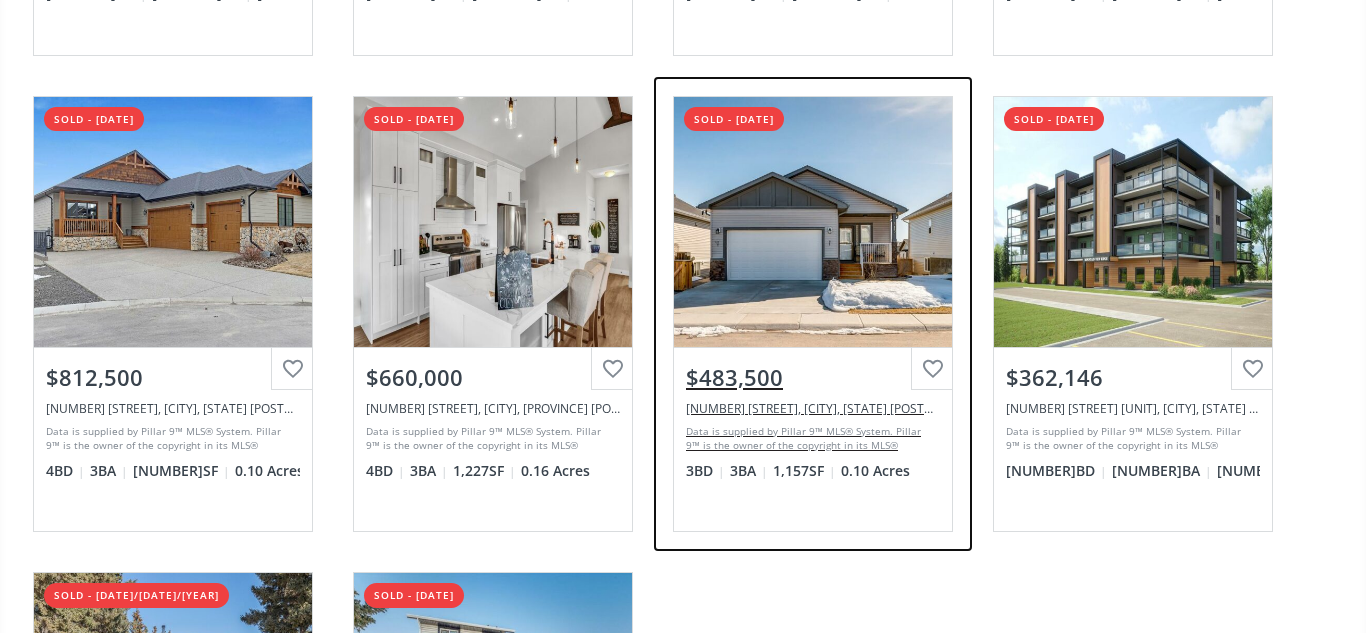 click on "View Photos & Details" at bounding box center (813, 222) 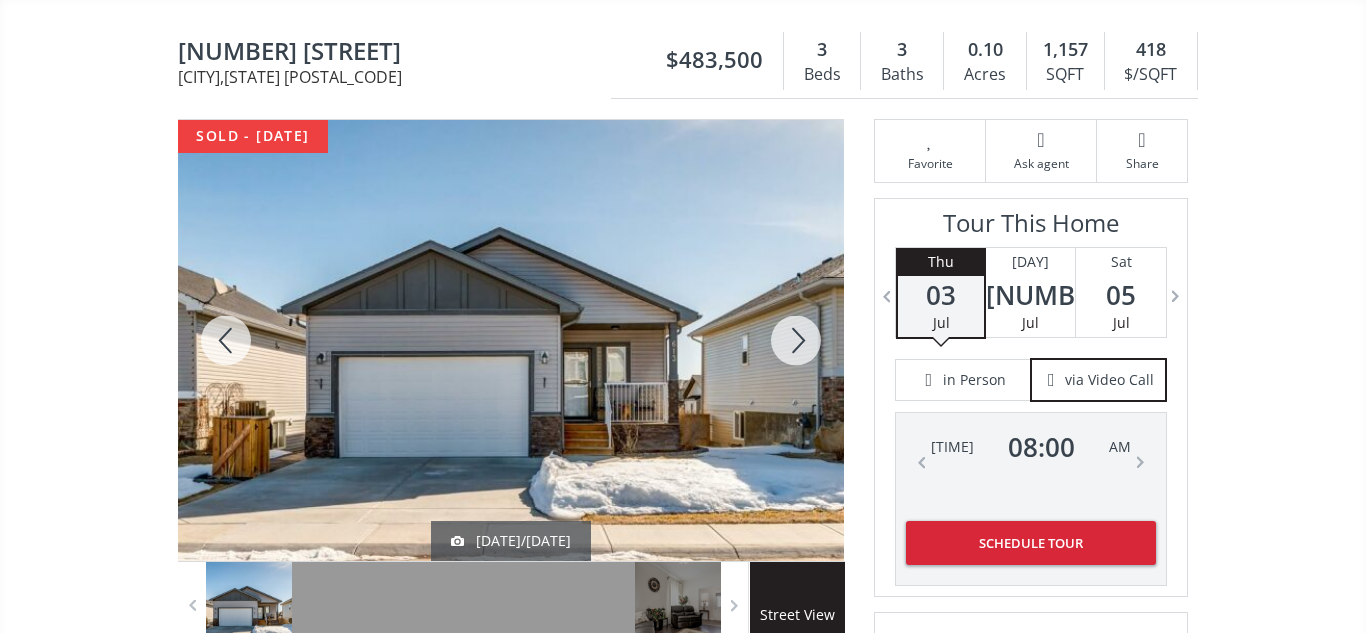 scroll, scrollTop: 194, scrollLeft: 0, axis: vertical 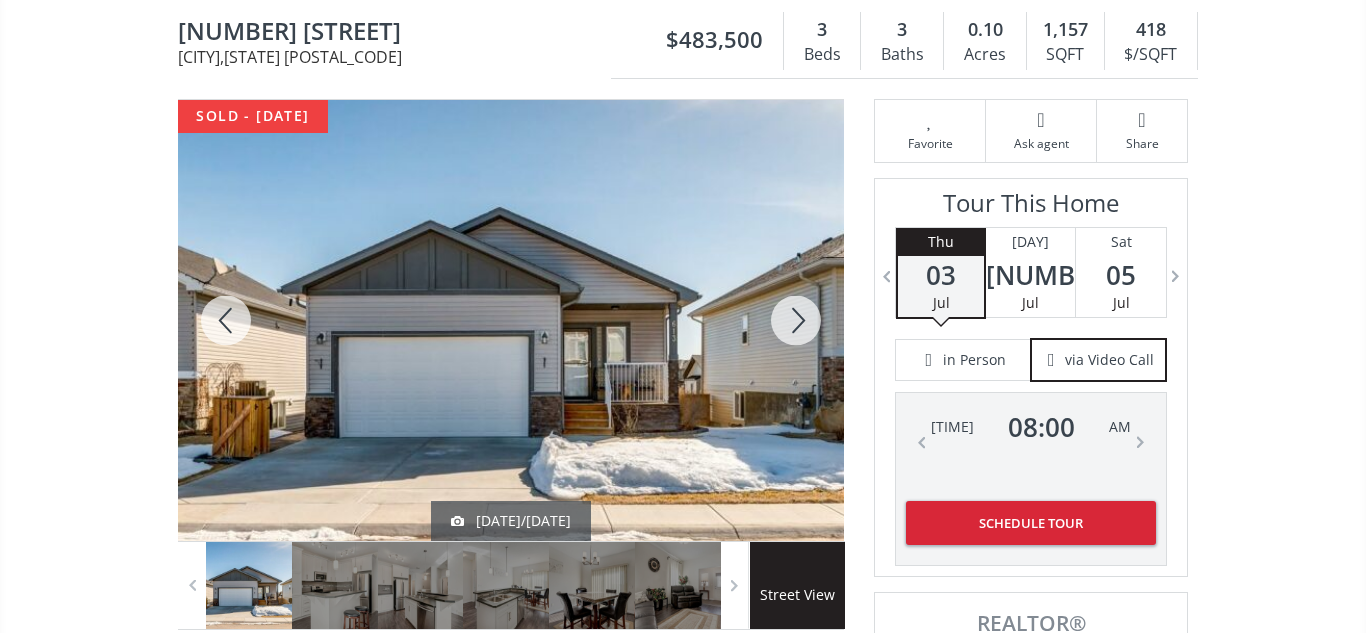 click at bounding box center [796, 320] 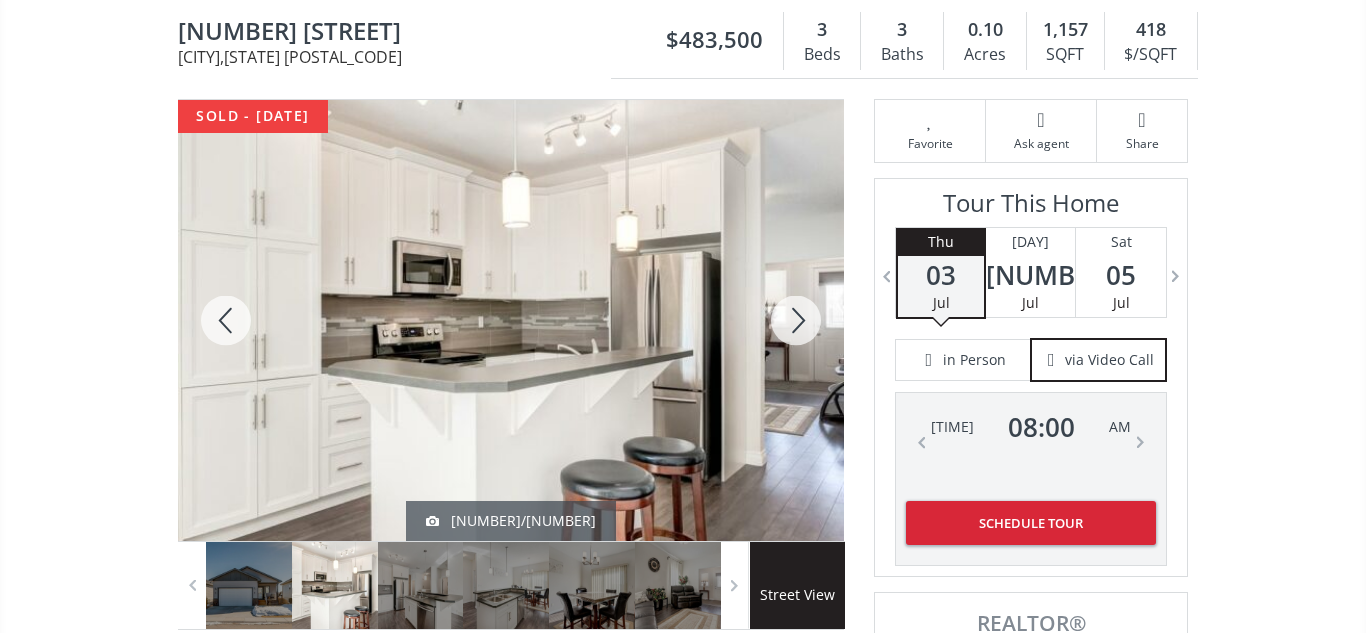 click at bounding box center [796, 320] 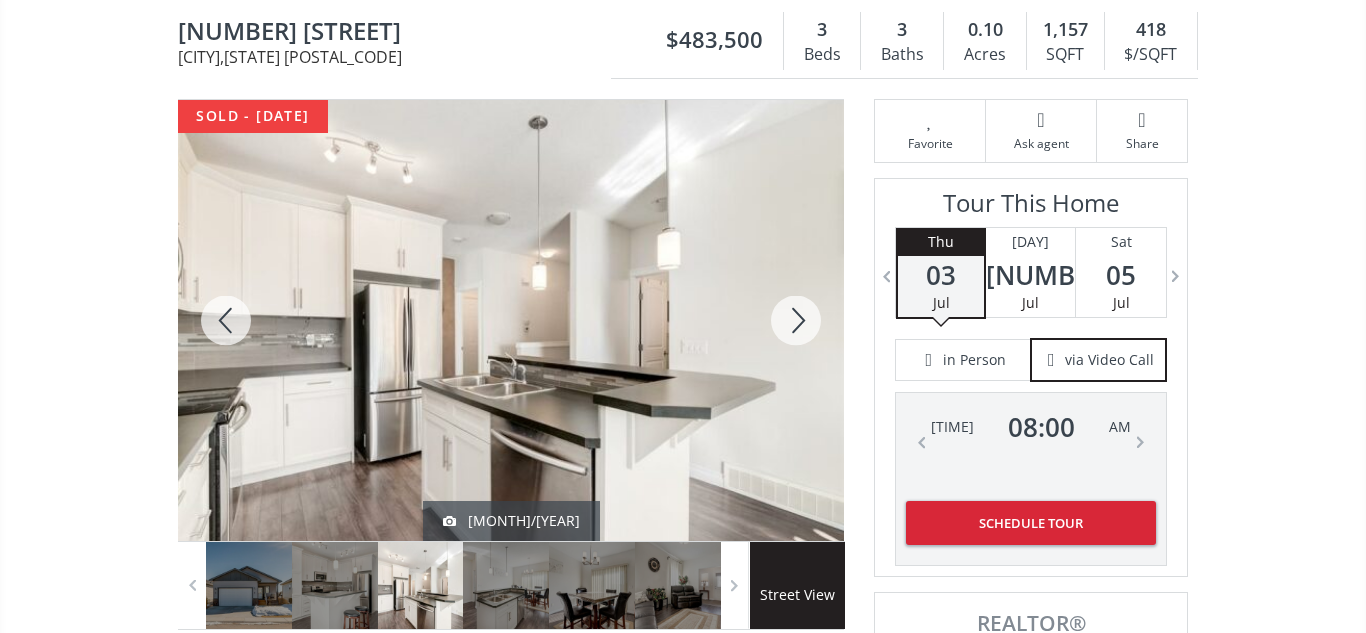 click at bounding box center (796, 320) 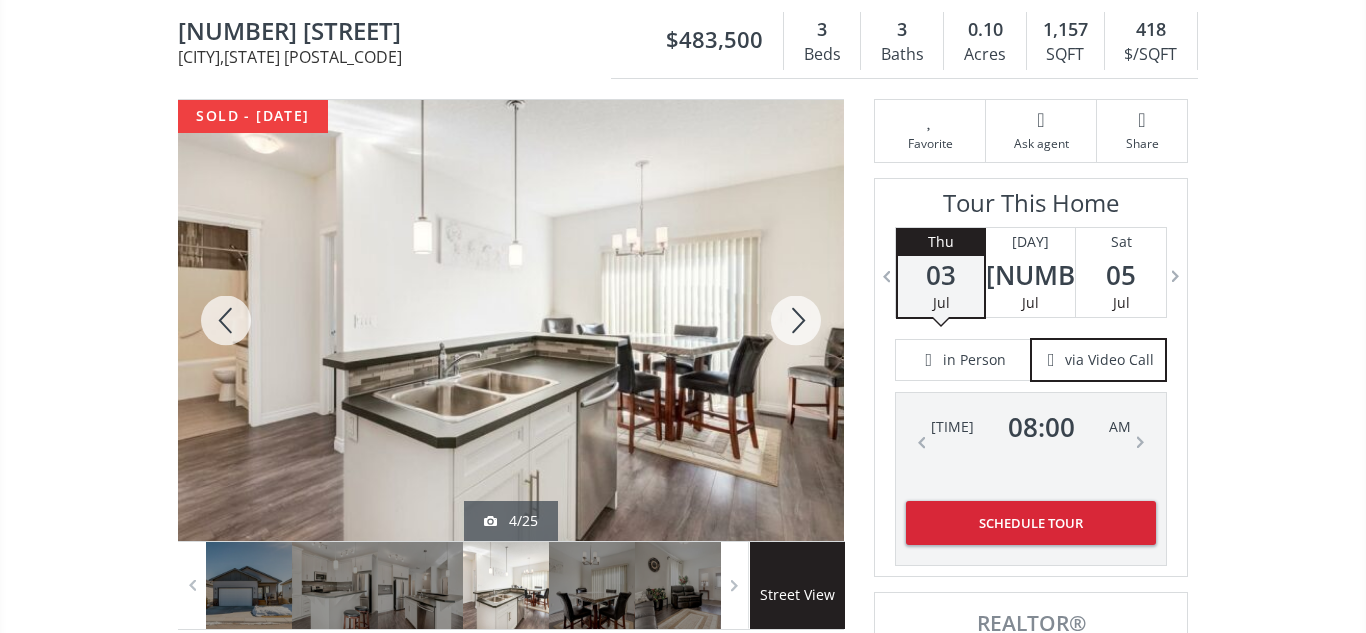 click at bounding box center [796, 320] 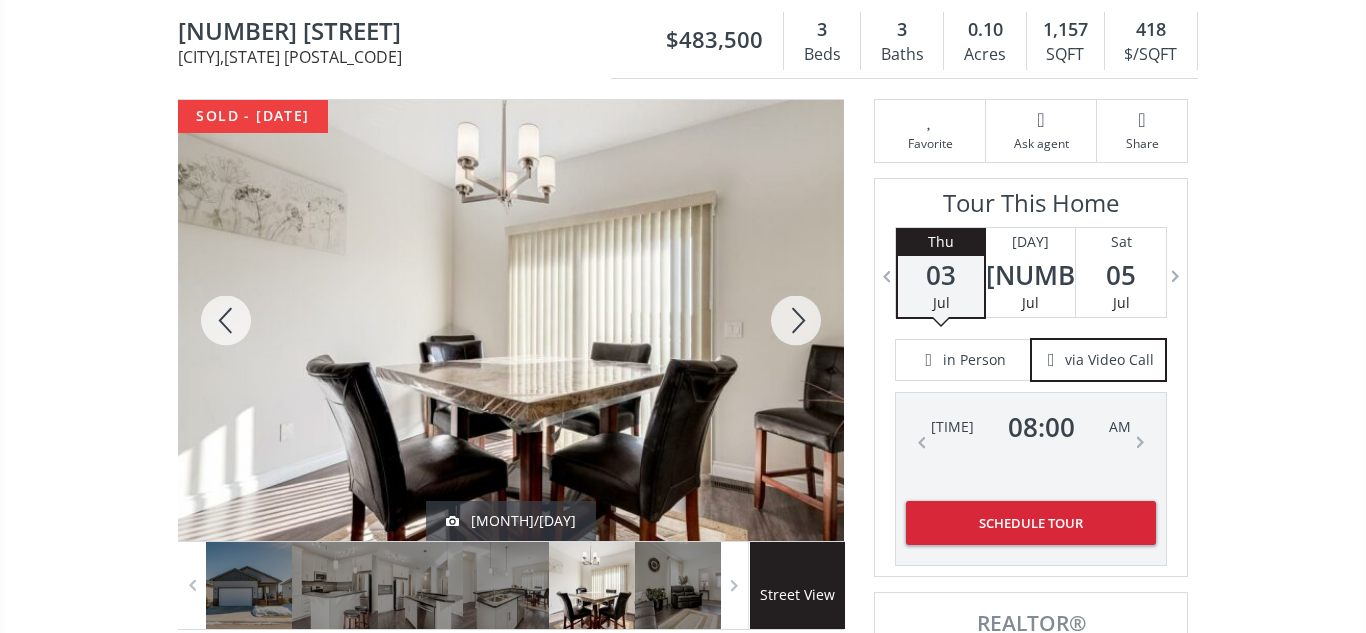 click at bounding box center (796, 320) 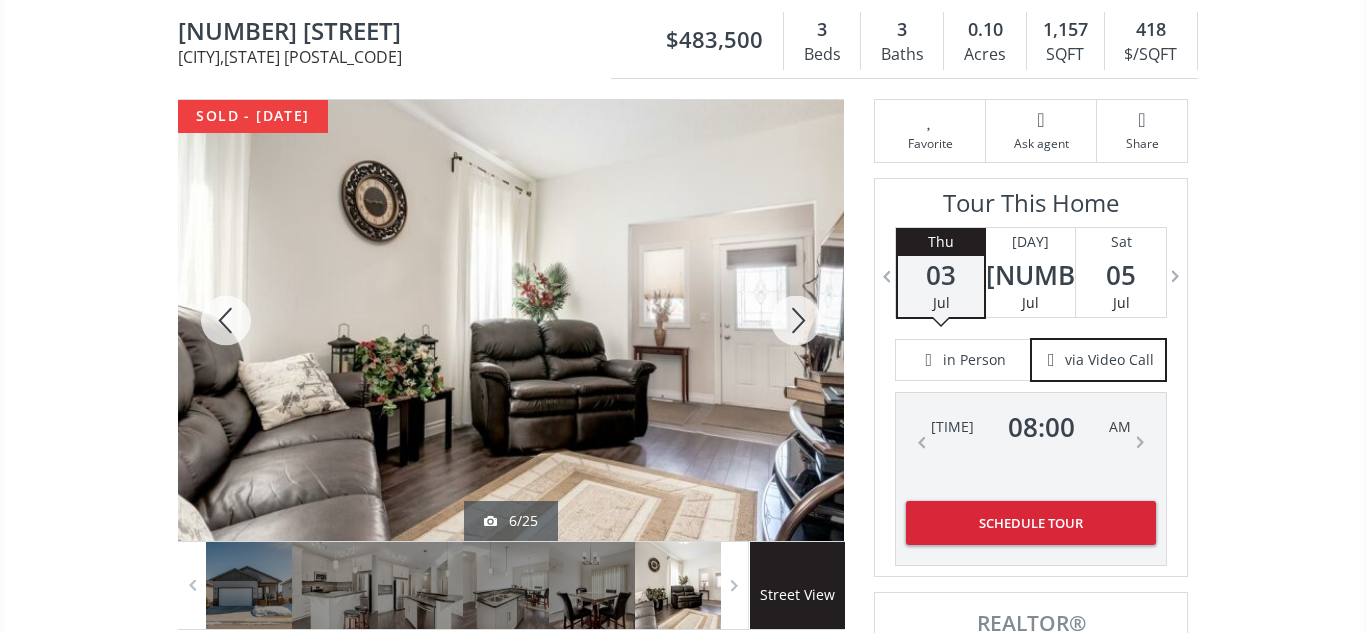 click at bounding box center [796, 320] 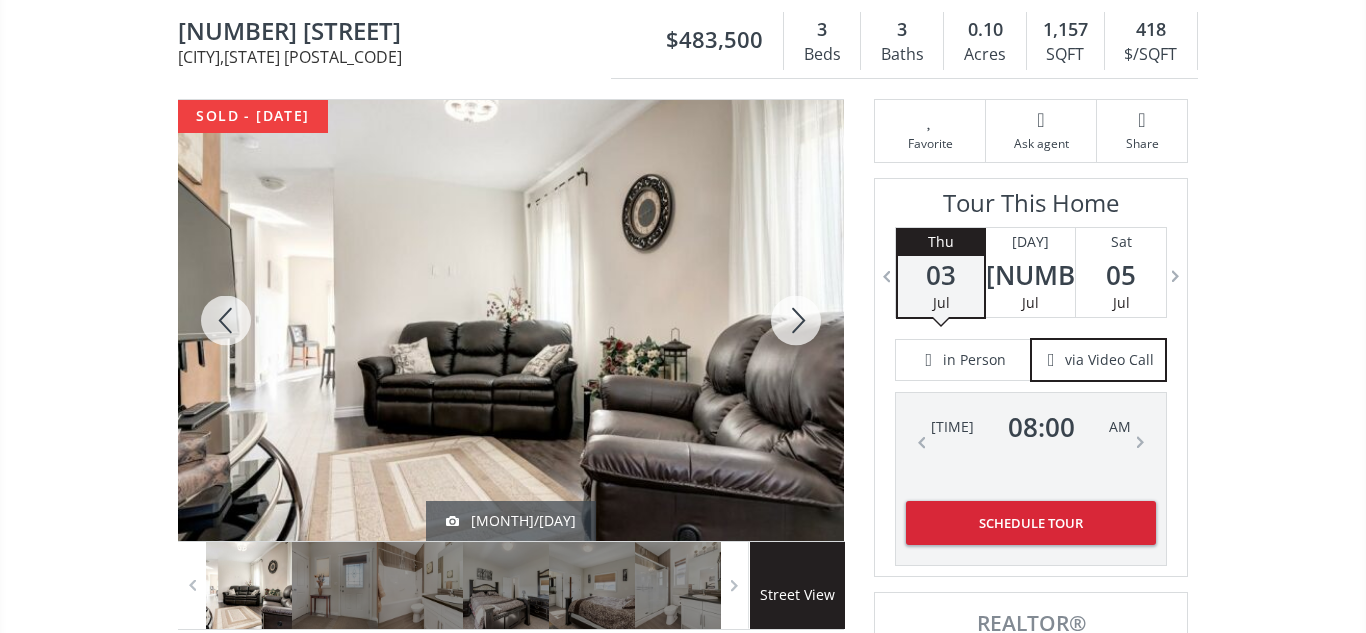 click at bounding box center [796, 320] 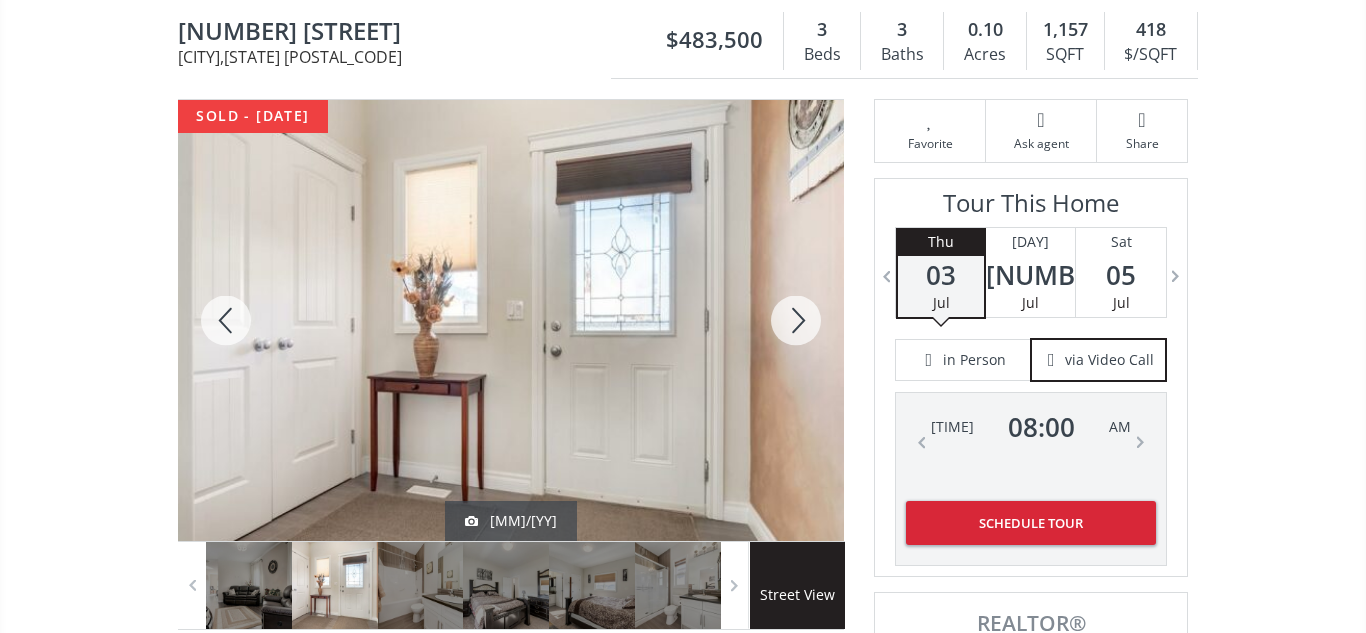 click at bounding box center [796, 320] 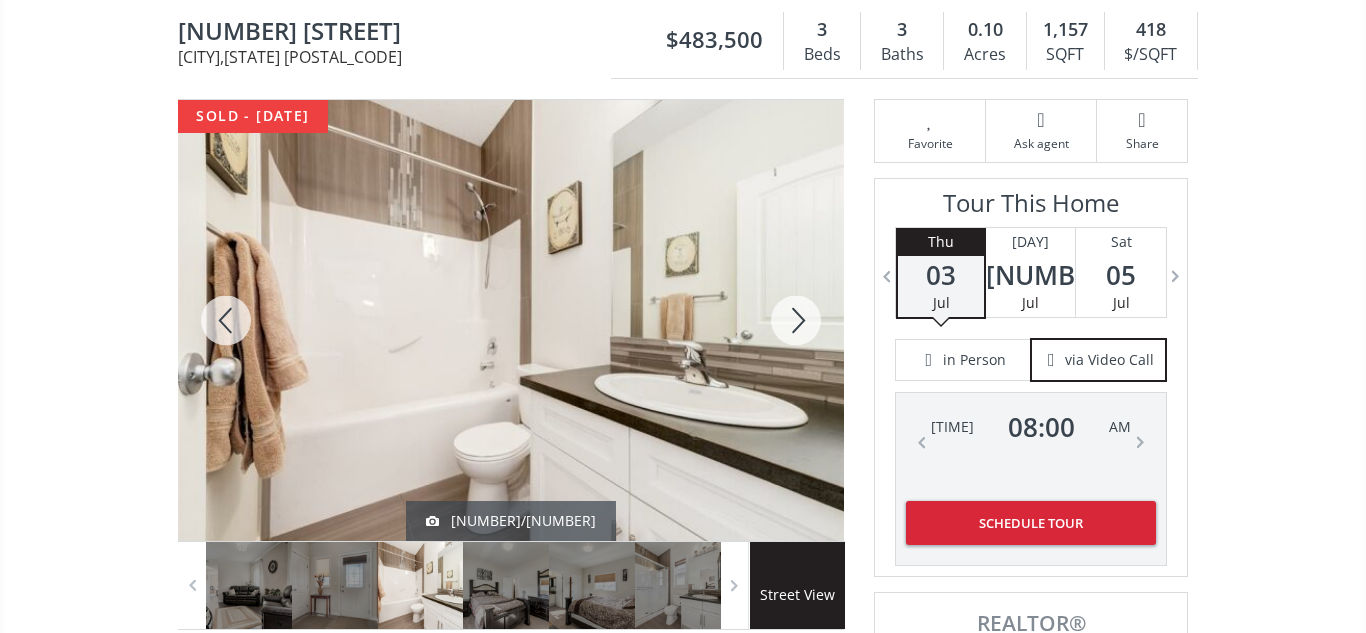 click at bounding box center [796, 320] 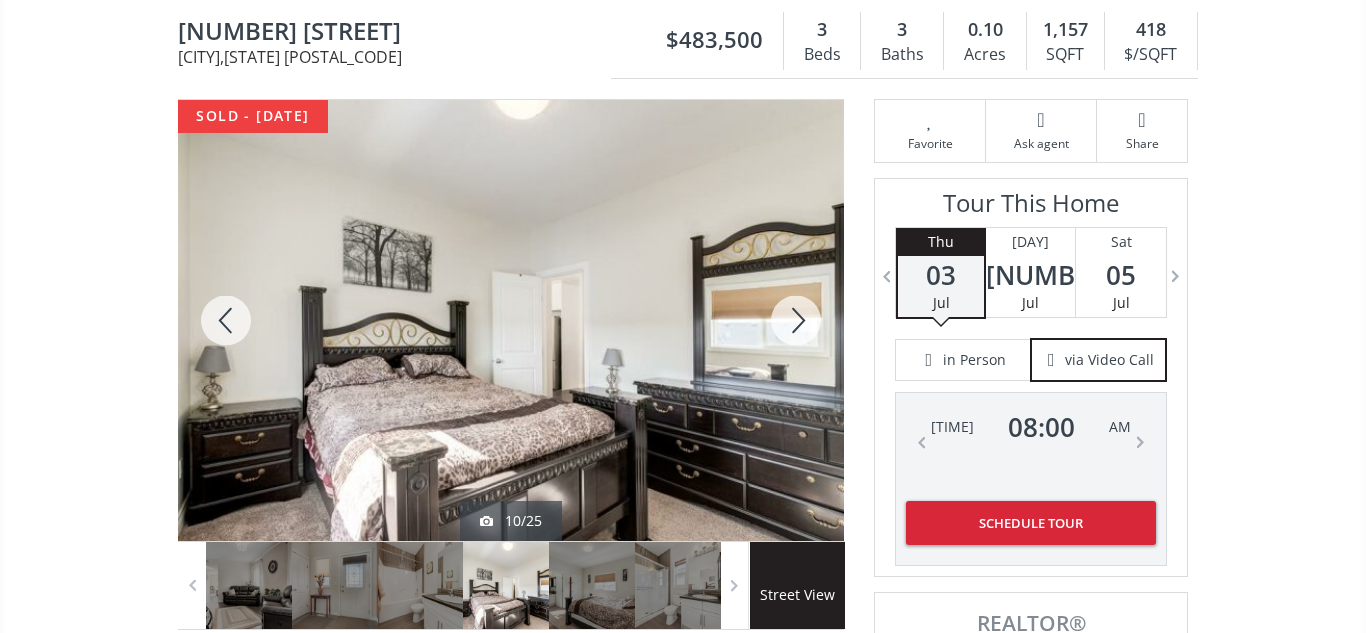 click at bounding box center (796, 320) 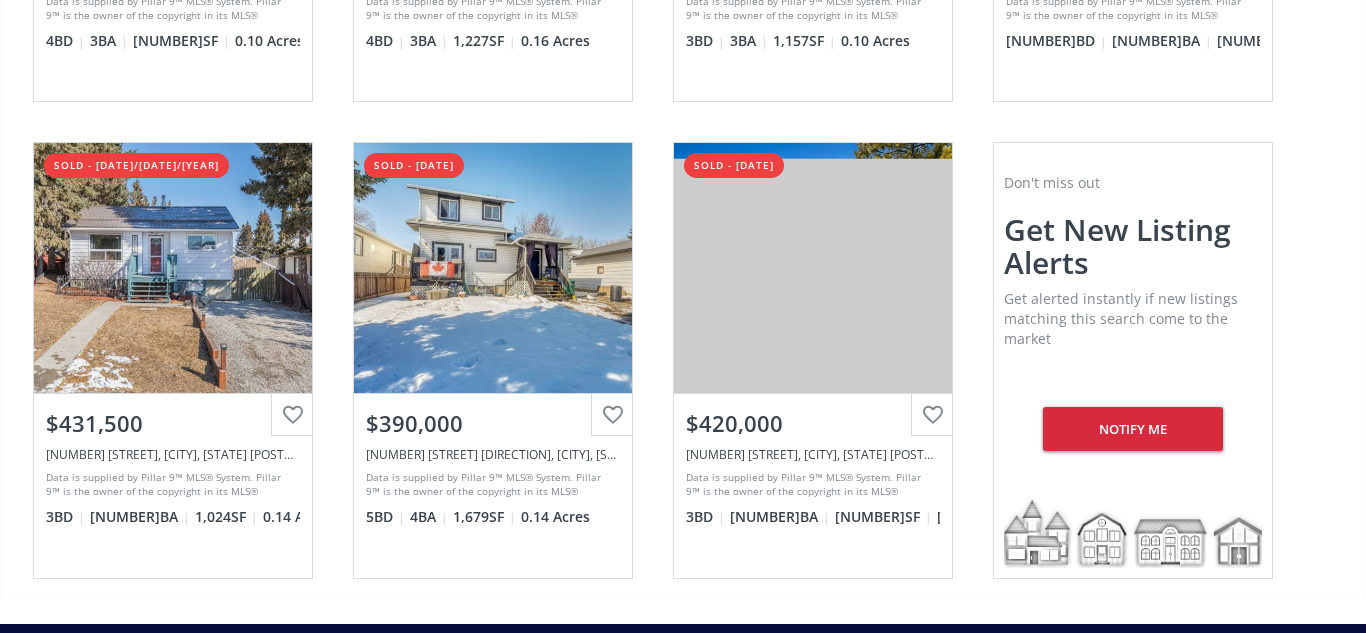scroll, scrollTop: 0, scrollLeft: 0, axis: both 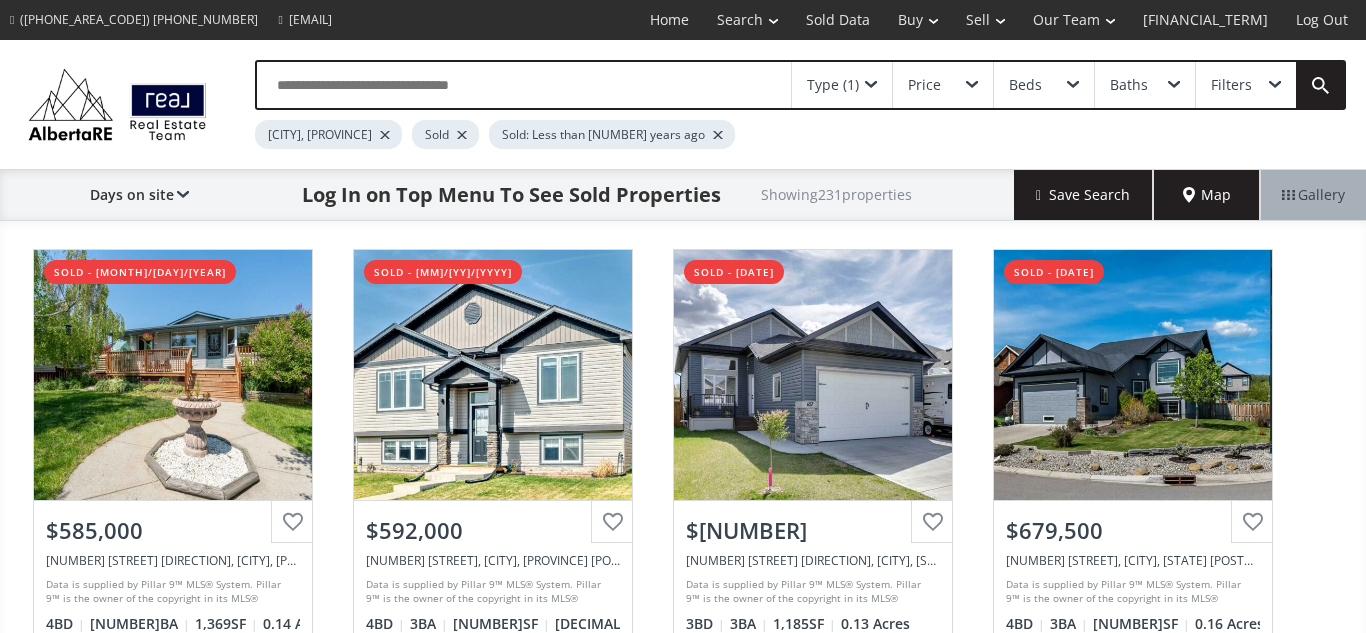 click at bounding box center [524, 85] 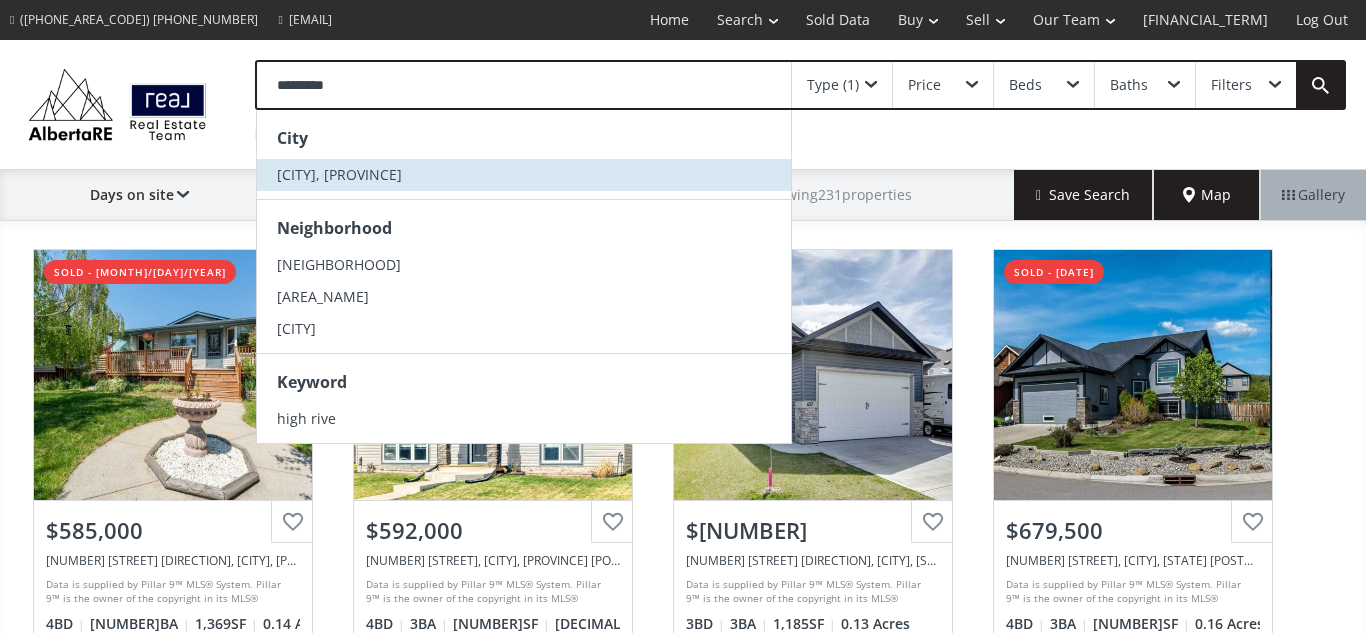 type on "*********" 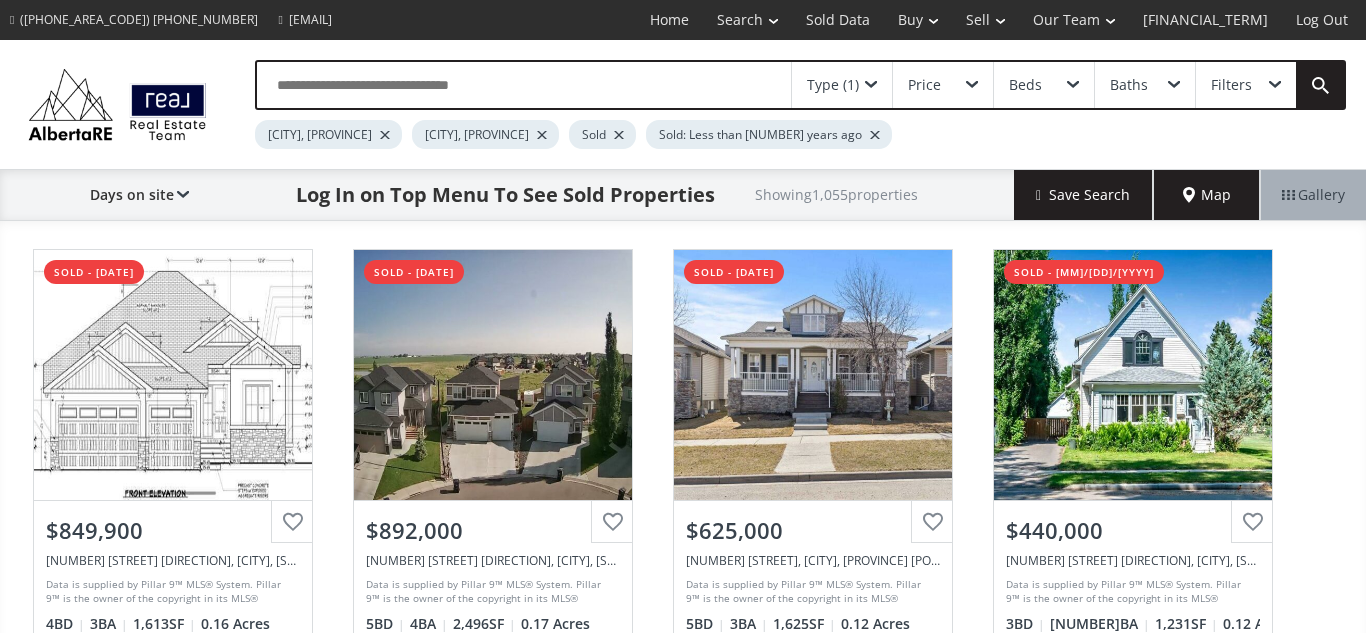 click at bounding box center [385, 135] 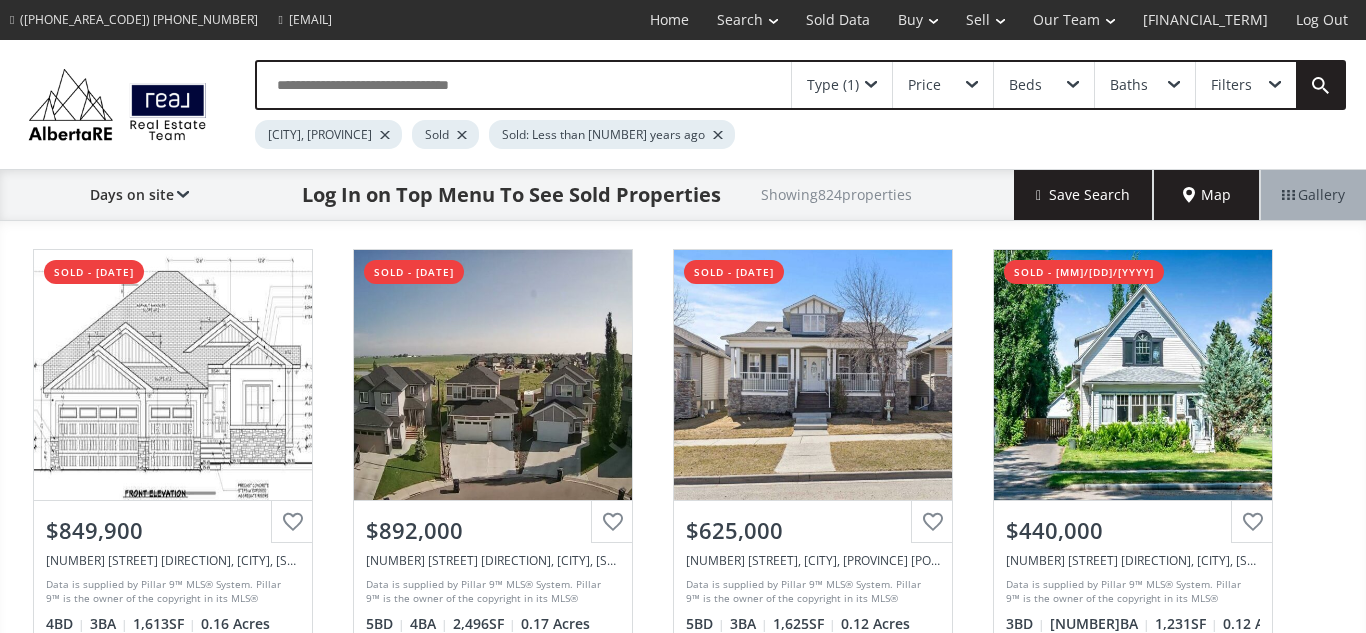 click at bounding box center [718, 135] 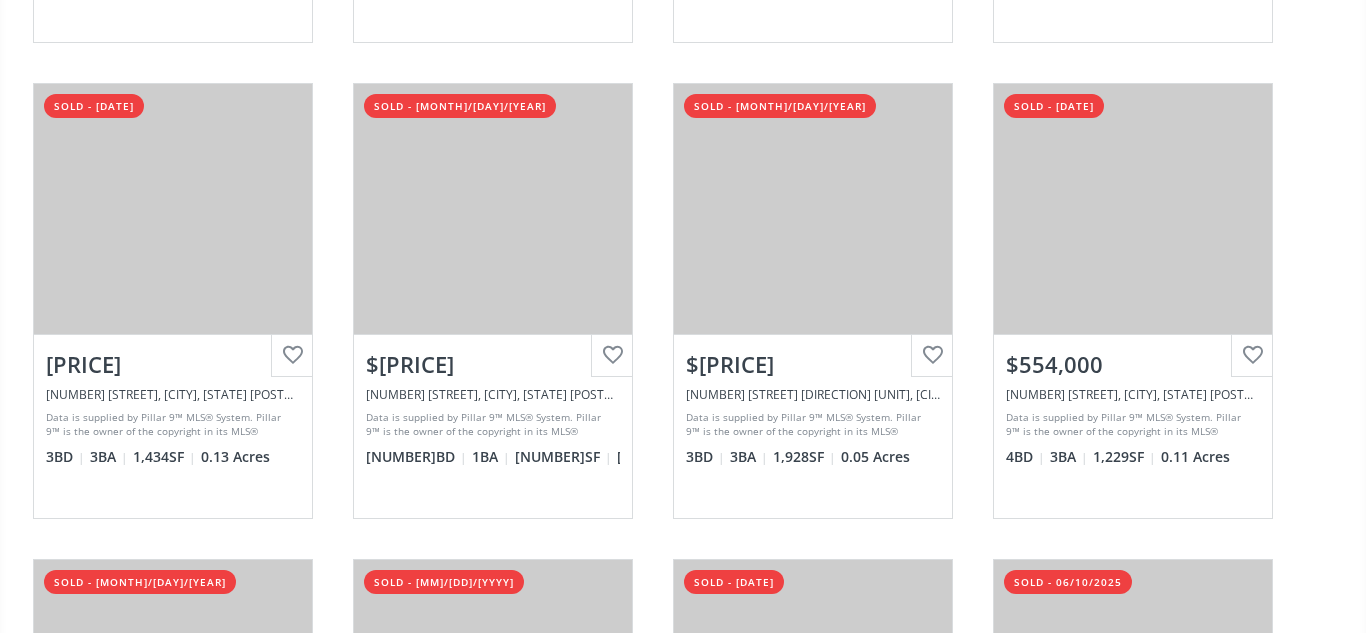 scroll, scrollTop: 1128, scrollLeft: 0, axis: vertical 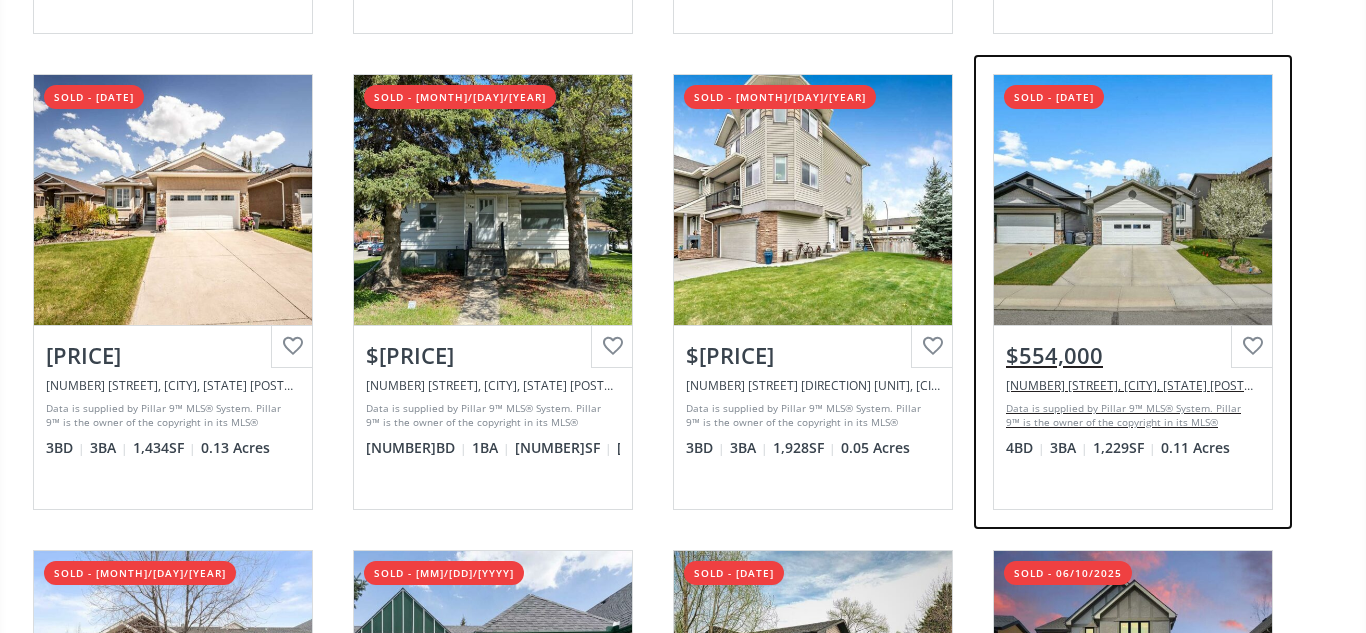 click on "$554,000" at bounding box center (1133, 351) 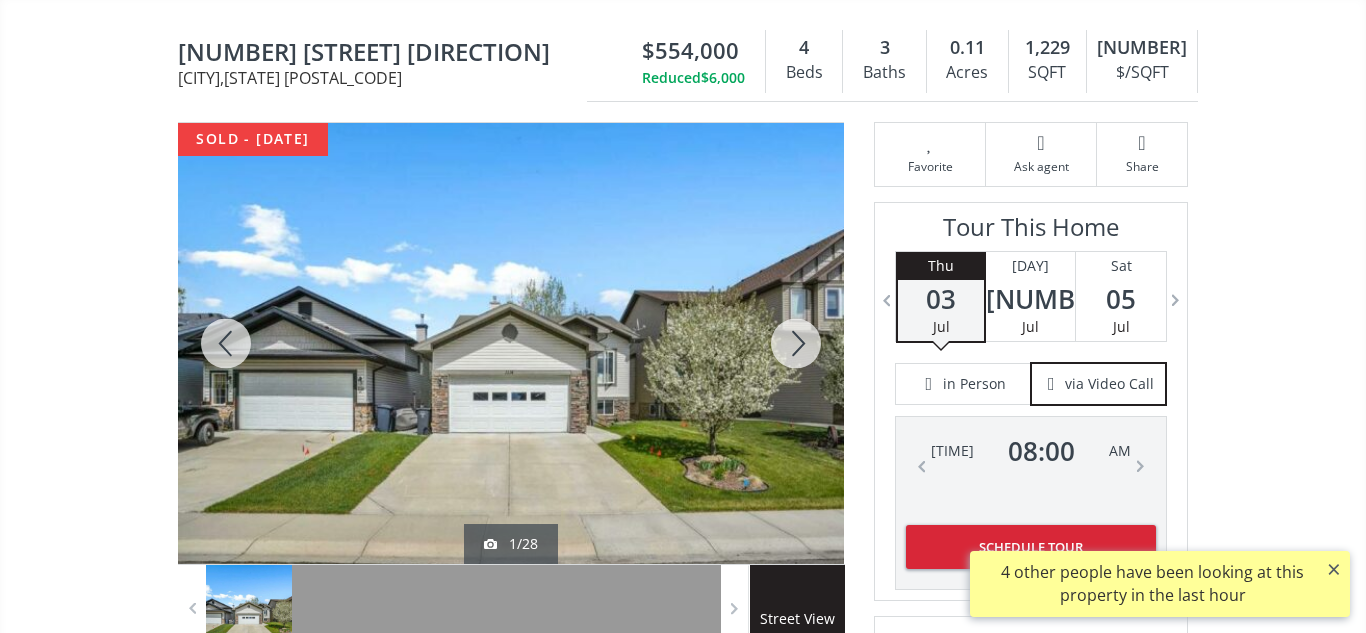 scroll, scrollTop: 186, scrollLeft: 0, axis: vertical 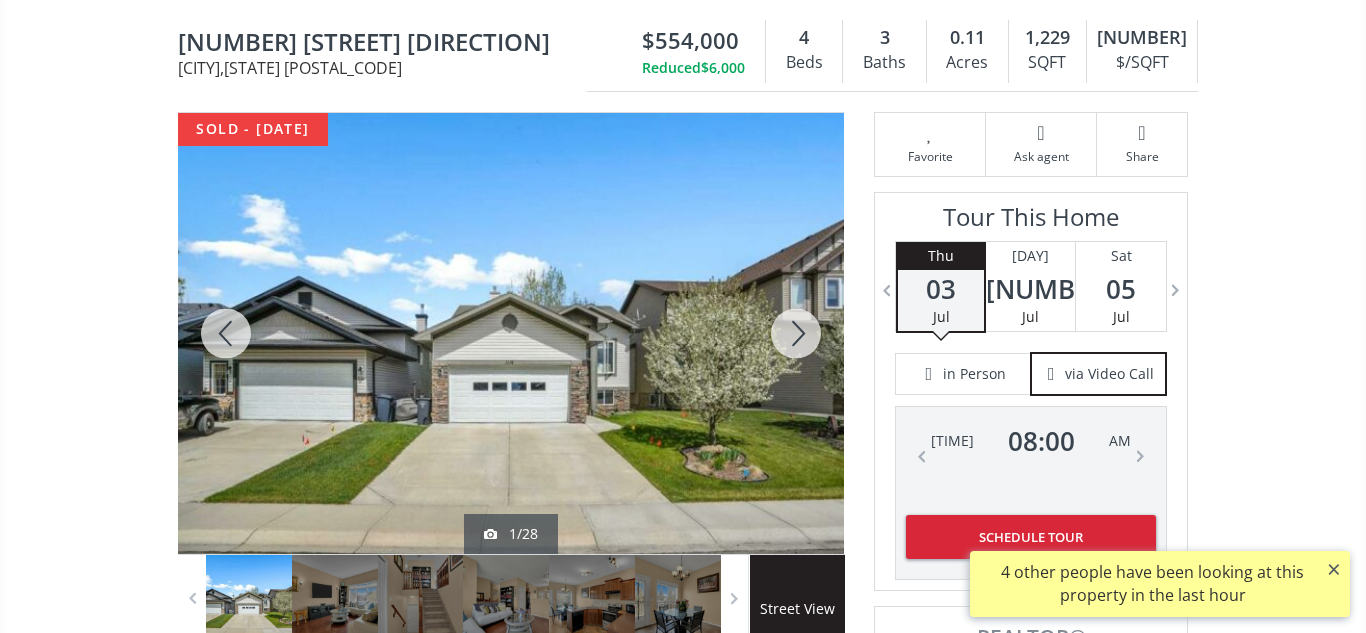 click at bounding box center [796, 333] 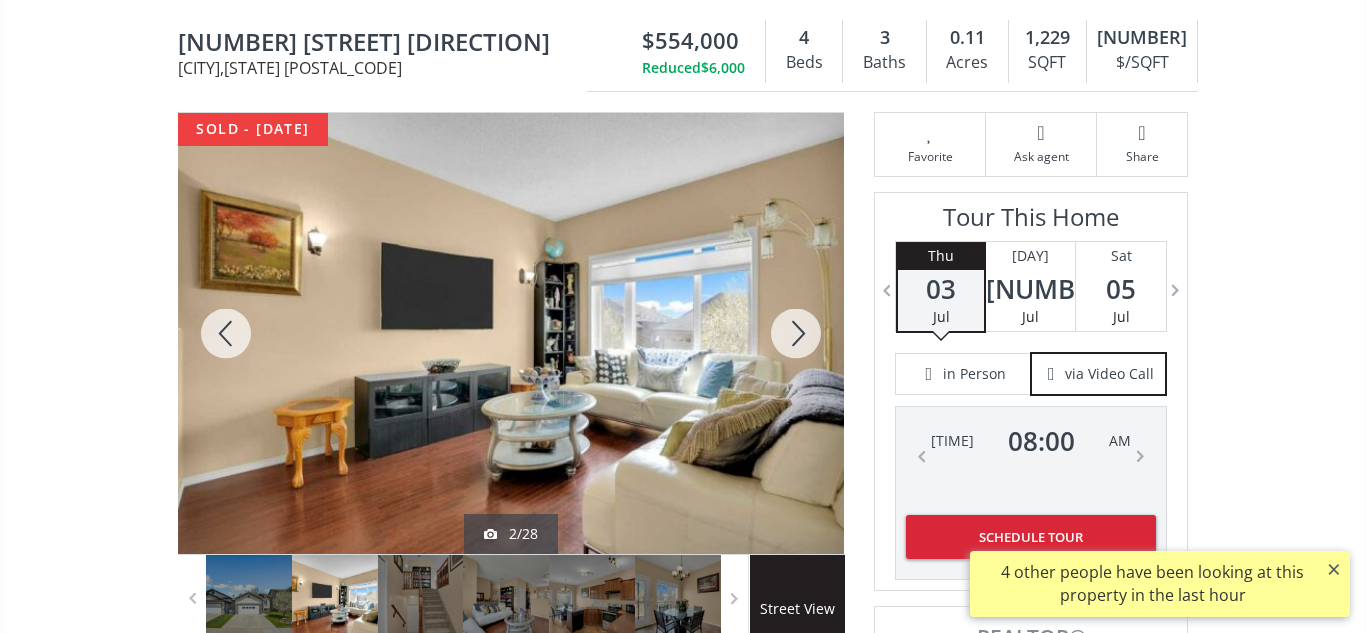 click at bounding box center (796, 333) 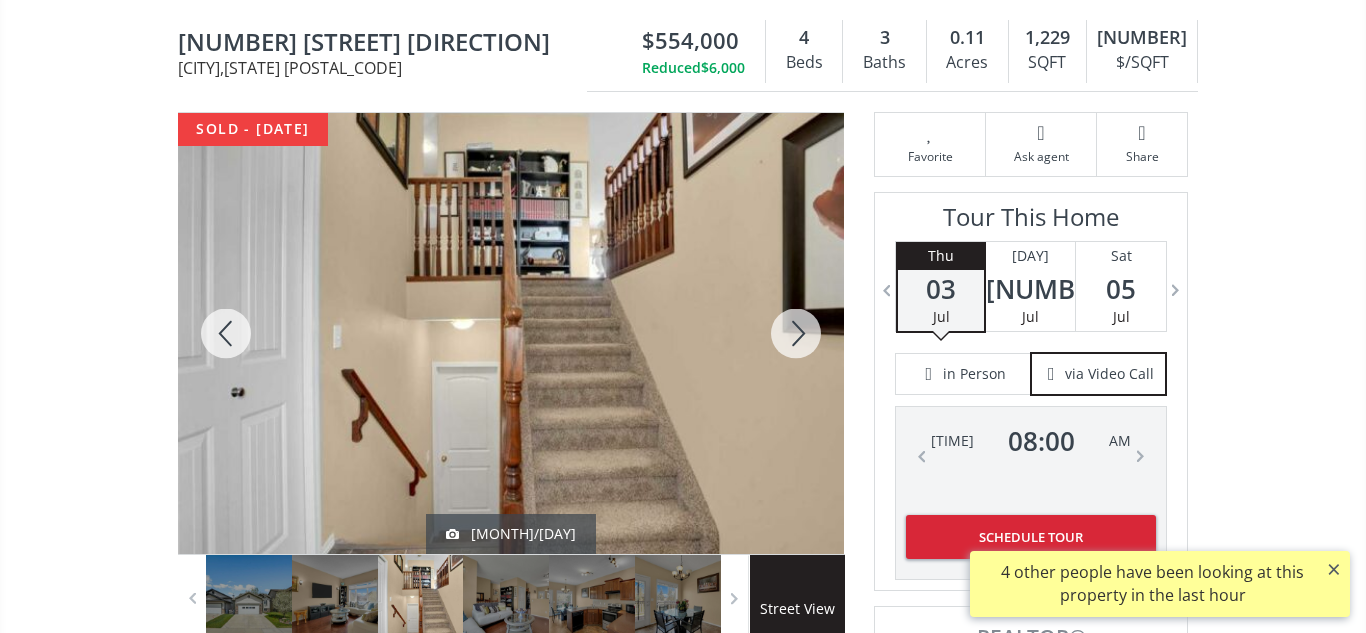 click at bounding box center (796, 333) 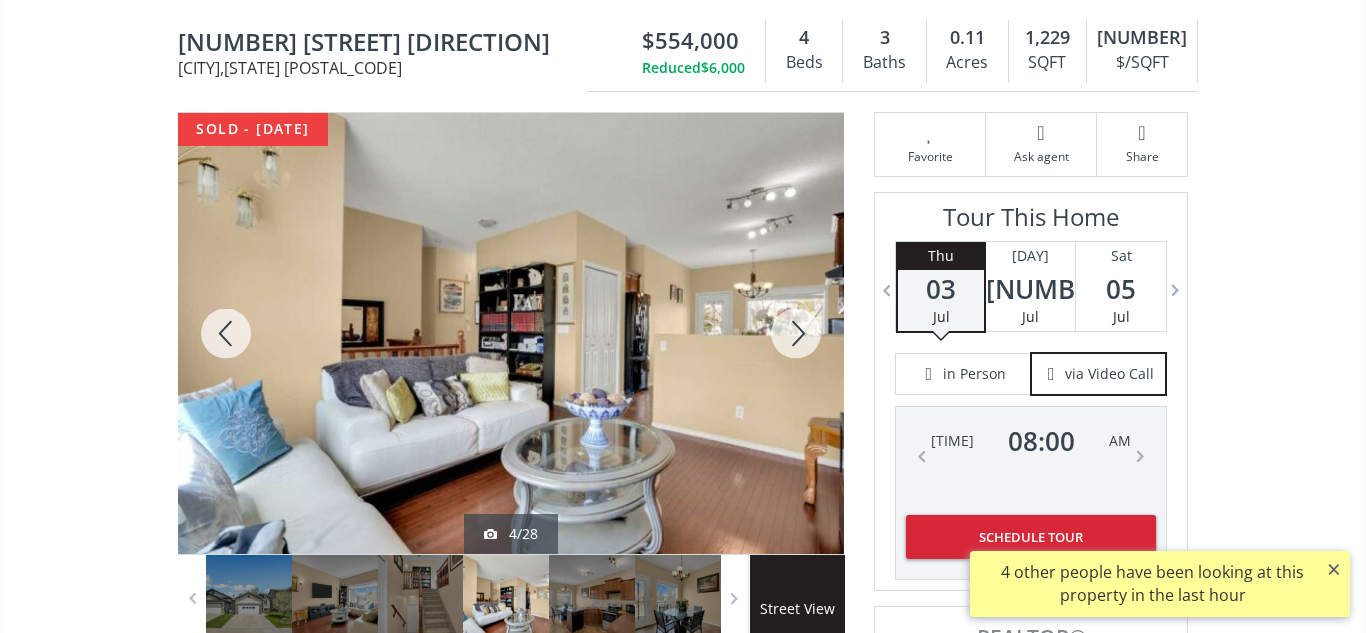 click at bounding box center (796, 333) 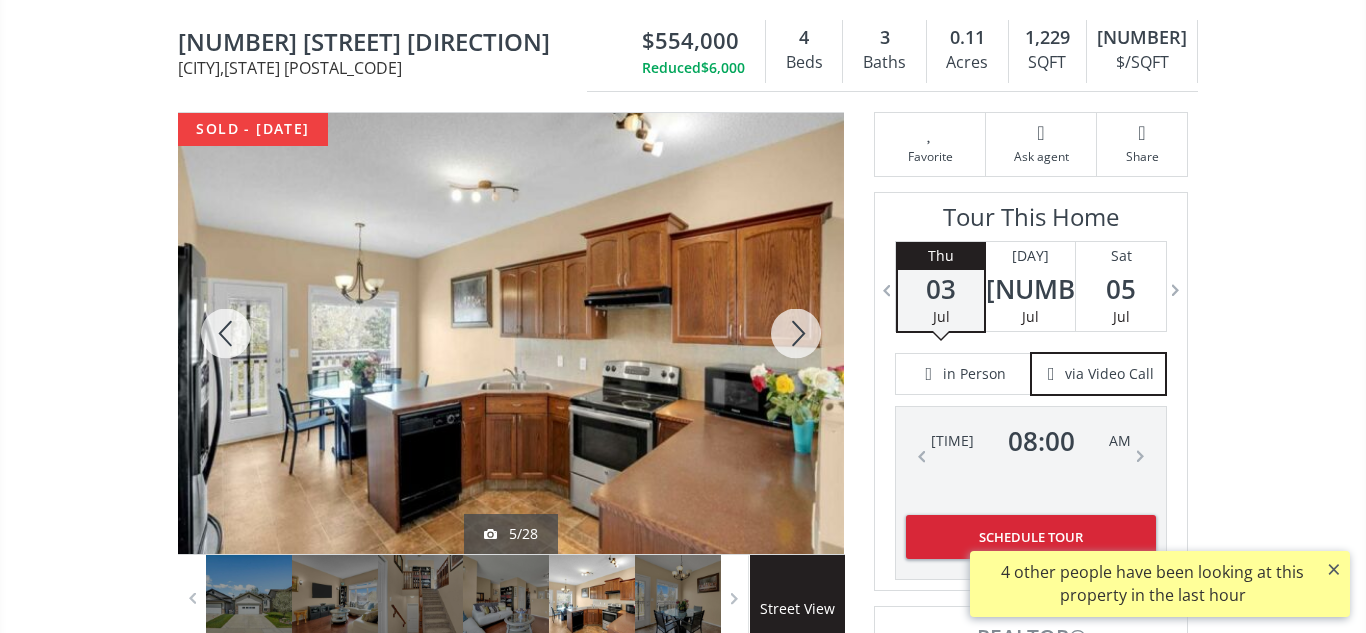 click at bounding box center [796, 333] 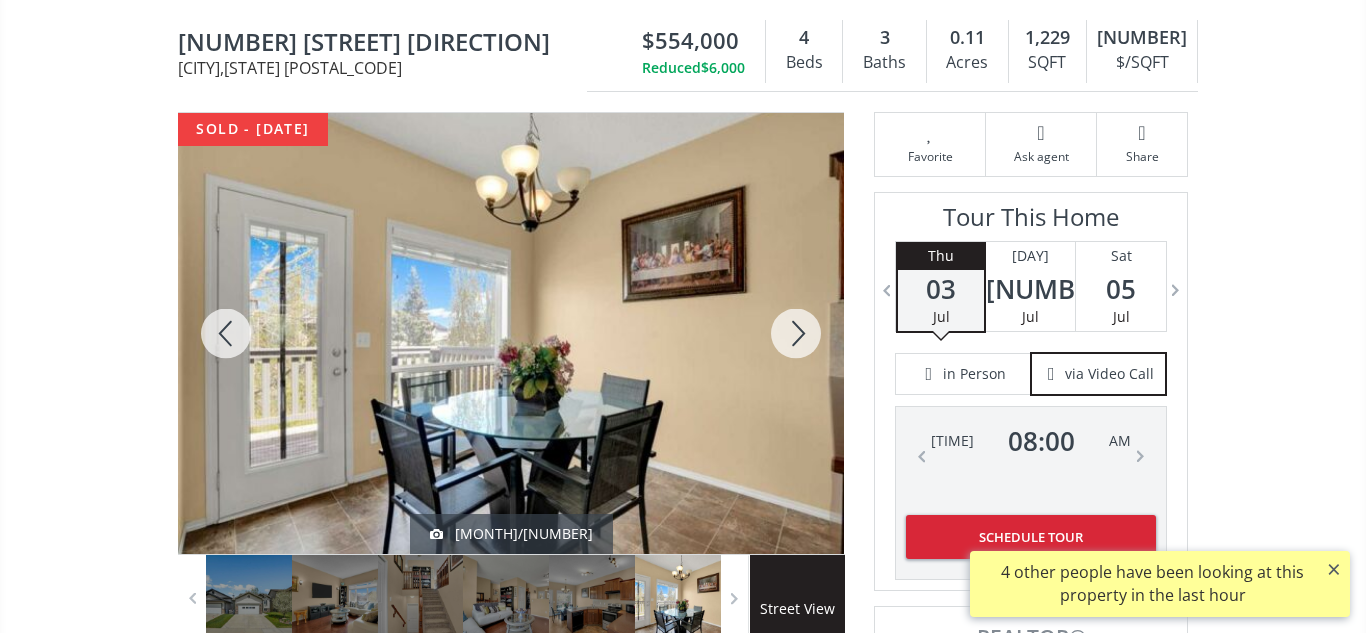 click at bounding box center (796, 333) 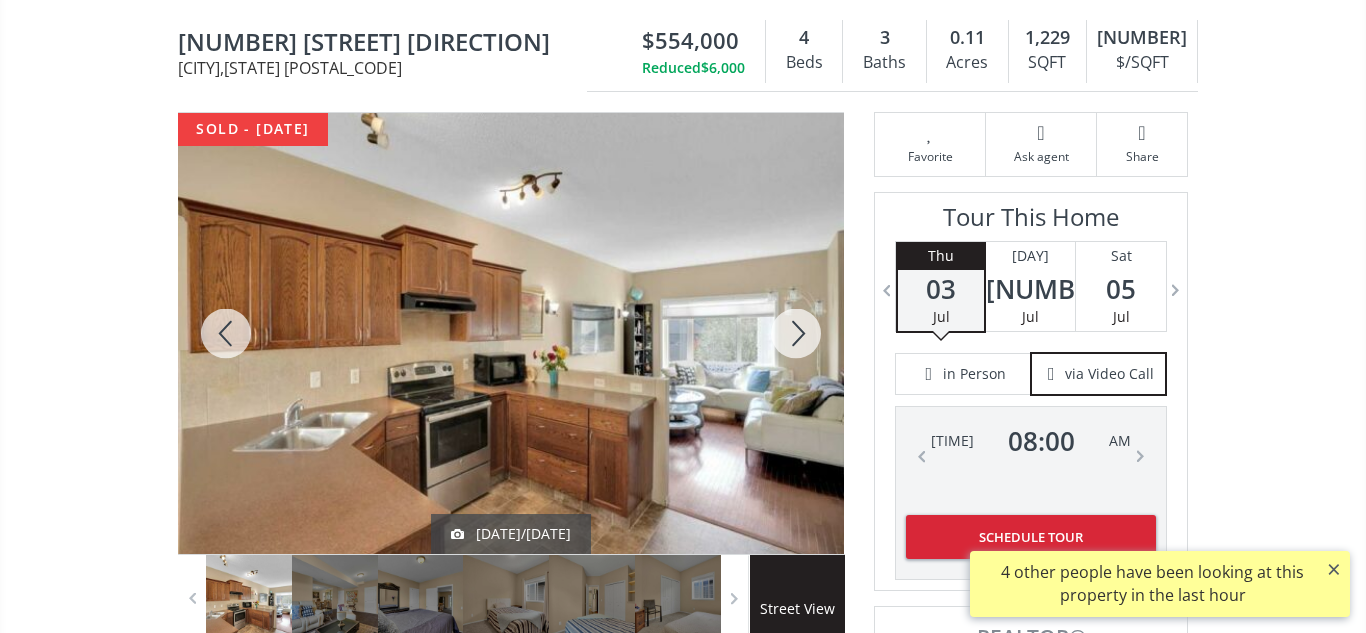 click at bounding box center (796, 333) 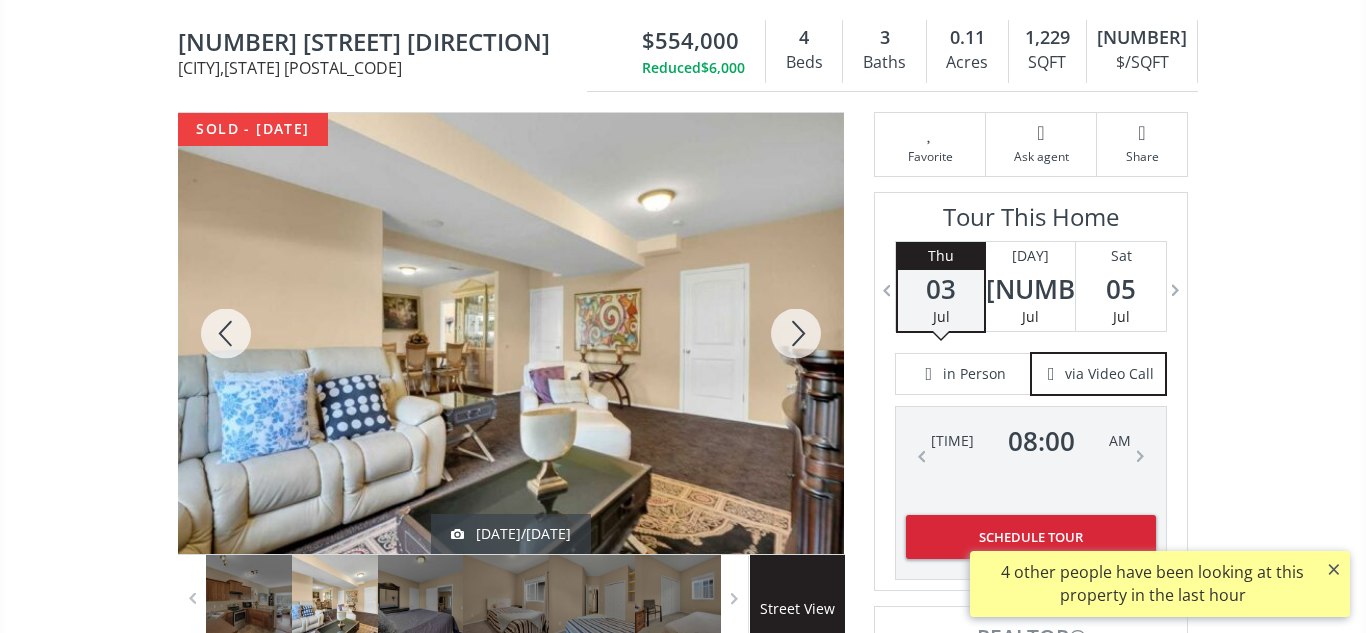 click at bounding box center (796, 333) 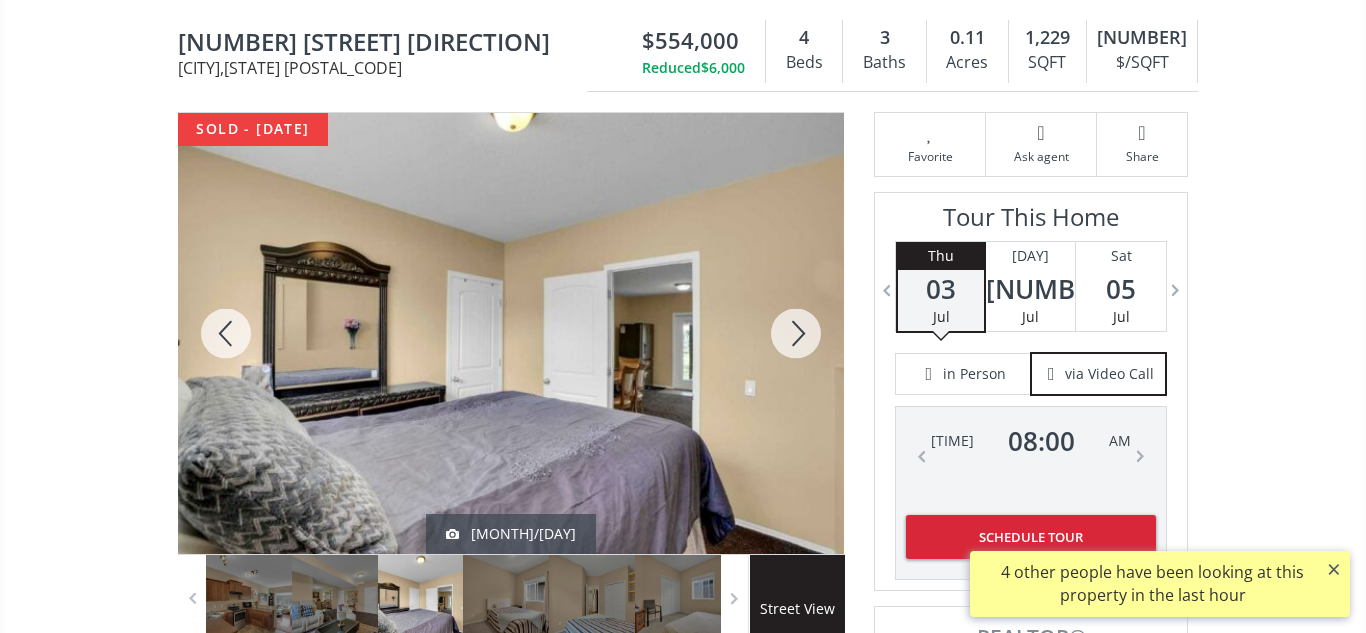 click at bounding box center (796, 333) 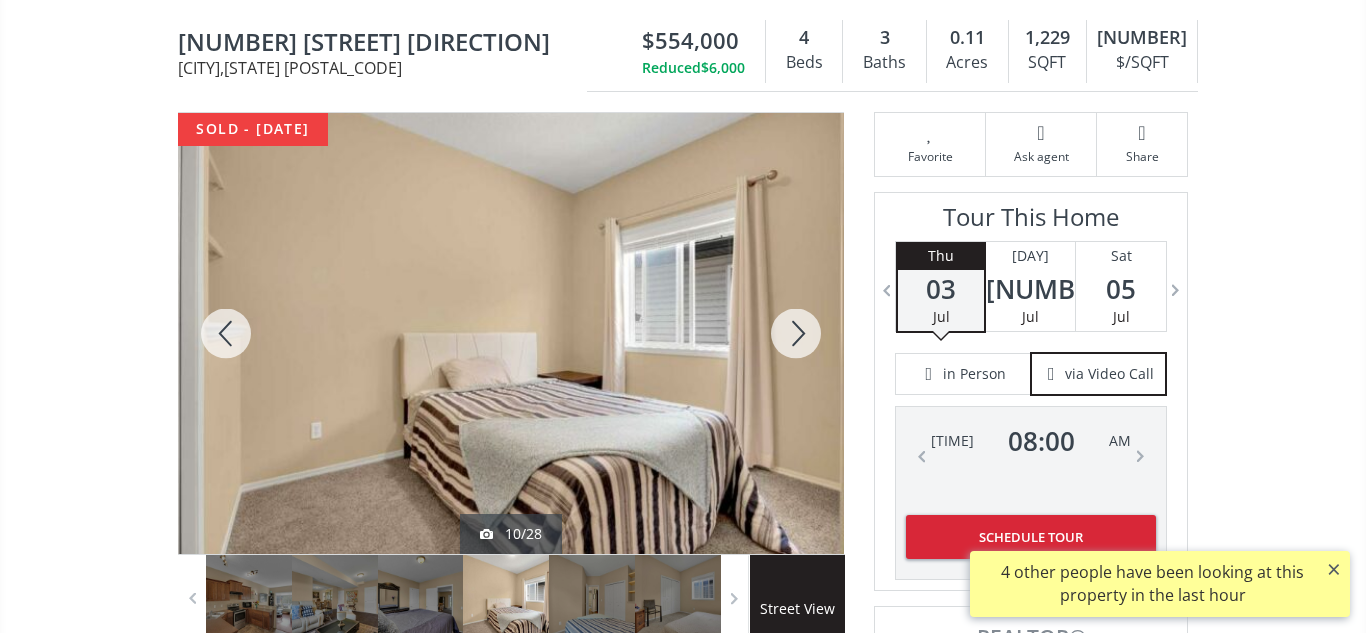 click at bounding box center (796, 333) 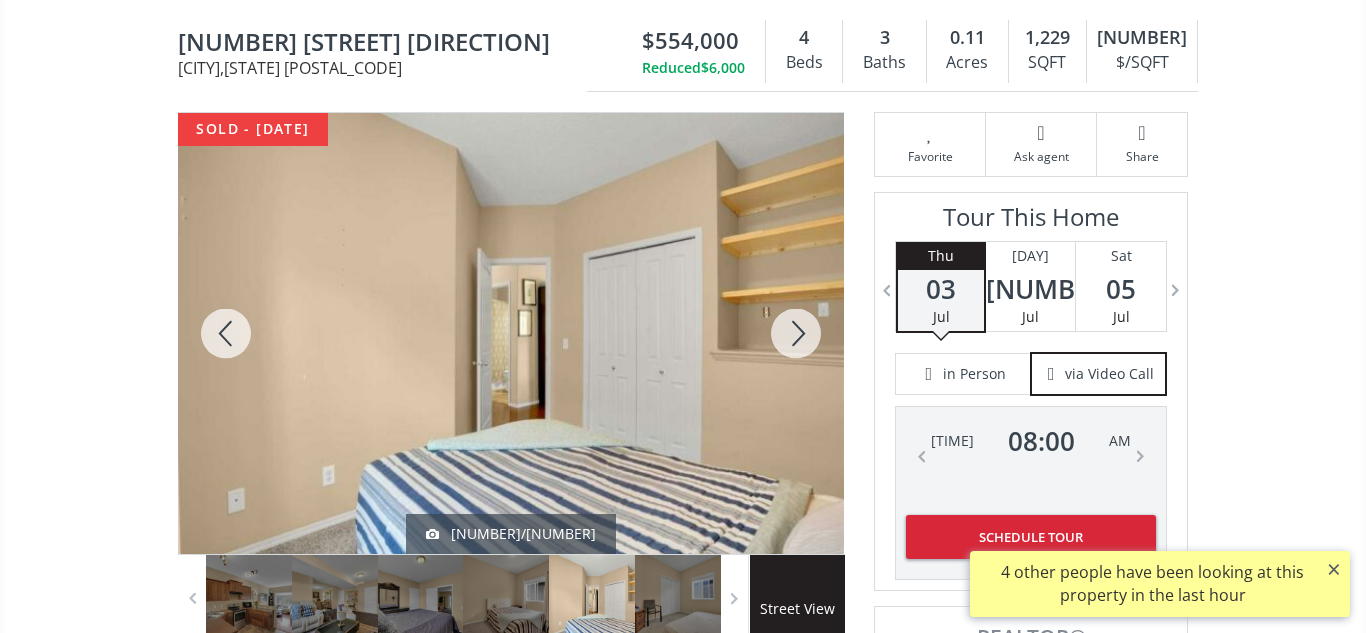 click at bounding box center (796, 333) 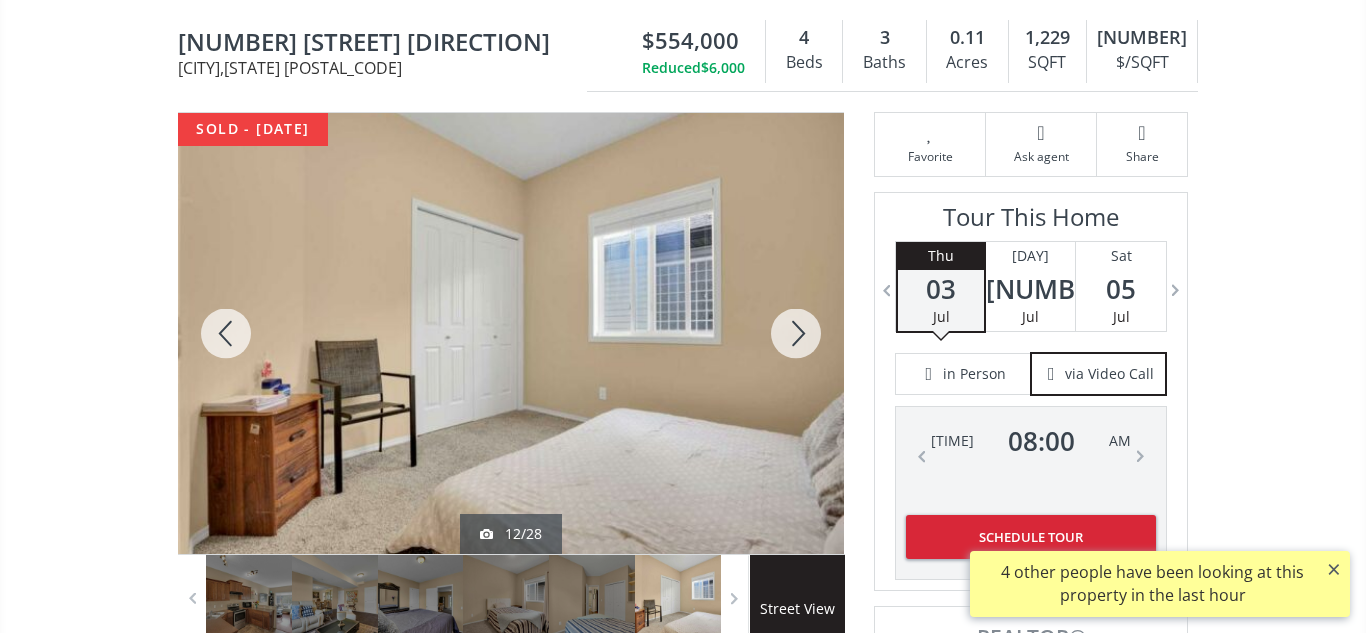 click at bounding box center (796, 333) 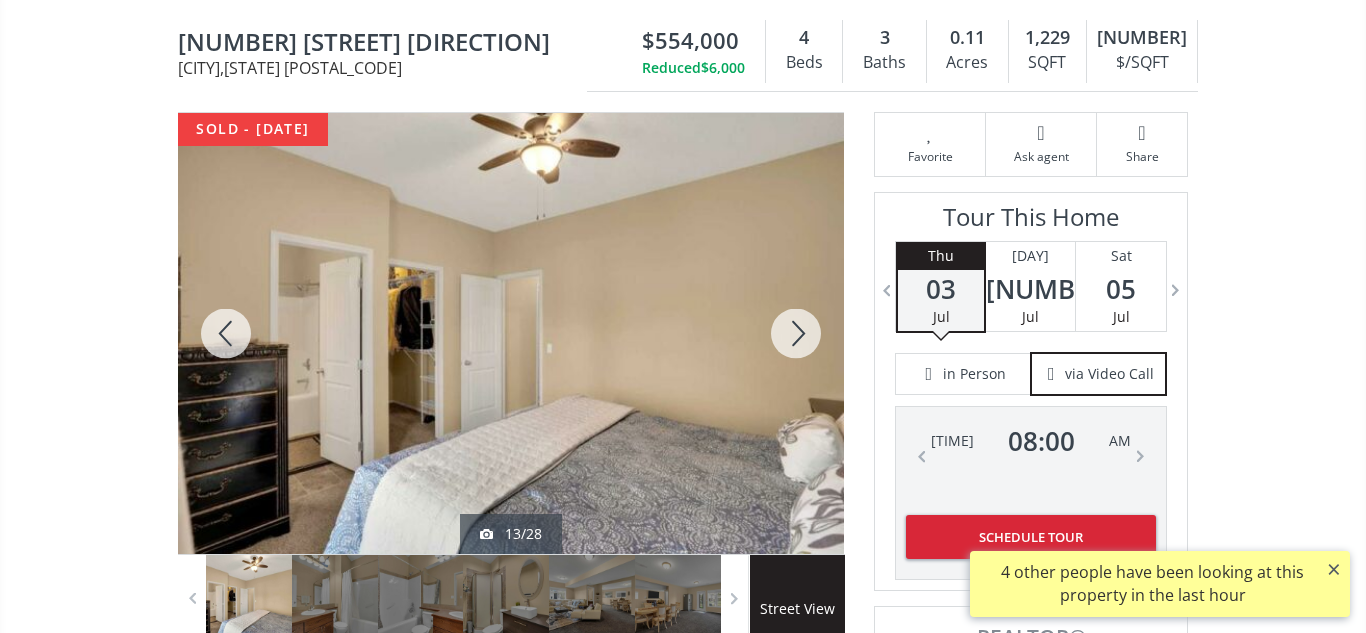 click at bounding box center (796, 333) 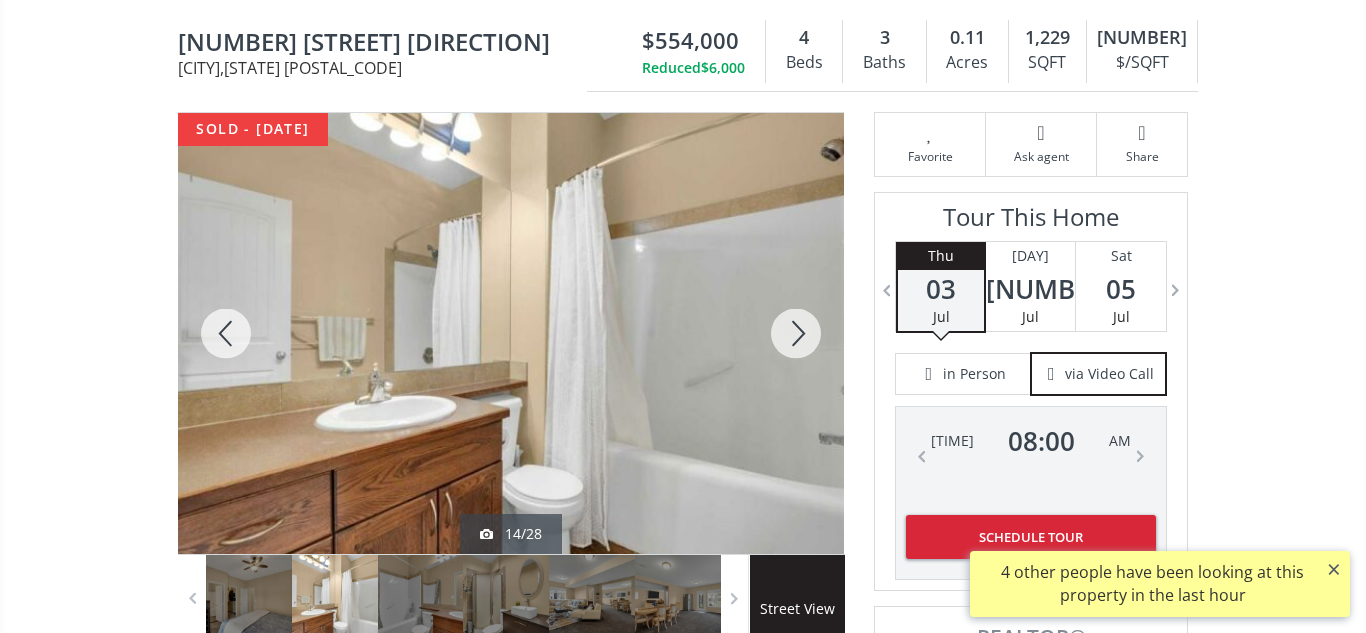 click at bounding box center (796, 333) 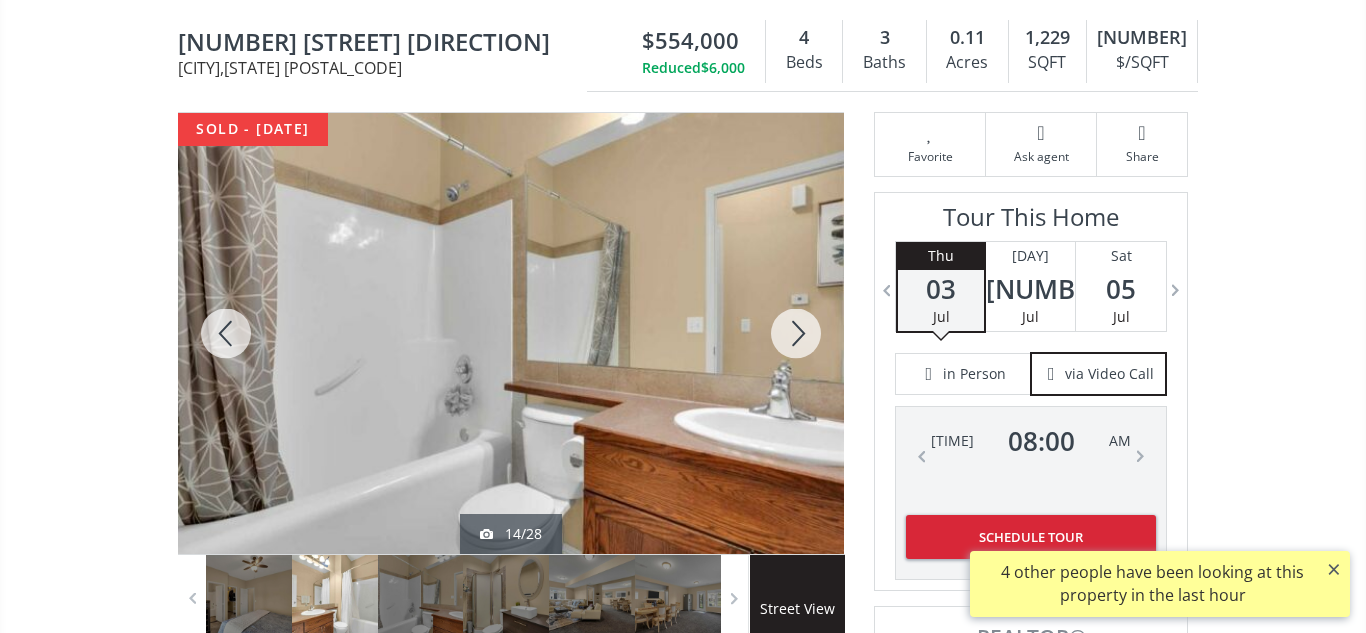 click at bounding box center [796, 333] 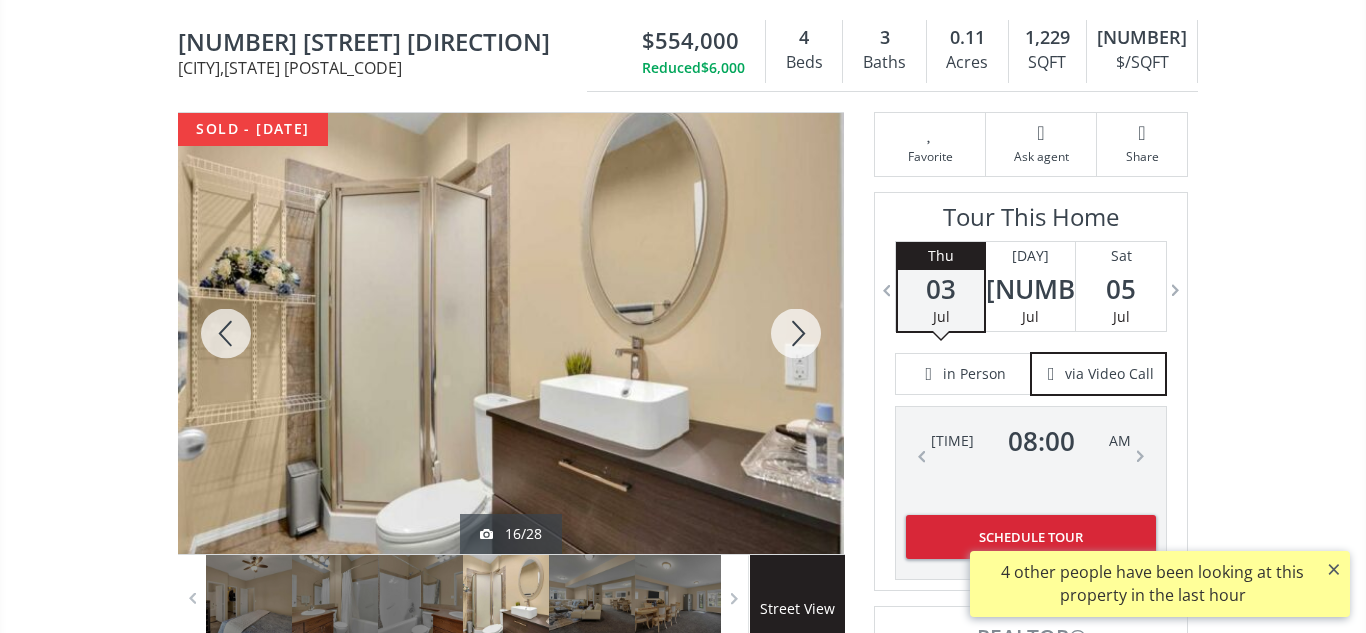 click at bounding box center (796, 333) 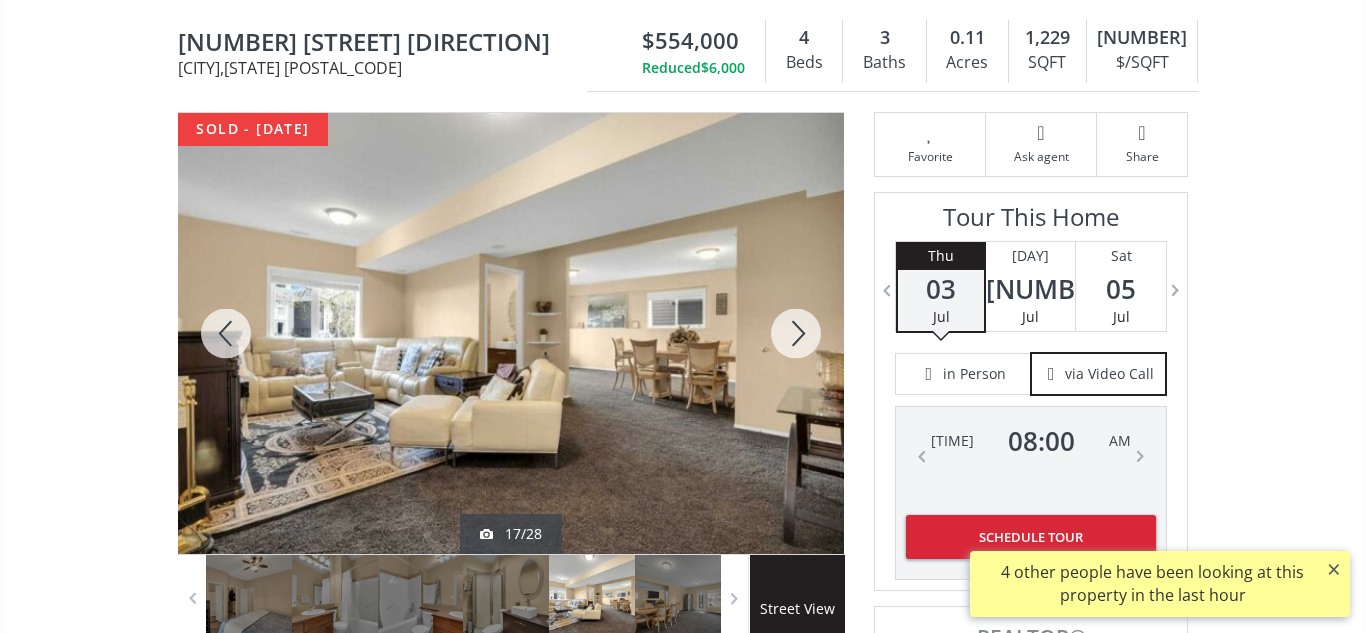 click at bounding box center [796, 333] 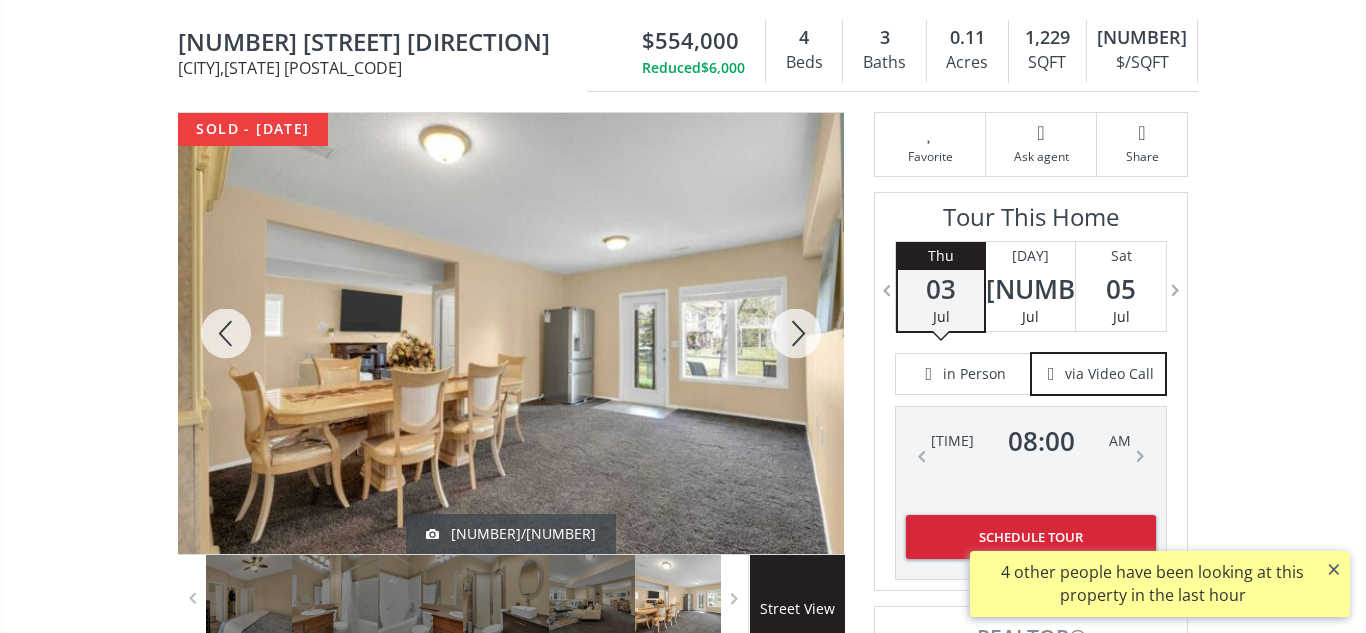 click at bounding box center (796, 333) 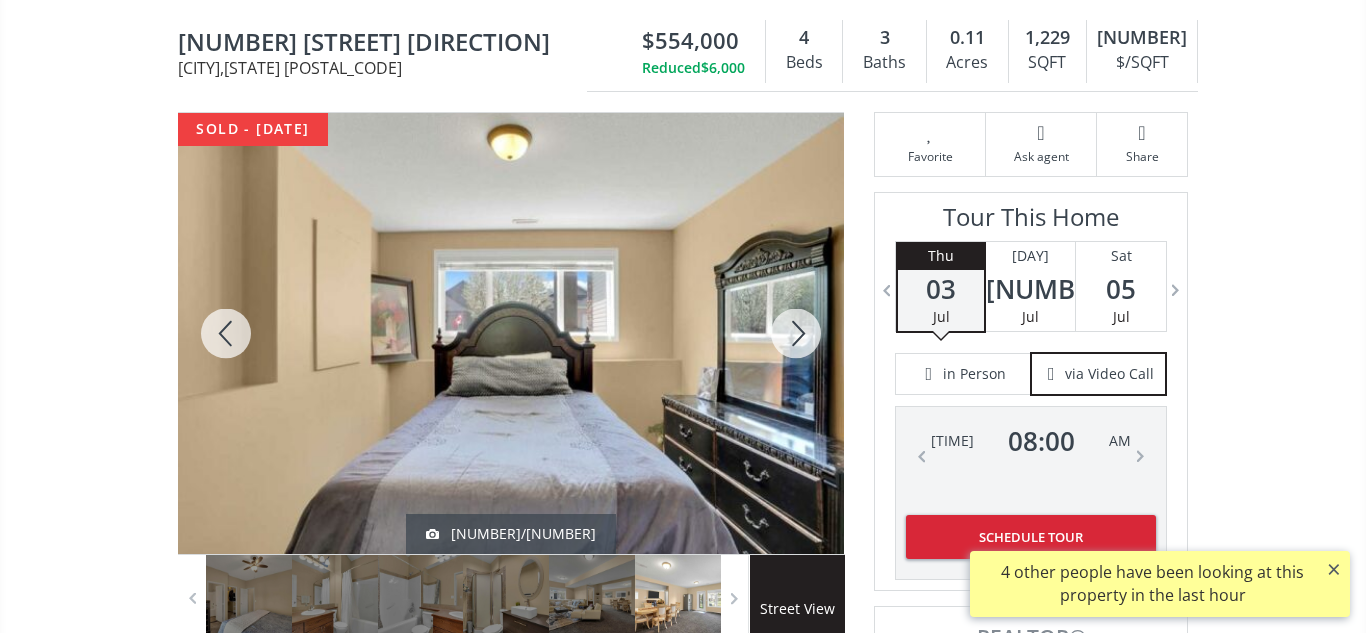 click at bounding box center [796, 333] 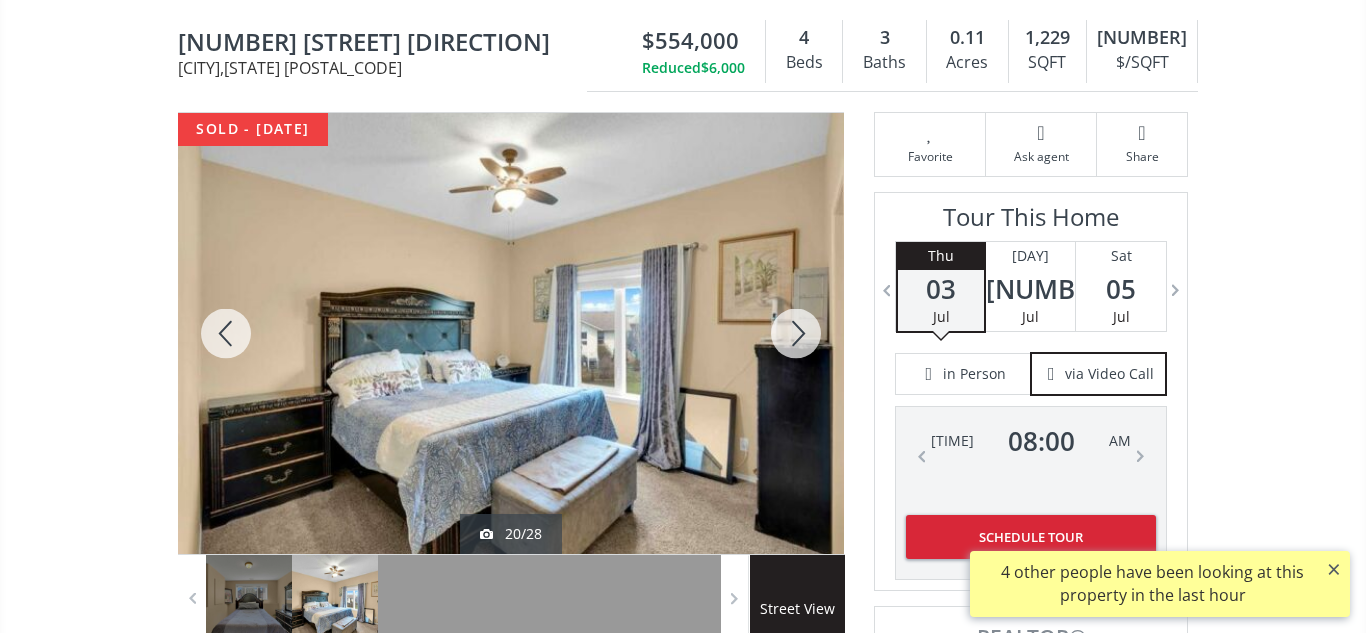 click at bounding box center (796, 333) 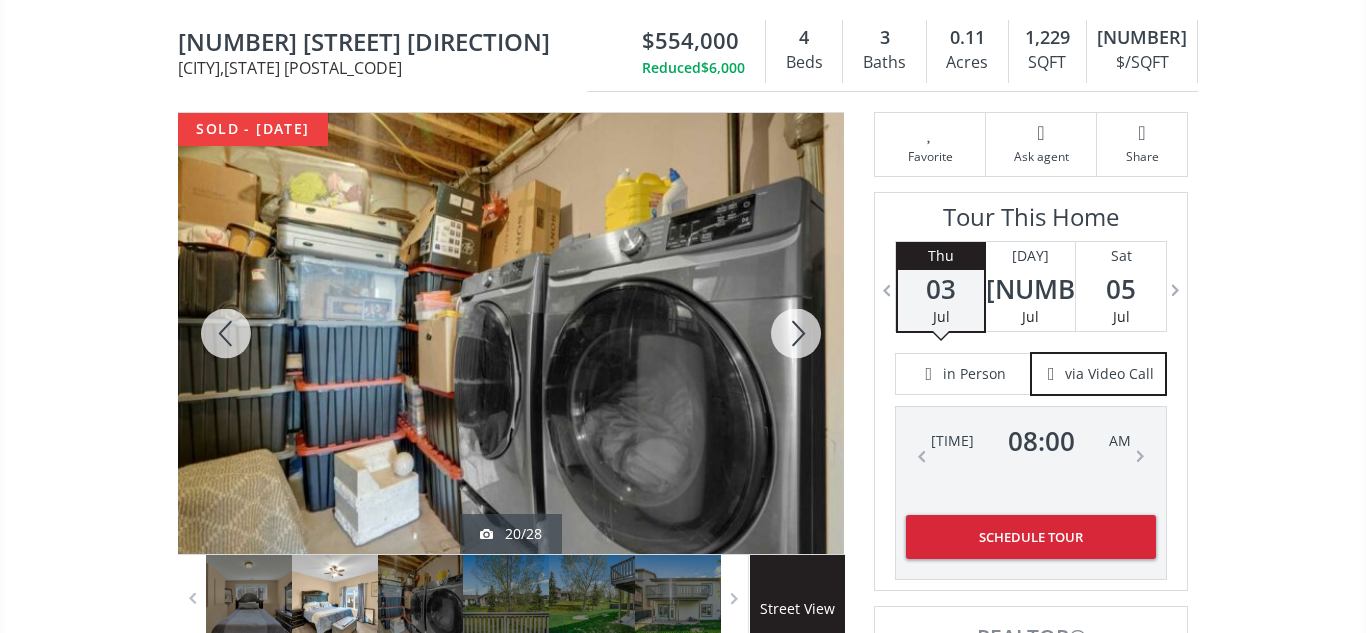 click at bounding box center [796, 333] 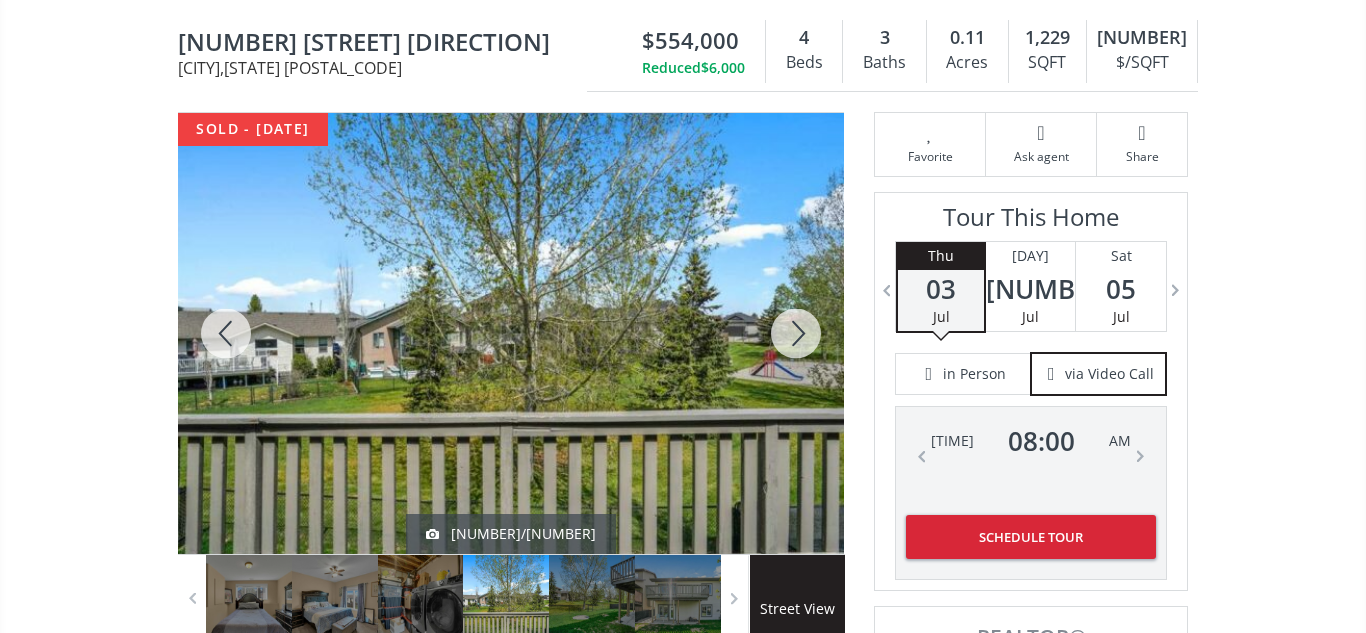 click at bounding box center [796, 333] 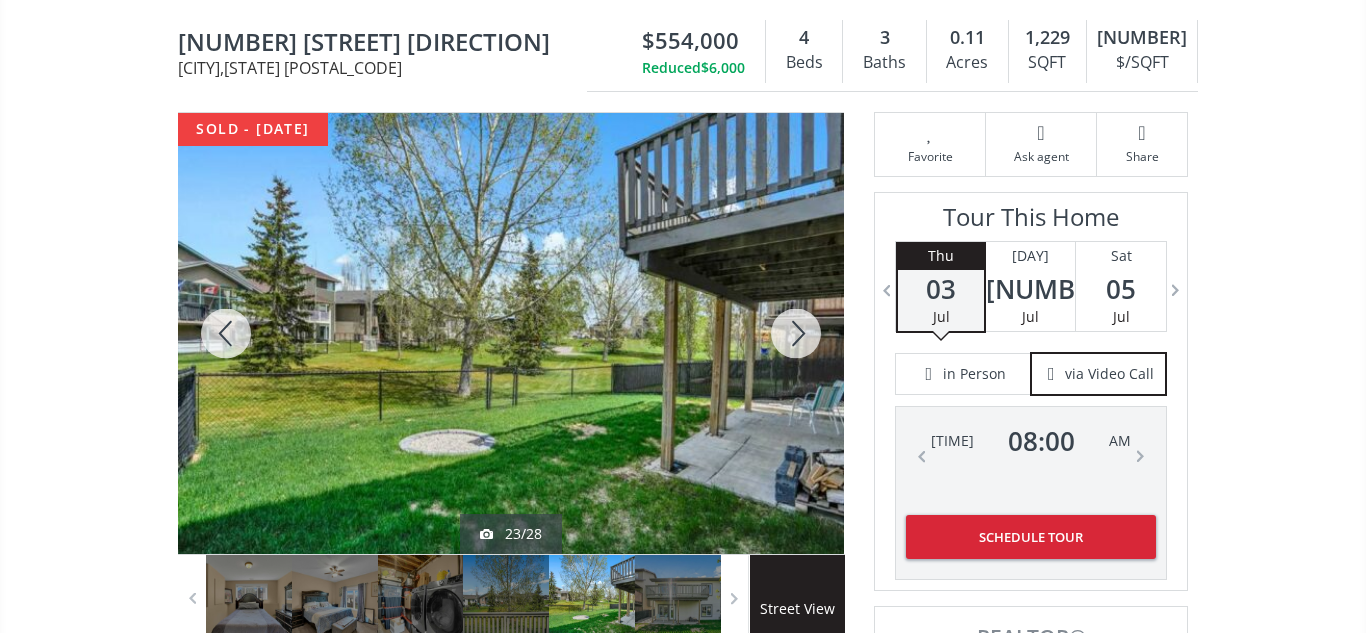 click at bounding box center [796, 333] 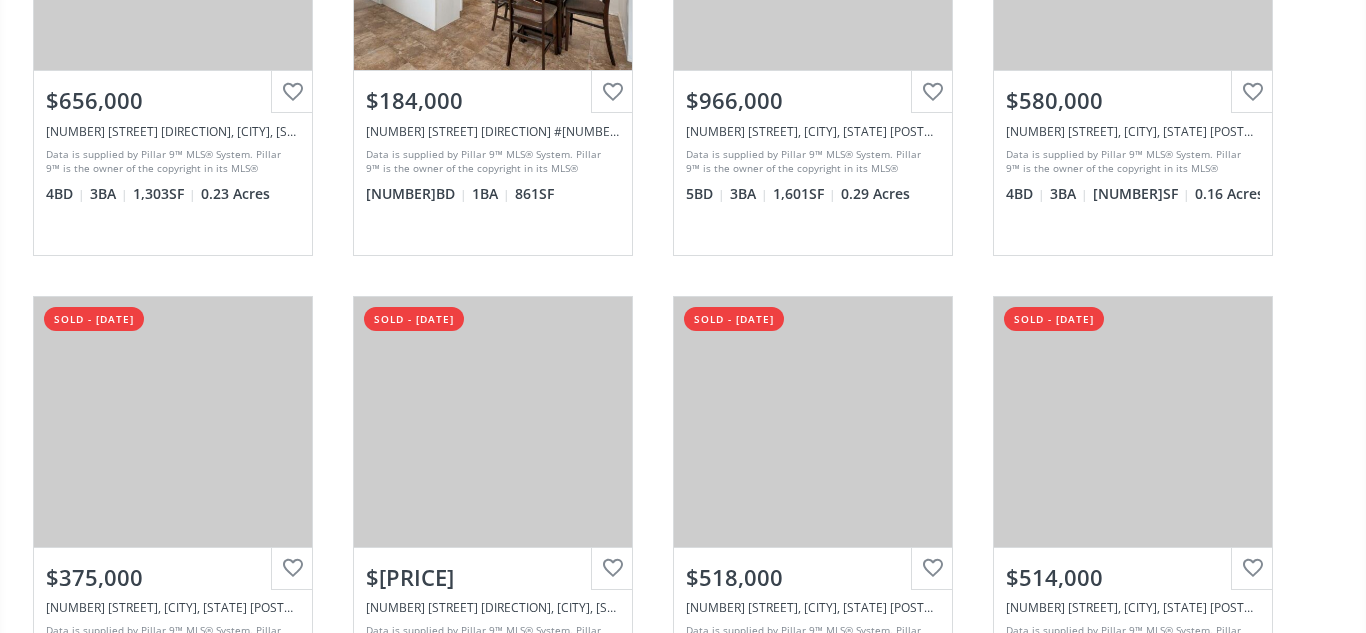scroll, scrollTop: 0, scrollLeft: 0, axis: both 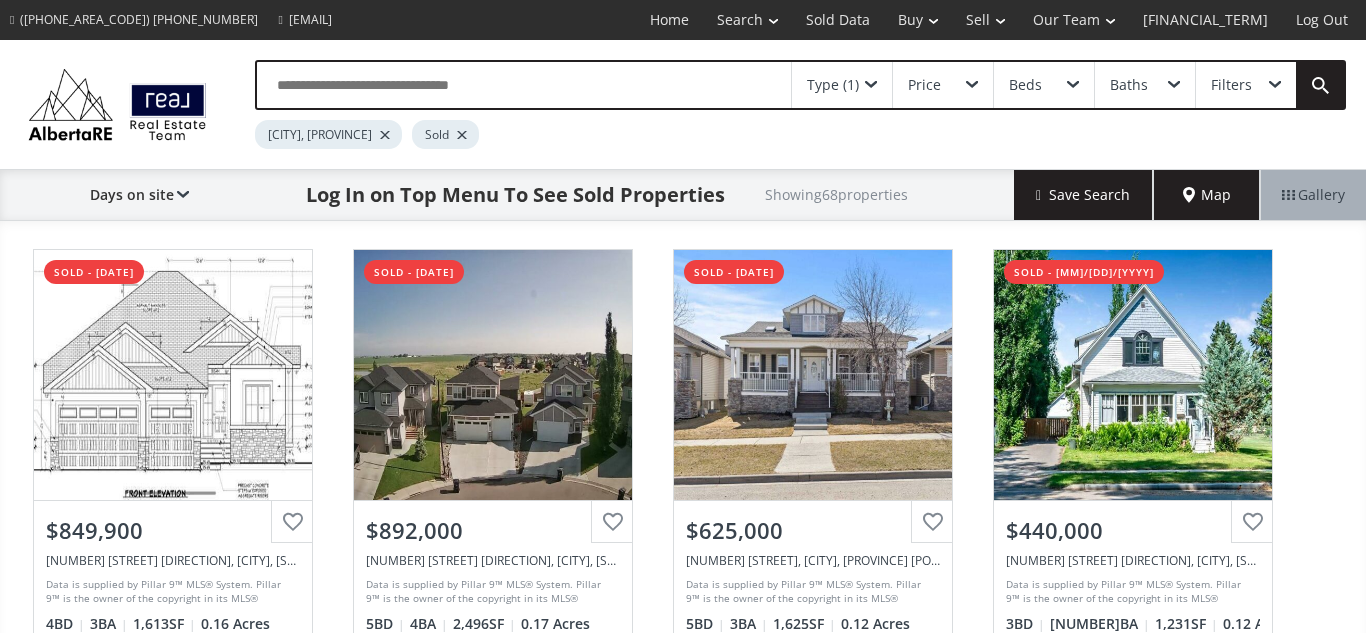 click at bounding box center (462, 135) 